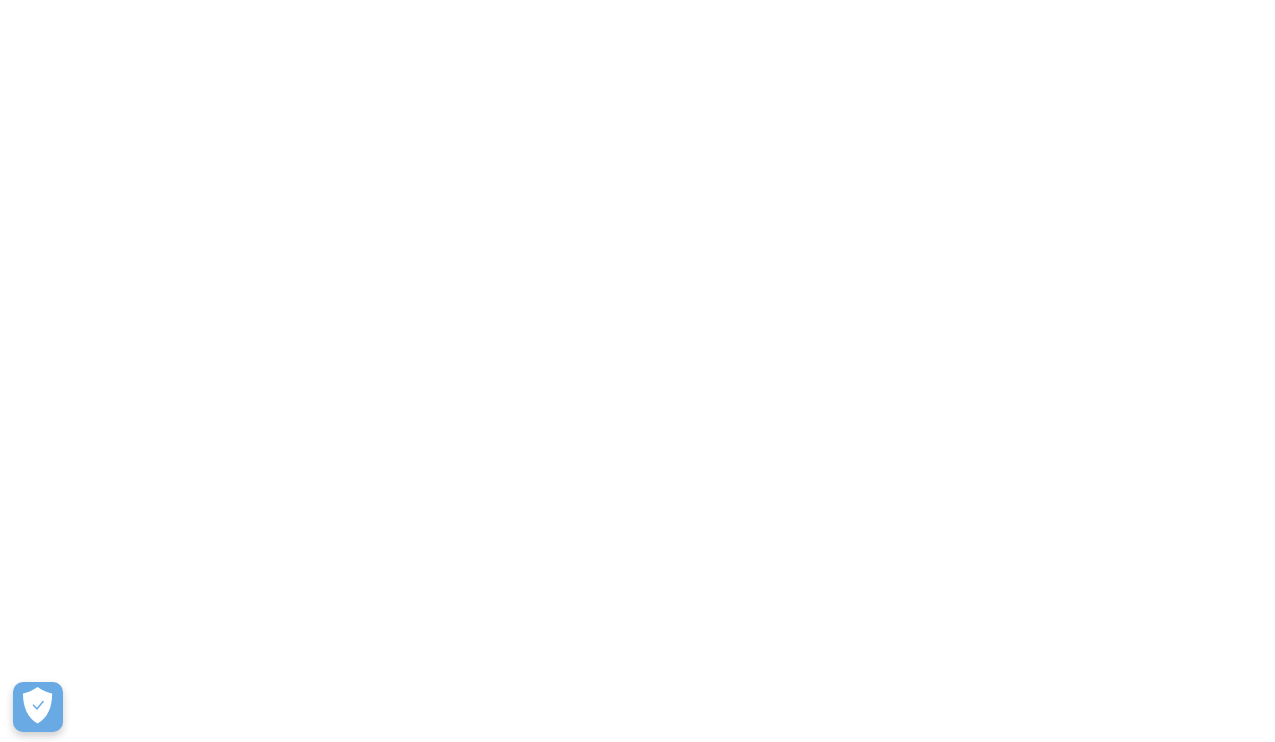 scroll, scrollTop: 0, scrollLeft: 0, axis: both 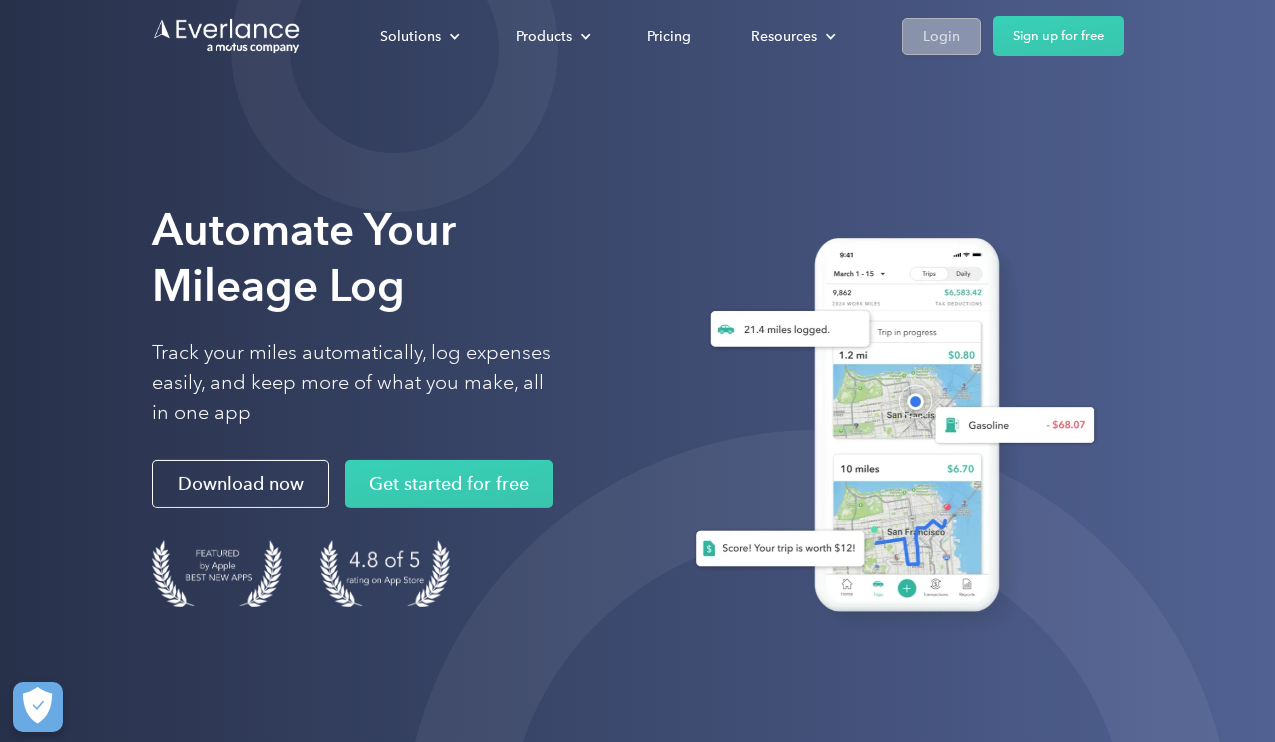 click on "Login" at bounding box center [941, 36] 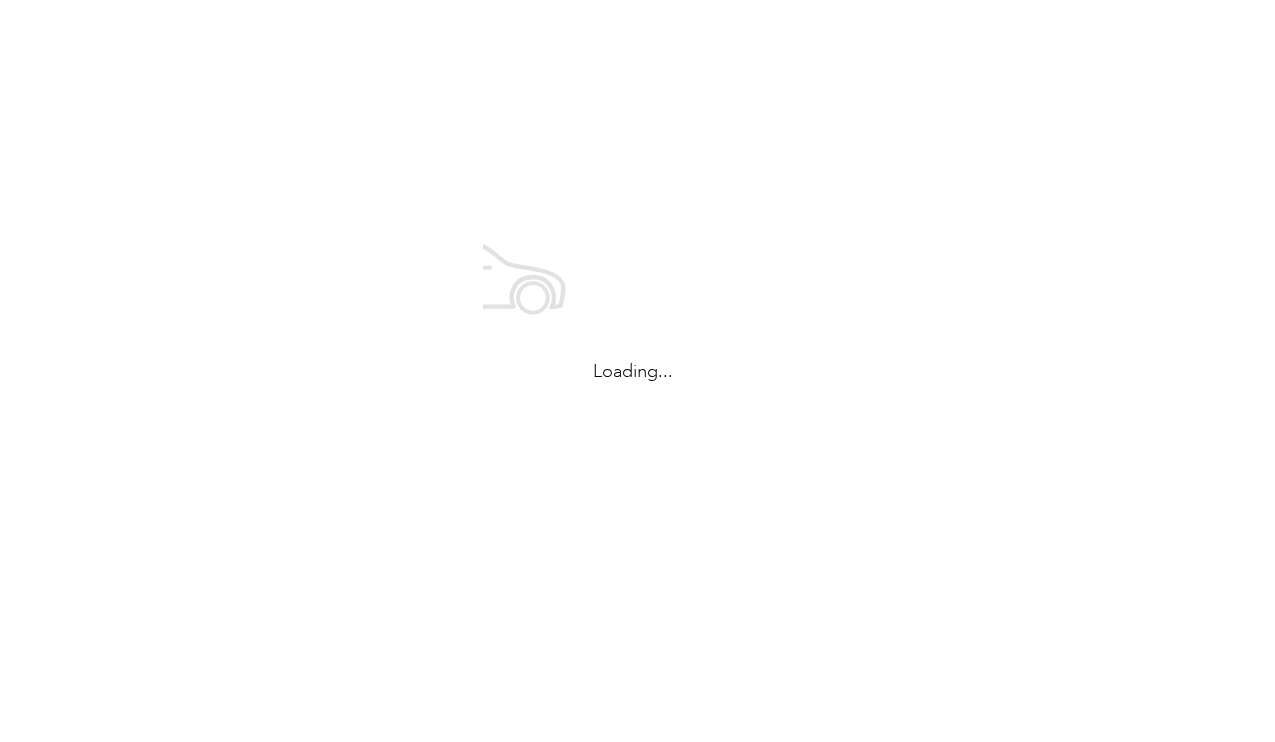 scroll, scrollTop: 0, scrollLeft: 0, axis: both 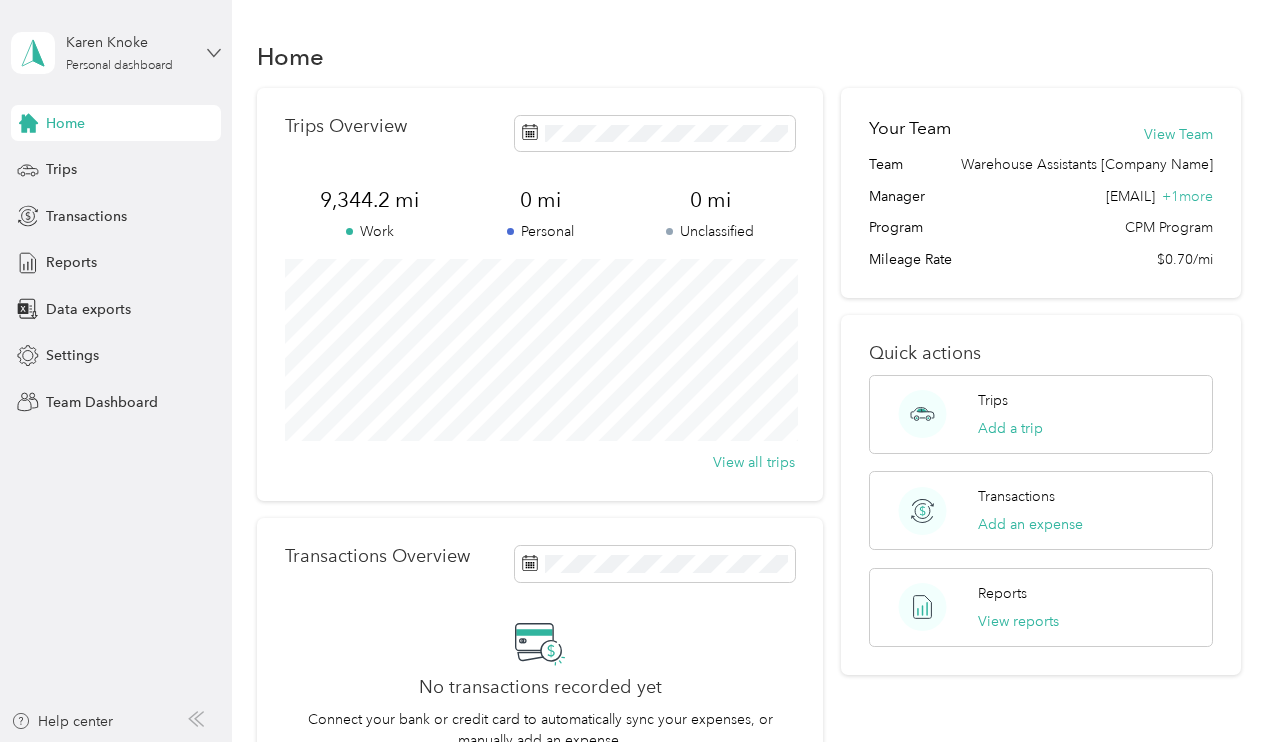 click 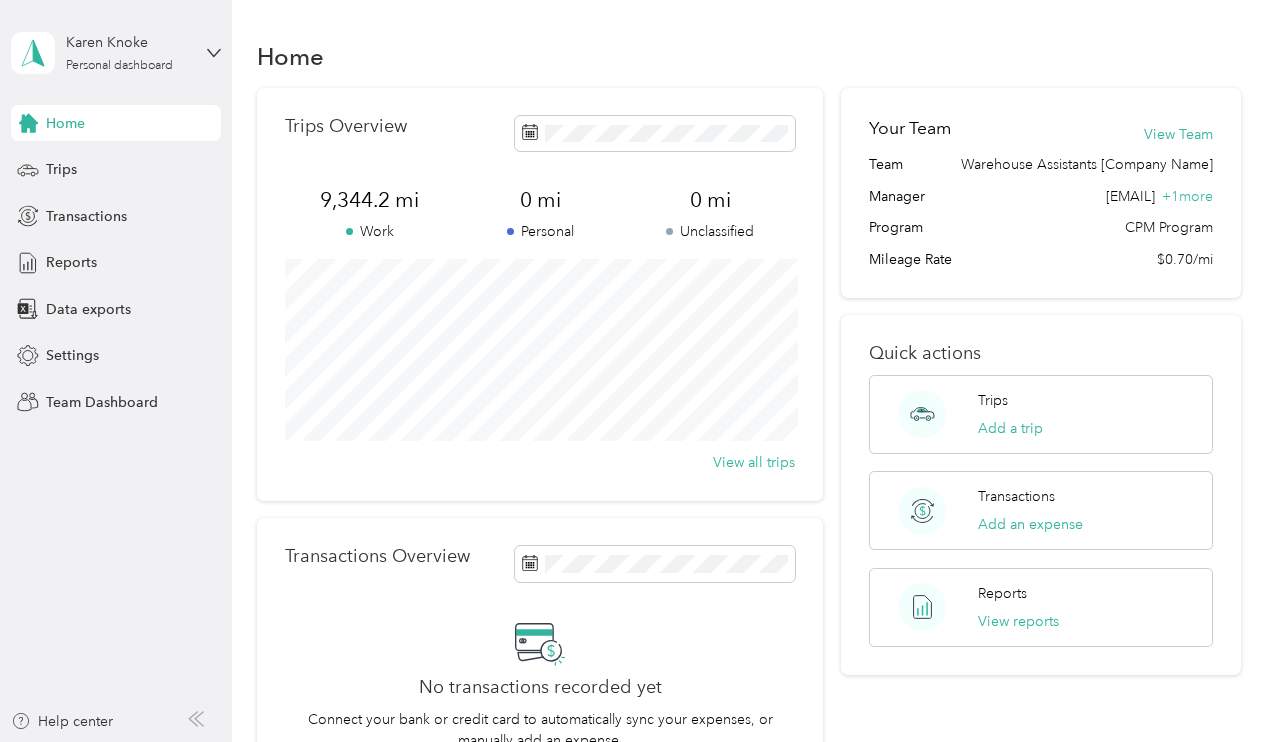 click on "Team dashboard Personal dashboard Log out" at bounding box center (163, 207) 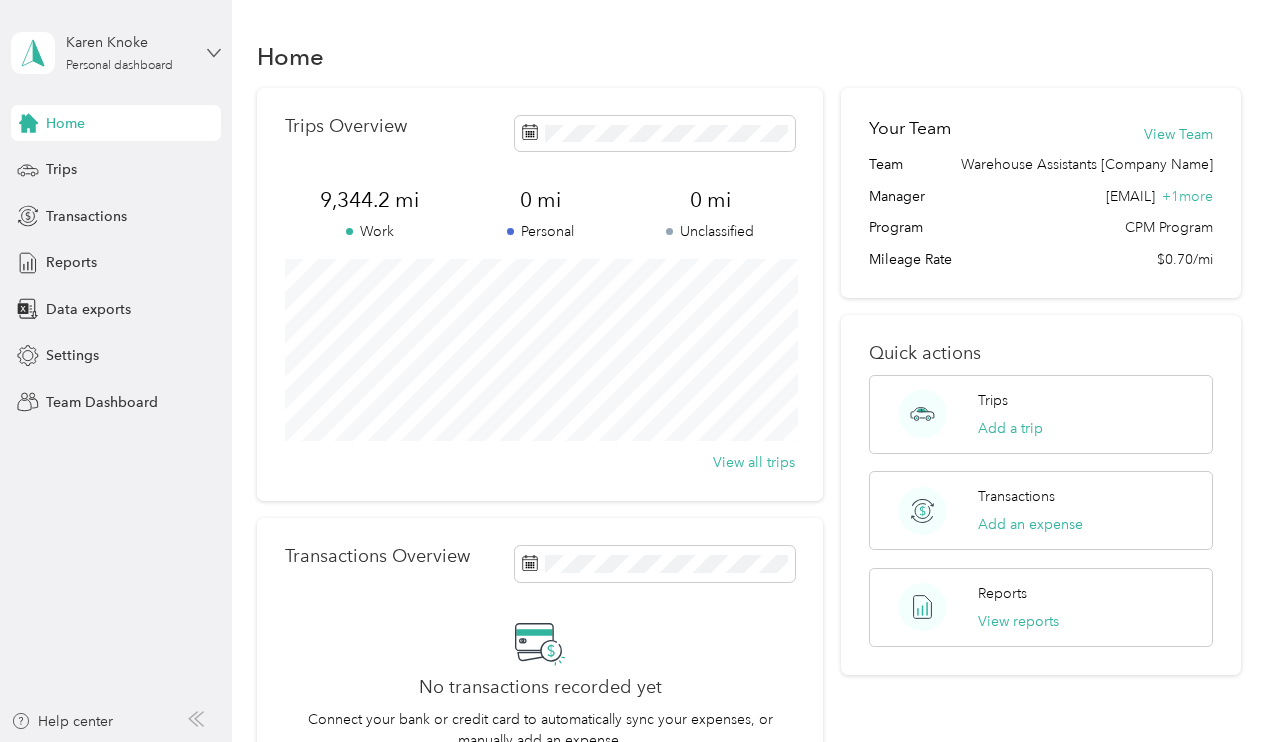 click 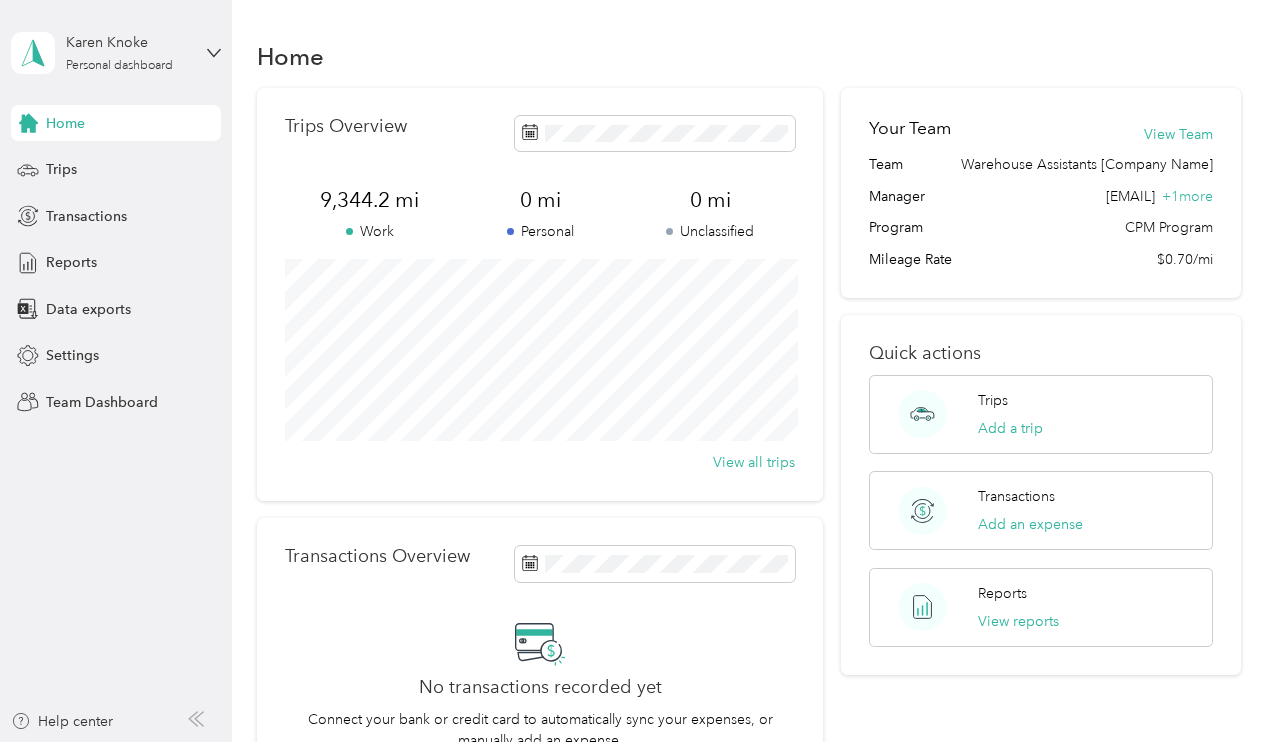 click on "Team dashboard" at bounding box center (163, 164) 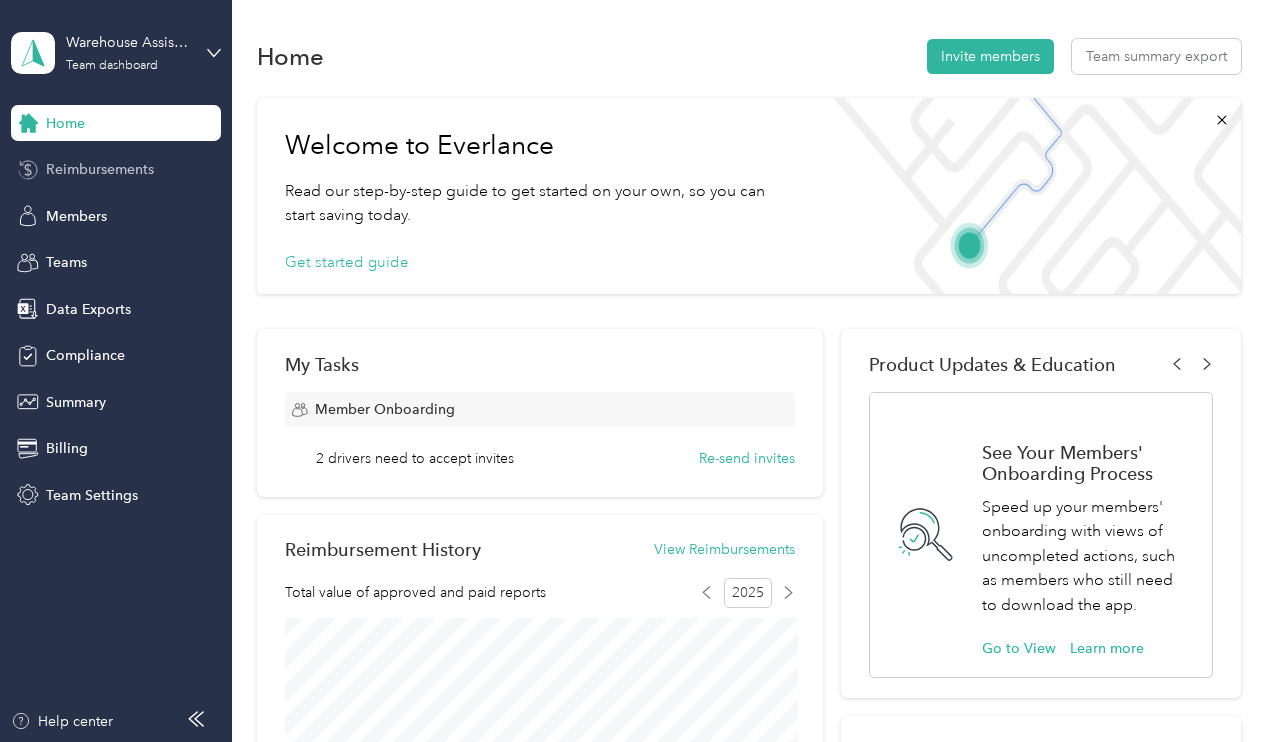 click on "Reimbursements" at bounding box center (100, 169) 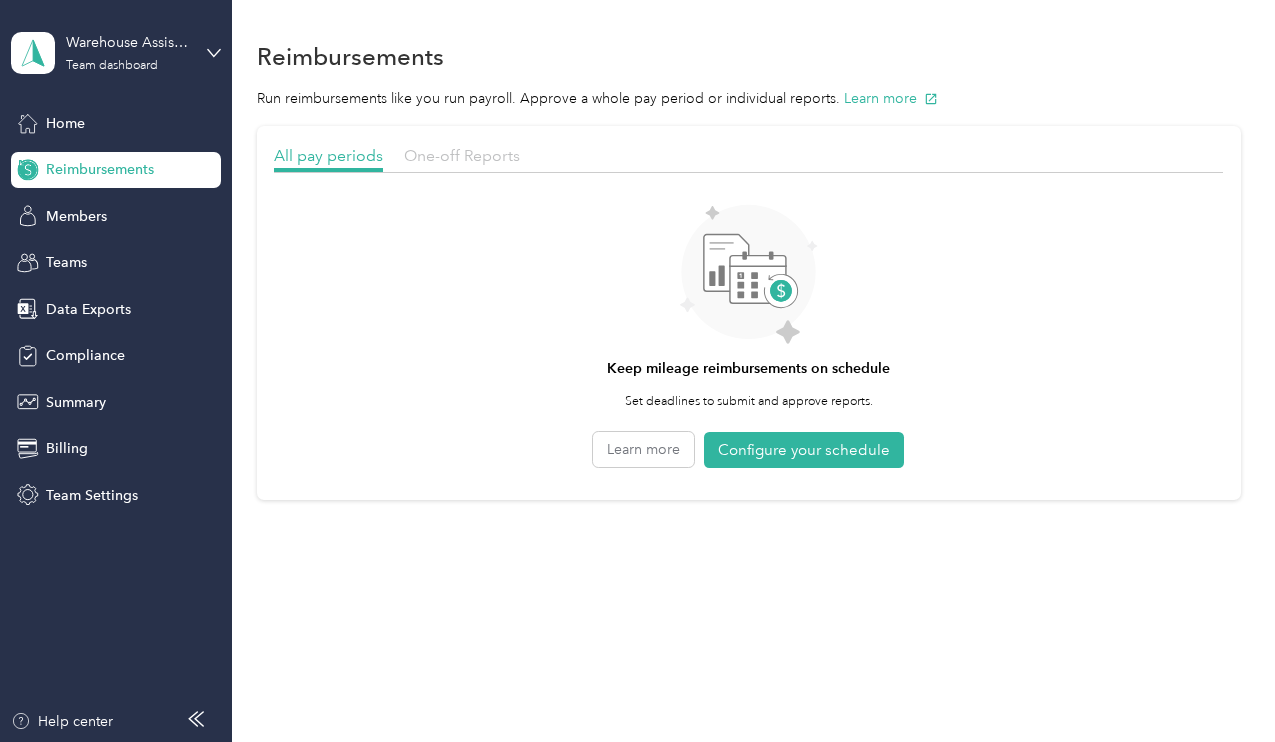 click on "One-off Reports" at bounding box center (462, 155) 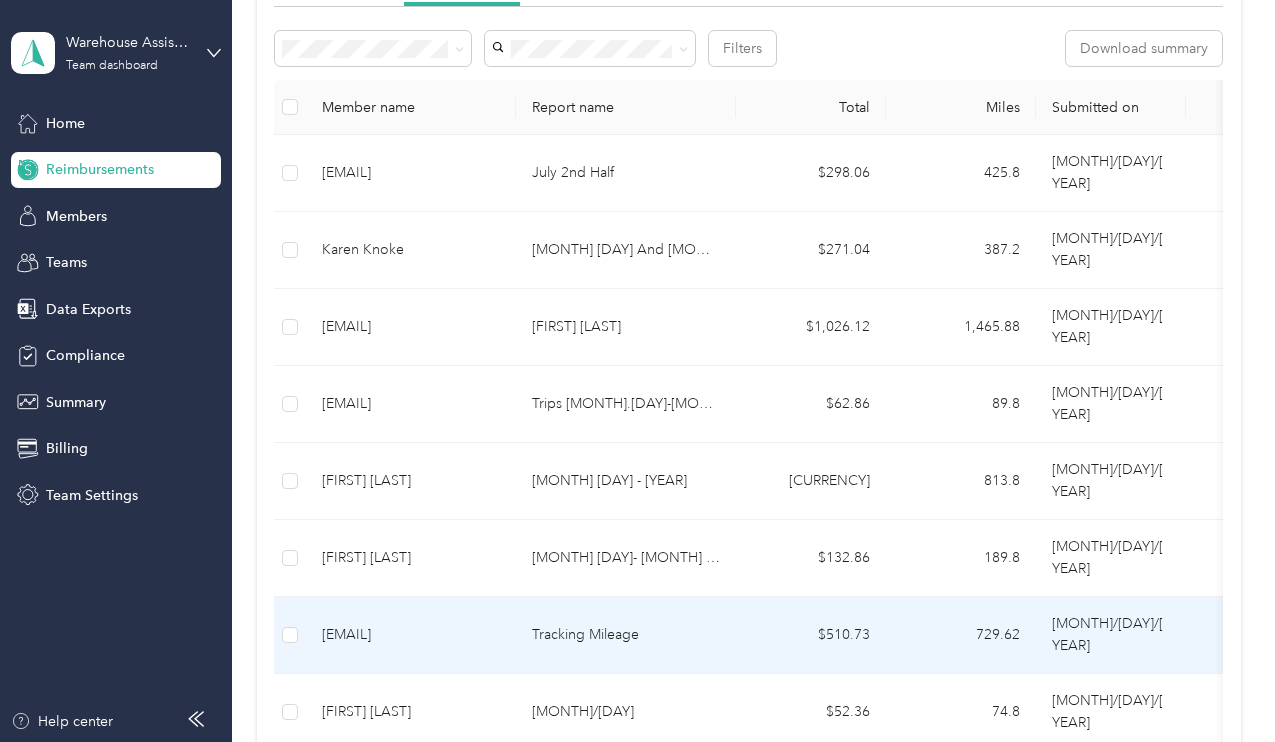 scroll, scrollTop: 99, scrollLeft: 0, axis: vertical 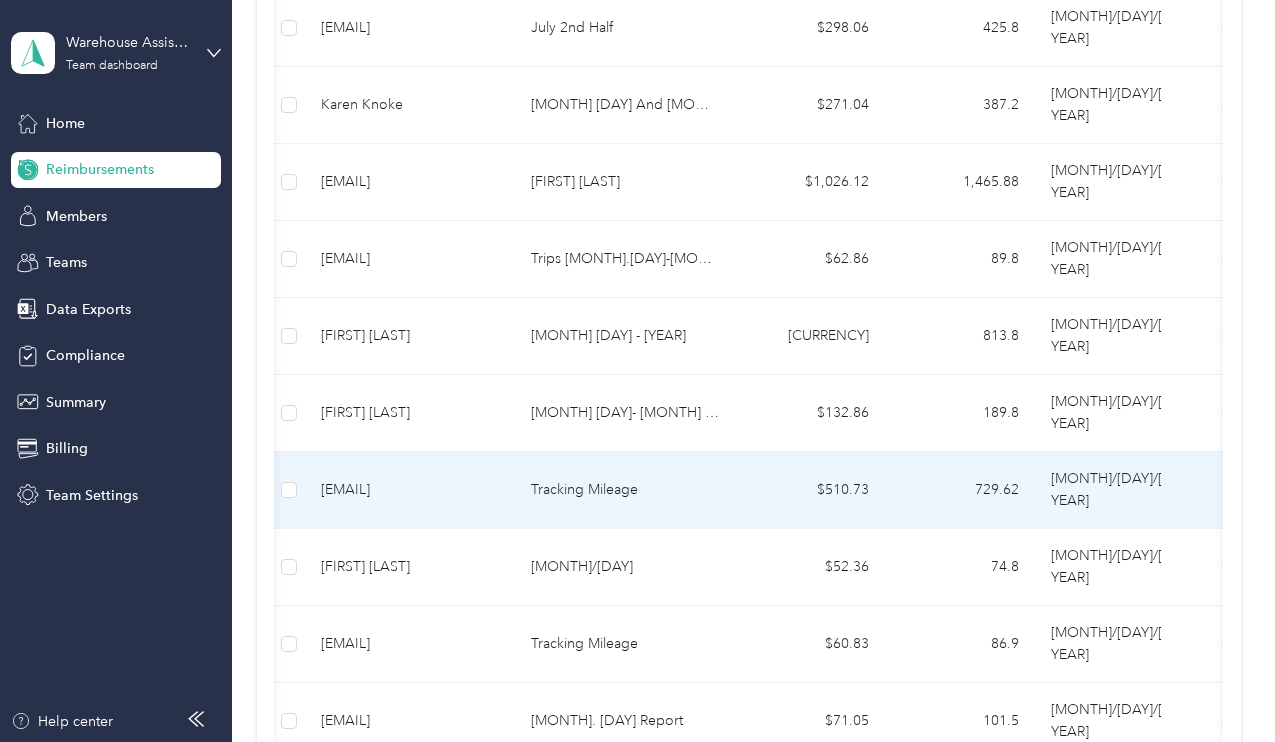 click on "Tracking Mileage" at bounding box center (625, 490) 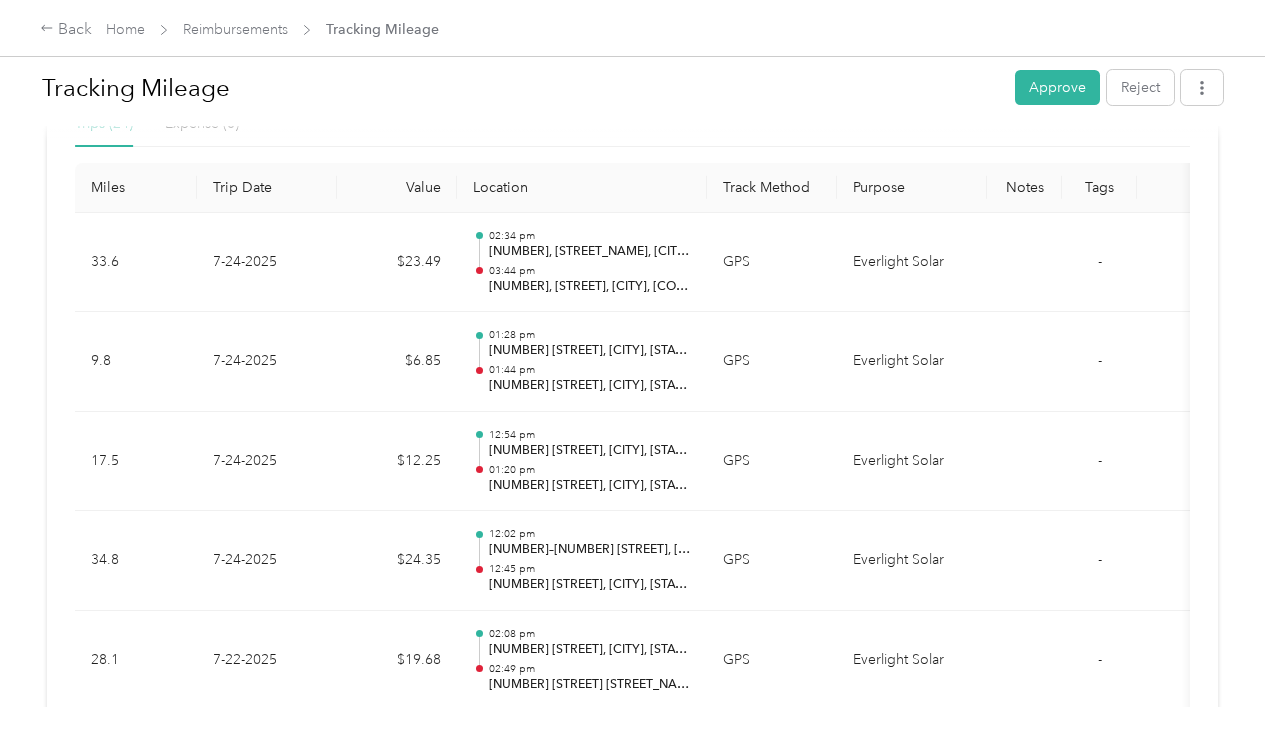 scroll, scrollTop: 495, scrollLeft: 0, axis: vertical 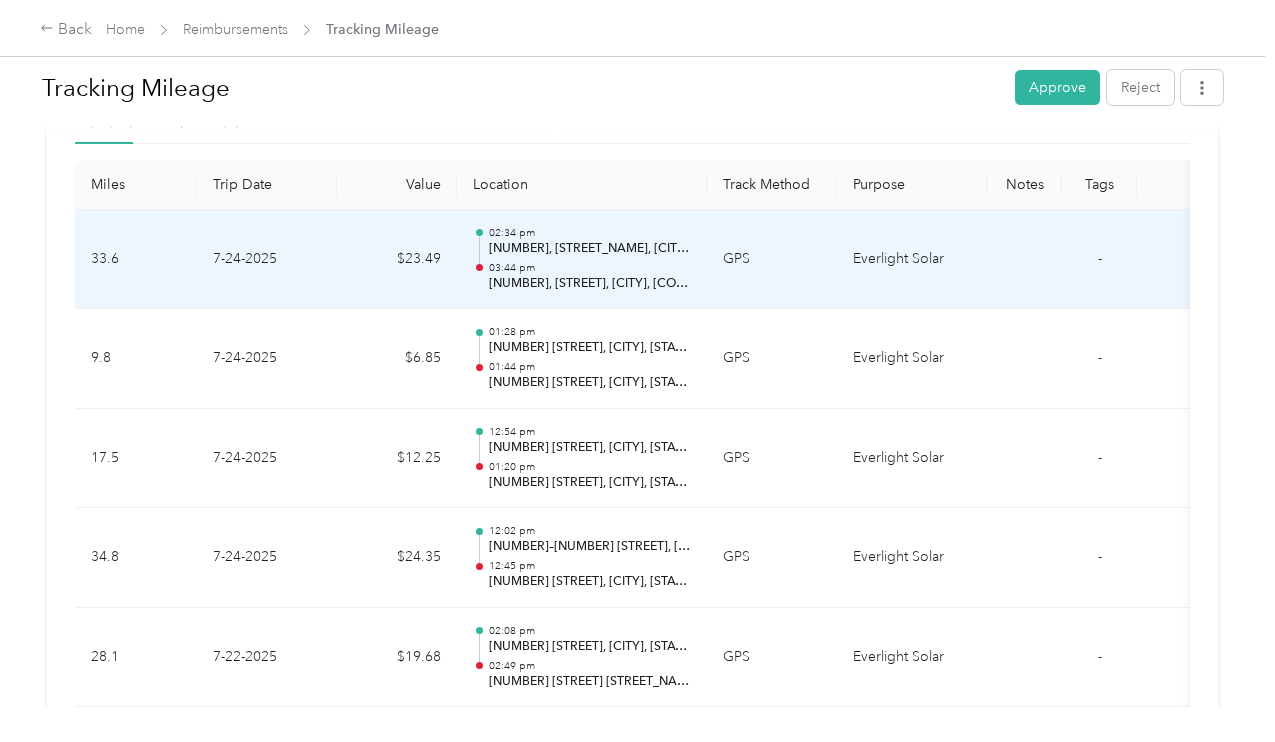 click on "GPS" at bounding box center [772, 260] 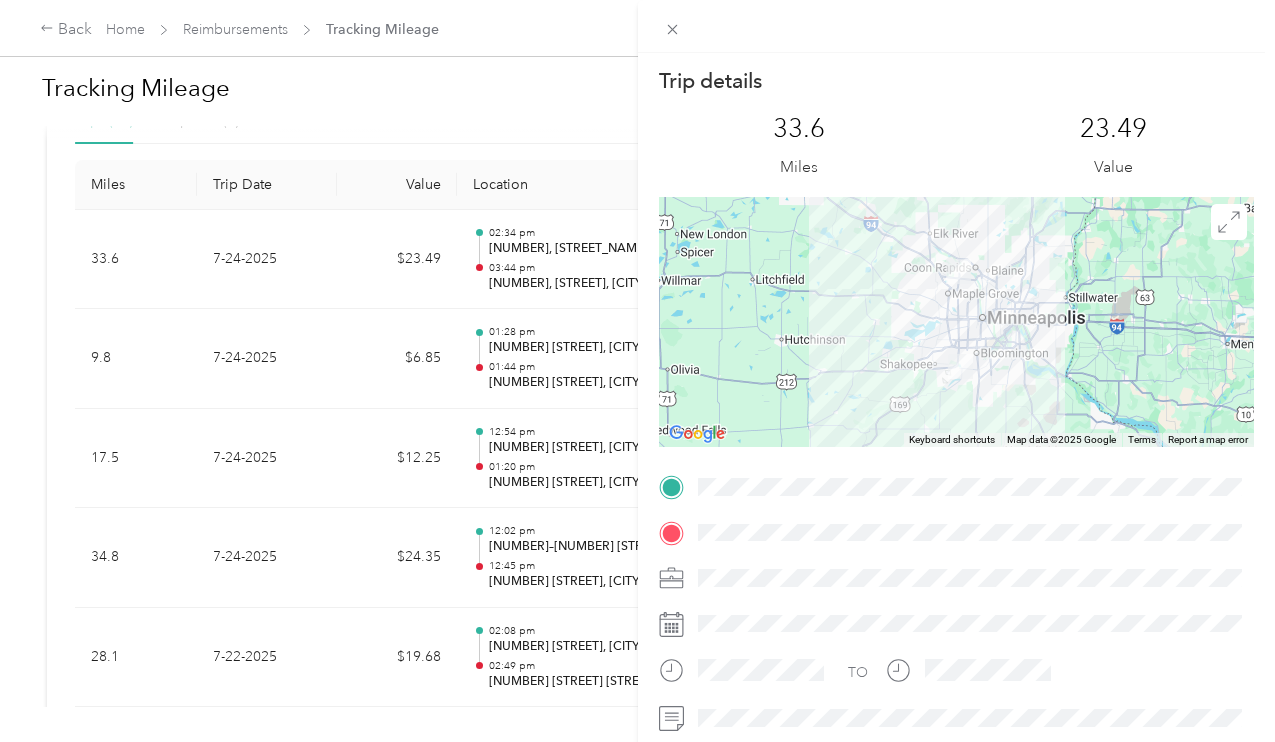 click on "Trip details This trip cannot be edited because it is either under review, approved, or paid. Contact your Team Manager to edit it. 33.6 Miles 23.49 Value  ← Move left → Move right ↑ Move up ↓ Move down + Zoom in - Zoom out Home Jump left by 75% End Jump right by 75% Page Up Jump up by 75% Page Down Jump down by 75% Keyboard shortcuts Map Data Map data ©2025 Google Map data ©2025 Google 20 km  Click to toggle between metric and imperial units Terms Report a map error TO" at bounding box center [637, 371] 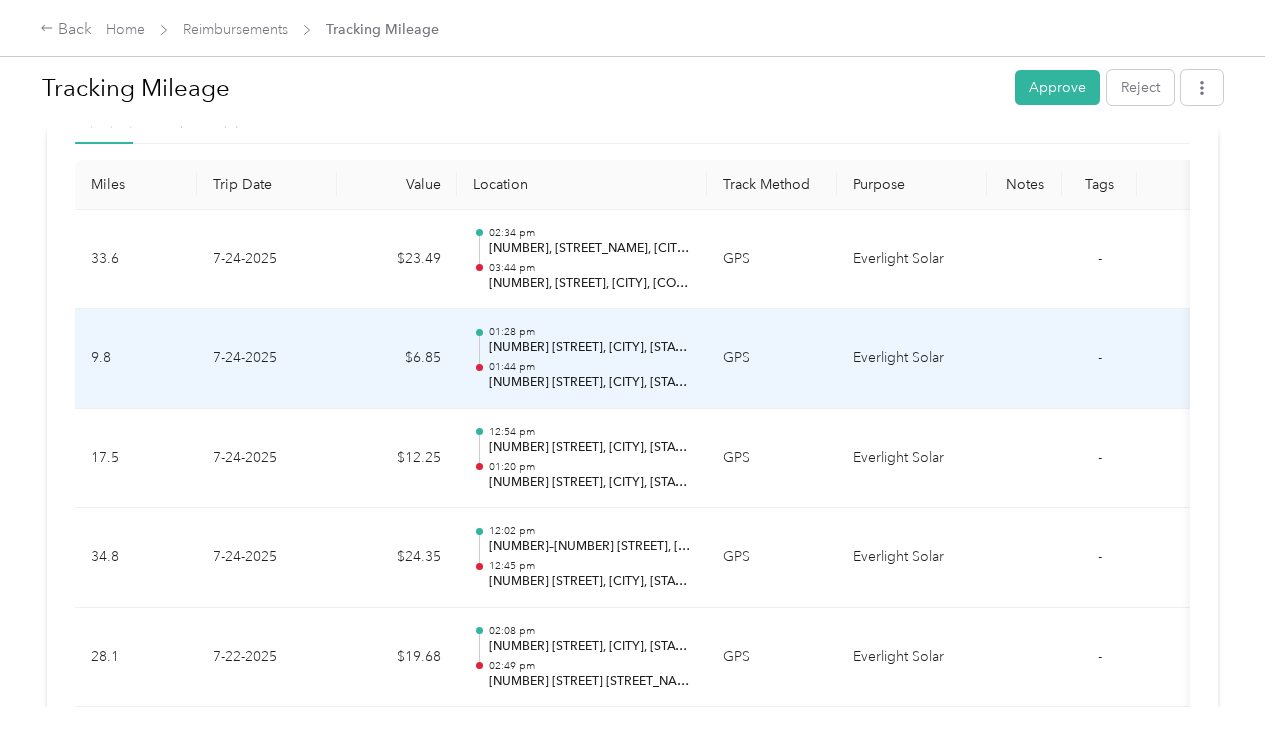 click on "$6.85" at bounding box center [397, 359] 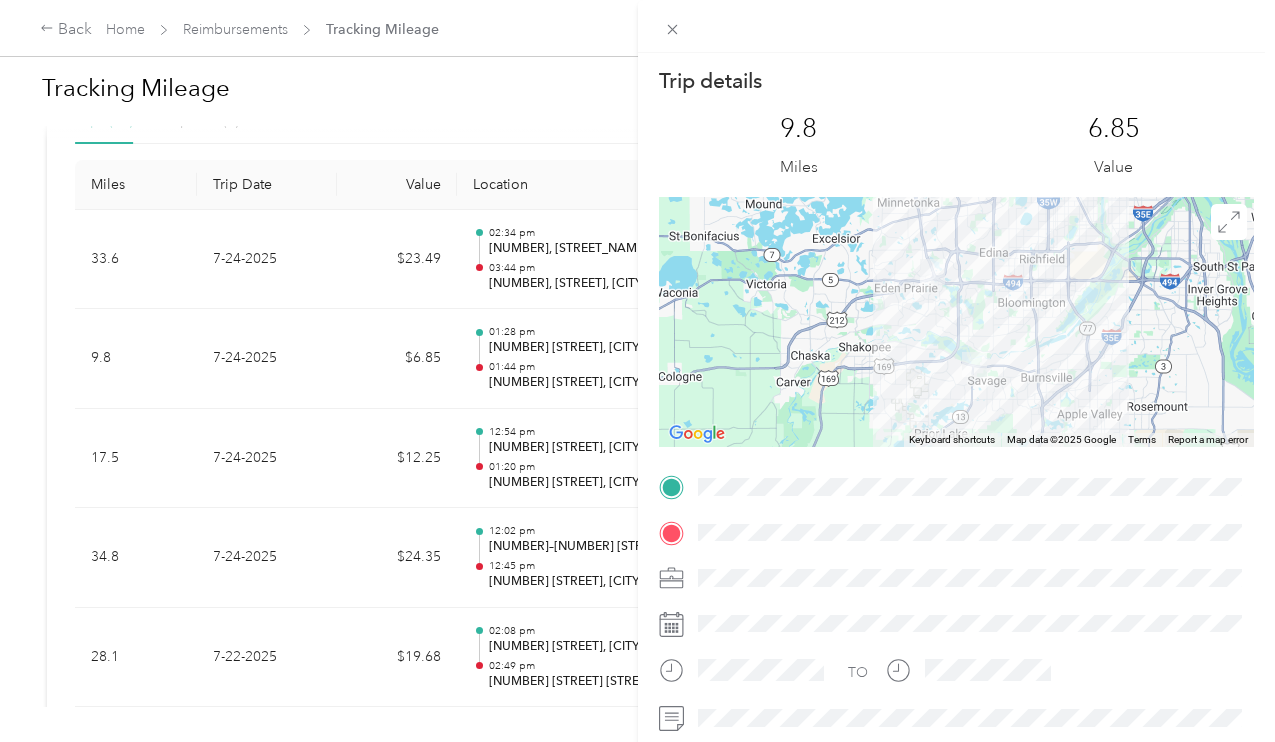 click on "Trip details This trip cannot be edited because it is either under review, approved, or paid. Contact your Team Manager to edit it. 9.8 Miles 6.85 Value  ← Move left → Move right ↑ Move up ↓ Move down + Zoom in - Zoom out Home Jump left by 75% End Jump right by 75% Page Up Jump up by 75% Page Down Jump down by 75% Keyboard shortcuts Map Data Map data ©2025 Google Map data ©2025 Google 5 km  Click to toggle between metric and imperial units Terms Report a map error TO" at bounding box center [637, 371] 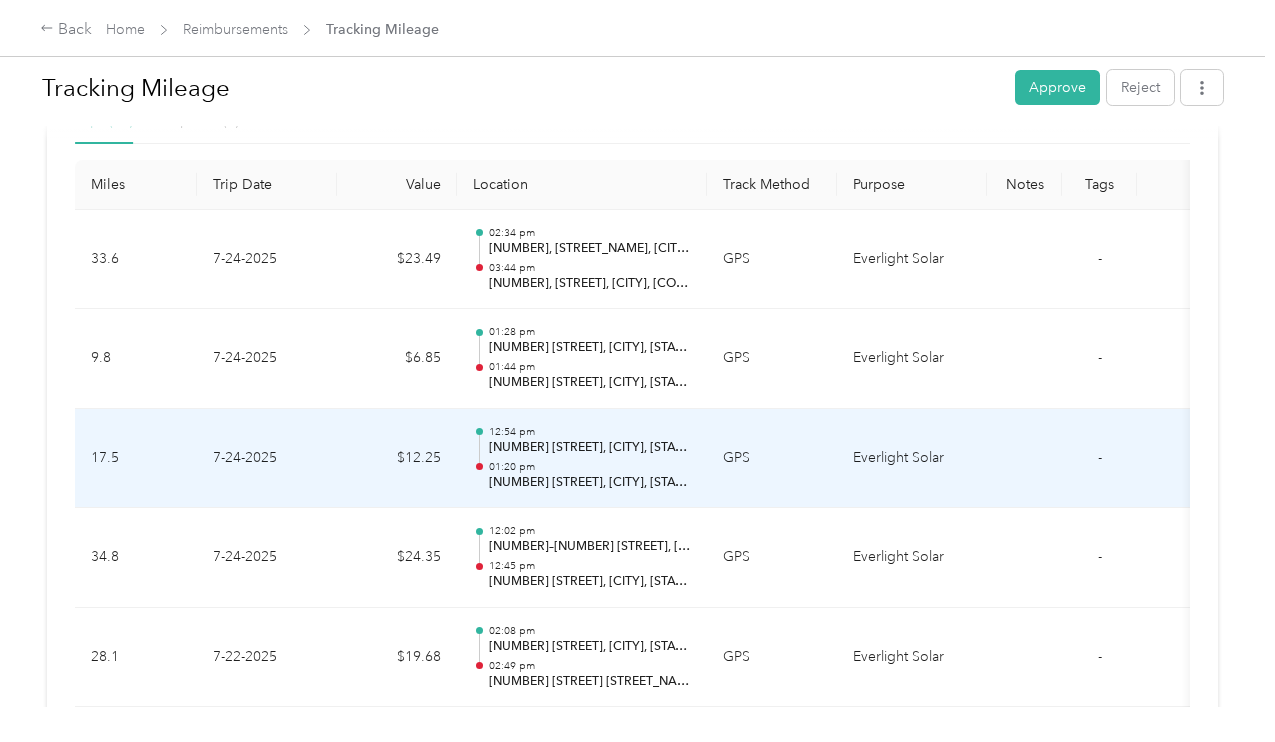 click on "$12.25" at bounding box center (397, 459) 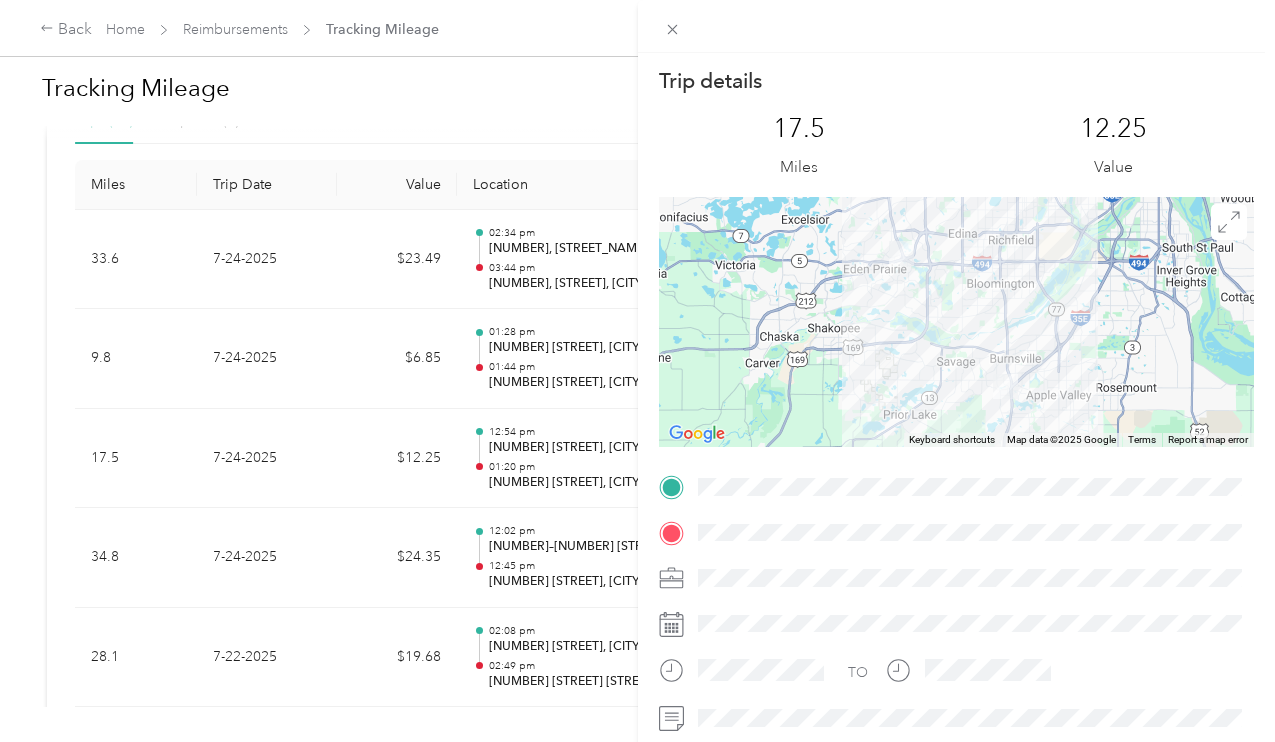 scroll, scrollTop: 0, scrollLeft: 0, axis: both 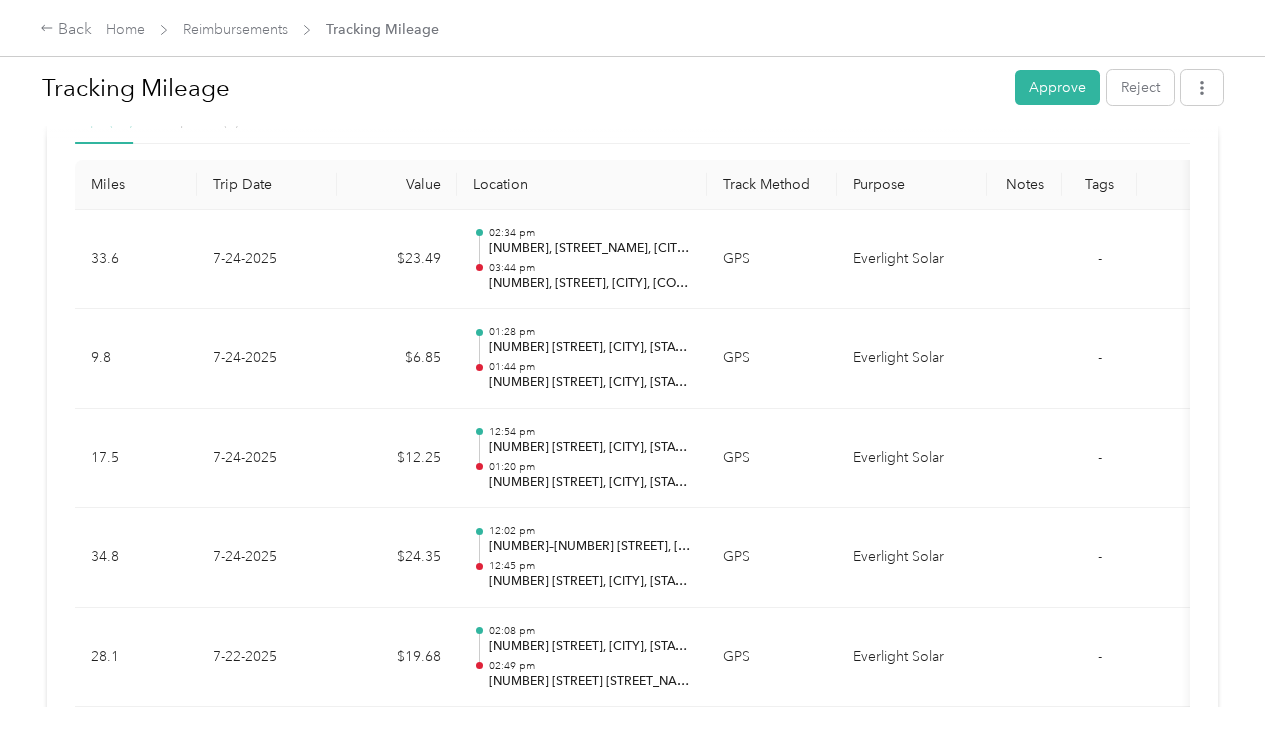 click on "$24.35" at bounding box center (397, 558) 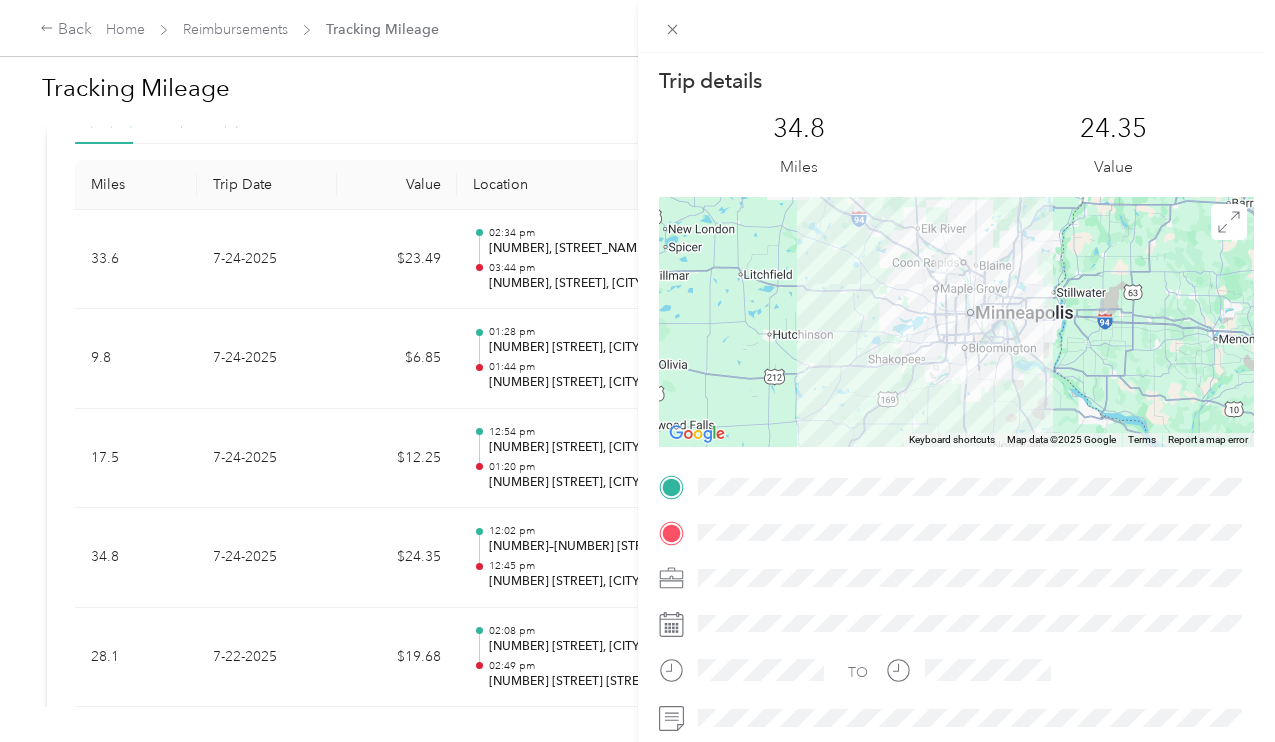 click on "Trip details This trip cannot be edited because it is either under review, approved, or paid. Contact your Team Manager to edit it. 34.8 Miles 24.35 Value  ← Move left → Move right ↑ Move up ↓ Move down + Zoom in - Zoom out Home Jump left by 75% End Jump right by 75% Page Up Jump up by 75% Page Down Jump down by 75% Keyboard shortcuts Map Data Map data ©2025 Google Map data ©2025 Google 20 km  Click to toggle between metric and imperial units Terms Report a map error TO" at bounding box center [637, 371] 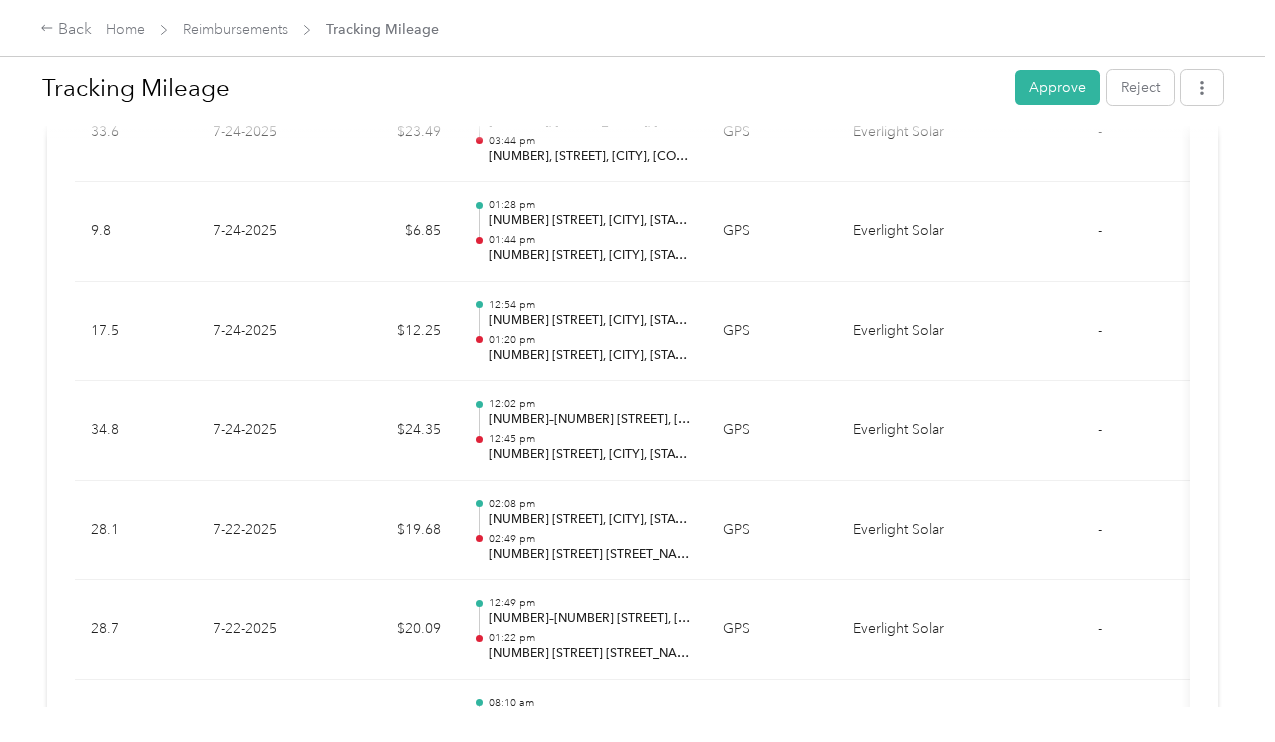 scroll, scrollTop: 632, scrollLeft: 0, axis: vertical 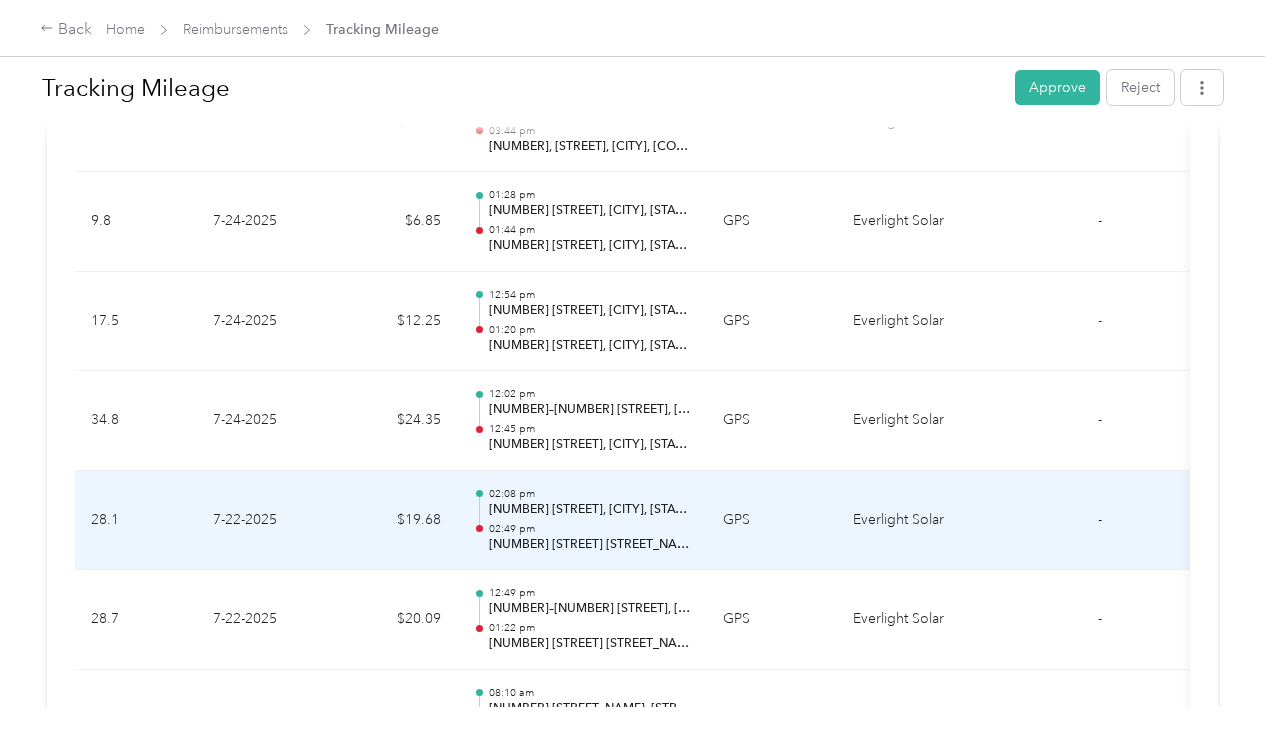 click on "$19.68" at bounding box center (397, 521) 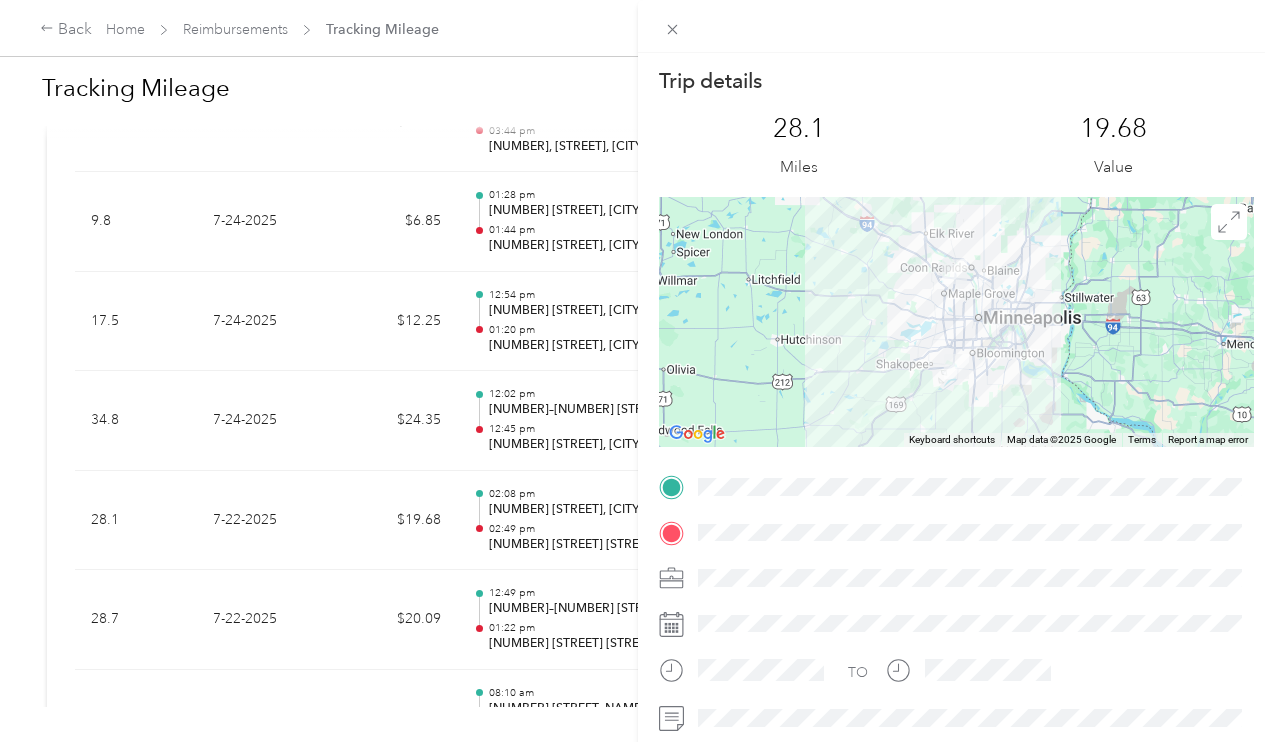 click on "Trip details This trip cannot be edited because it is either under review, approved, or paid. Contact your Team Manager to edit it. 28.1 Miles 19.68 Value  ← Move left → Move right ↑ Move up ↓ Move down + Zoom in - Zoom out Home Jump left by 75% End Jump right by 75% Page Up Jump up by 75% Page Down Jump down by 75% Keyboard shortcuts Map Data Map data ©2025 Google Map data ©2025 Google 20 km  Click to toggle between metric and imperial units Terms Report a map error TO" at bounding box center [637, 371] 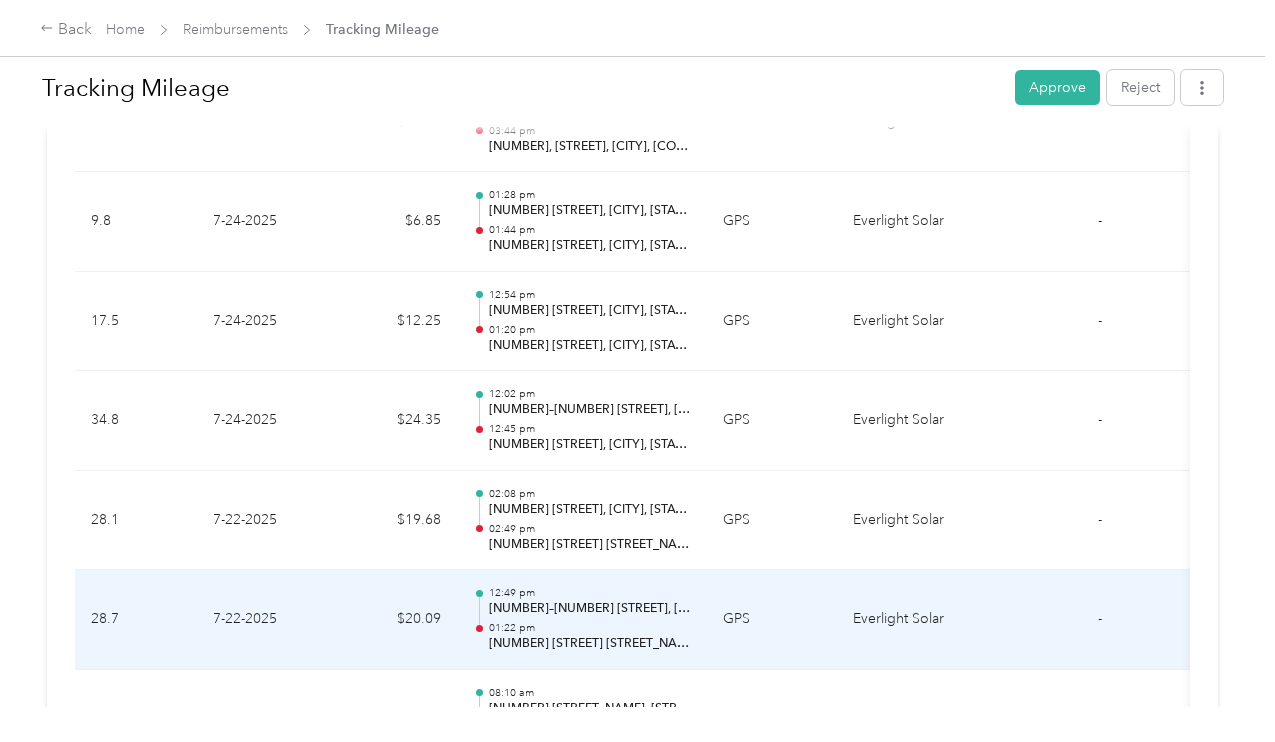 click on "$20.09" at bounding box center (397, 620) 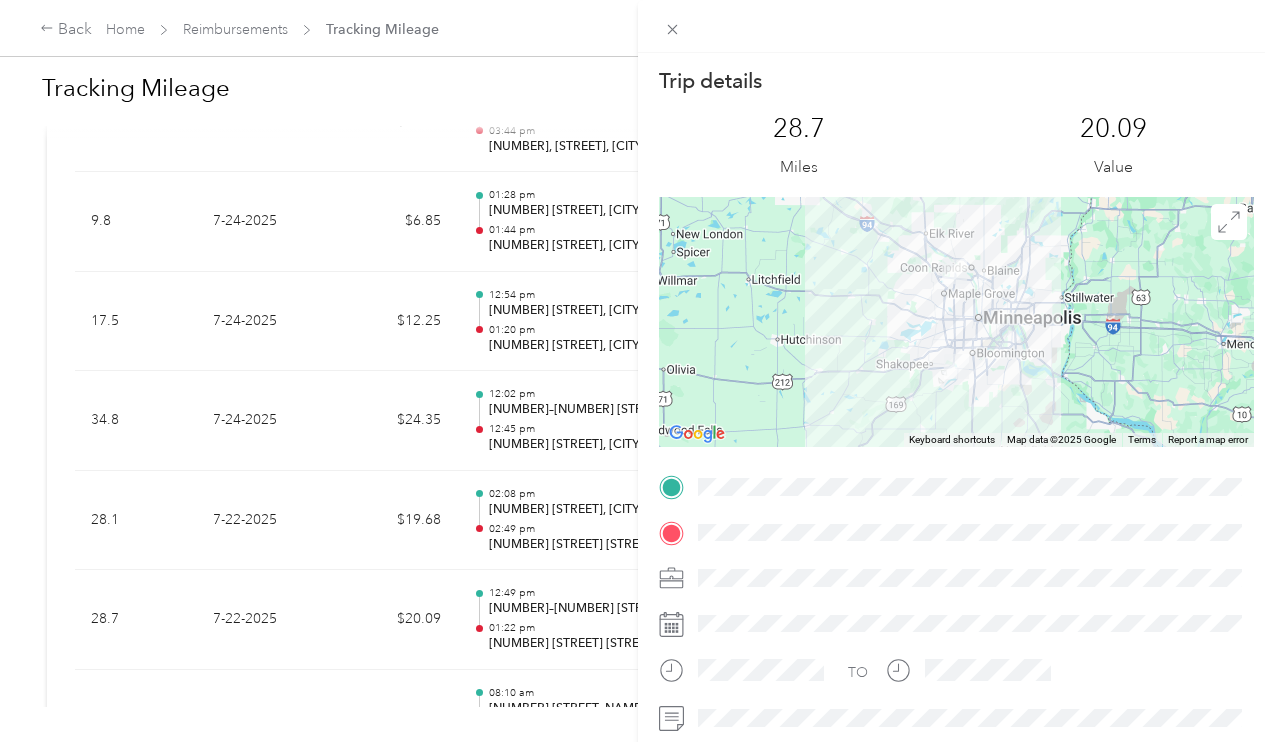 scroll, scrollTop: 0, scrollLeft: 0, axis: both 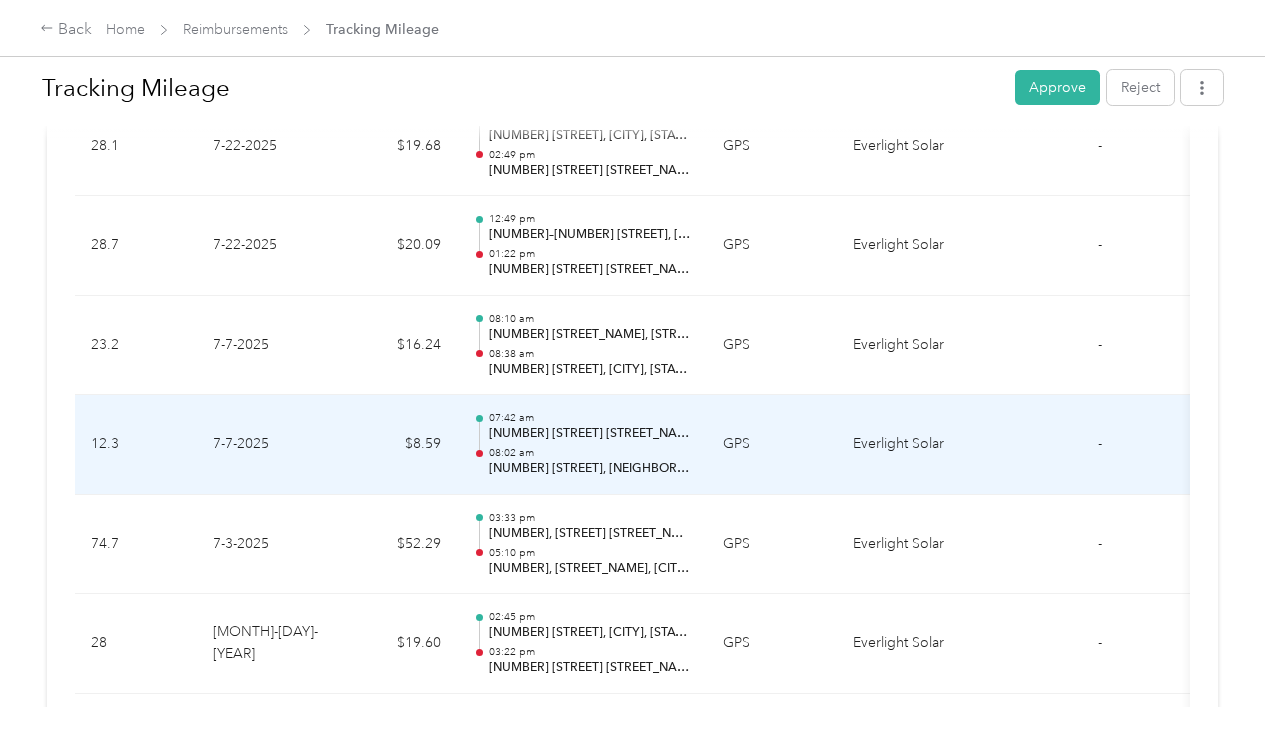 click on "$8.59" at bounding box center [397, 445] 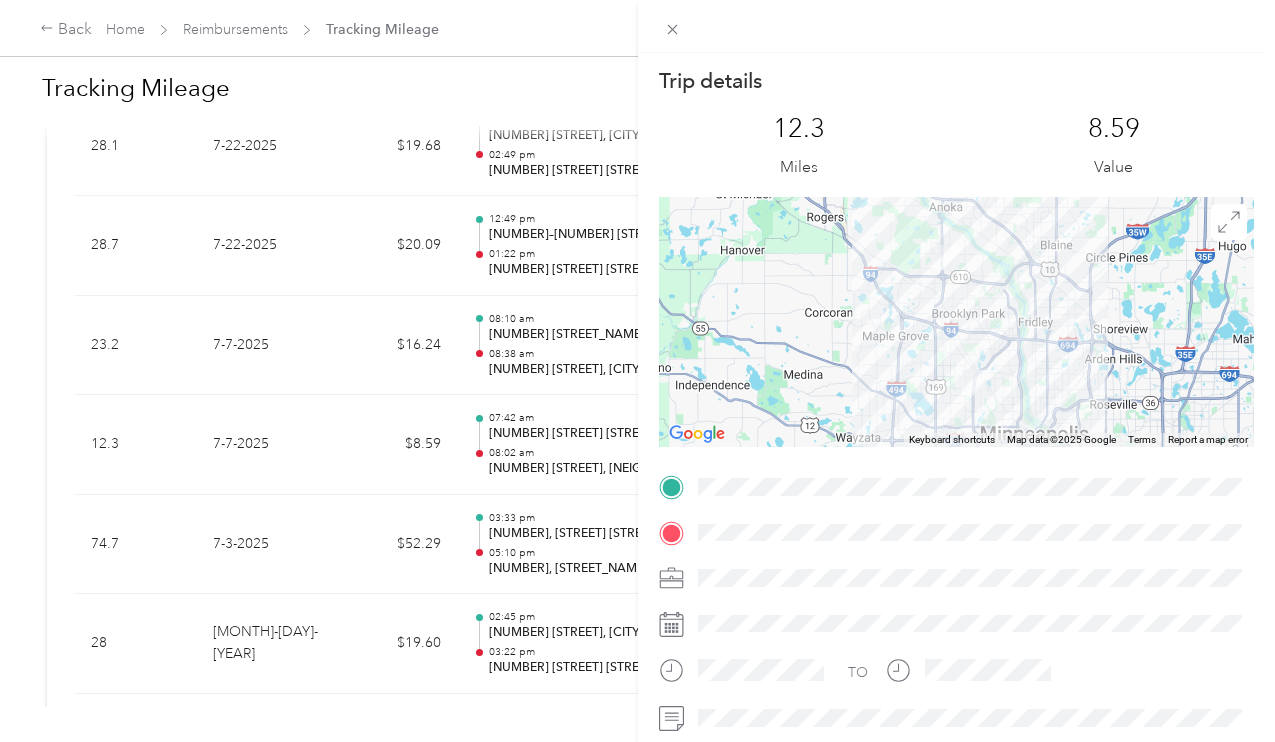 click on "Trip details This trip cannot be edited because it is either under review, approved, or paid. Contact your Team Manager to edit it. 12.3 Miles 8.59 Value  ← Move left → Move right ↑ Move up ↓ Move down + Zoom in - Zoom out Home Jump left by 75% End Jump right by 75% Page Up Jump up by 75% Page Down Jump down by 75% Keyboard shortcuts Map Data Map data ©2025 Google Map data ©2025 Google 5 km  Click to toggle between metric and imperial units Terms Report a map error TO" at bounding box center (637, 371) 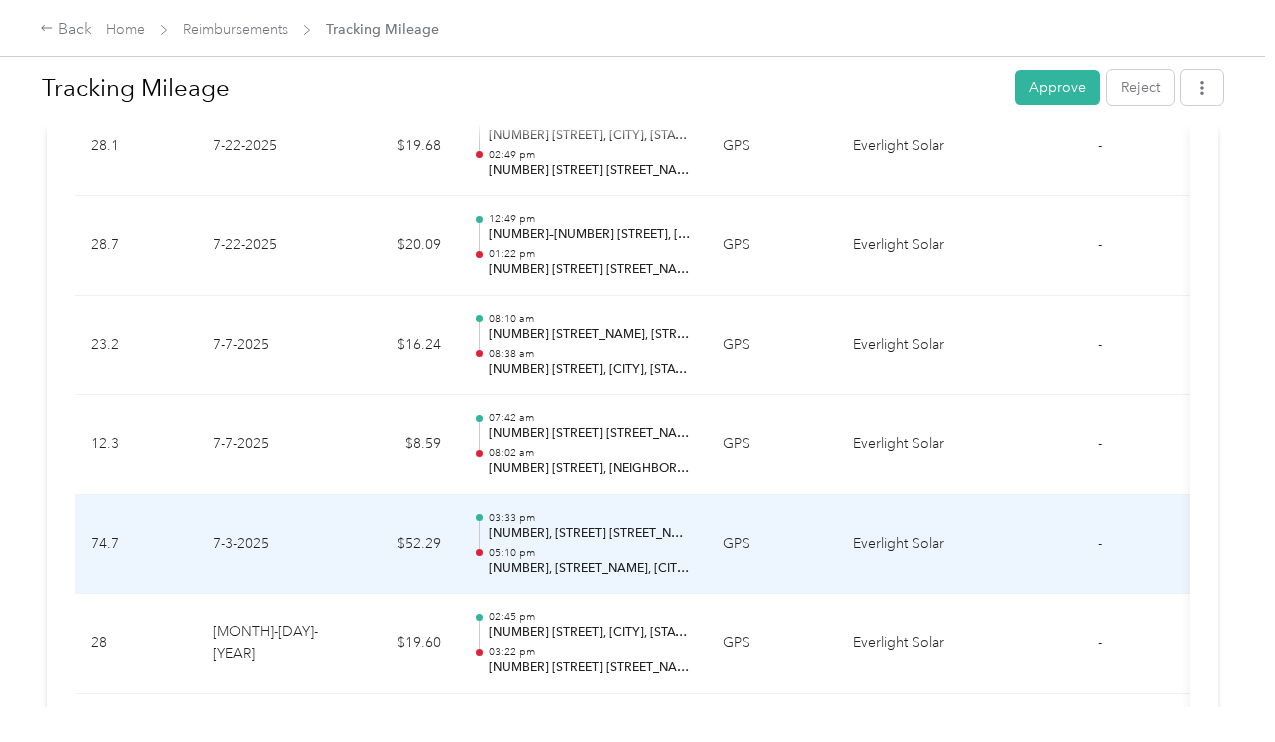 click on "$52.29" at bounding box center [397, 545] 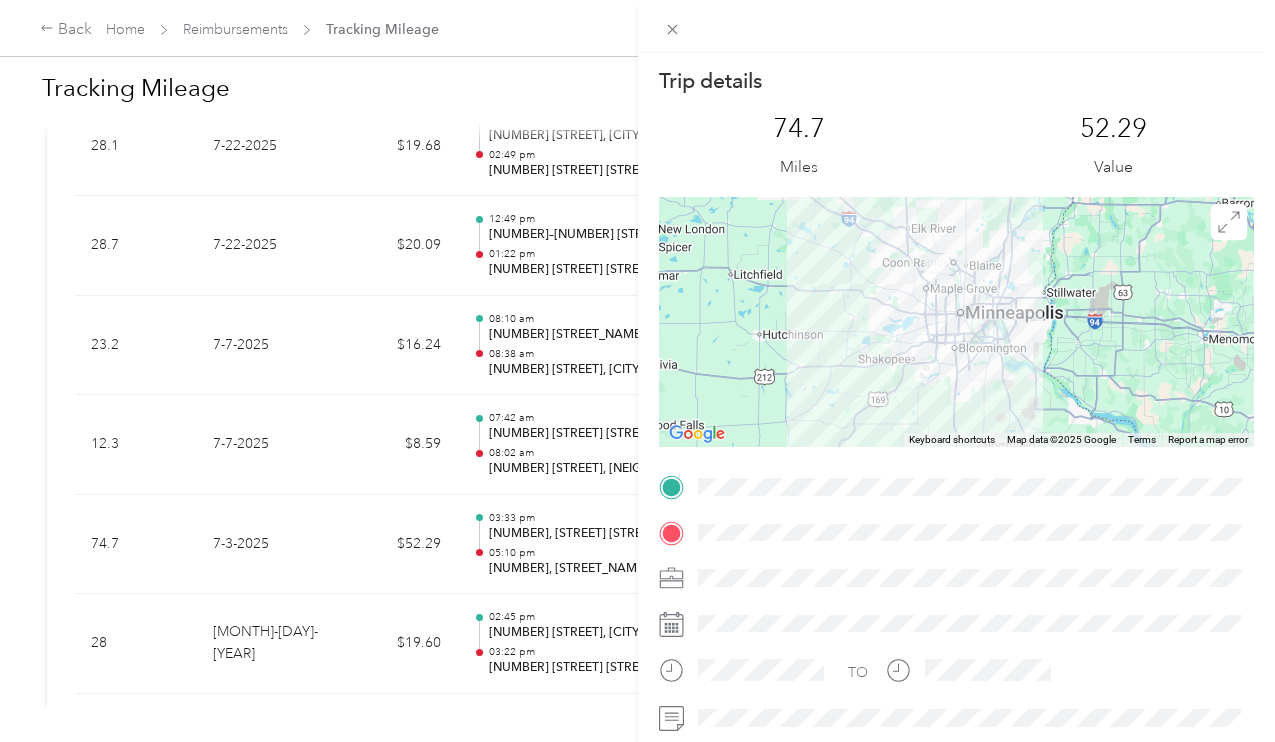 click on "Trip details This trip cannot be edited because it is either under review, approved, or paid. Contact your Team Manager to edit it. 74.7 Miles 52.29 Value  ← Move left → Move right ↑ Move up ↓ Move down + Zoom in - Zoom out Home Jump left by 75% End Jump right by 75% Page Up Jump up by 75% Page Down Jump down by 75% Keyboard shortcuts Map Data Map data ©2025 Google Map data ©2025 Google 20 km  Click to toggle between metric and imperial units Terms Report a map error TO" at bounding box center [637, 371] 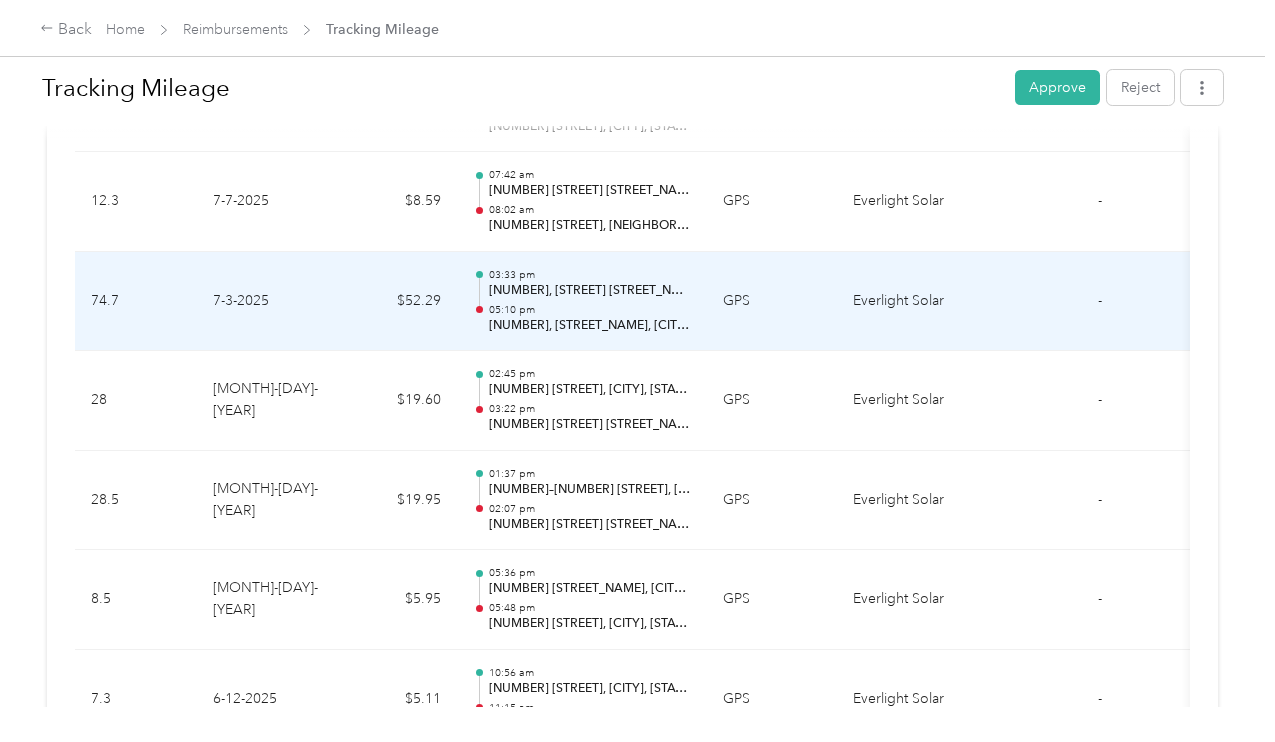 scroll, scrollTop: 1257, scrollLeft: 0, axis: vertical 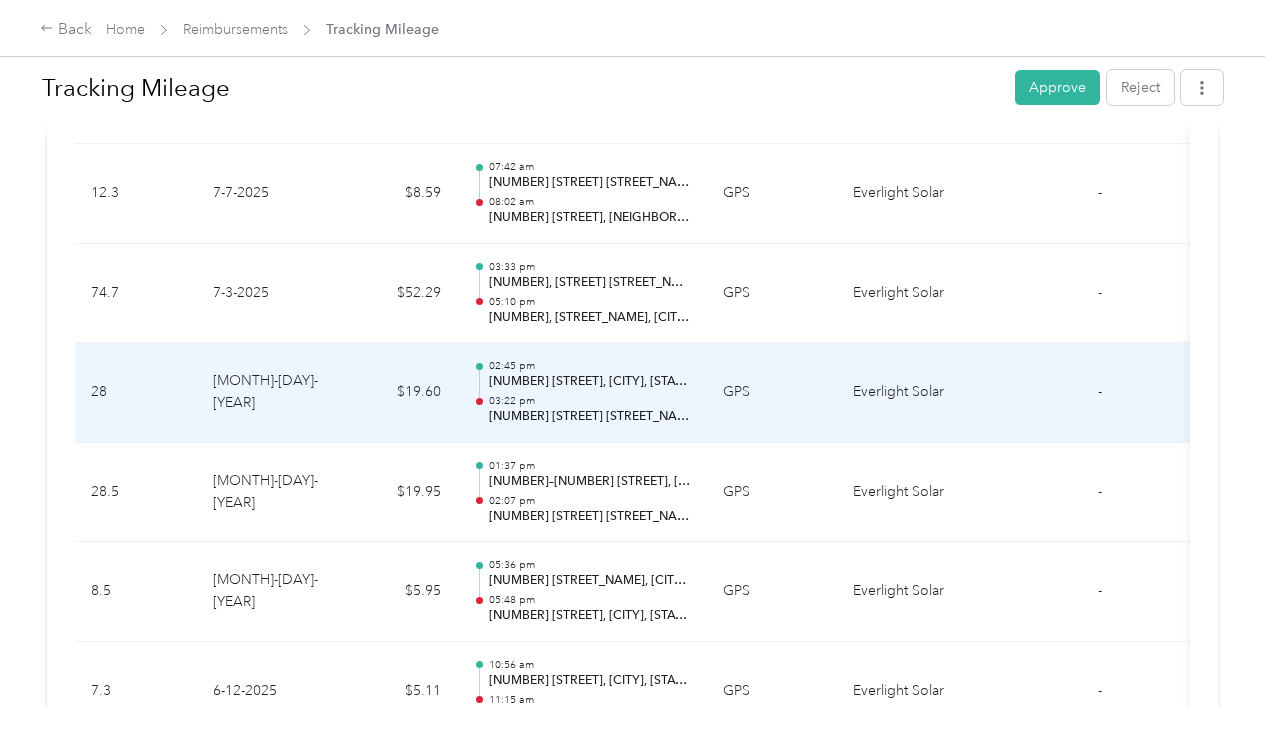 click on "$19.60" at bounding box center (397, 393) 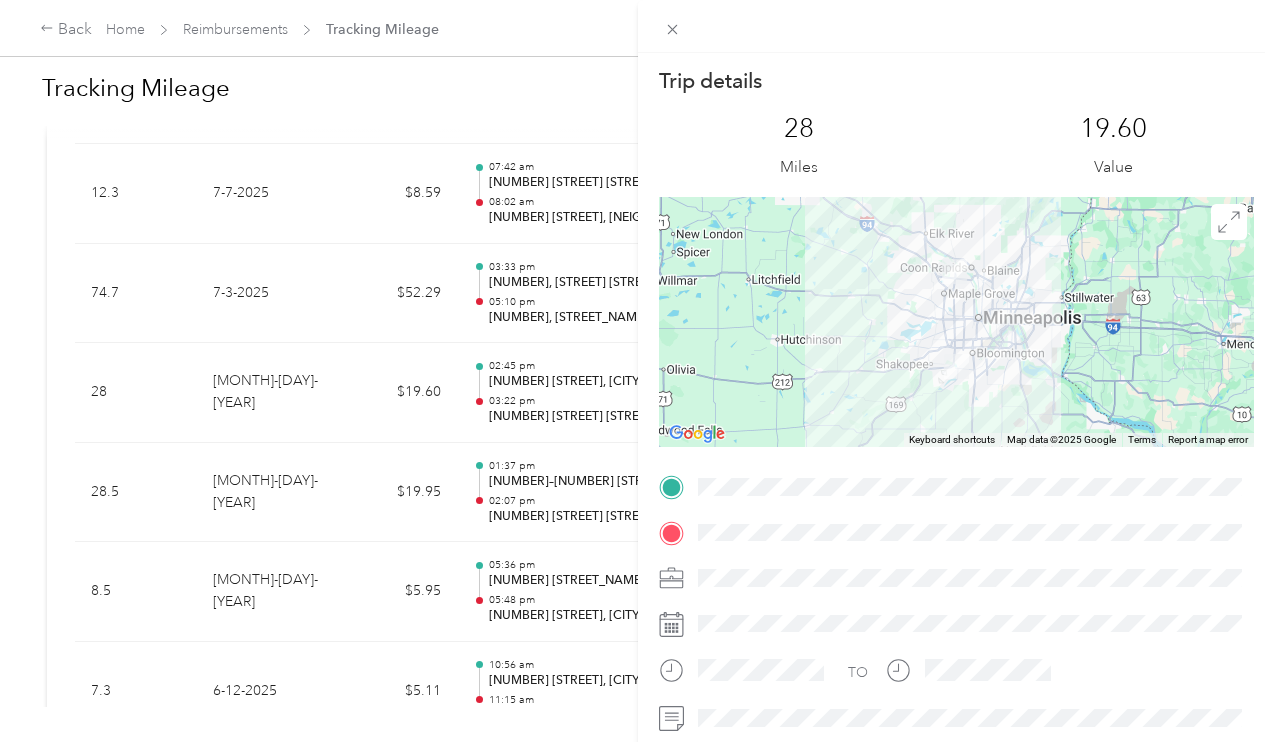 click on "Trip details This trip cannot be edited because it is either under review, approved, or paid. Contact your Team Manager to edit it. 28 Miles 19.60 Value  ← Move left → Move right ↑ Move up ↓ Move down + Zoom in - Zoom out Home Jump left by 75% End Jump right by 75% Page Up Jump up by 75% Page Down Jump down by 75% Keyboard shortcuts Map Data Map data ©2025 Google Map data ©2025 Google 20 km  Click to toggle between metric and imperial units Terms Report a map error TO" at bounding box center [637, 371] 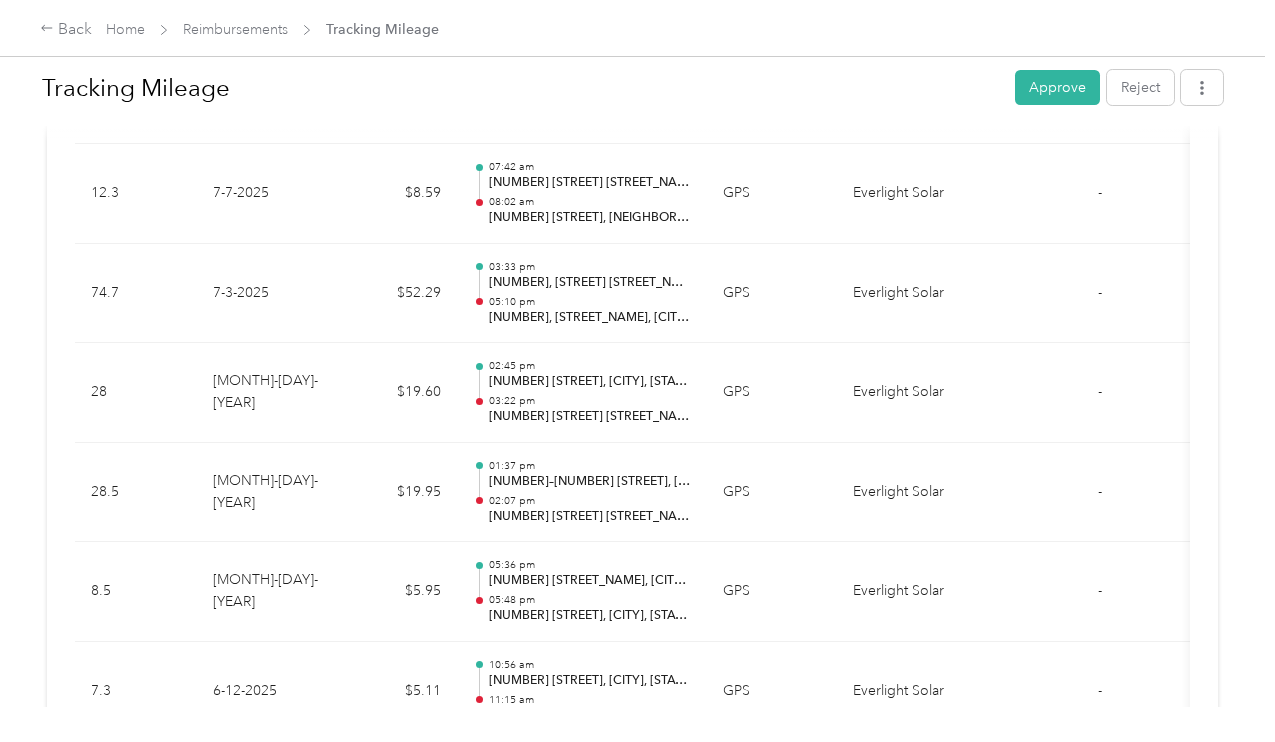 click on "$19.95" at bounding box center (397, 493) 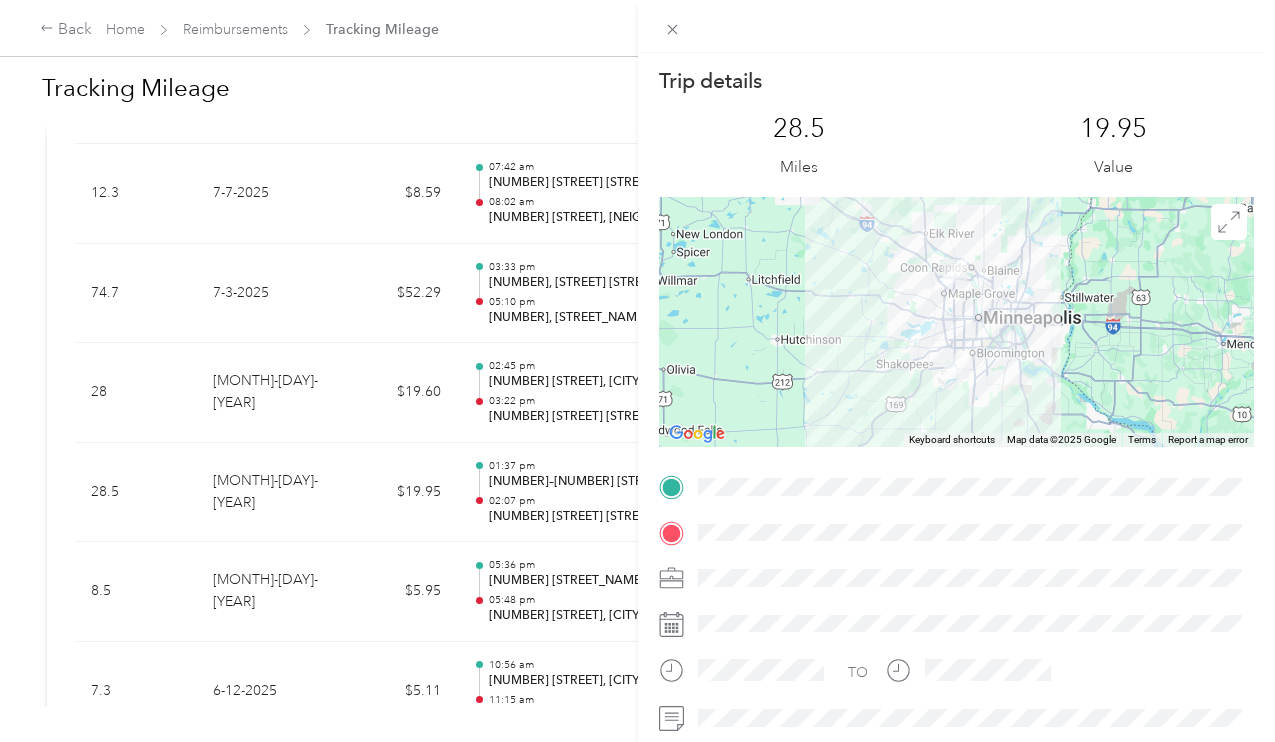 click on "Trip details This trip cannot be edited because it is either under review, approved, or paid. Contact your Team Manager to edit it. 28.5 Miles 19.95 Value  ← Move left → Move right ↑ Move up ↓ Move down + Zoom in - Zoom out Home Jump left by 75% End Jump right by 75% Page Up Jump up by 75% Page Down Jump down by 75% Keyboard shortcuts Map Data Map data ©2025 Google Map data ©2025 Google 20 km  Click to toggle between metric and imperial units Terms Report a map error TO" at bounding box center (637, 371) 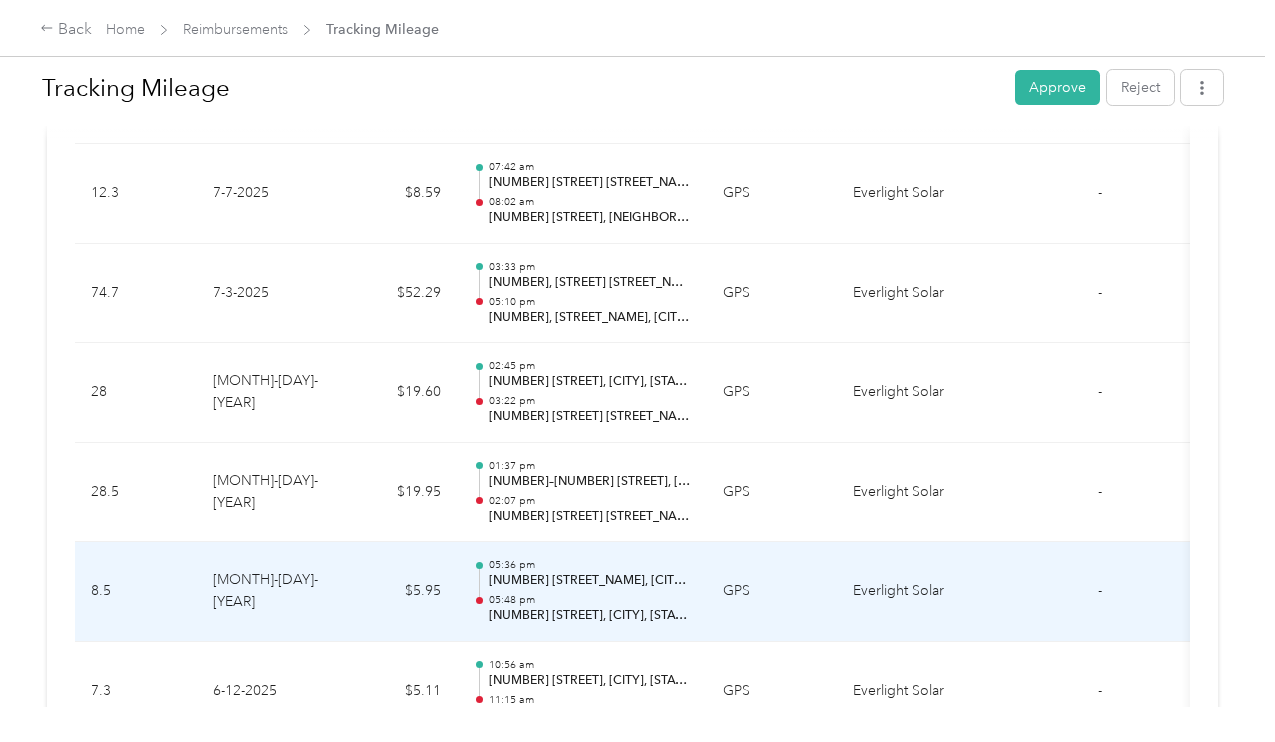 scroll, scrollTop: 0, scrollLeft: 0, axis: both 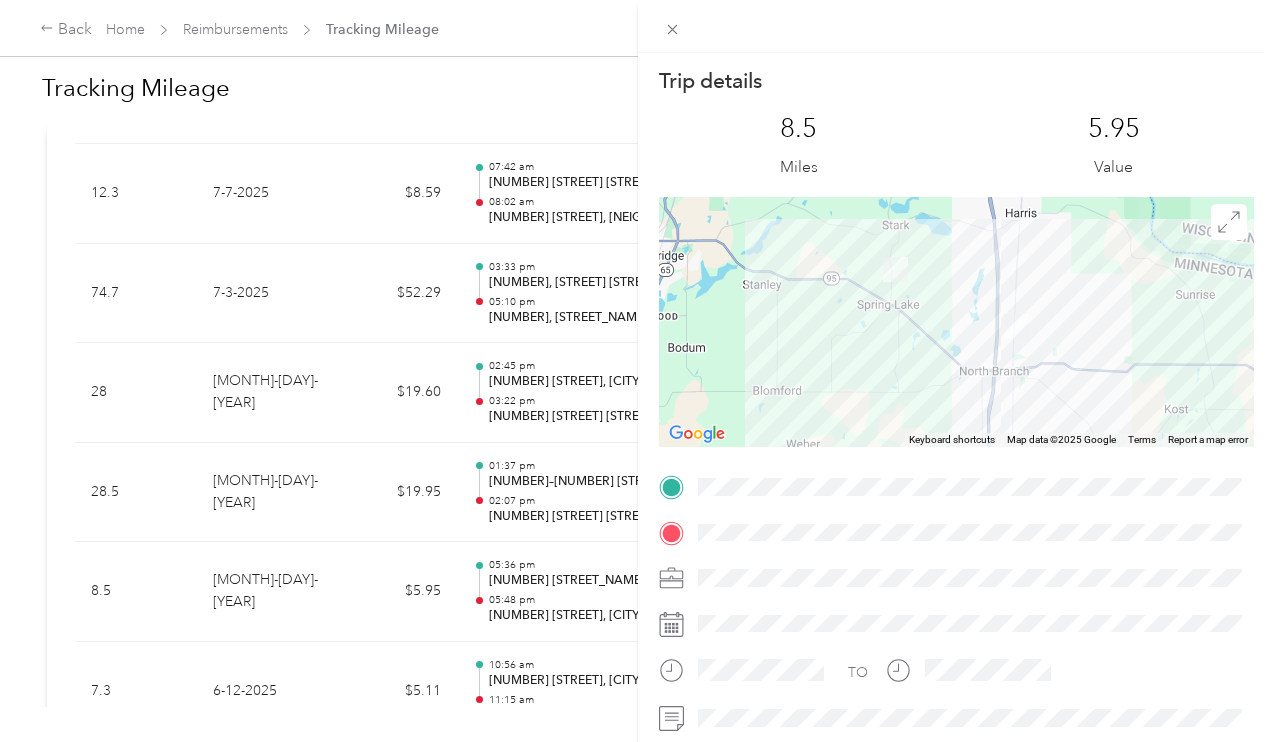 click on "Trip details This trip cannot be edited because it is either under review, approved, or paid. Contact your Team Manager to edit it. 8.5 Miles 5.95 Value  ← Move left → Move right ↑ Move up ↓ Move down + Zoom in - Zoom out Home Jump left by 75% End Jump right by 75% Page Up Jump up by 75% Page Down Jump down by 75% Keyboard shortcuts Map Data Map data ©2025 Google Map data ©2025 Google 2 km  Click to toggle between metric and imperial units Terms Report a map error TO" at bounding box center (637, 371) 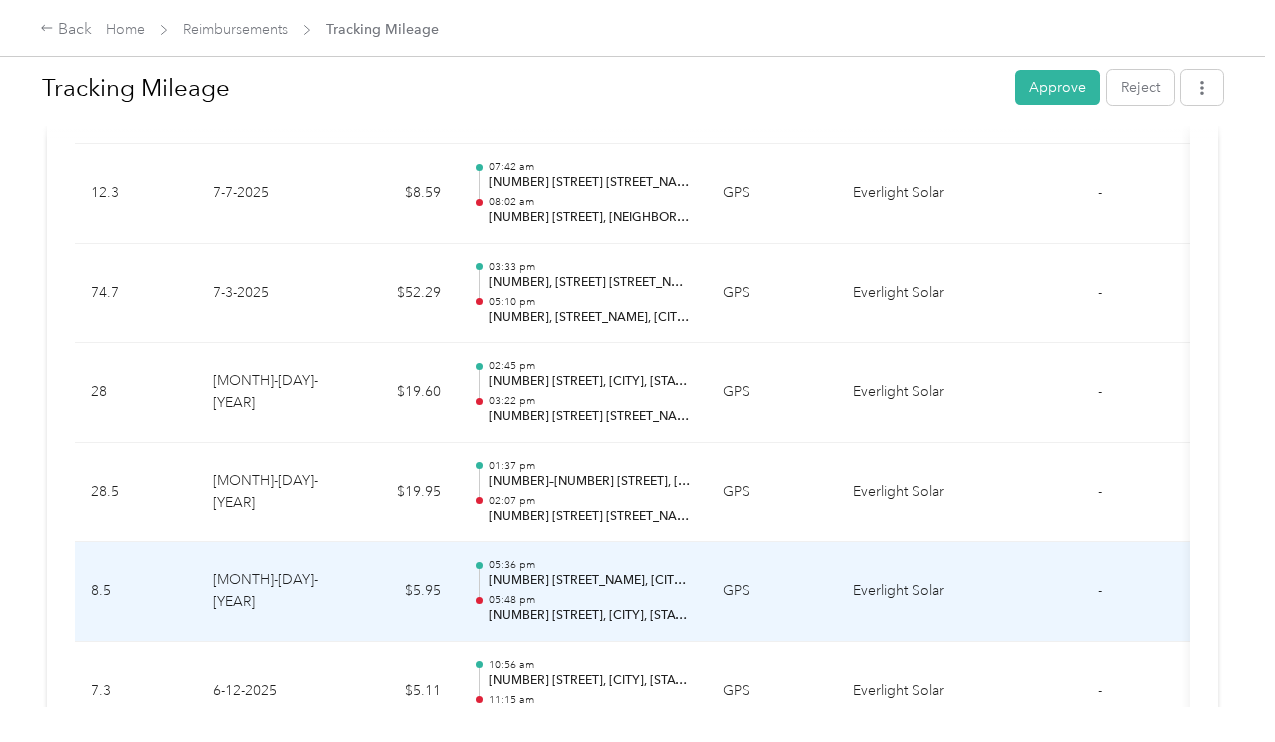 click on "$5.95" at bounding box center [397, 592] 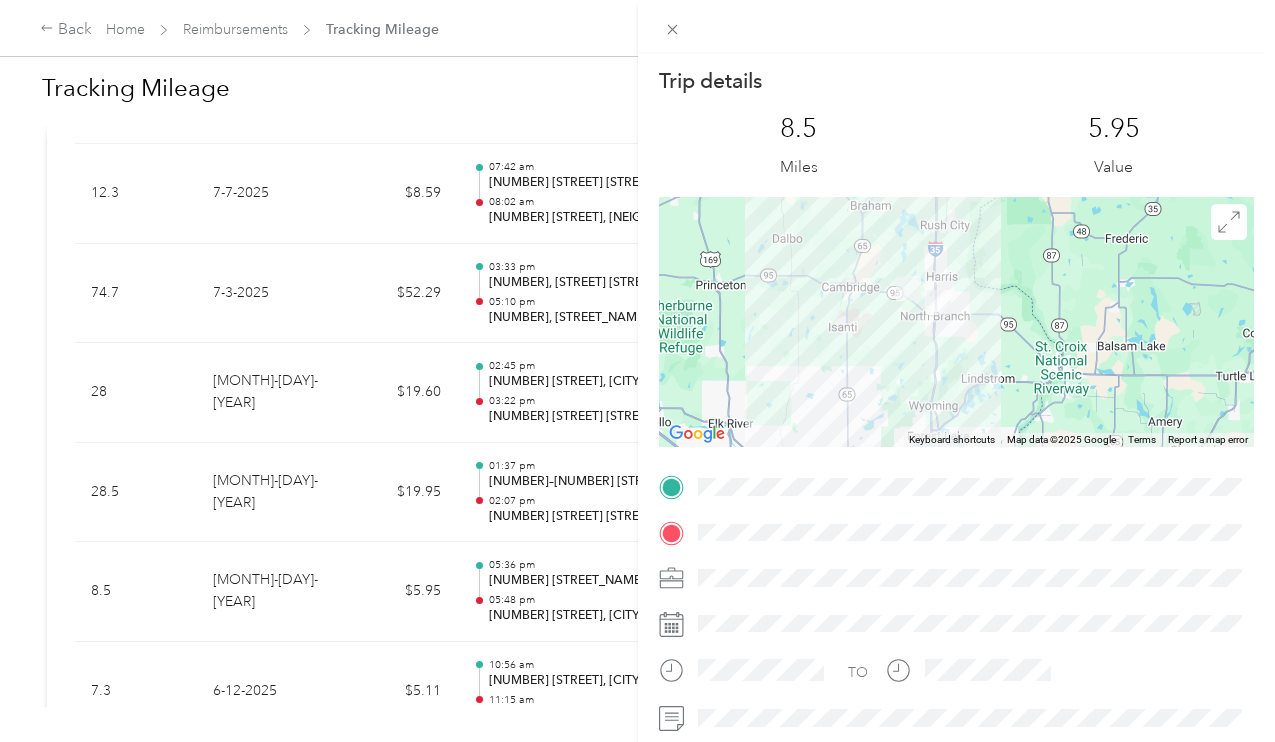 scroll, scrollTop: 0, scrollLeft: 0, axis: both 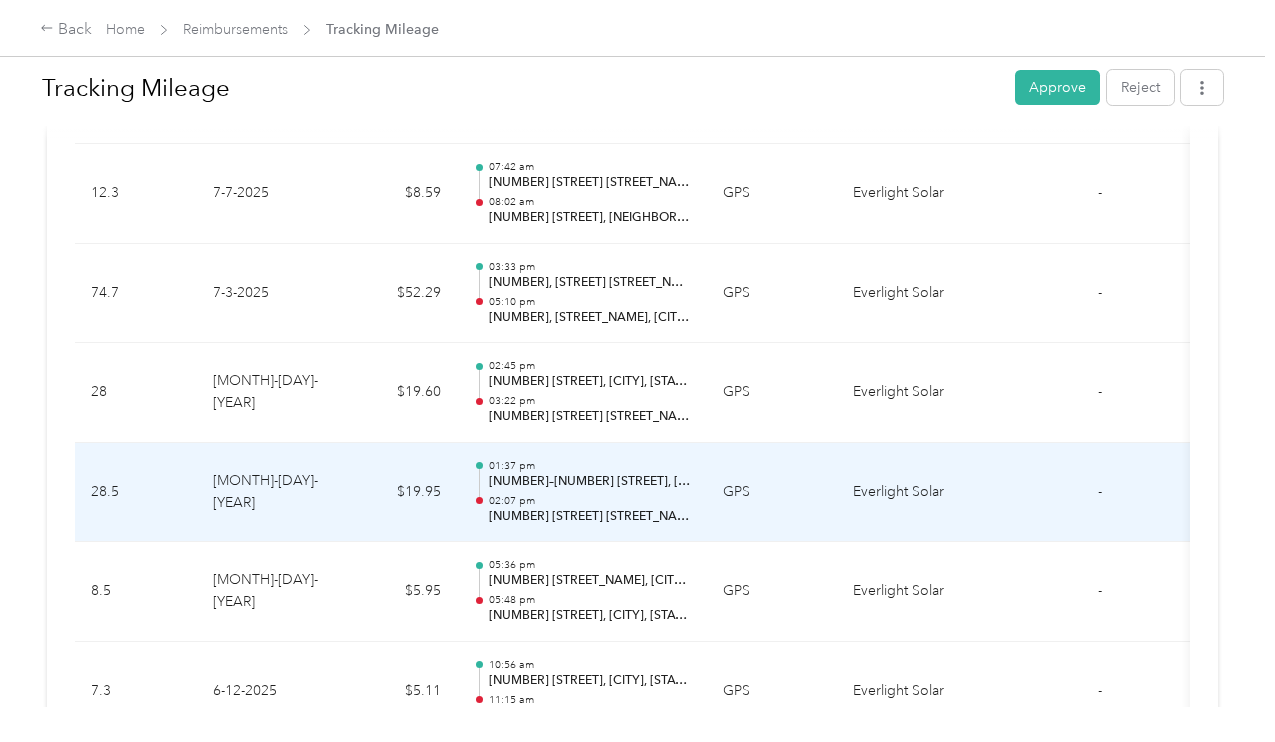 click on "$19.95" at bounding box center [397, 493] 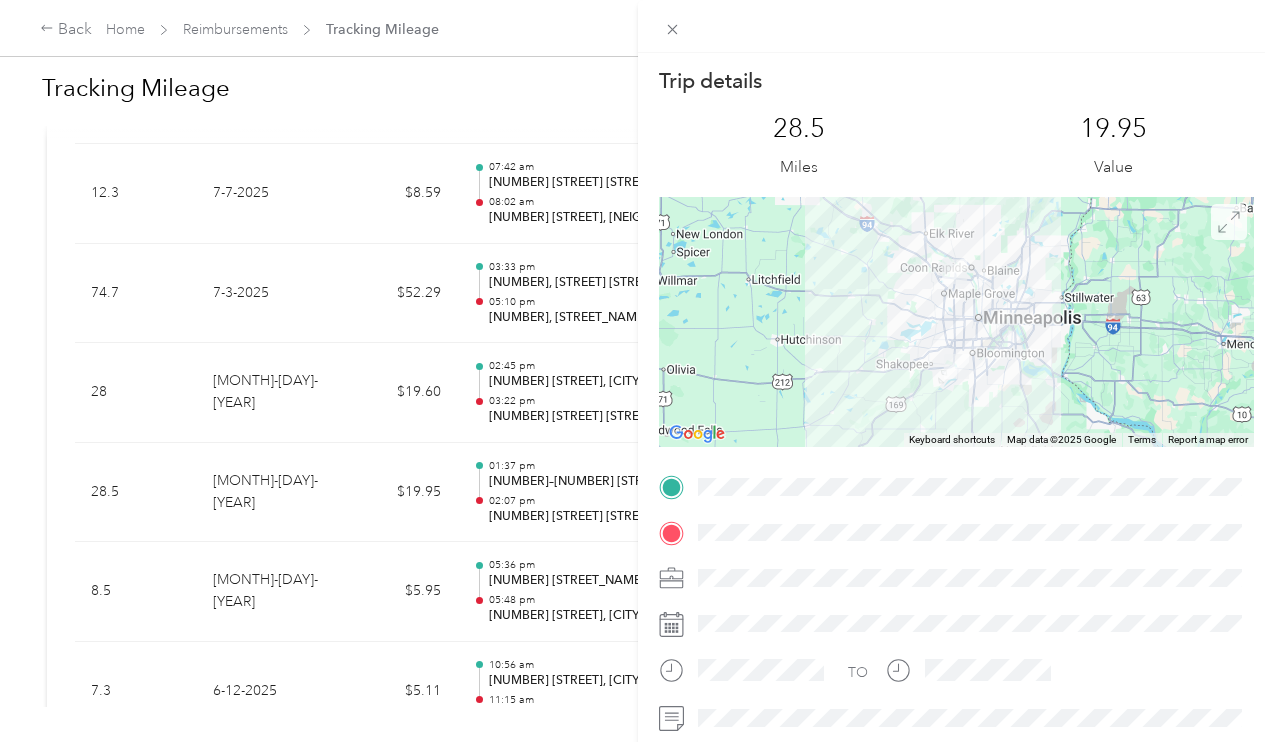 click 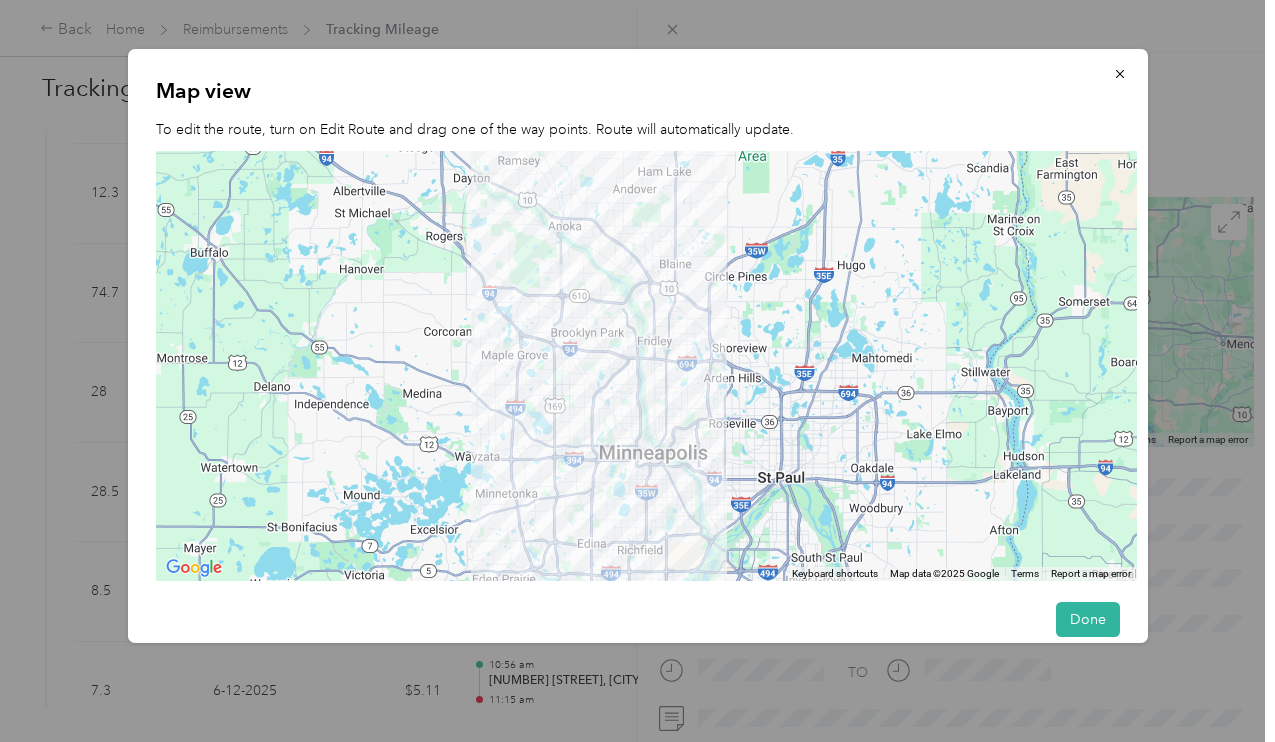 drag, startPoint x: 607, startPoint y: 568, endPoint x: 601, endPoint y: 660, distance: 92.19544 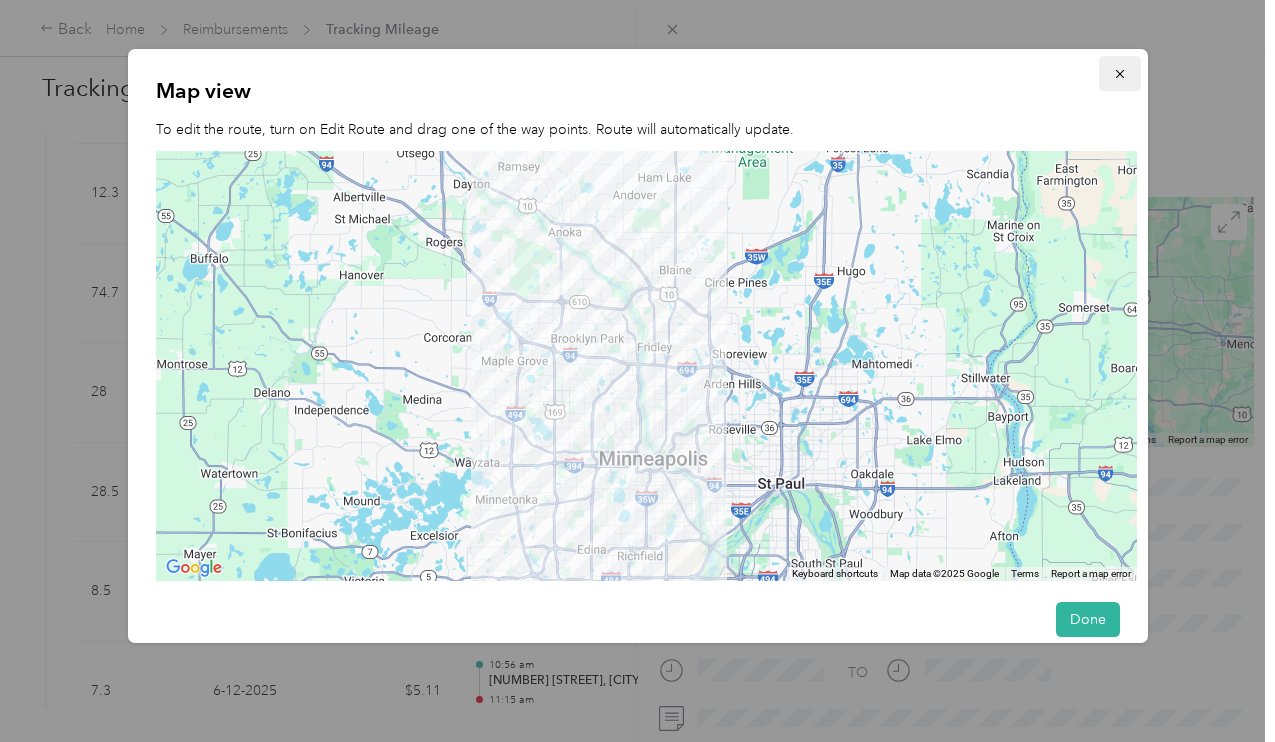 click 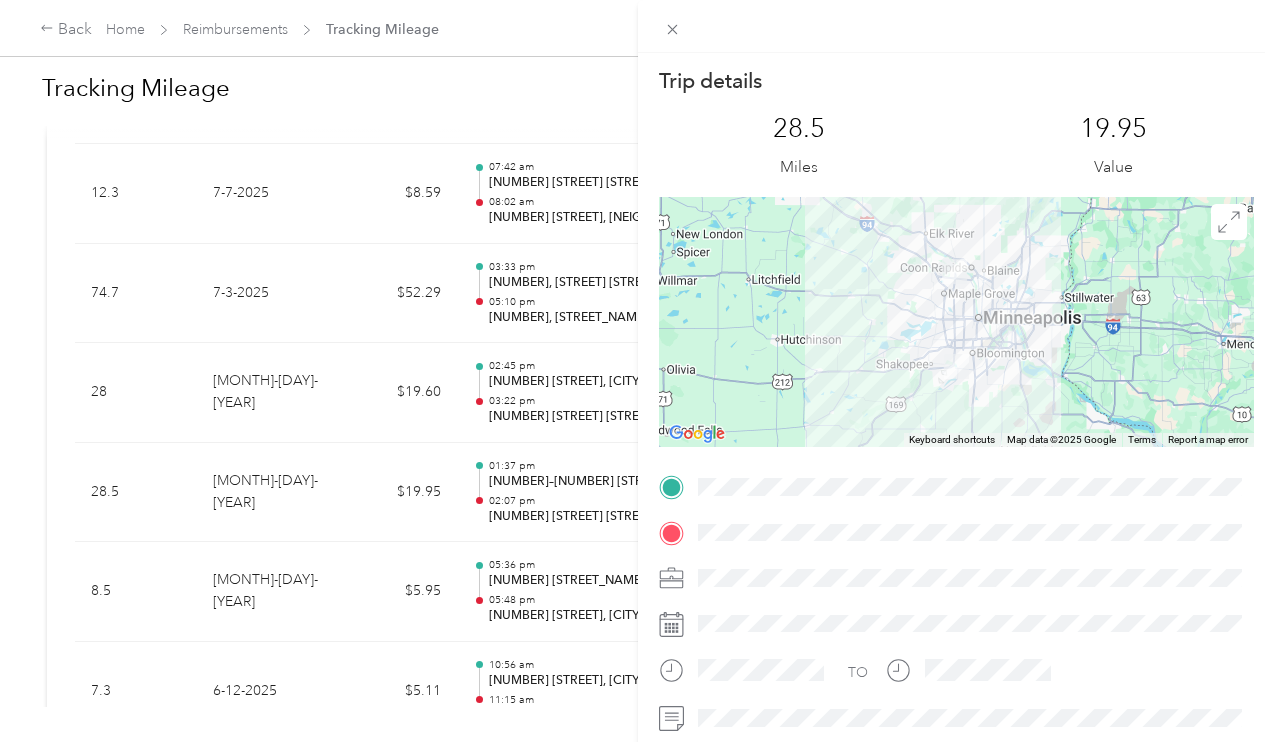 click on "Trip details This trip cannot be edited because it is either under review, approved, or paid. Contact your Team Manager to edit it. 28.5 Miles 19.95 Value  ← Move left → Move right ↑ Move up ↓ Move down + Zoom in - Zoom out Home Jump left by 75% End Jump right by 75% Page Up Jump up by 75% Page Down Jump down by 75% Keyboard shortcuts Map Data Map data ©2025 Google Map data ©2025 Google 20 km  Click to toggle between metric and imperial units Terms Report a map error TO" at bounding box center [637, 371] 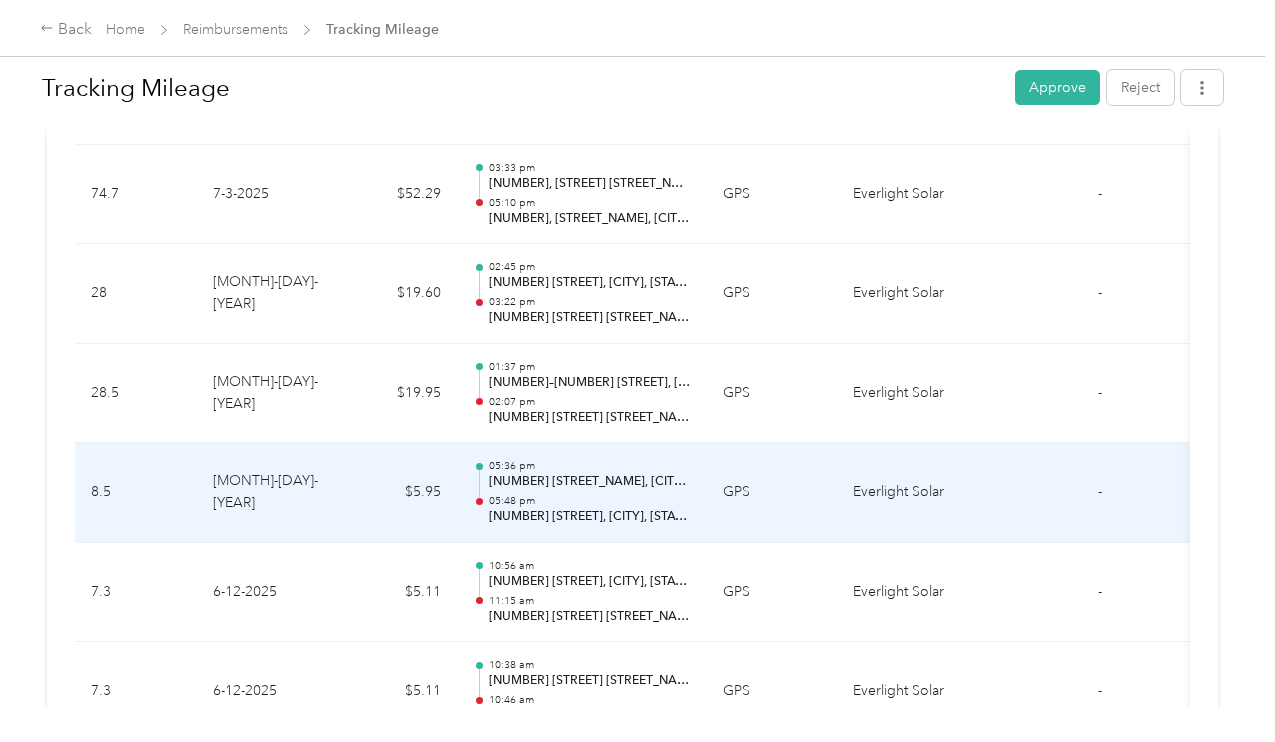 scroll, scrollTop: 1358, scrollLeft: 0, axis: vertical 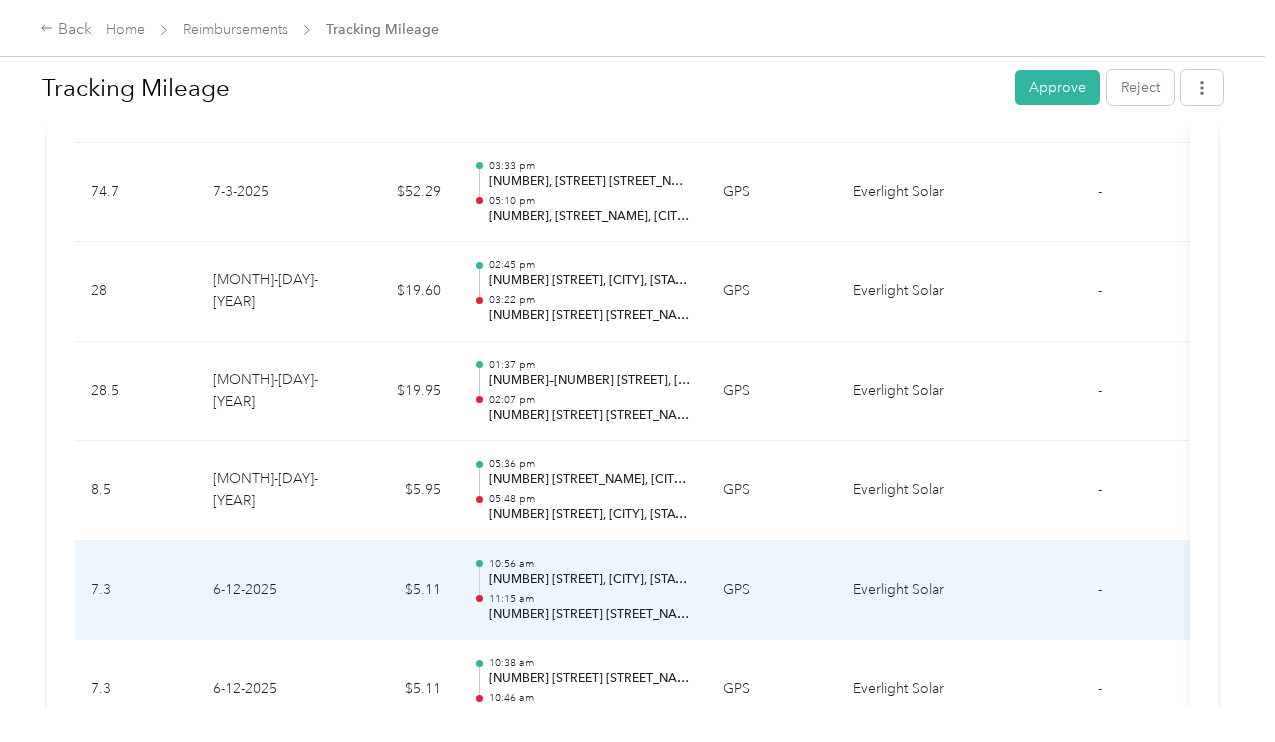 click on "6-12-2025" at bounding box center [267, 591] 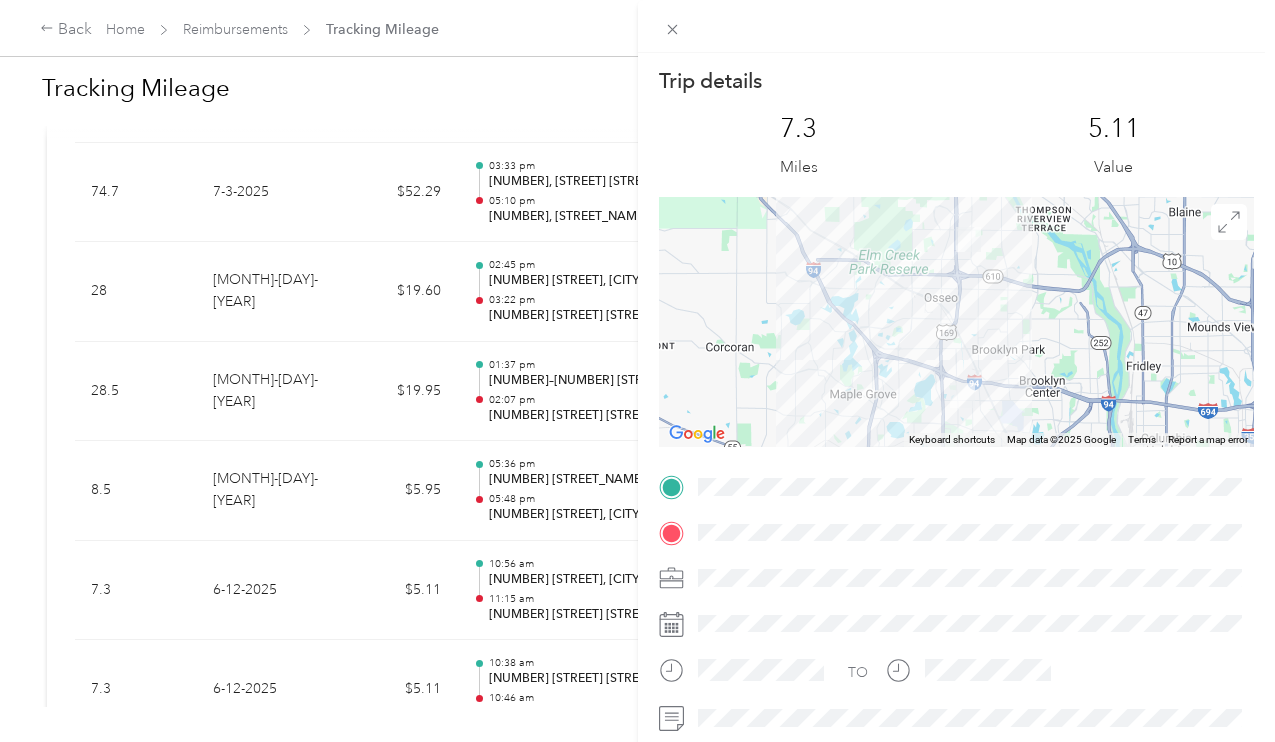 click at bounding box center [957, 322] 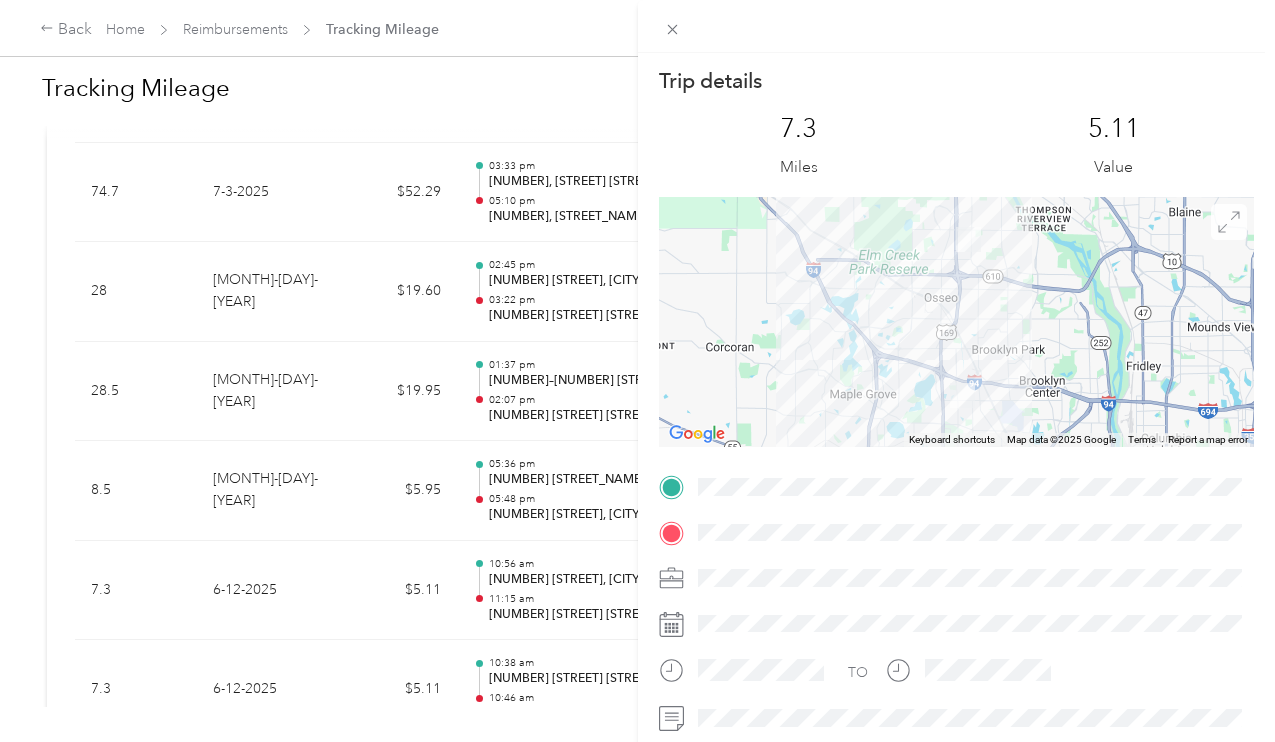 click at bounding box center [1229, 222] 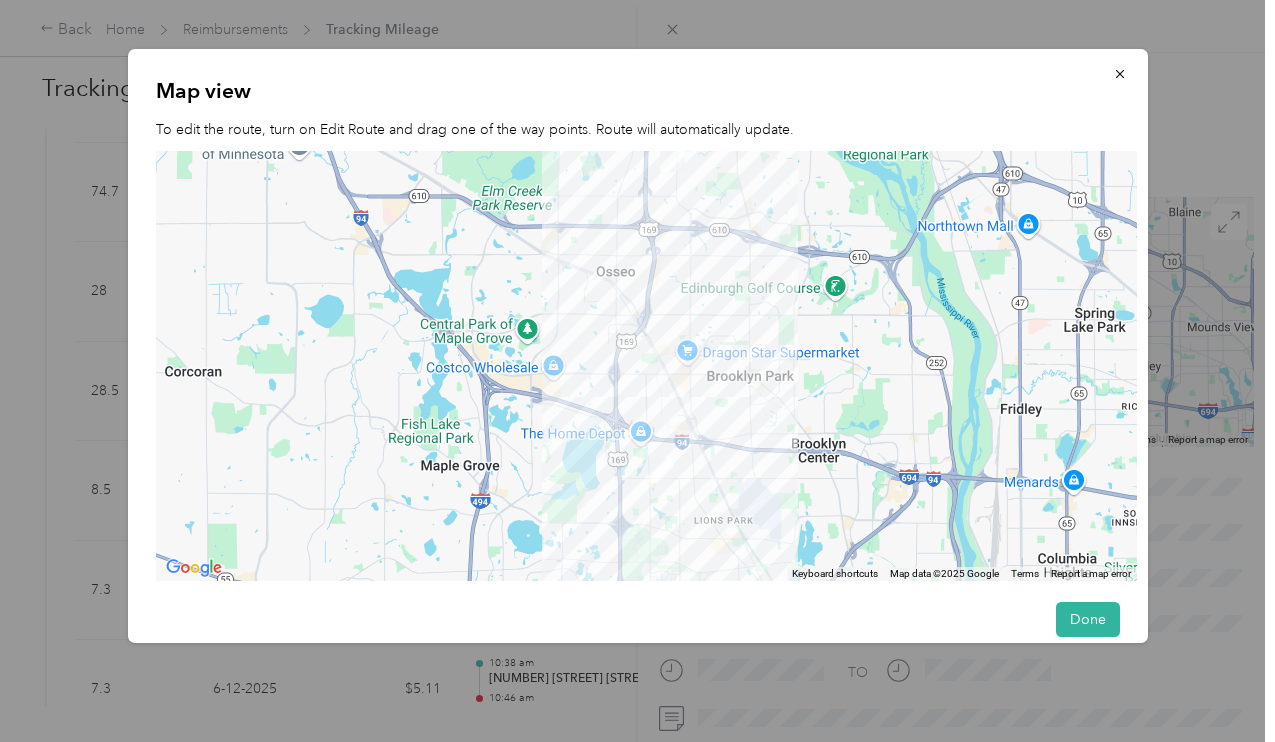 drag, startPoint x: 691, startPoint y: 509, endPoint x: 690, endPoint y: 480, distance: 29.017237 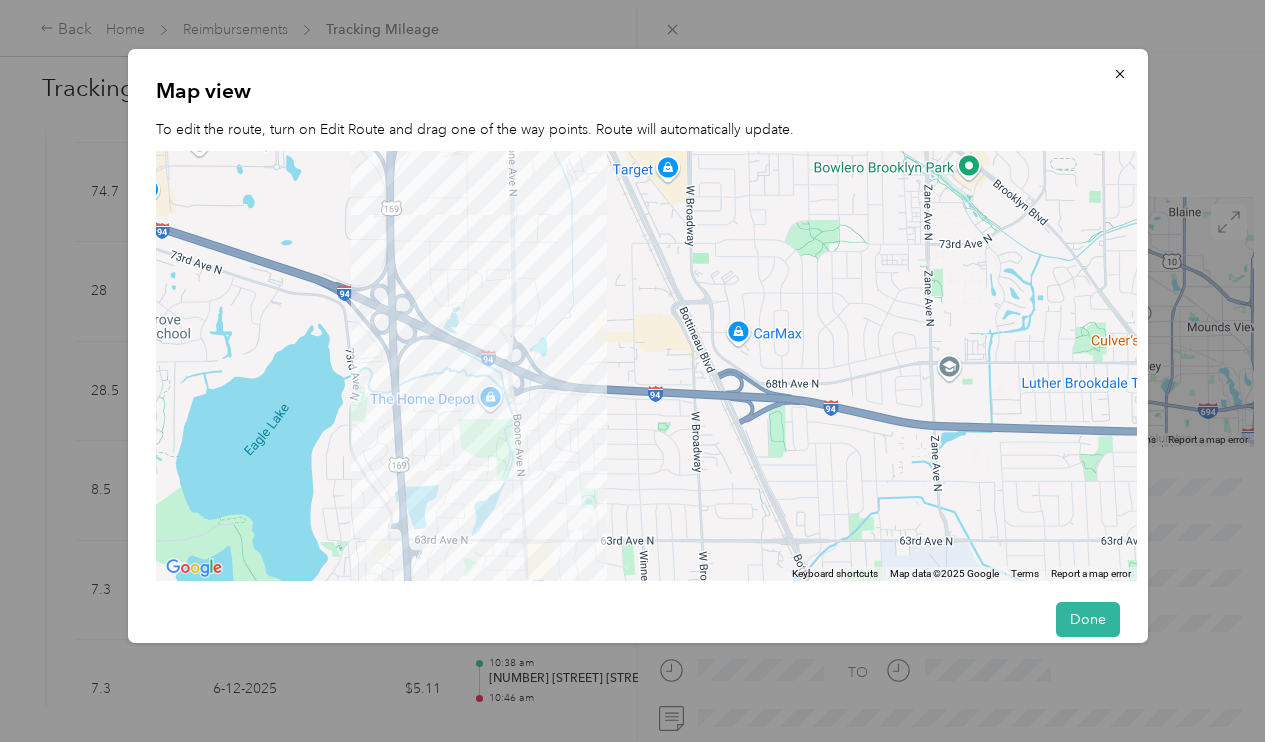 drag, startPoint x: 610, startPoint y: 464, endPoint x: 623, endPoint y: 411, distance: 54.571056 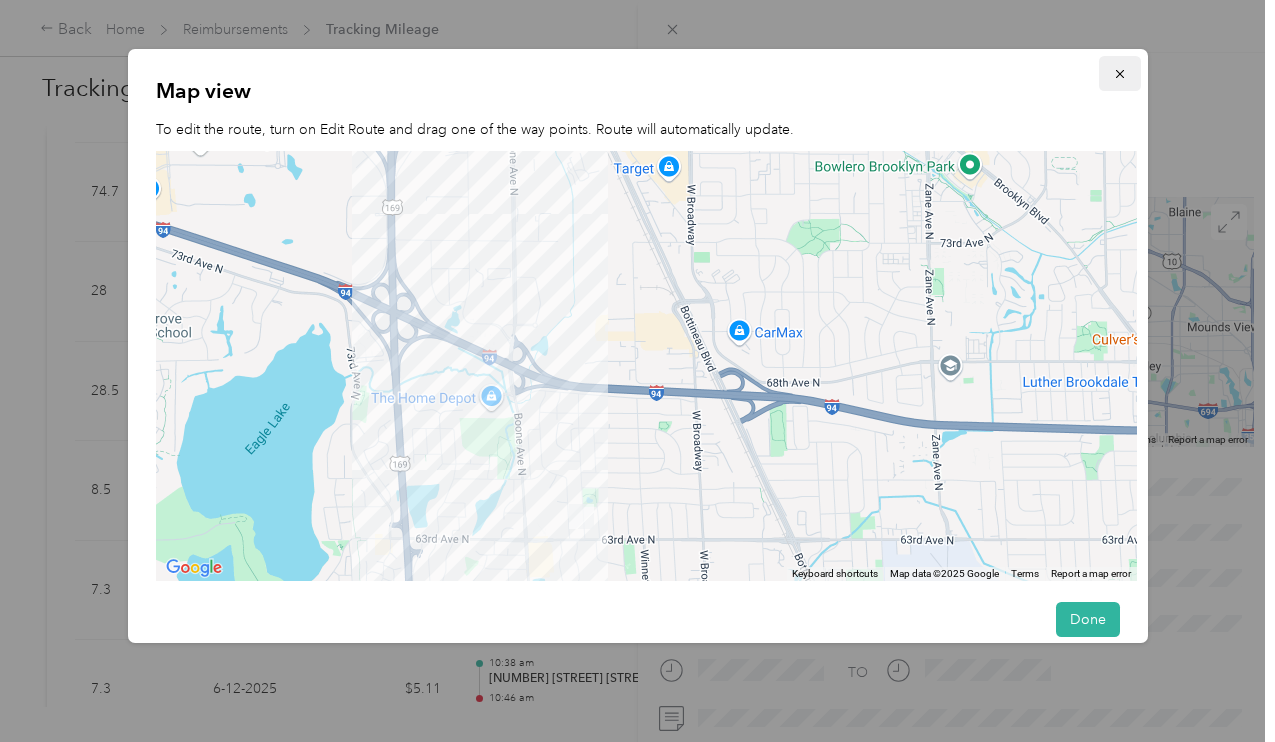 click 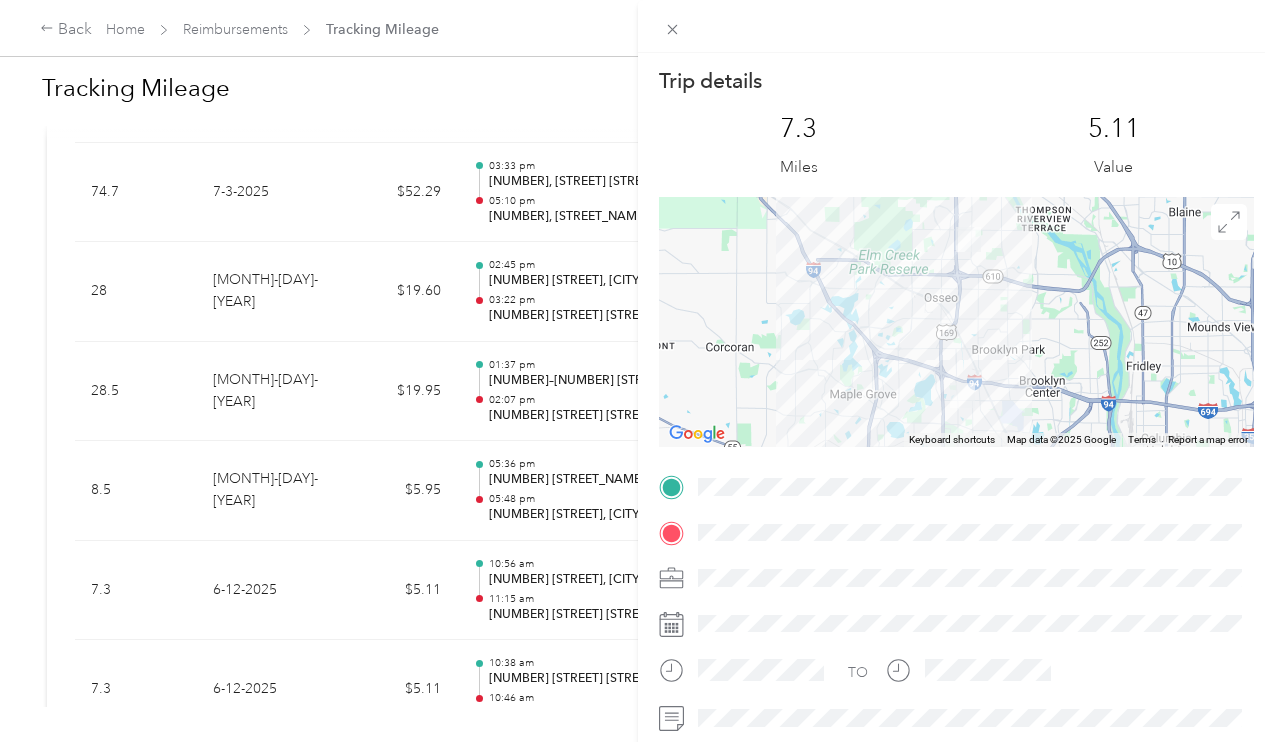 scroll, scrollTop: 0, scrollLeft: 0, axis: both 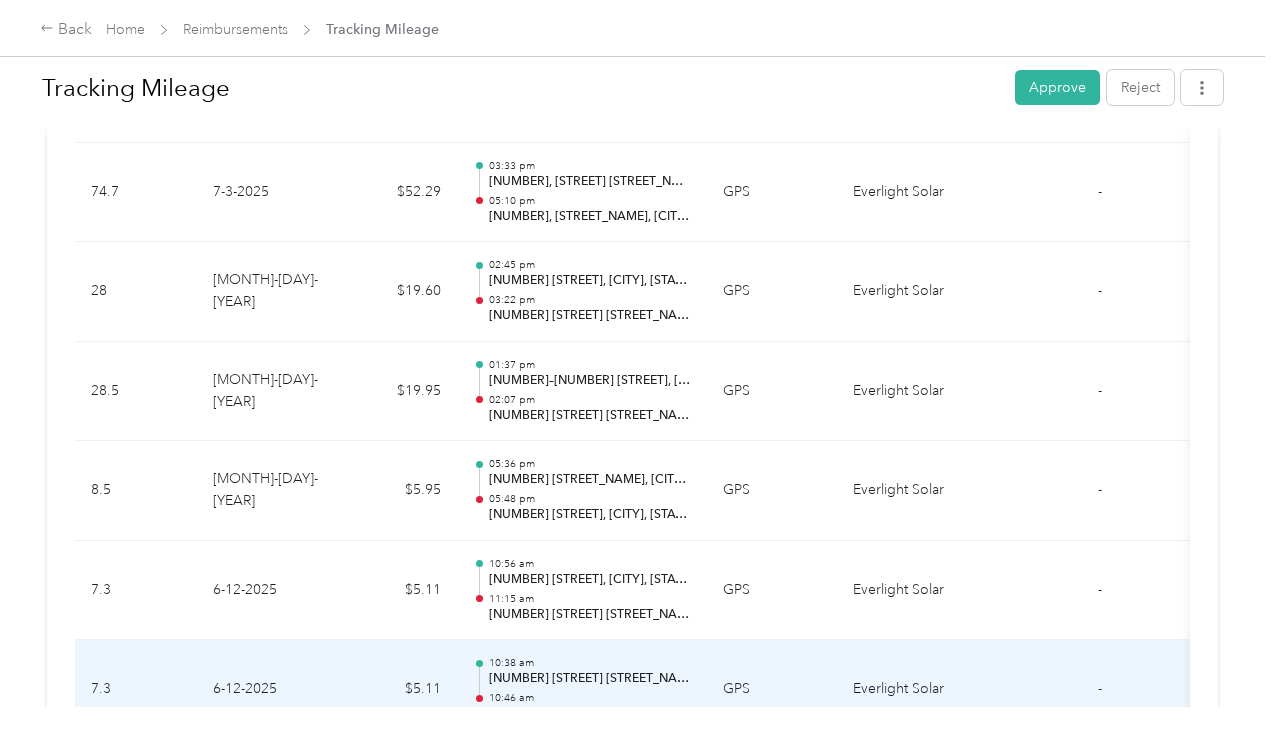 click on "6-12-2025" at bounding box center (267, 690) 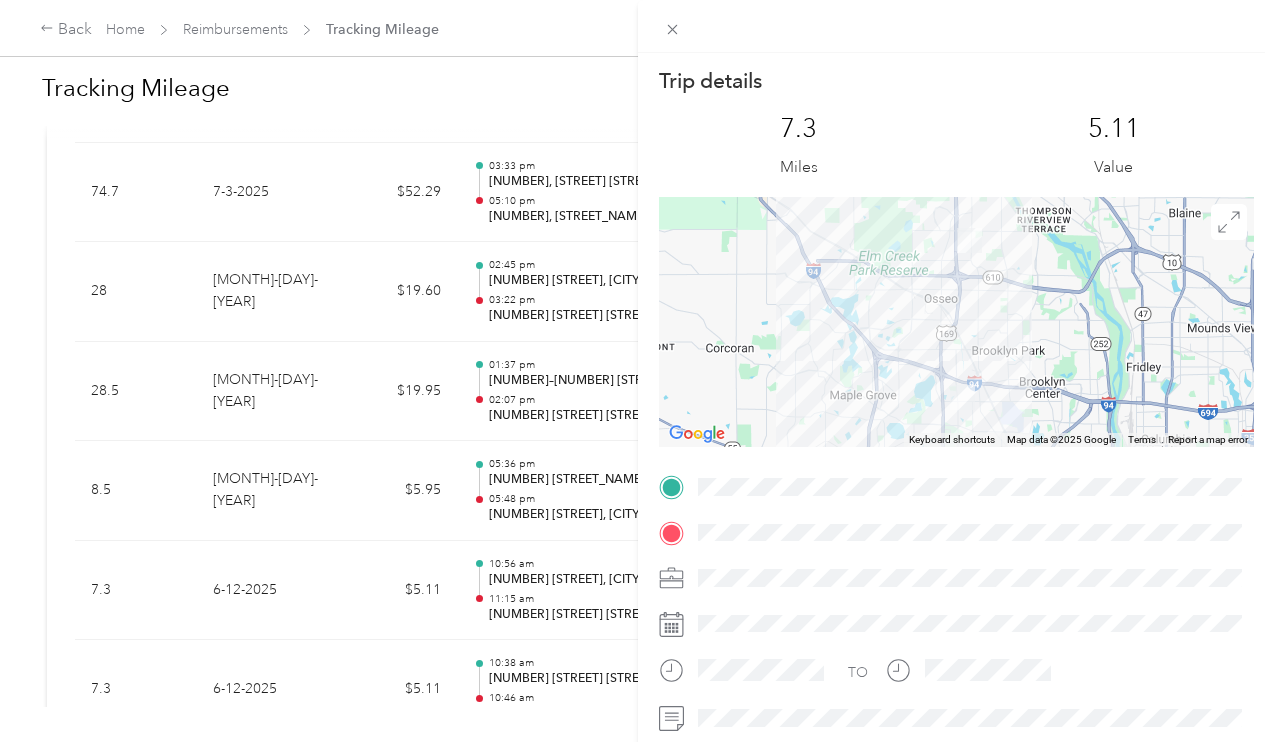 scroll, scrollTop: 1, scrollLeft: 0, axis: vertical 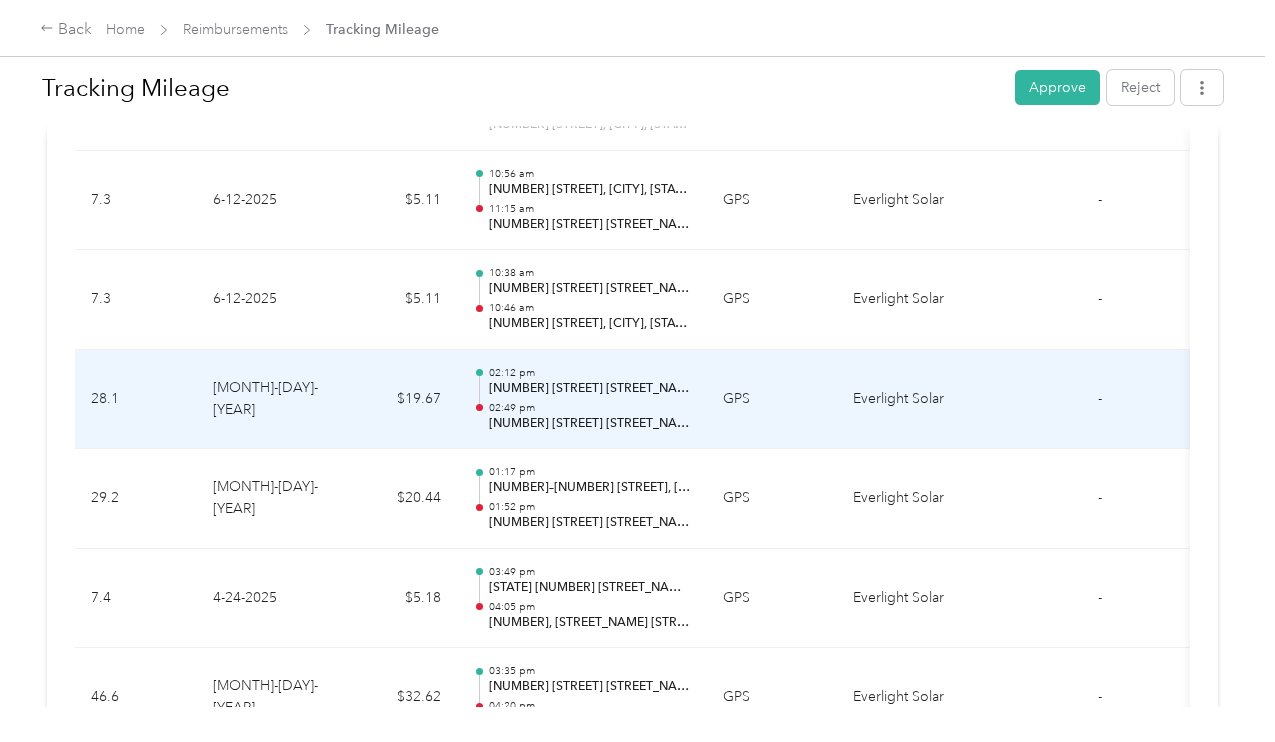 click on "$19.67" at bounding box center (397, 400) 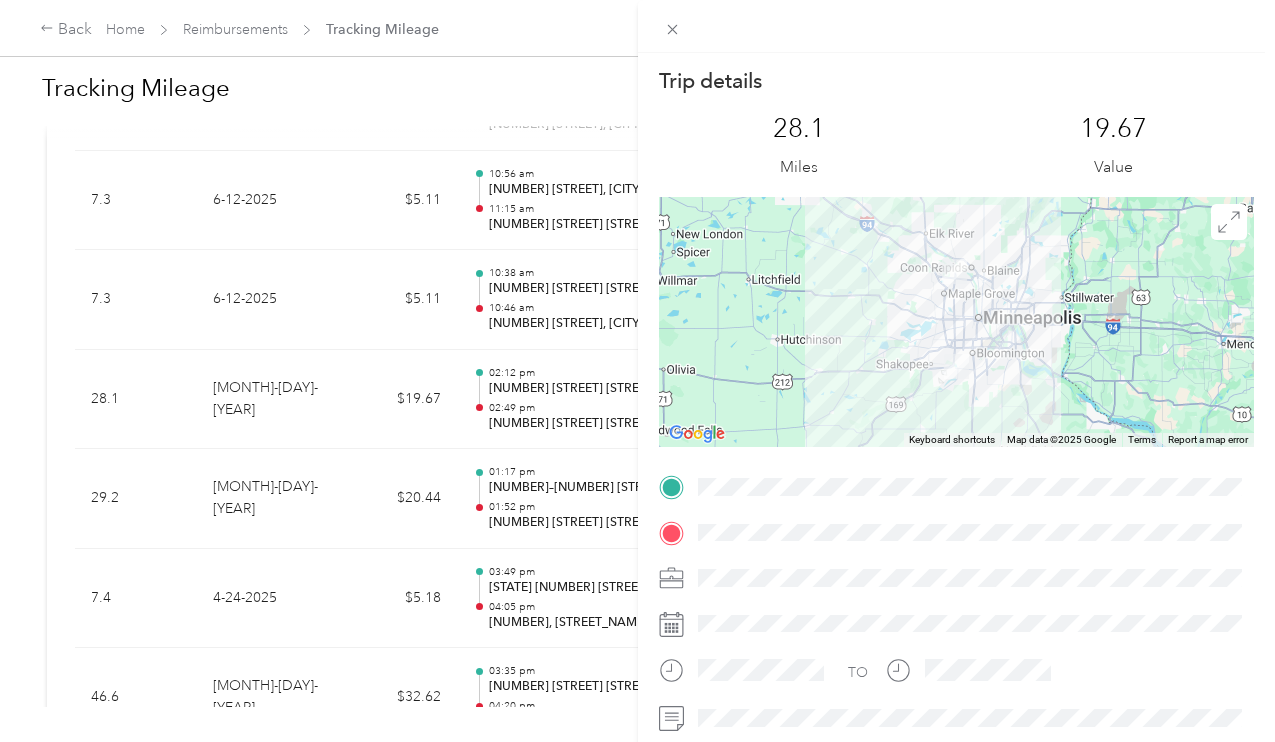 scroll, scrollTop: 0, scrollLeft: 0, axis: both 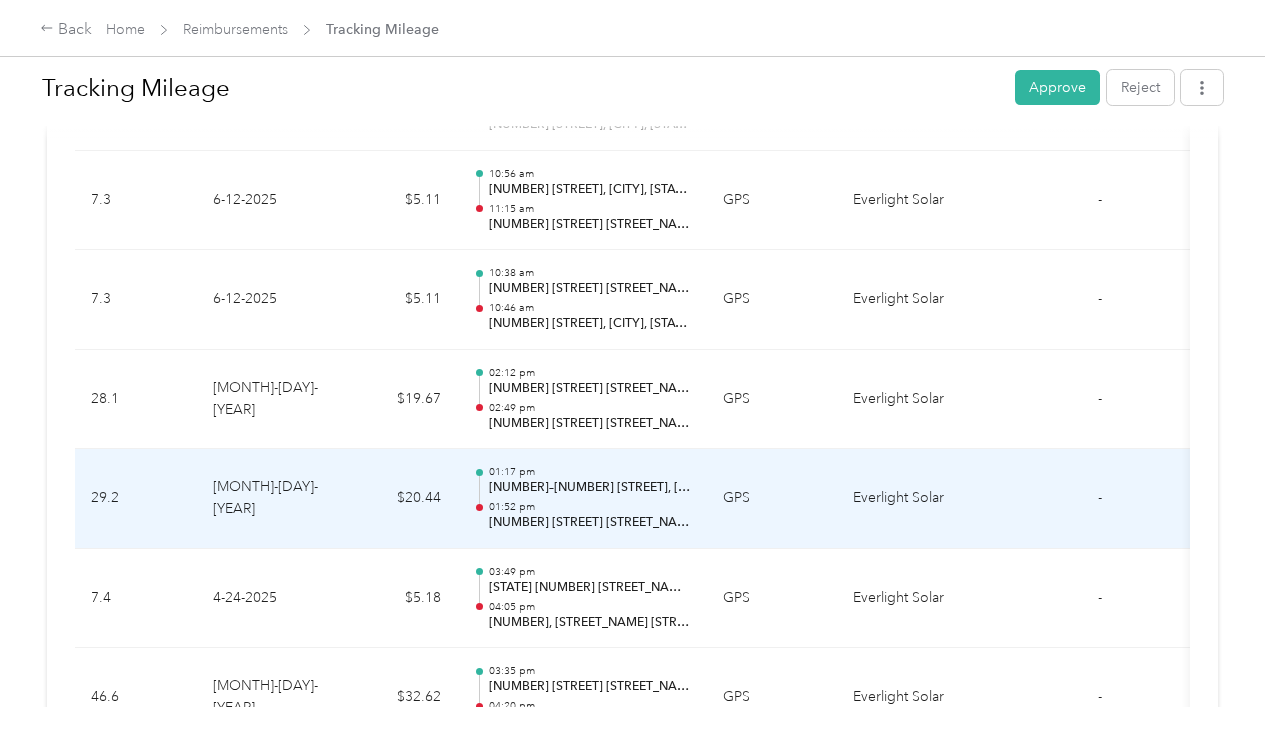 click on "6-11-2025" at bounding box center [267, 499] 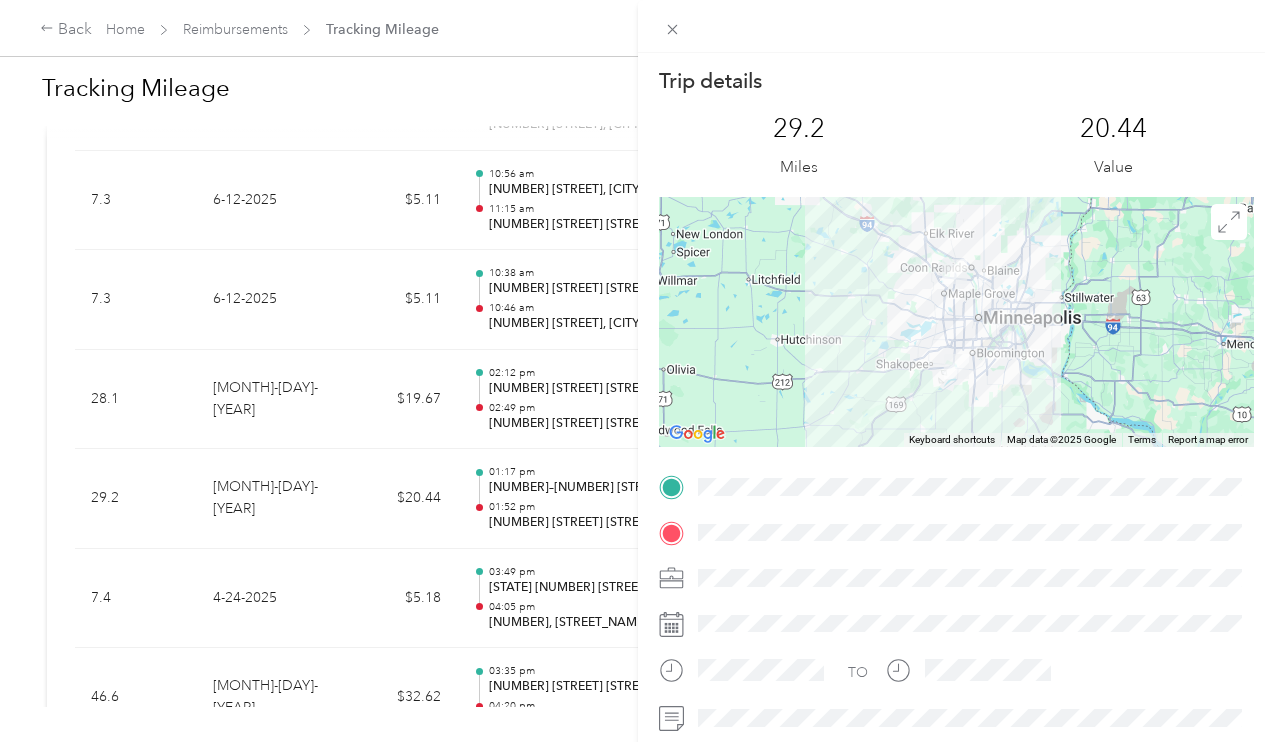 scroll, scrollTop: 0, scrollLeft: 0, axis: both 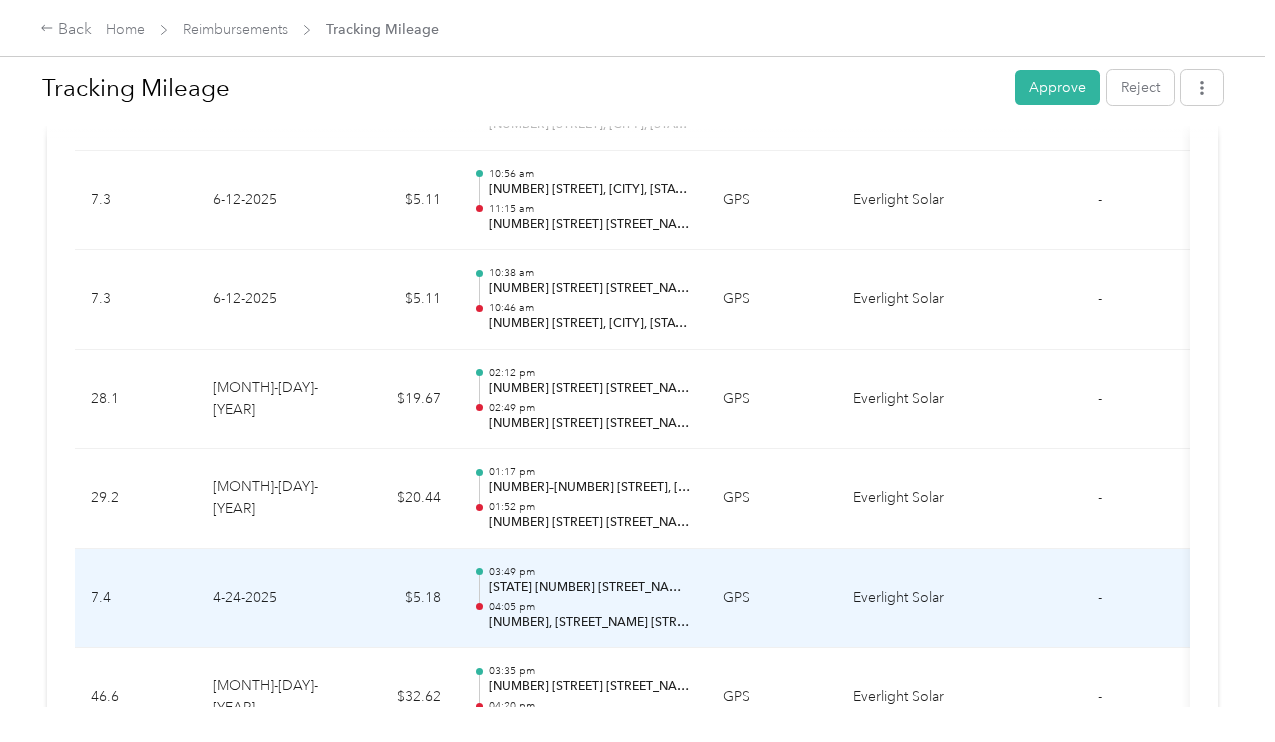 click on "4-24-2025" at bounding box center [267, 599] 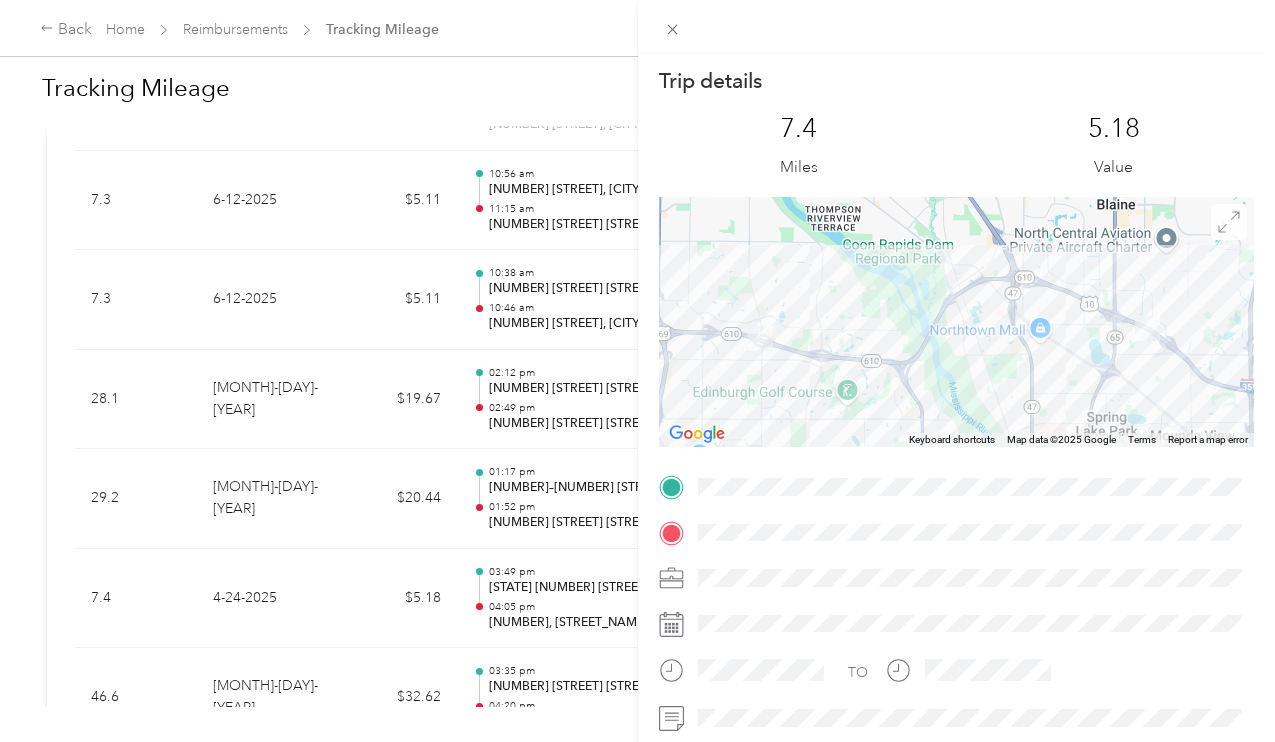 click 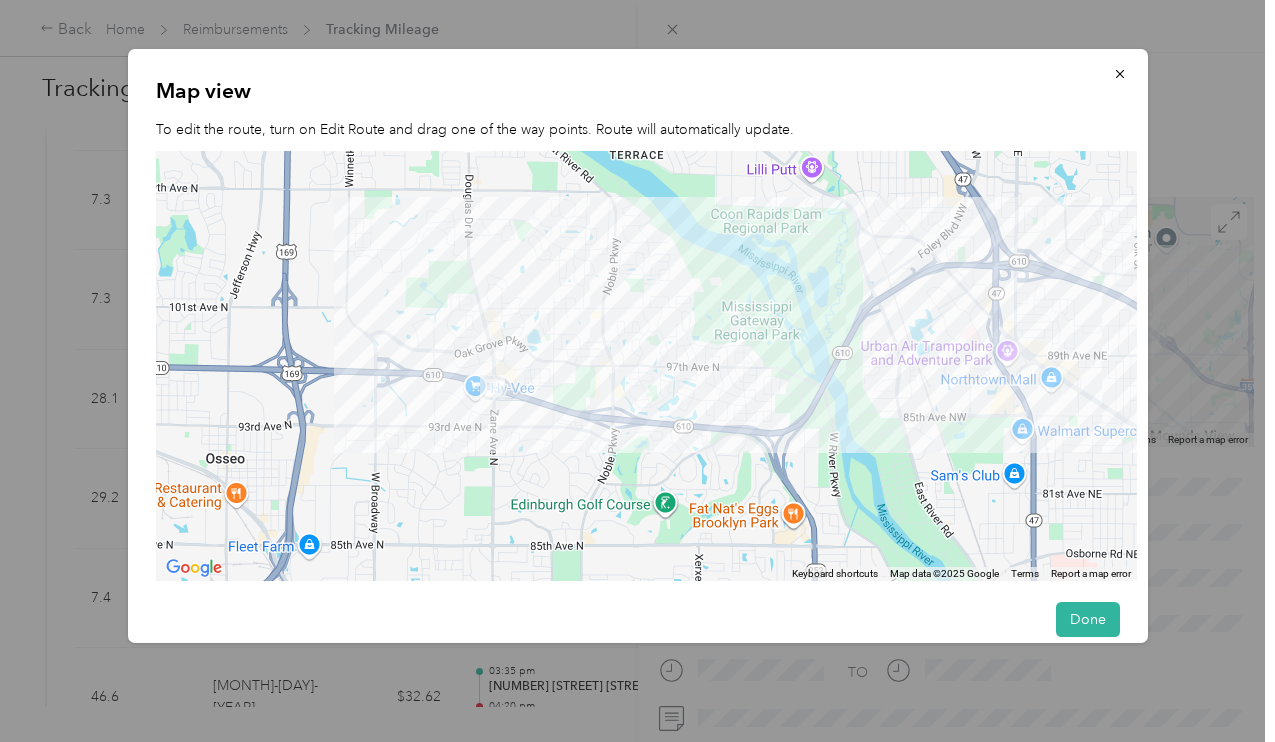 drag, startPoint x: 399, startPoint y: 410, endPoint x: 555, endPoint y: 309, distance: 185.84132 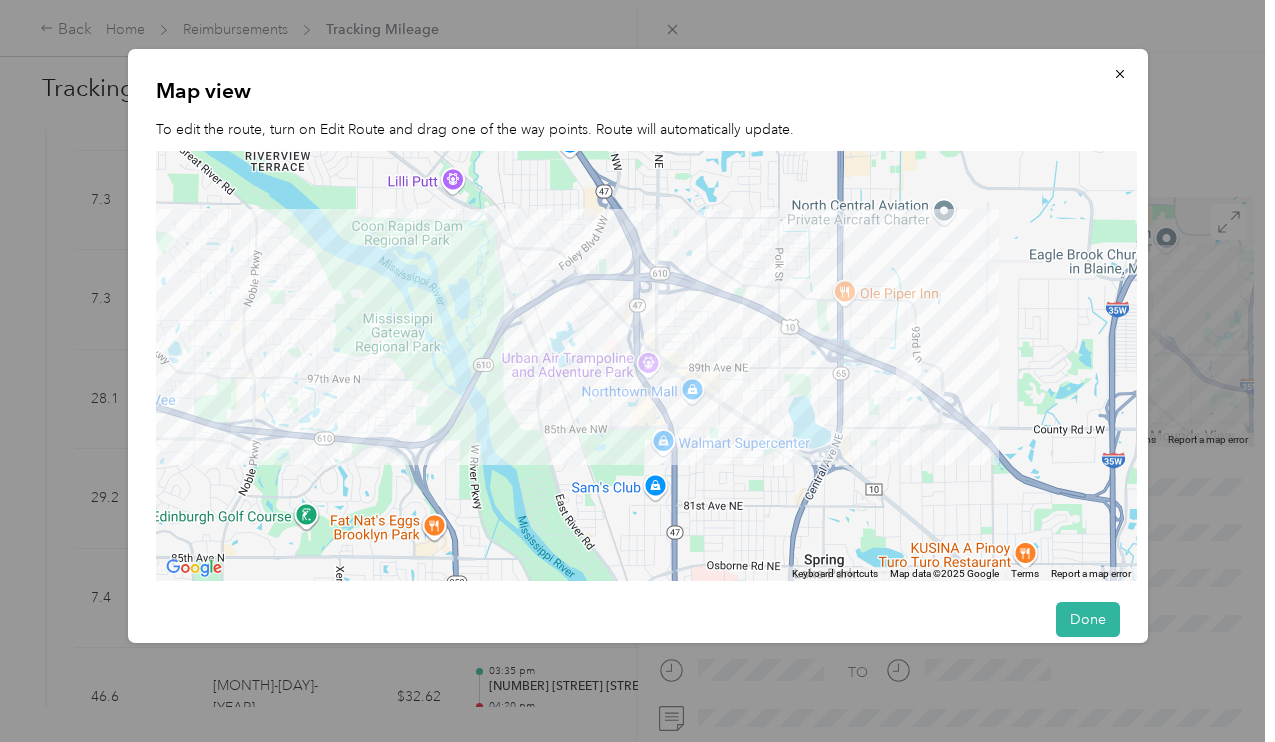 drag, startPoint x: 703, startPoint y: 359, endPoint x: 340, endPoint y: 371, distance: 363.1983 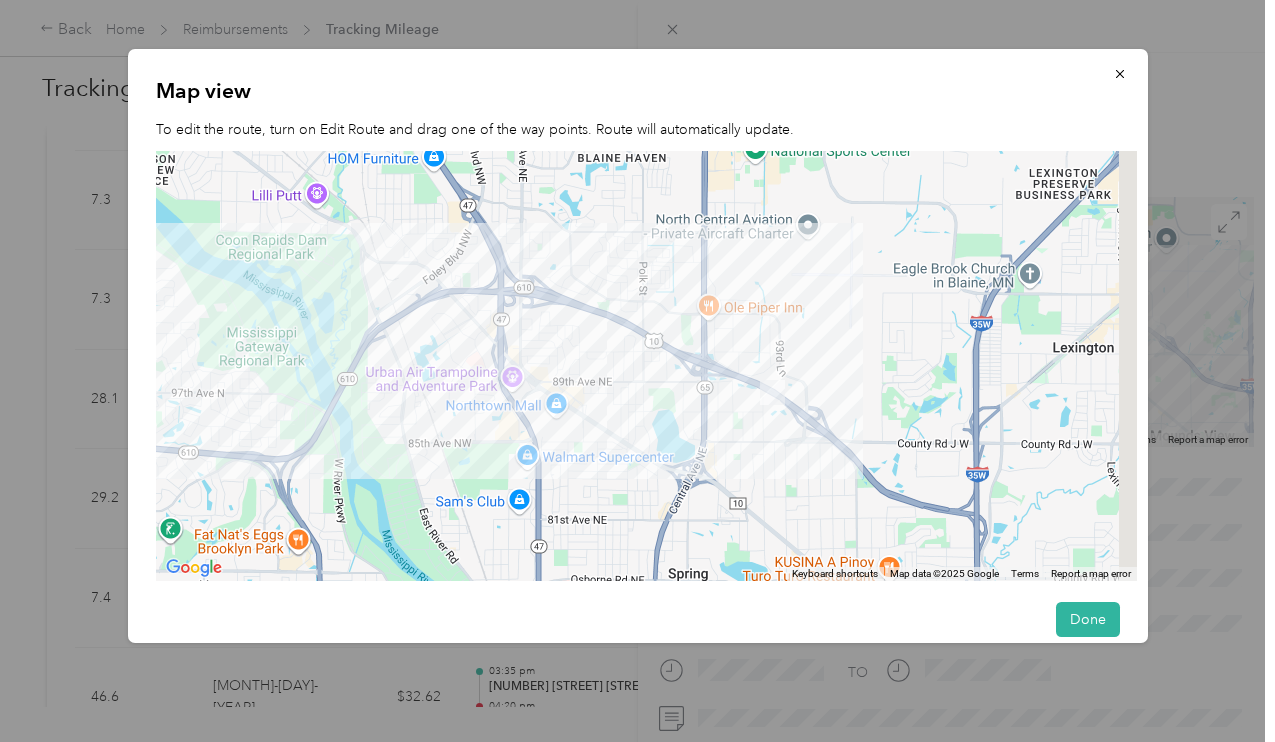drag, startPoint x: 964, startPoint y: 355, endPoint x: 765, endPoint y: 384, distance: 201.10196 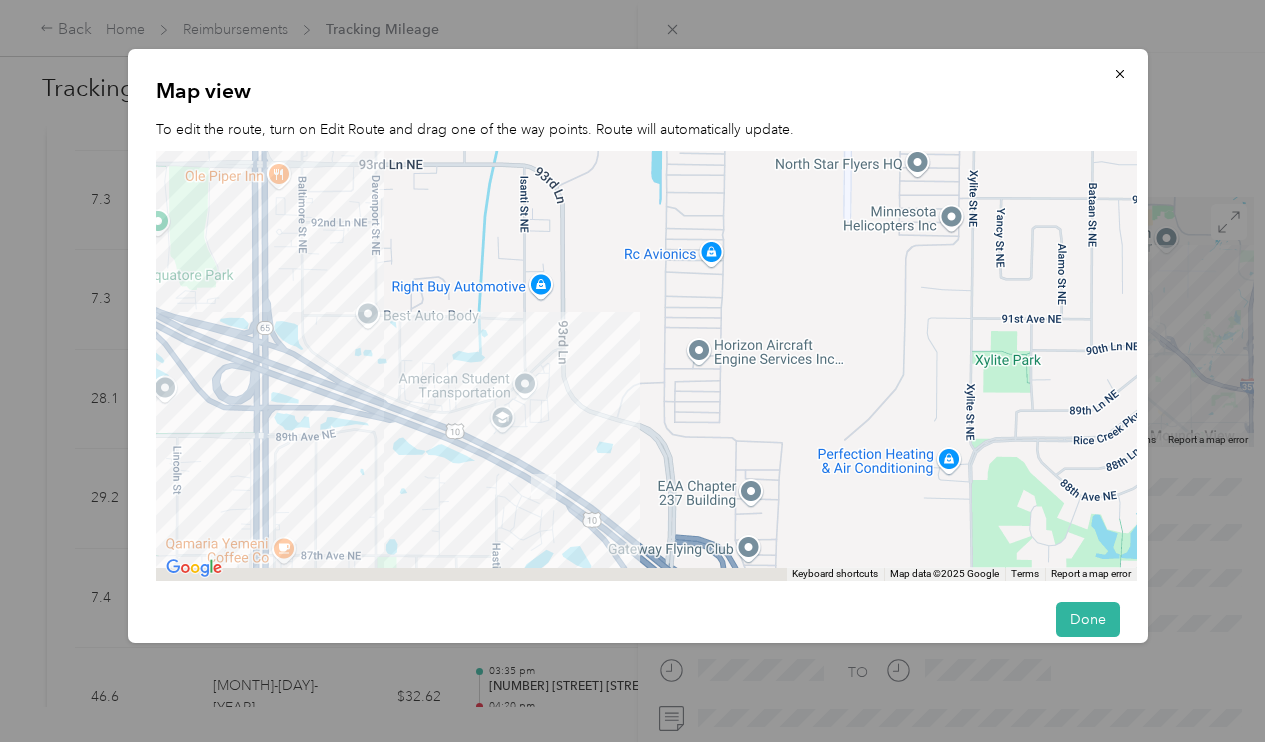 drag, startPoint x: 624, startPoint y: 475, endPoint x: 648, endPoint y: 326, distance: 150.9205 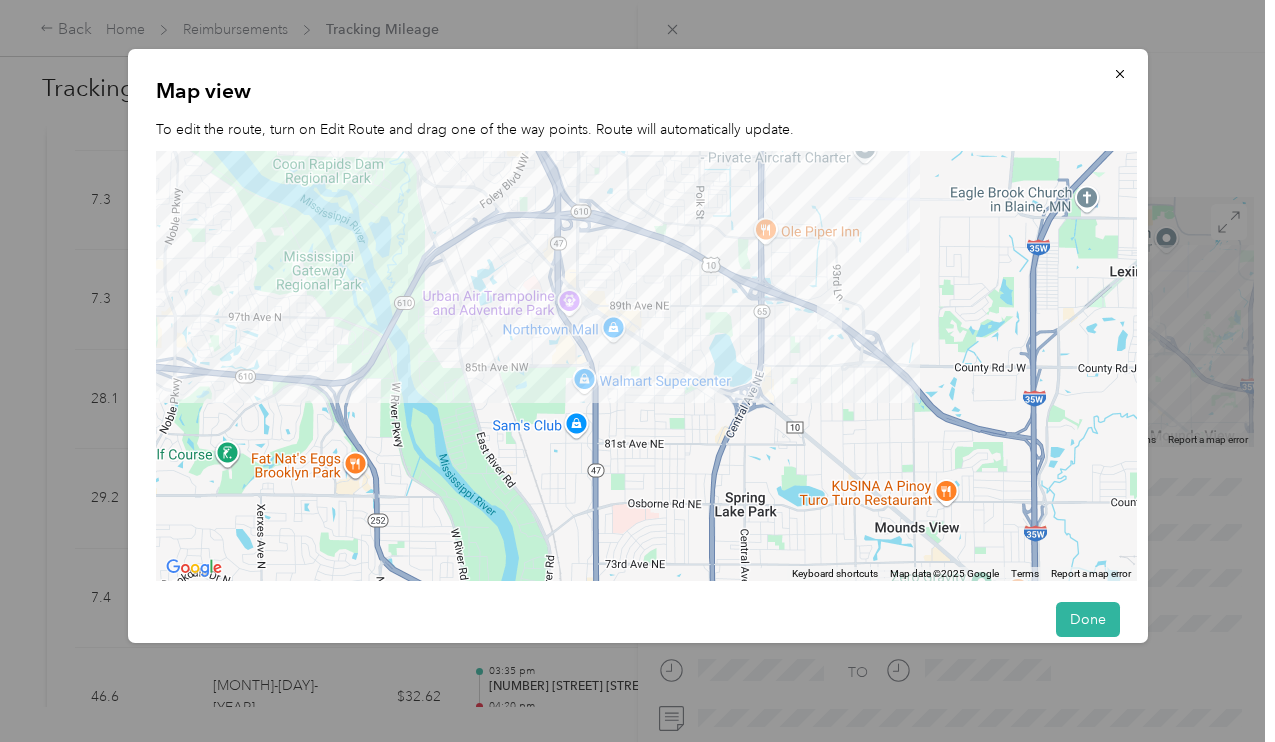 drag, startPoint x: 713, startPoint y: 247, endPoint x: 956, endPoint y: 218, distance: 244.72433 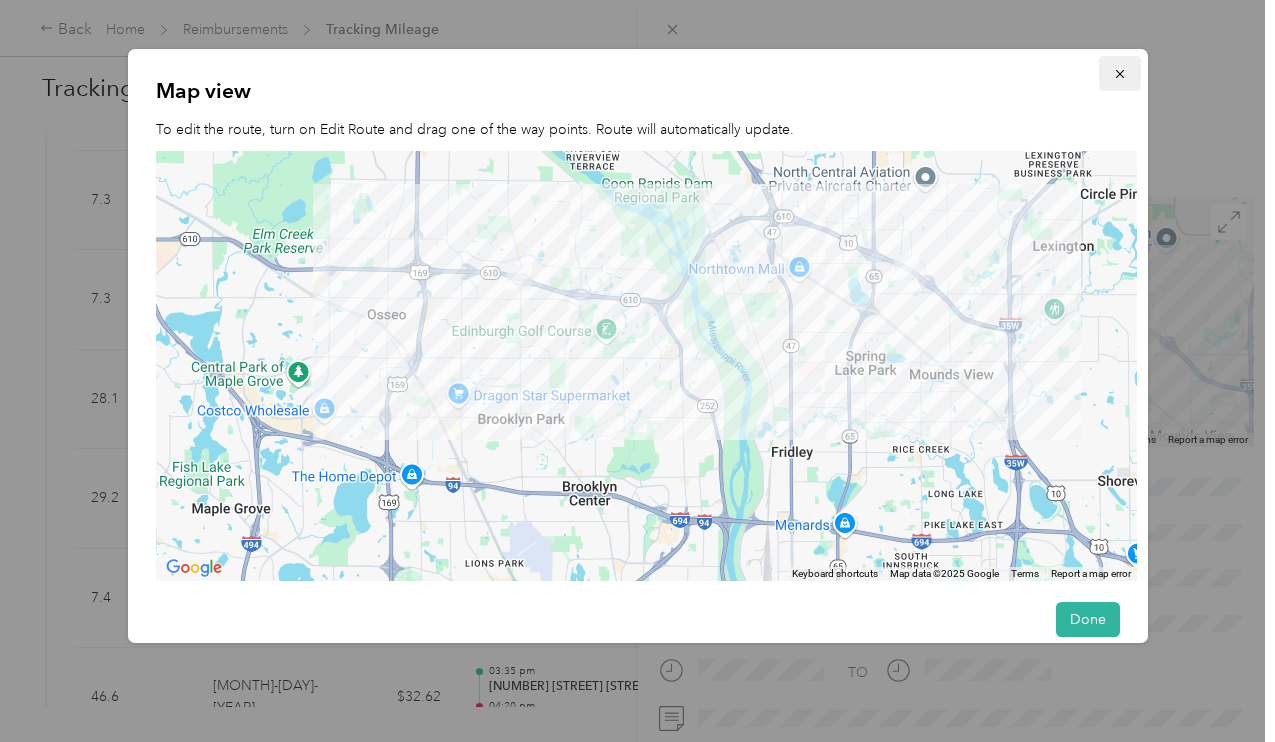 click at bounding box center [1120, 73] 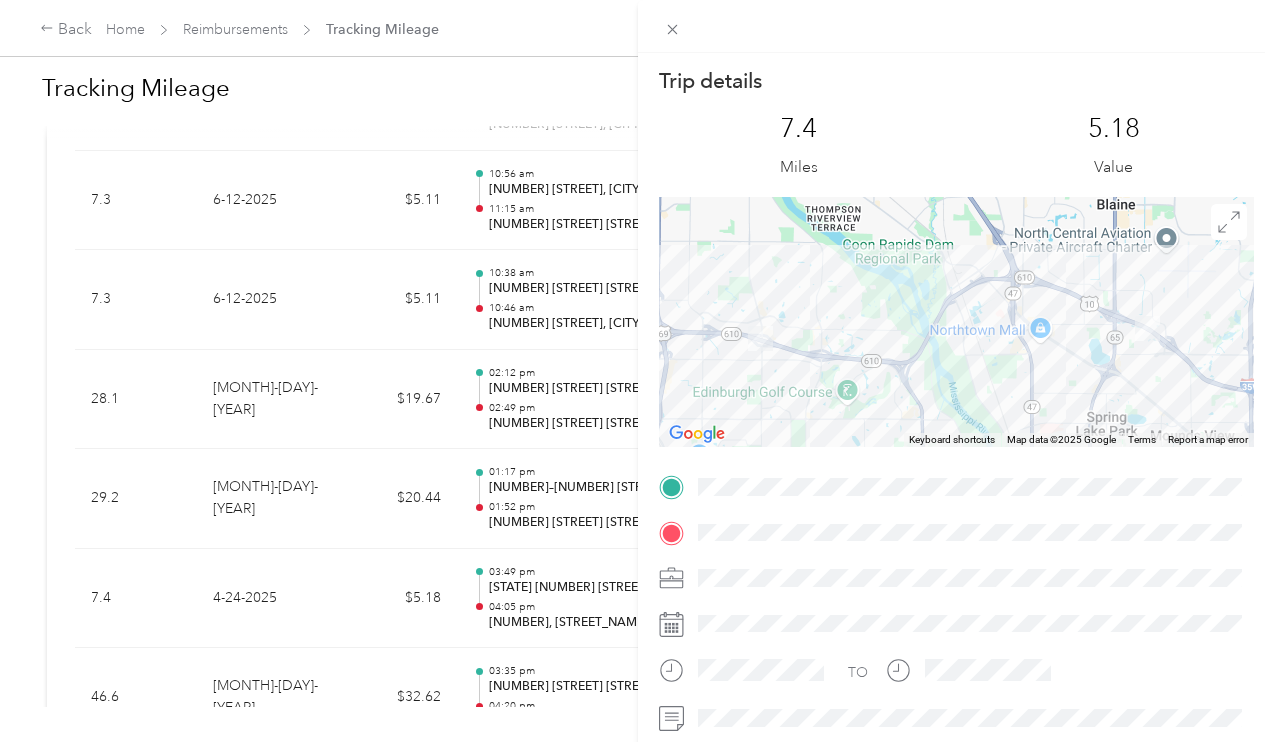 scroll, scrollTop: 0, scrollLeft: 0, axis: both 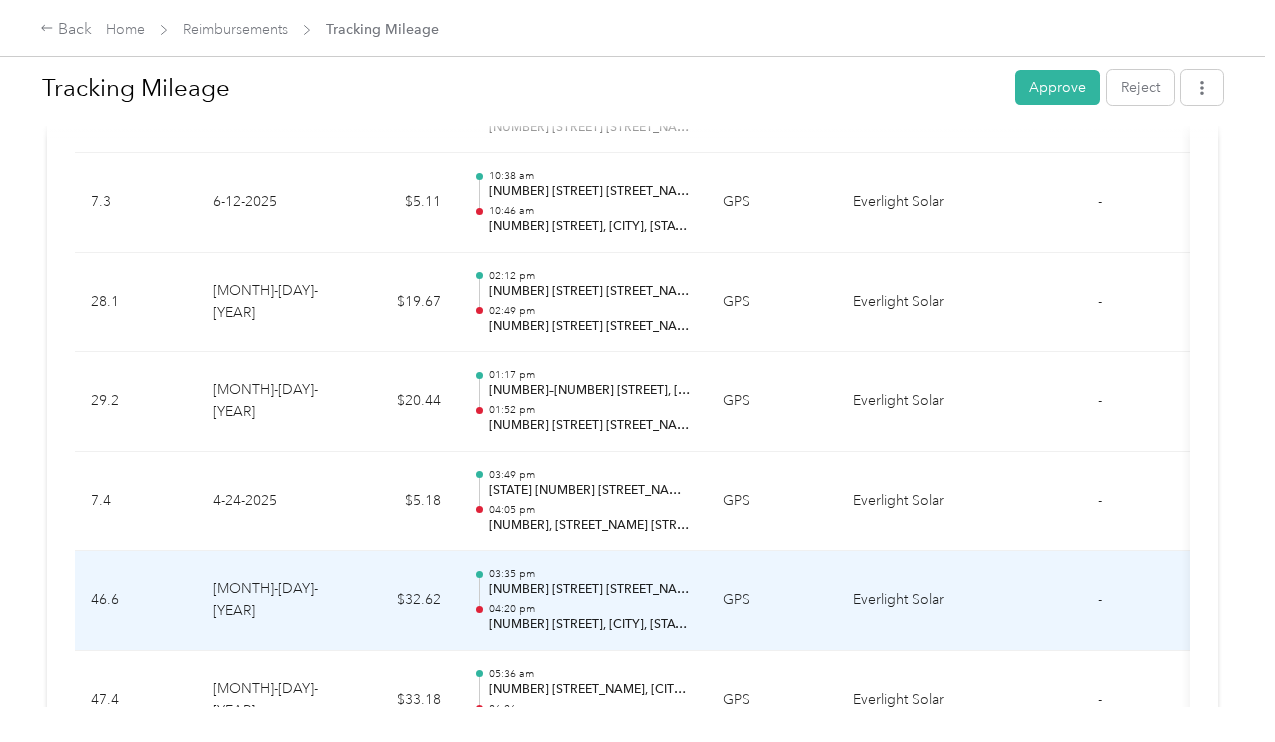 click on "$32.62" at bounding box center (397, 601) 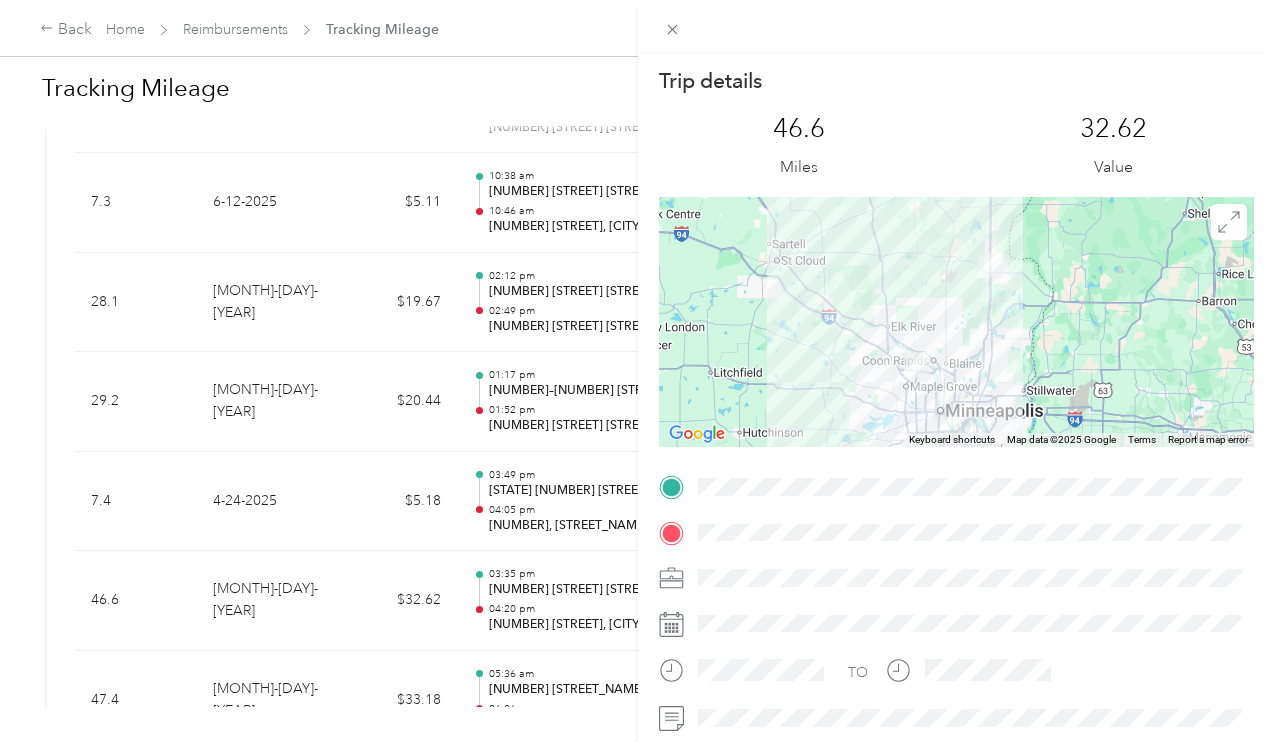 click on "Trip details This trip cannot be edited because it is either under review, approved, or paid. Contact your Team Manager to edit it. 46.6 Miles 32.62 Value  ← Move left → Move right ↑ Move up ↓ Move down + Zoom in - Zoom out Home Jump left by 75% End Jump right by 75% Page Up Jump up by 75% Page Down Jump down by 75% Keyboard shortcuts Map Data Map data ©2025 Google Map data ©2025 Google 20 km  Click to toggle between metric and imperial units Terms Report a map error TO" at bounding box center (637, 371) 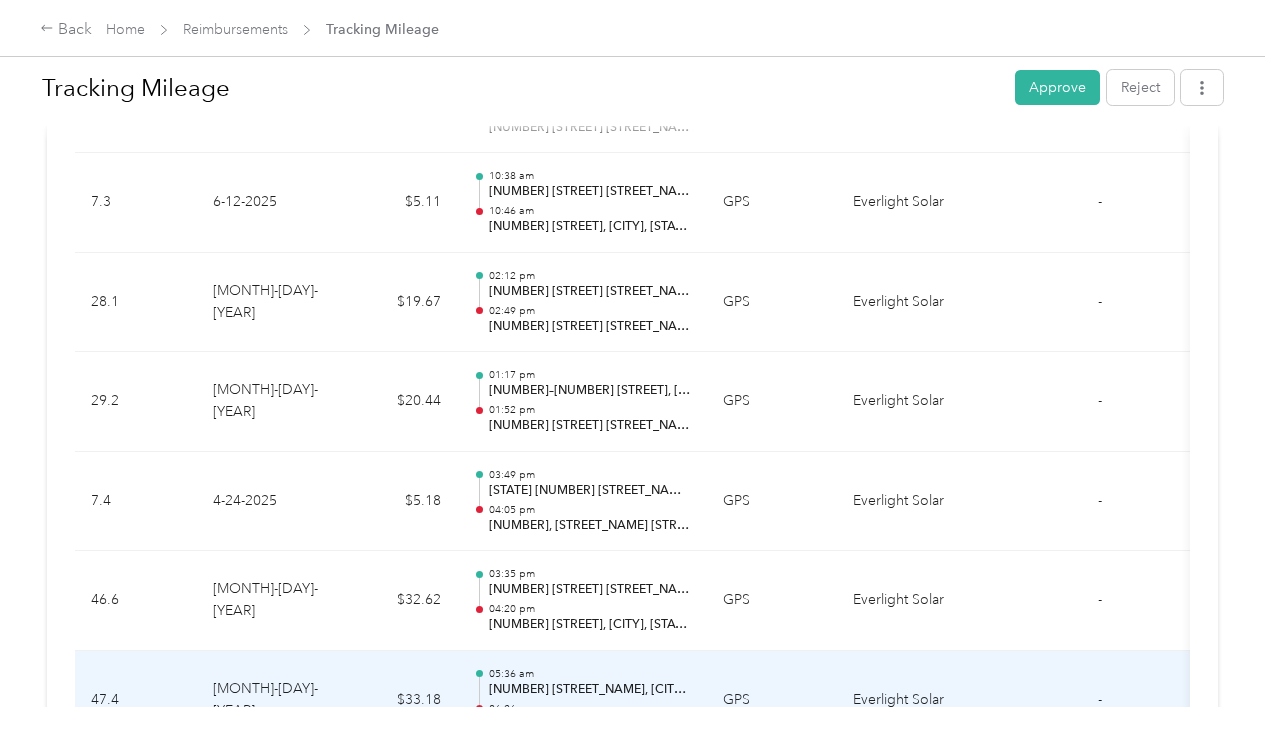 click on "$33.18" at bounding box center [397, 701] 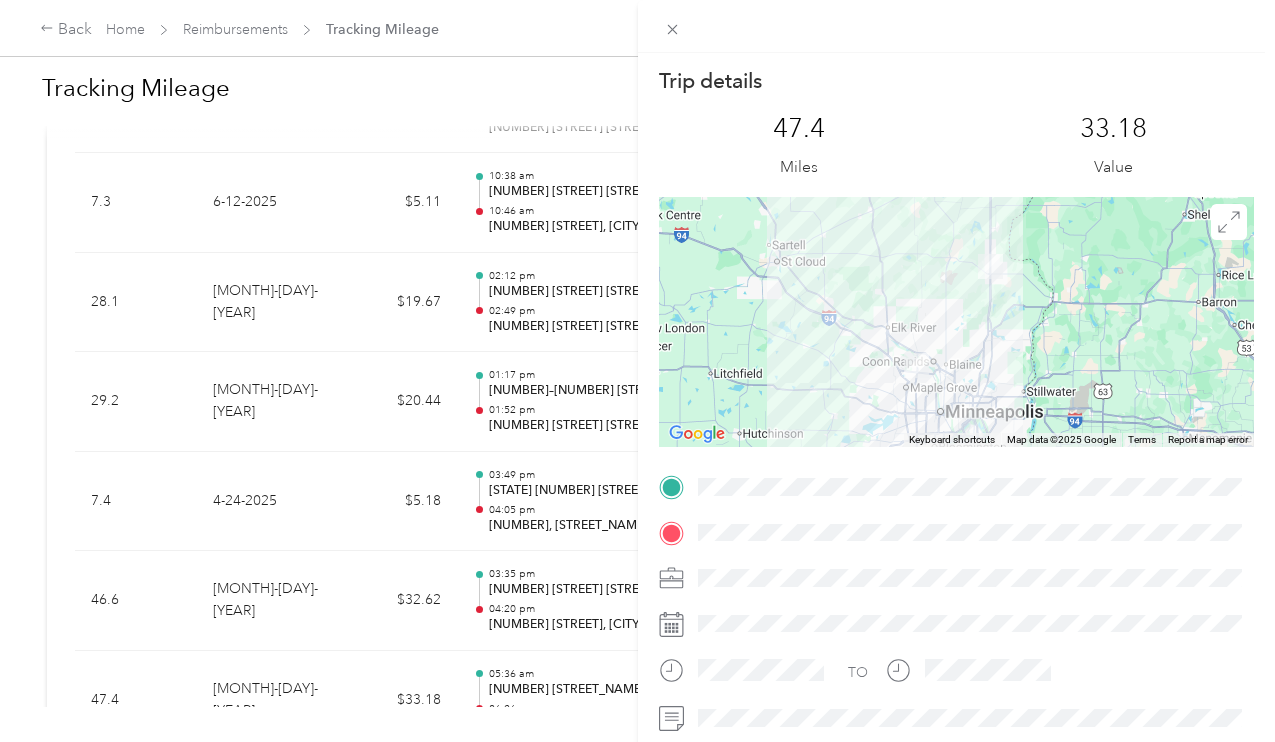 scroll, scrollTop: 0, scrollLeft: 0, axis: both 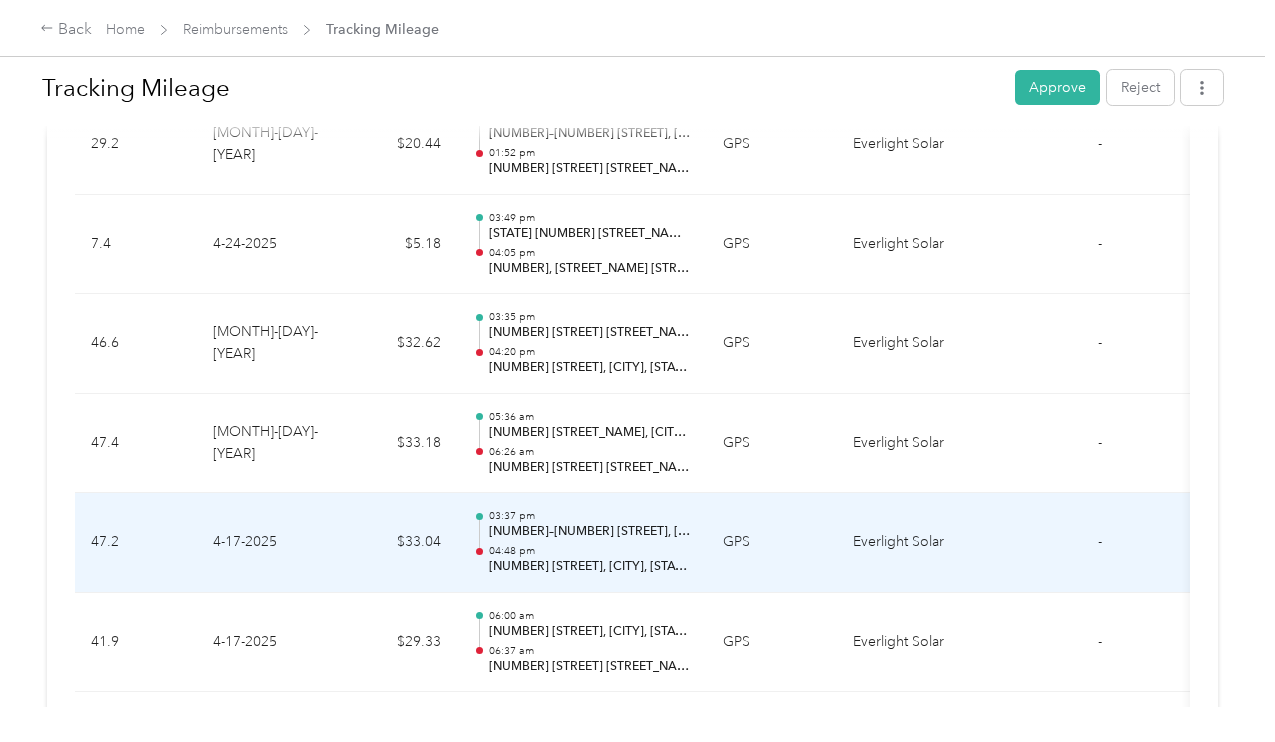 click on "$33.04" at bounding box center (397, 543) 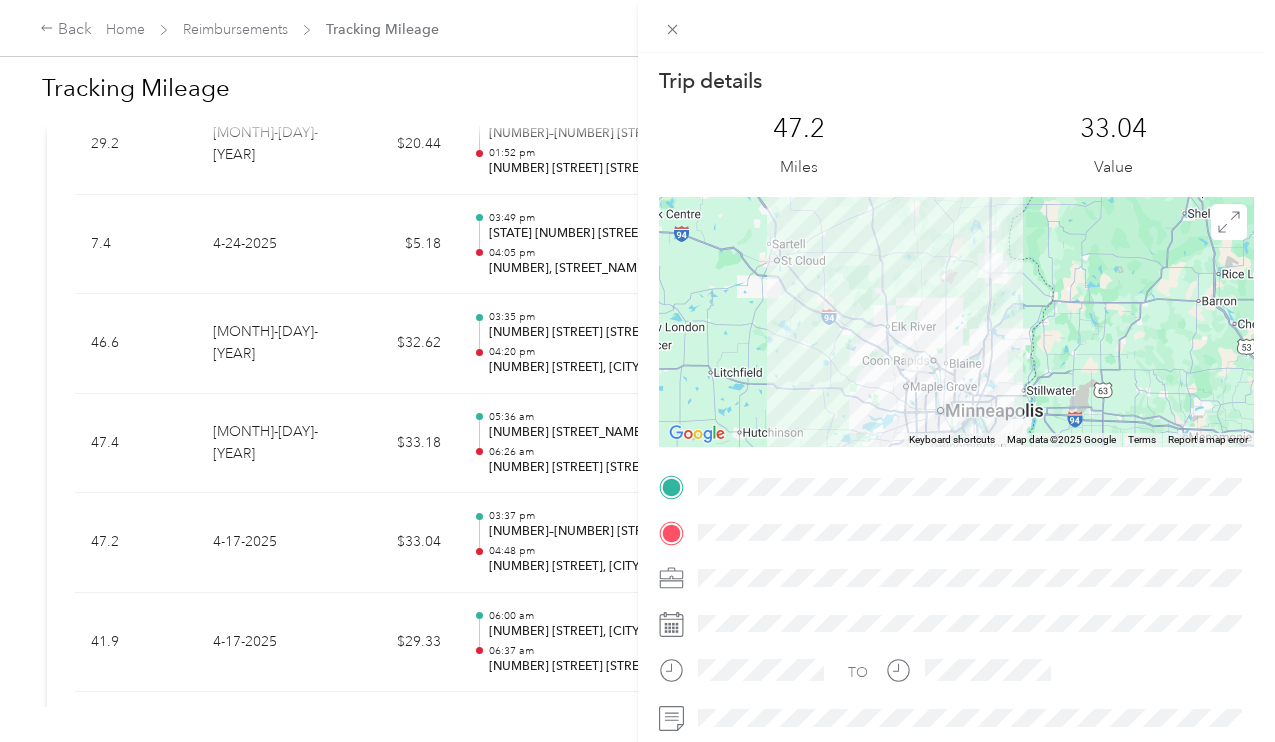 click on "Trip details This trip cannot be edited because it is either under review, approved, or paid. Contact your Team Manager to edit it. 47.2 Miles 33.04 Value  ← Move left → Move right ↑ Move up ↓ Move down + Zoom in - Zoom out Home Jump left by 75% End Jump right by 75% Page Up Jump up by 75% Page Down Jump down by 75% Keyboard shortcuts Map Data Map data ©2025 Google Map data ©2025 Google 20 km  Click to toggle between metric and imperial units Terms Report a map error TO" at bounding box center [637, 371] 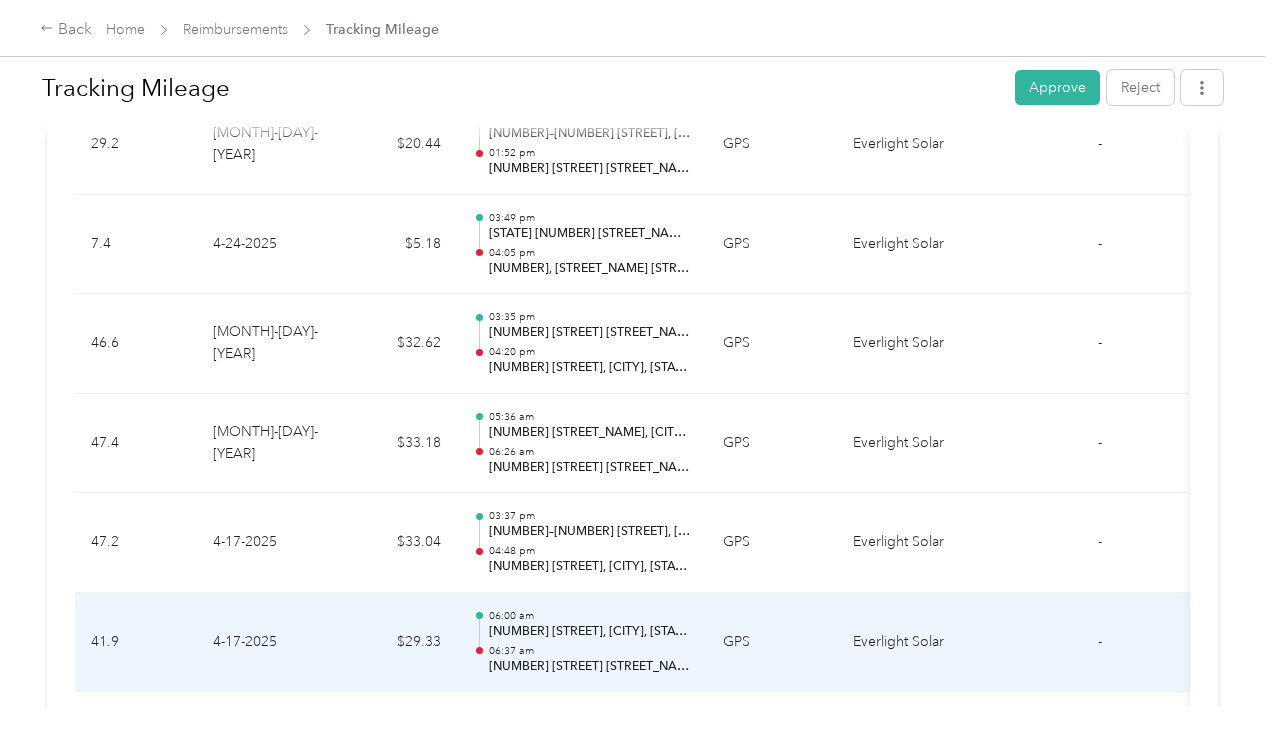 click on "$29.33" at bounding box center [397, 643] 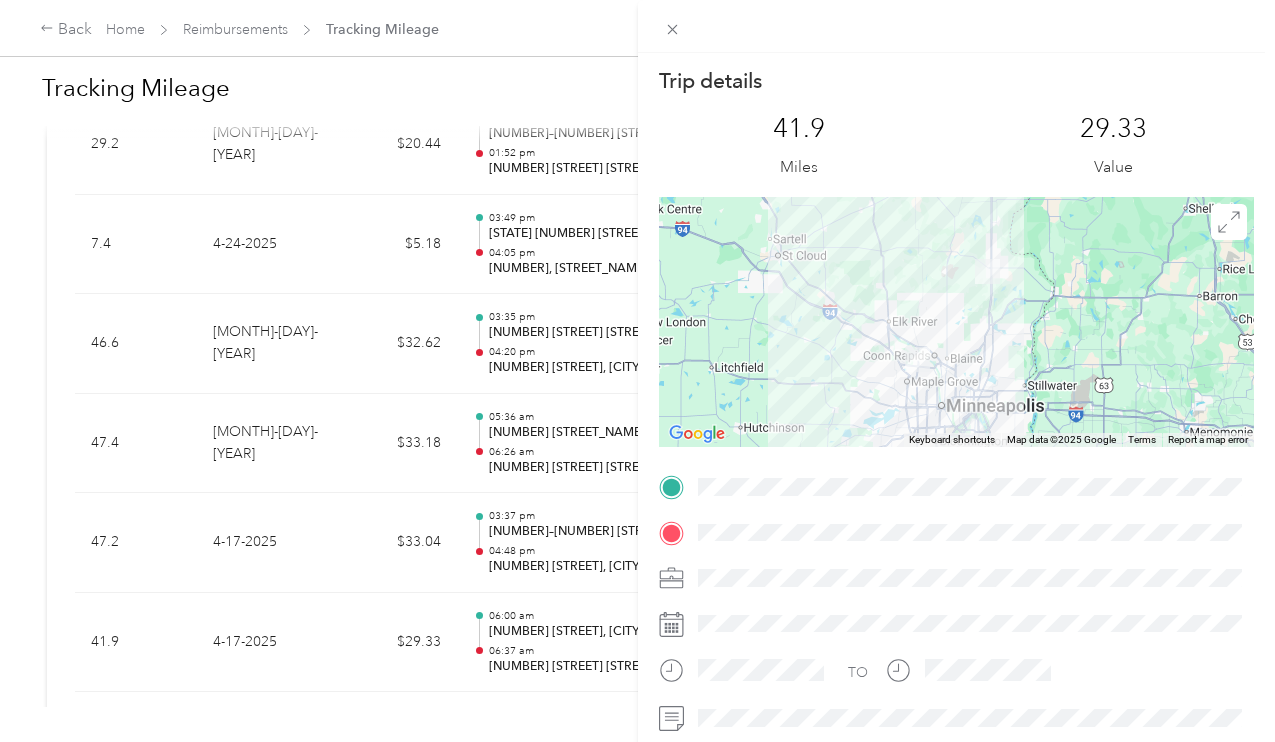 click on "Trip details This trip cannot be edited because it is either under review, approved, or paid. Contact your Team Manager to edit it. 41.9 Miles 29.33 Value  ← Move left → Move right ↑ Move up ↓ Move down + Zoom in - Zoom out Home Jump left by 75% End Jump right by 75% Page Up Jump up by 75% Page Down Jump down by 75% Keyboard shortcuts Map Data Map data ©2025 Google Map data ©2025 Google 20 km  Click to toggle between metric and imperial units Terms Report a map error TO" at bounding box center (637, 371) 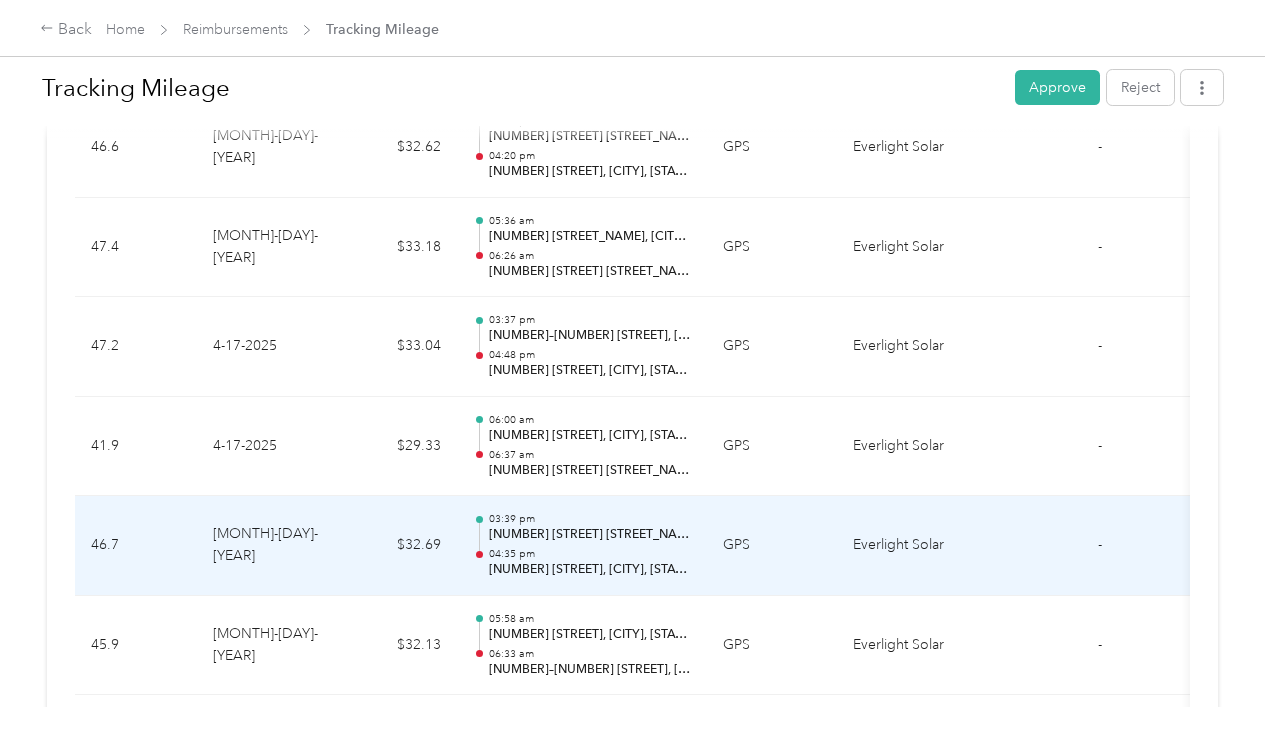 scroll, scrollTop: 2300, scrollLeft: 0, axis: vertical 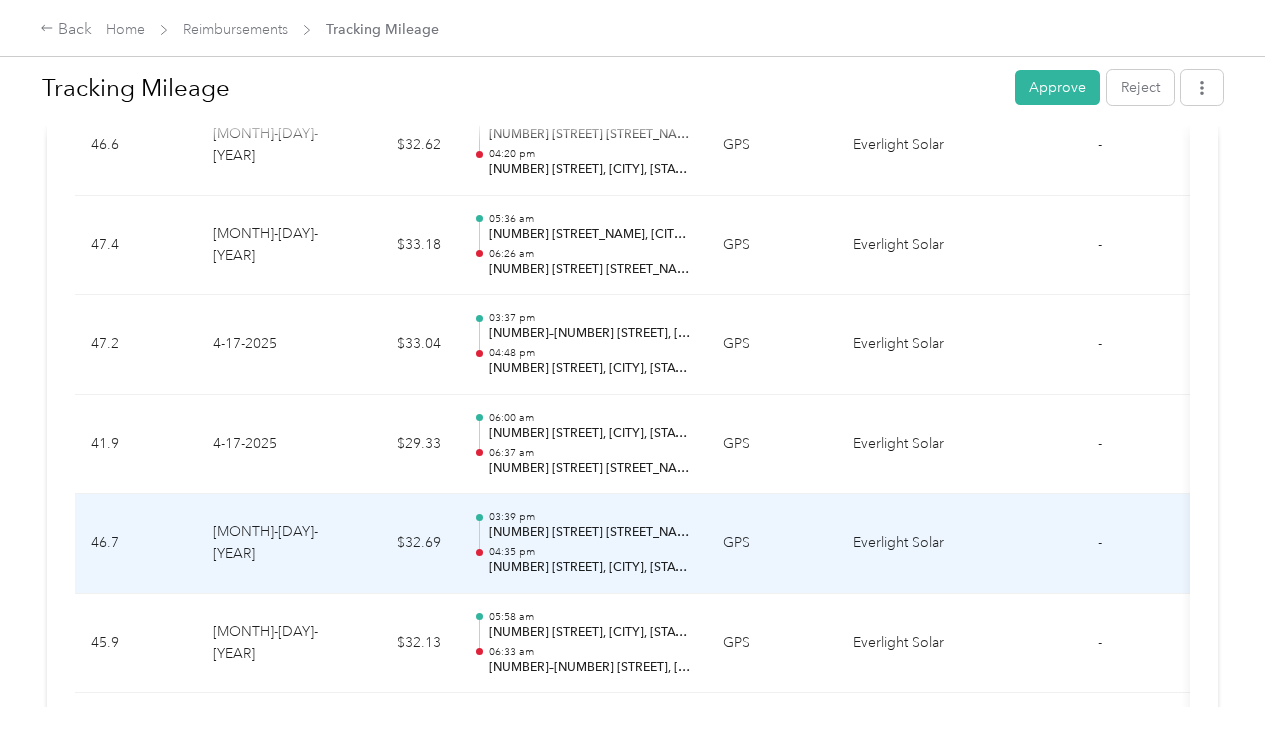 click on "$32.69" at bounding box center [397, 544] 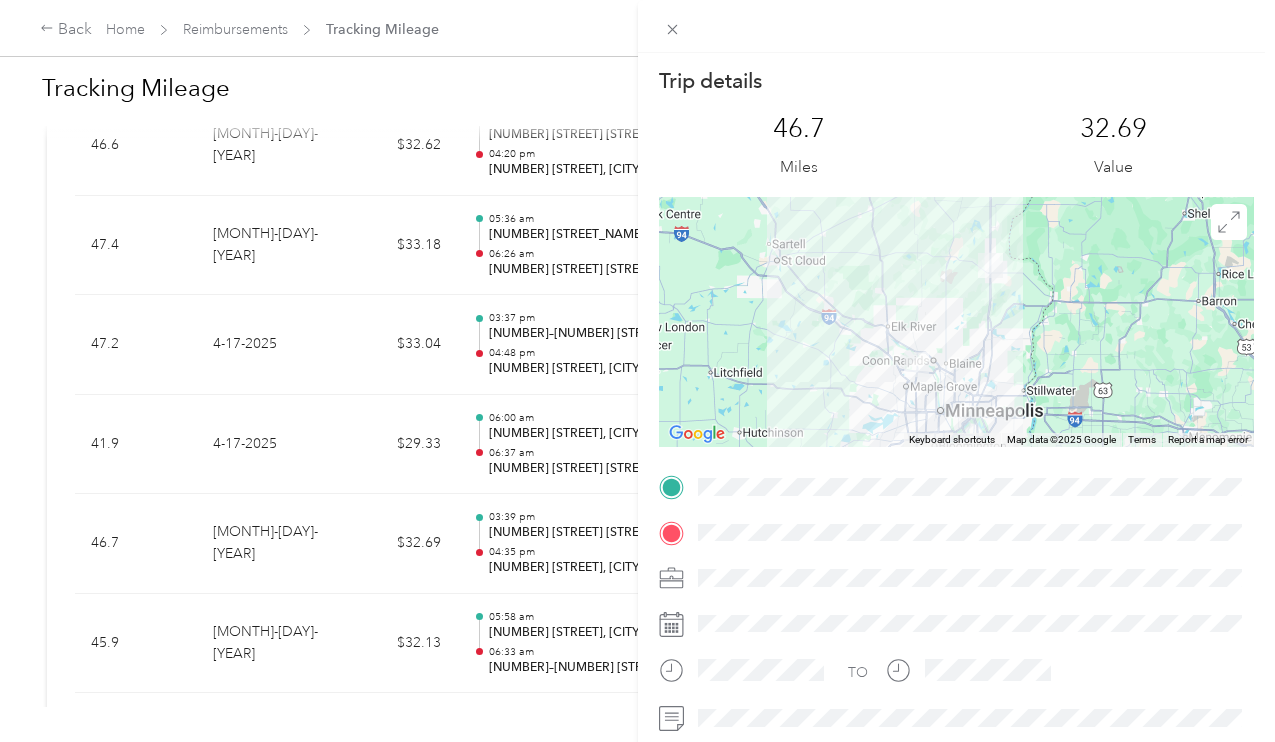 click on "Trip details This trip cannot be edited because it is either under review, approved, or paid. Contact your Team Manager to edit it. 46.7 Miles 32.69 Value  ← Move left → Move right ↑ Move up ↓ Move down + Zoom in - Zoom out Home Jump left by 75% End Jump right by 75% Page Up Jump up by 75% Page Down Jump down by 75% Keyboard shortcuts Map Data Map data ©2025 Google Map data ©2025 Google 20 km  Click to toggle between metric and imperial units Terms Report a map error TO" at bounding box center [637, 371] 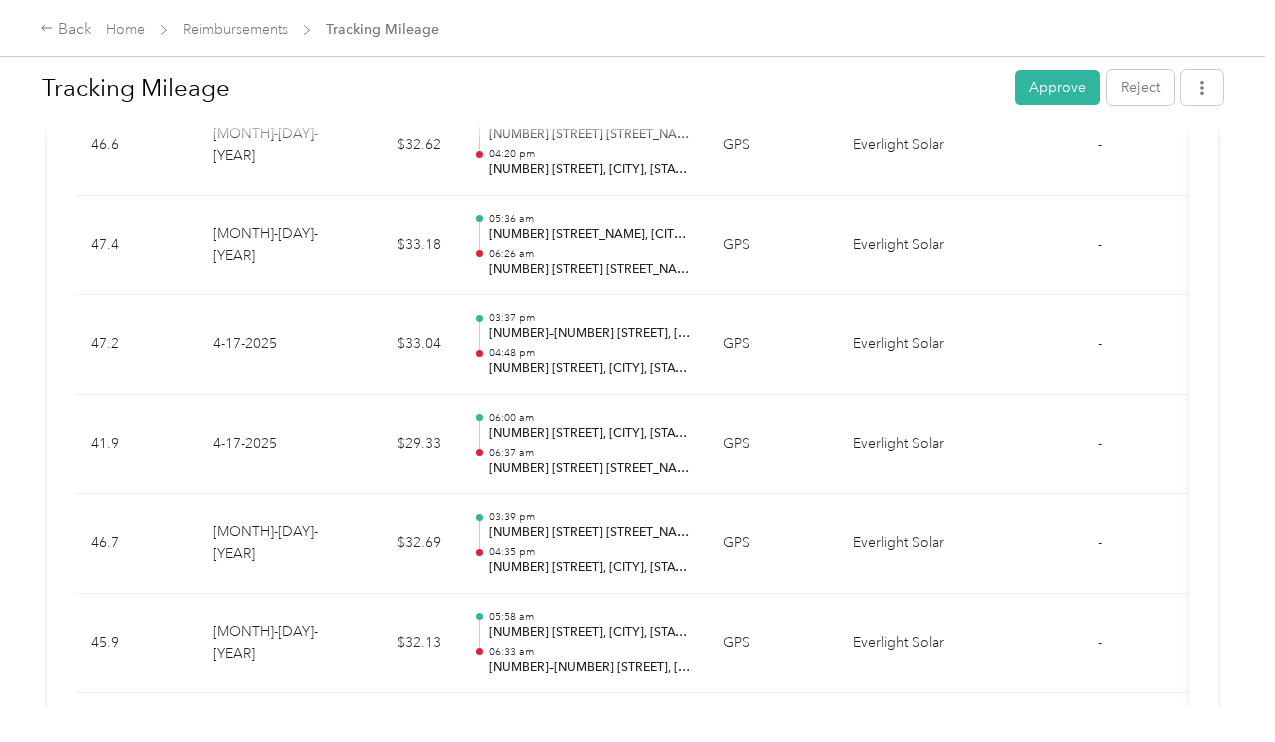 click on "$32.13" at bounding box center (397, 644) 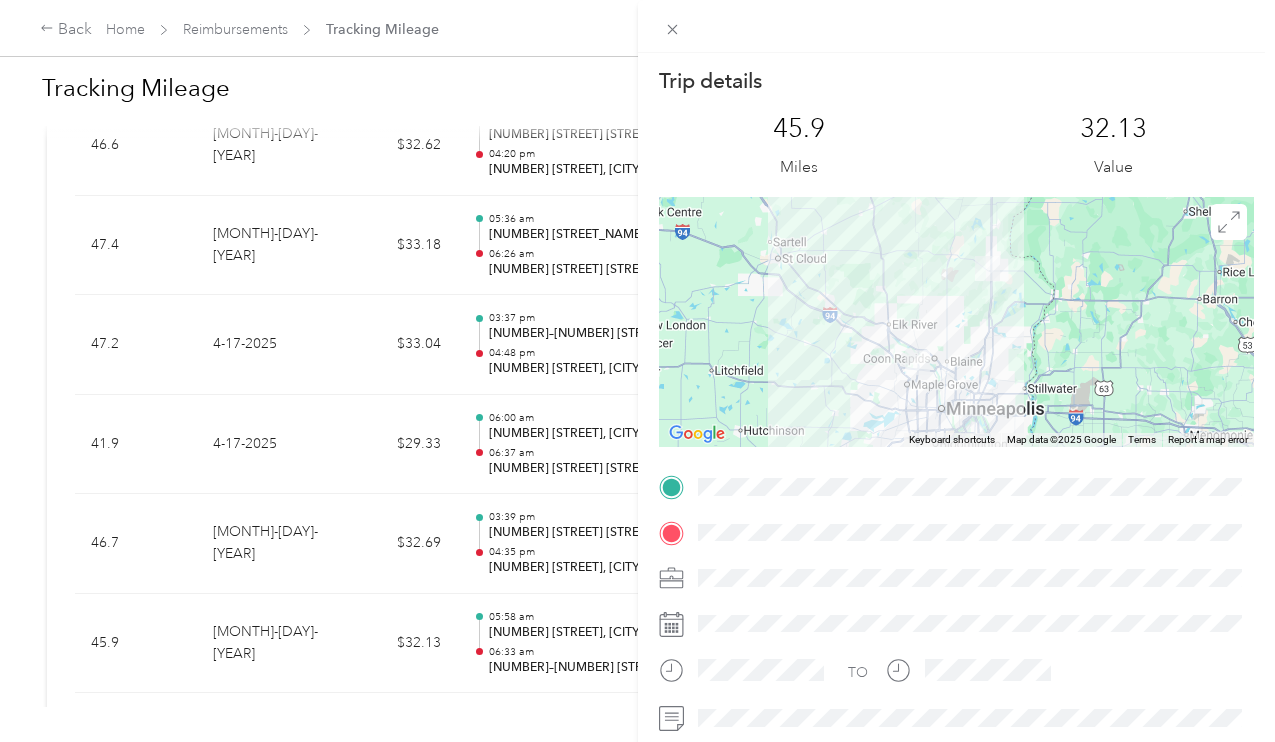 click on "Trip details This trip cannot be edited because it is either under review, approved, or paid. Contact your Team Manager to edit it. 45.9 Miles 32.13 Value  ← Move left → Move right ↑ Move up ↓ Move down + Zoom in - Zoom out Home Jump left by 75% End Jump right by 75% Page Up Jump up by 75% Page Down Jump down by 75% Keyboard shortcuts Map Data Map data ©2025 Google Map data ©2025 Google 20 km  Click to toggle between metric and imperial units Terms Report a map error TO" at bounding box center [637, 371] 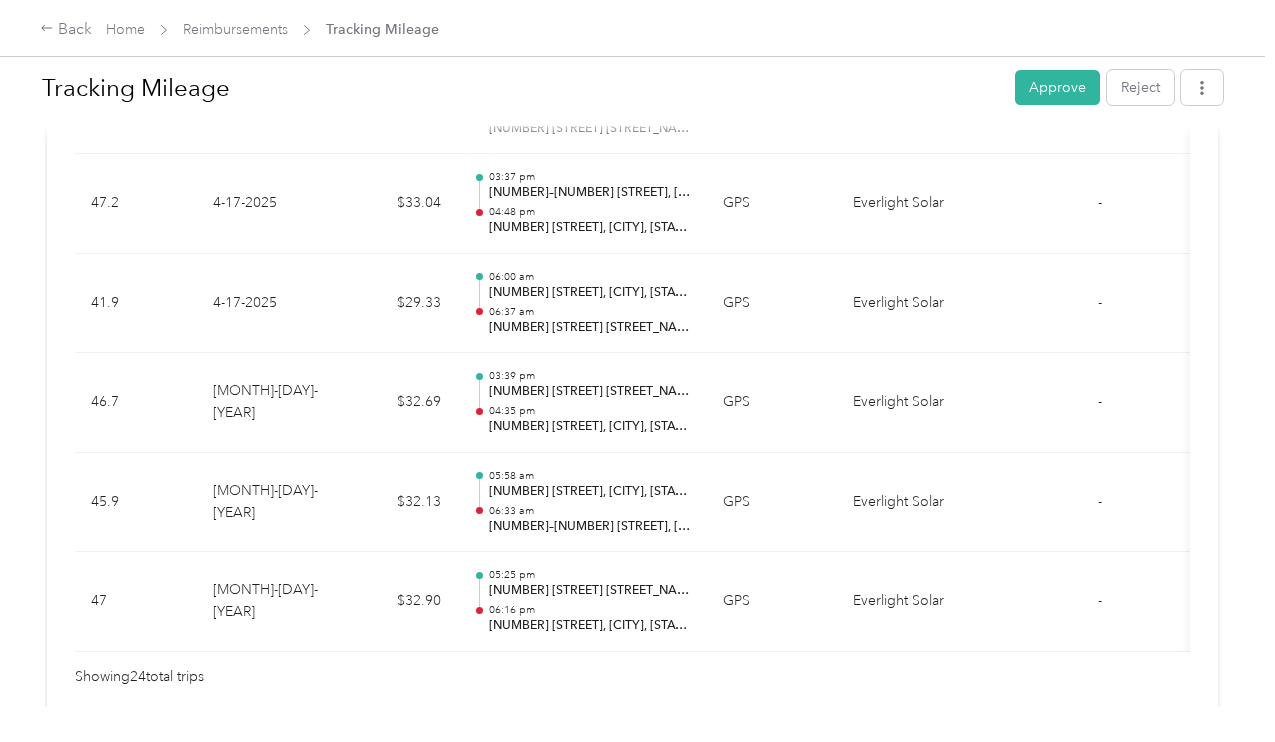 scroll, scrollTop: 2496, scrollLeft: 0, axis: vertical 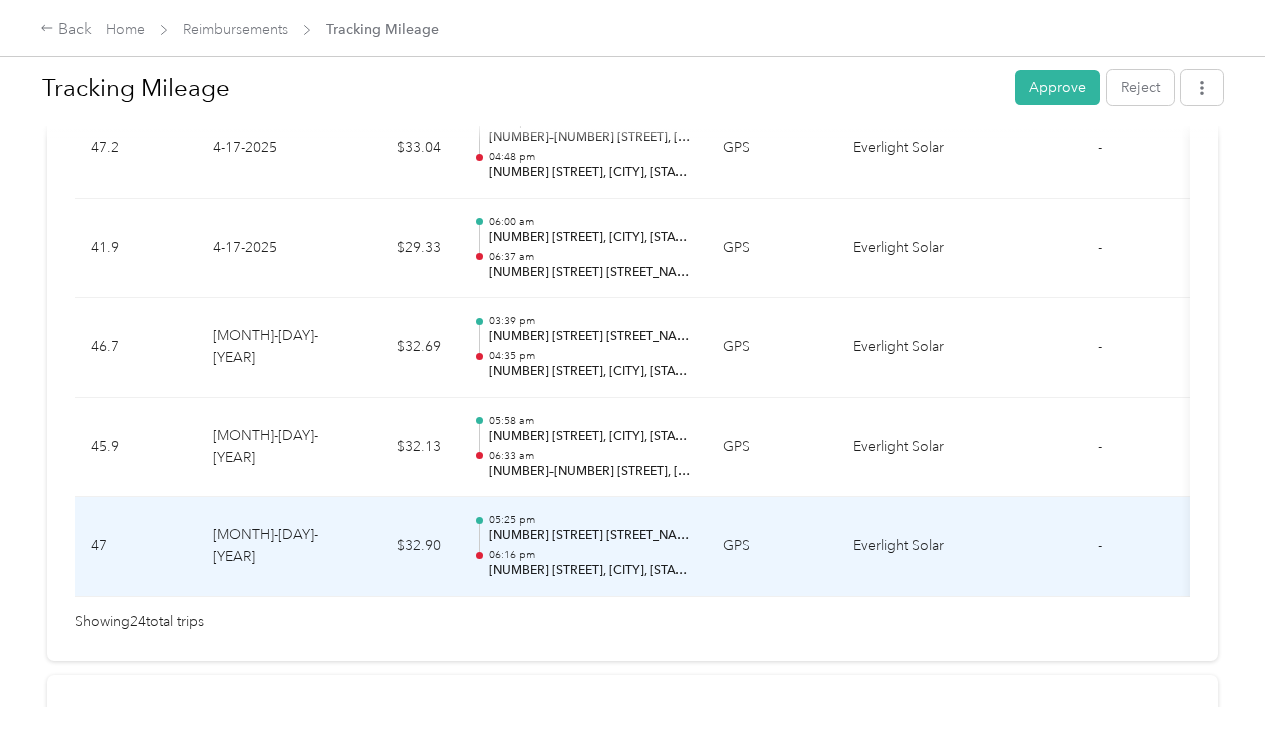 click on "$32.90" at bounding box center (397, 547) 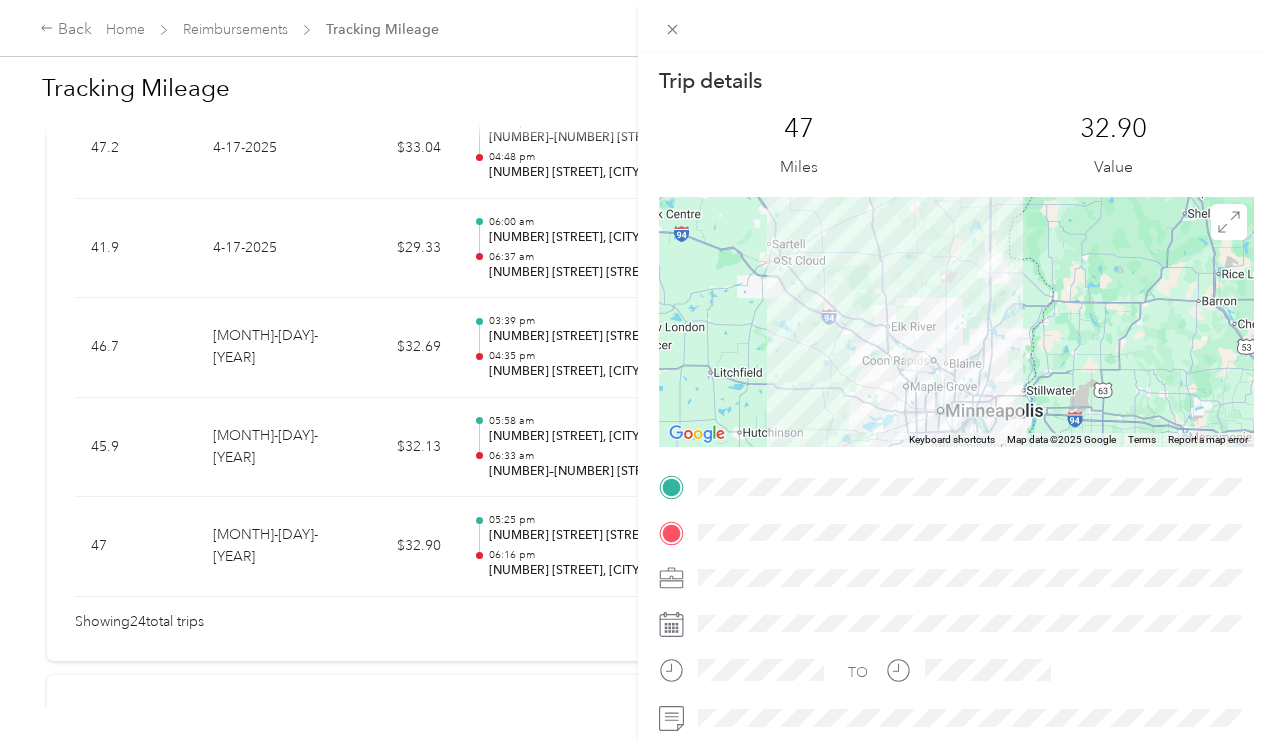 click on "Trip details This trip cannot be edited because it is either under review, approved, or paid. Contact your Team Manager to edit it. 47 Miles 32.90 Value  ← Move left → Move right ↑ Move up ↓ Move down + Zoom in - Zoom out Home Jump left by 75% End Jump right by 75% Page Up Jump up by 75% Page Down Jump down by 75% Keyboard shortcuts Map Data Map data ©2025 Google Map data ©2025 Google 20 km  Click to toggle between metric and imperial units Terms Report a map error TO" at bounding box center (637, 371) 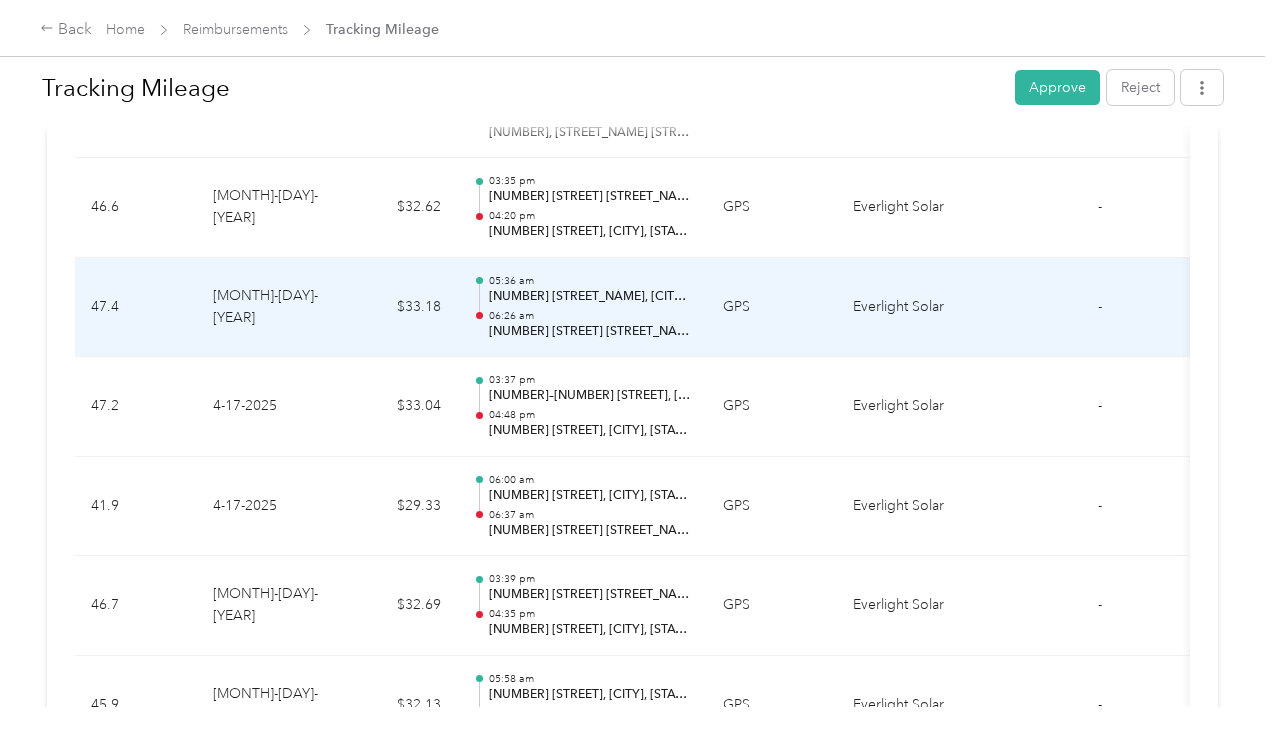 scroll, scrollTop: 2231, scrollLeft: 0, axis: vertical 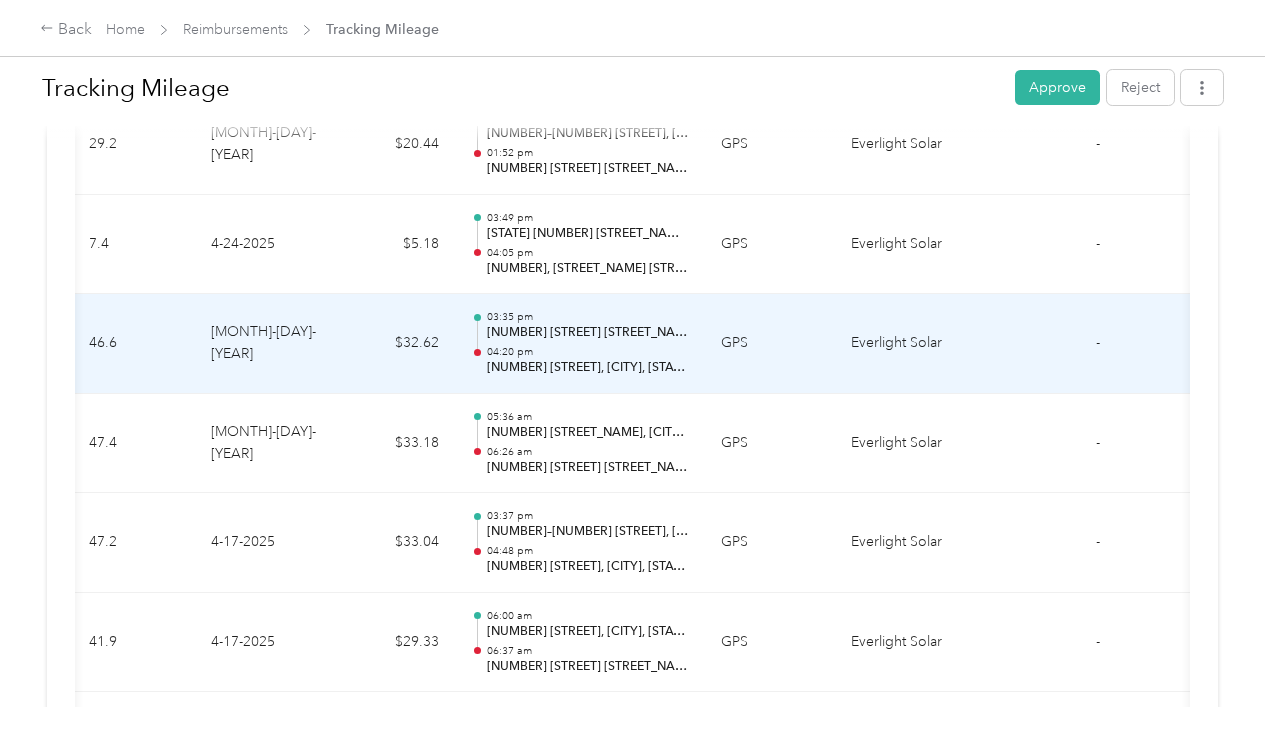 click on "4-18-2025" at bounding box center (265, 344) 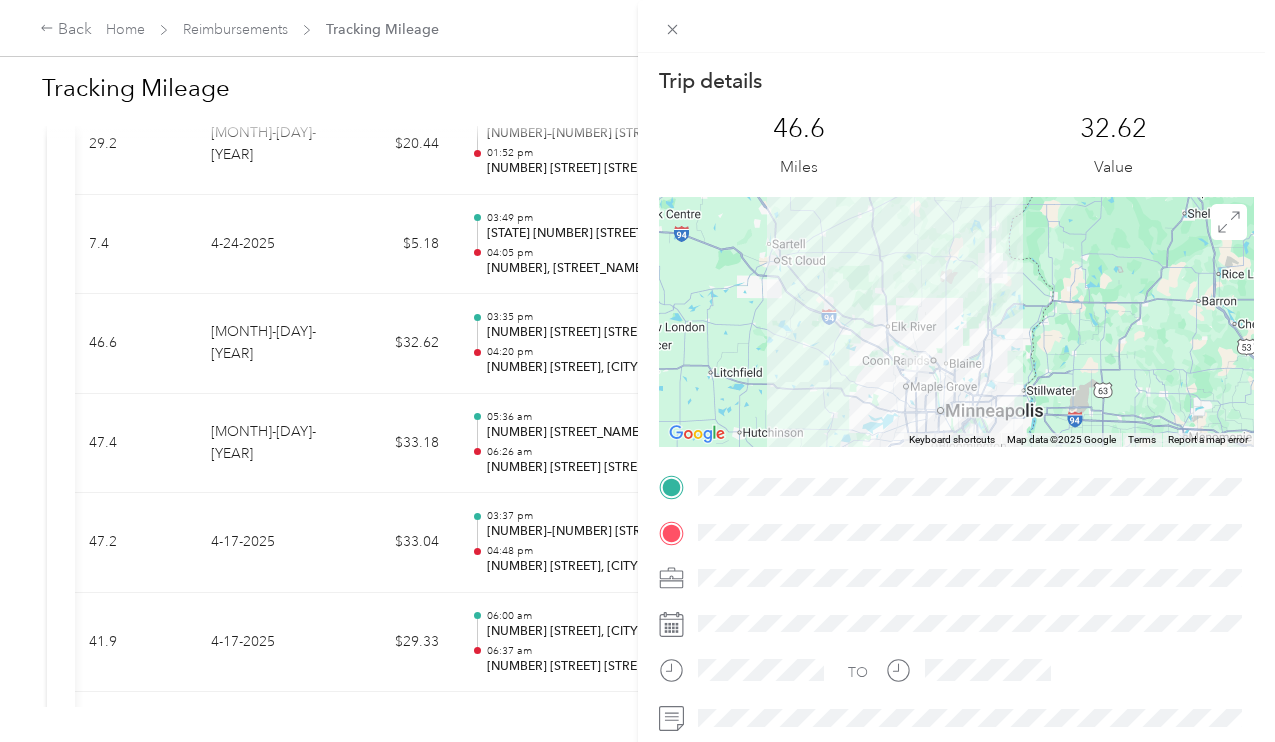 click on "Trip details This trip cannot be edited because it is either under review, approved, or paid. Contact your Team Manager to edit it. 46.6 Miles 32.62 Value  ← Move left → Move right ↑ Move up ↓ Move down + Zoom in - Zoom out Home Jump left by 75% End Jump right by 75% Page Up Jump up by 75% Page Down Jump down by 75% Keyboard shortcuts Map Data Map data ©2025 Google Map data ©2025 Google 20 km  Click to toggle between metric and imperial units Terms Report a map error TO" at bounding box center [637, 371] 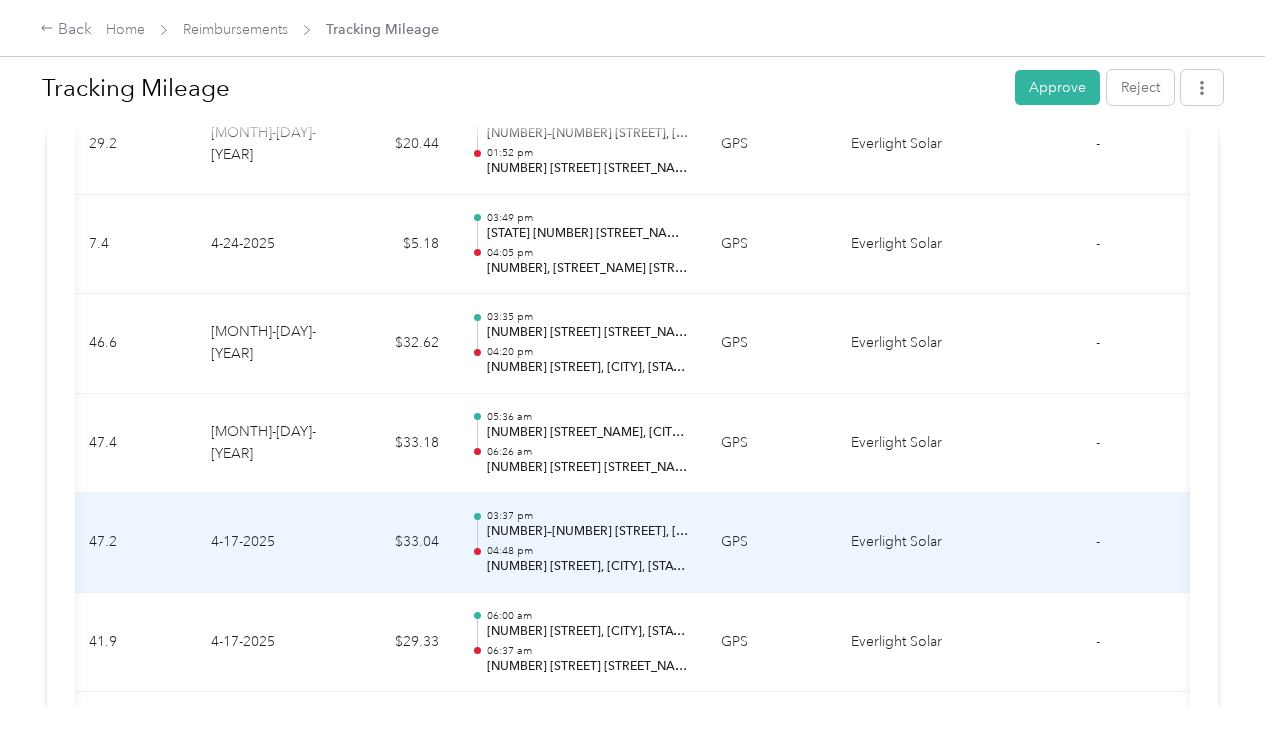 click on "$33.04" at bounding box center [395, 543] 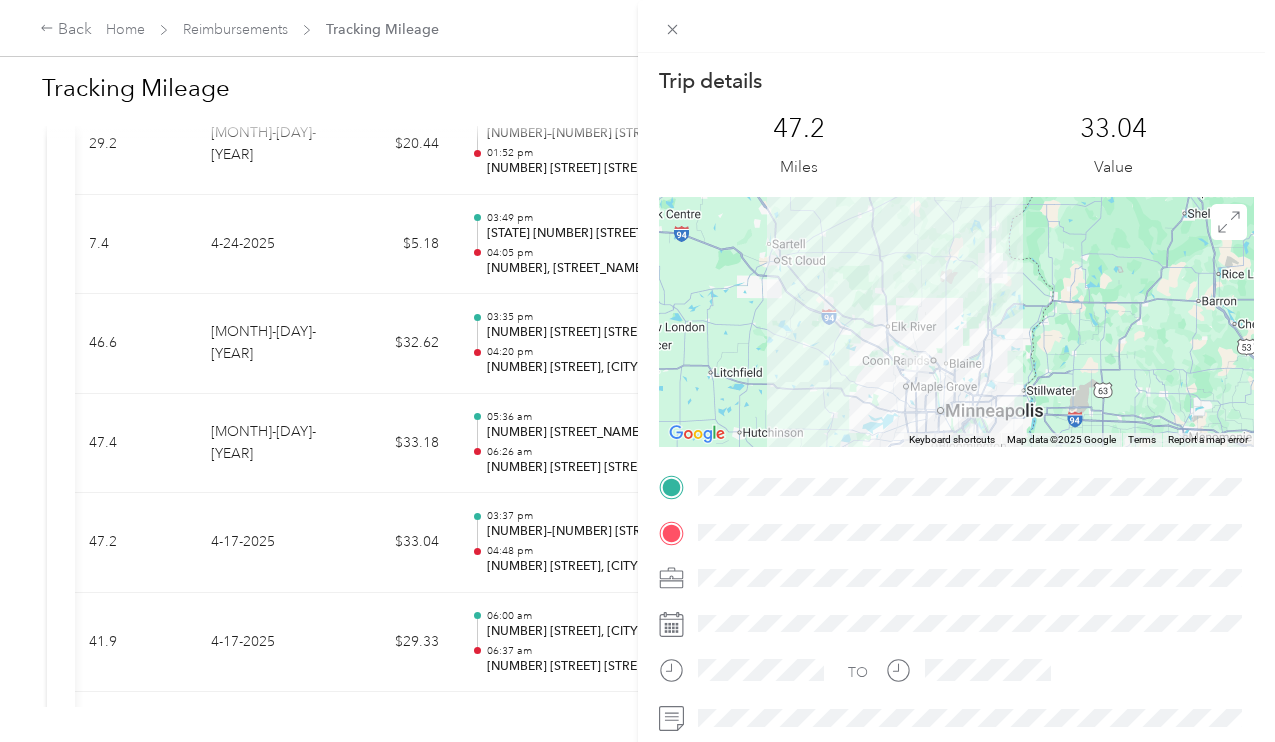 click on "Trip details This trip cannot be edited because it is either under review, approved, or paid. Contact your Team Manager to edit it. 47.2 Miles 33.04 Value  ← Move left → Move right ↑ Move up ↓ Move down + Zoom in - Zoom out Home Jump left by 75% End Jump right by 75% Page Up Jump up by 75% Page Down Jump down by 75% Keyboard shortcuts Map Data Map data ©2025 Google Map data ©2025 Google 20 km  Click to toggle between metric and imperial units Terms Report a map error TO" at bounding box center [637, 371] 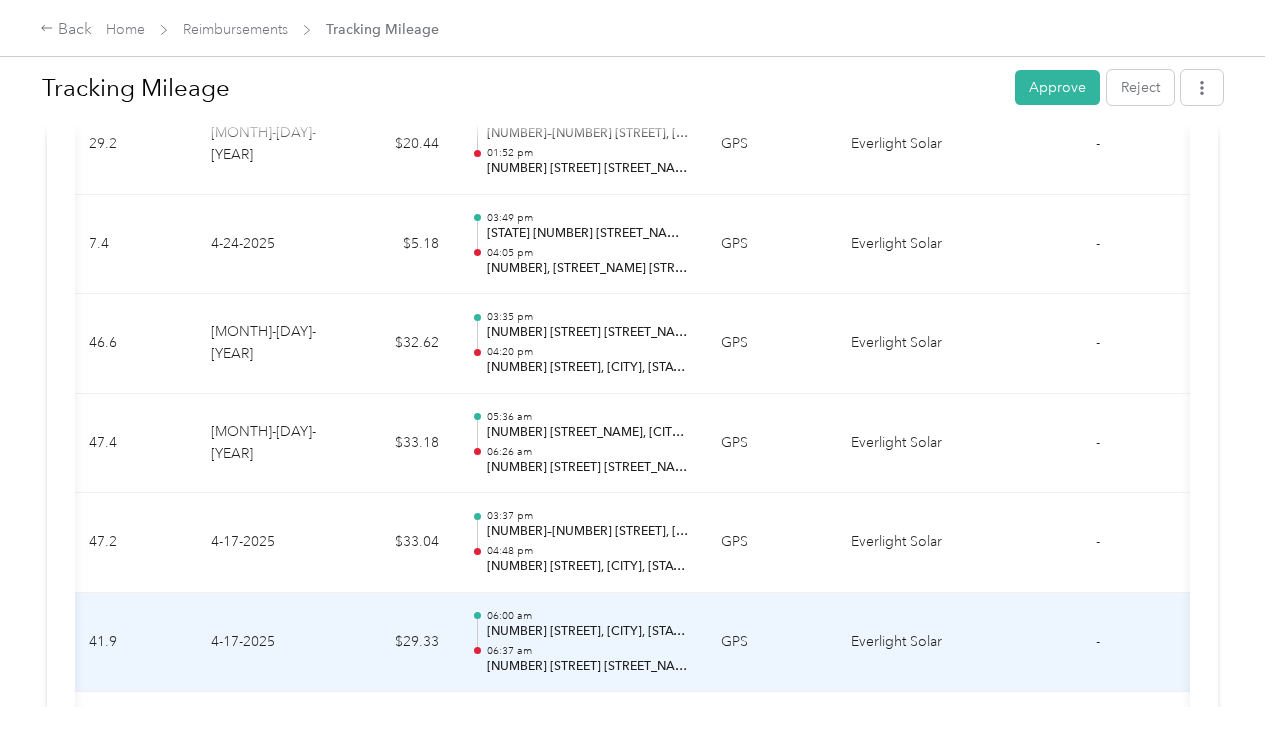 click on "4-17-2025" at bounding box center [265, 643] 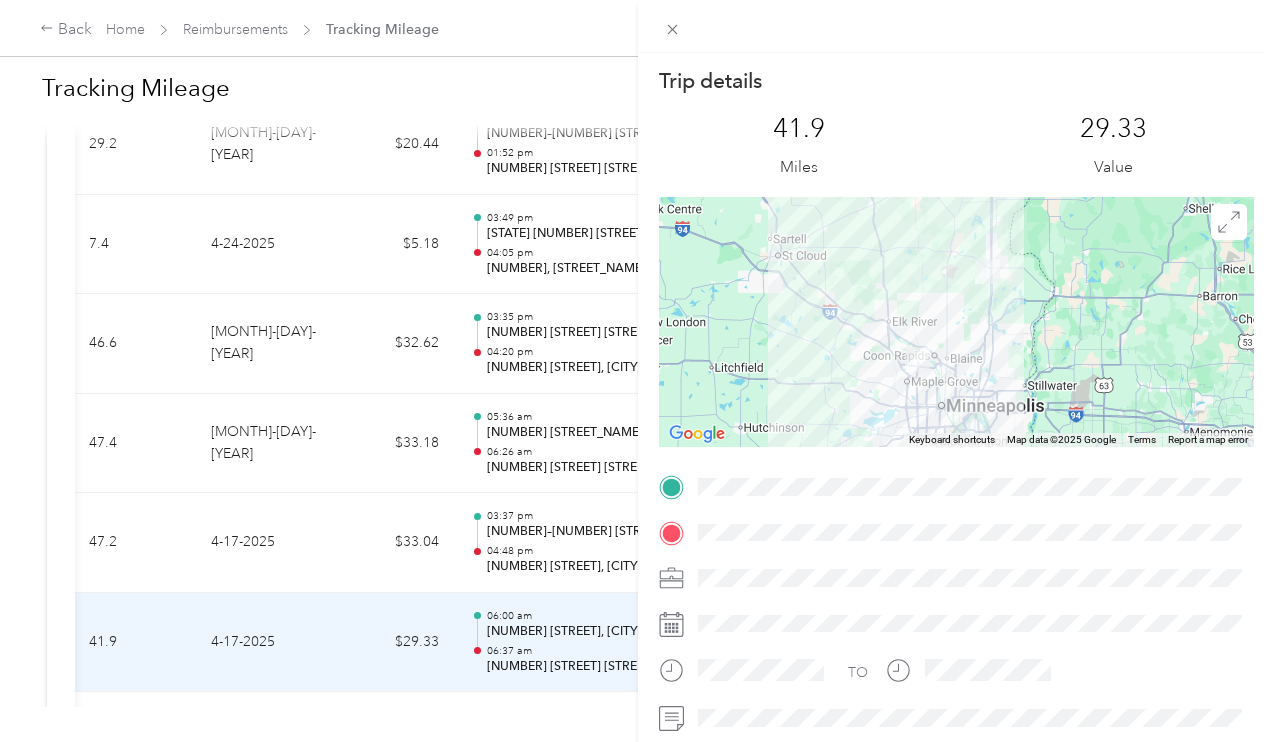 scroll, scrollTop: 0, scrollLeft: 0, axis: both 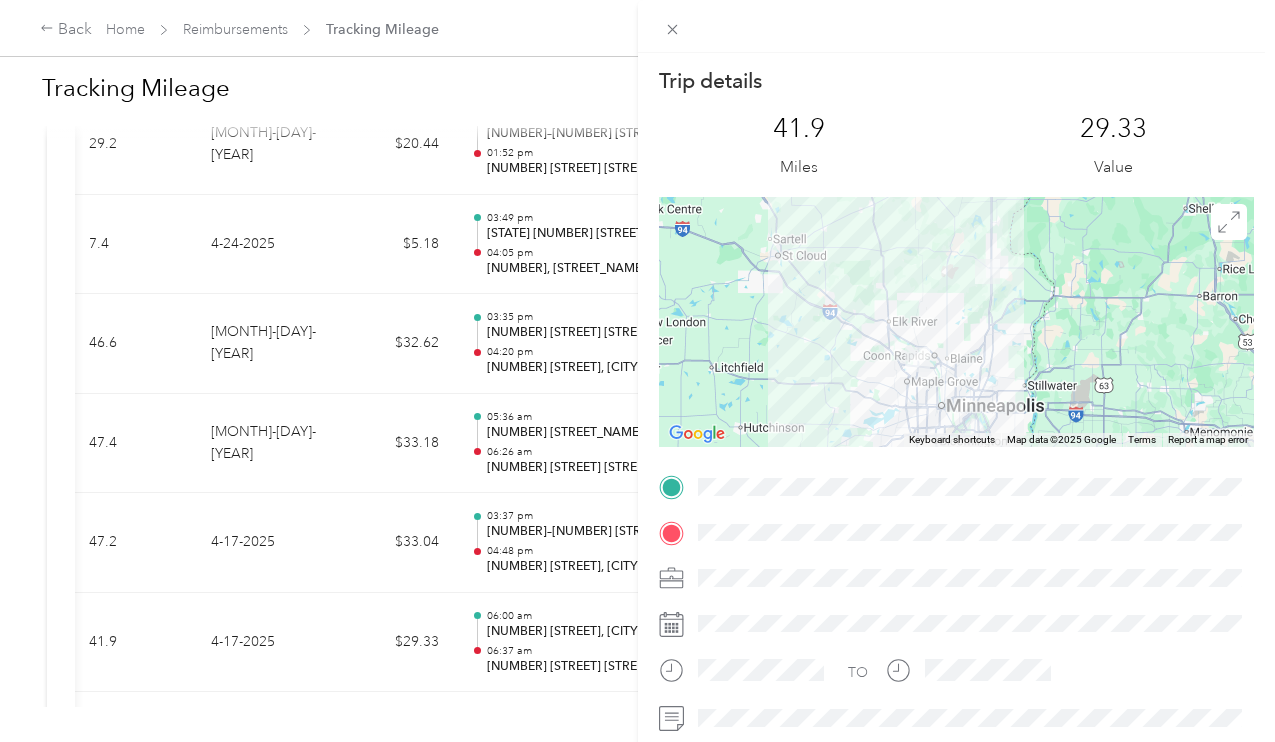 click on "Trip details This trip cannot be edited because it is either under review, approved, or paid. Contact your Team Manager to edit it. 41.9 Miles 29.33 Value  ← Move left → Move right ↑ Move up ↓ Move down + Zoom in - Zoom out Home Jump left by 75% End Jump right by 75% Page Up Jump up by 75% Page Down Jump down by 75% Keyboard shortcuts Map Data Map data ©2025 Google Map data ©2025 Google 20 km  Click to toggle between metric and imperial units Terms Report a map error TO" at bounding box center (637, 371) 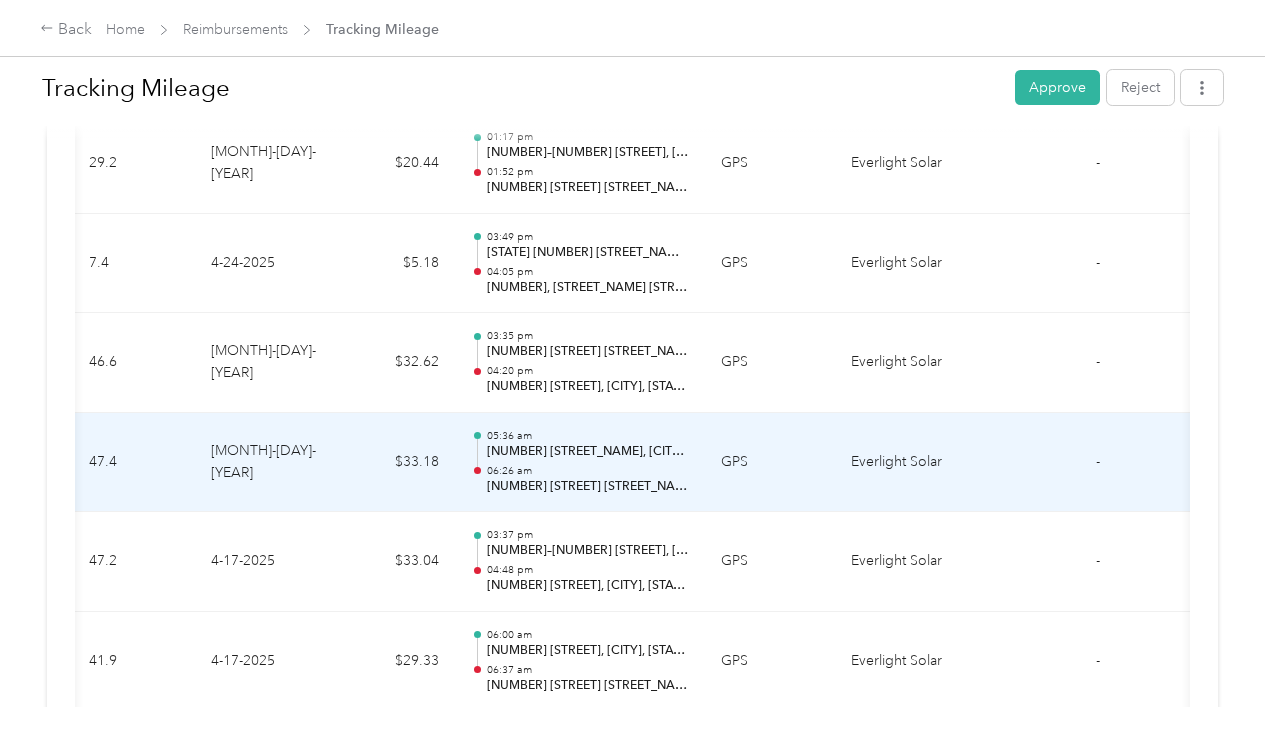 scroll, scrollTop: 2081, scrollLeft: 0, axis: vertical 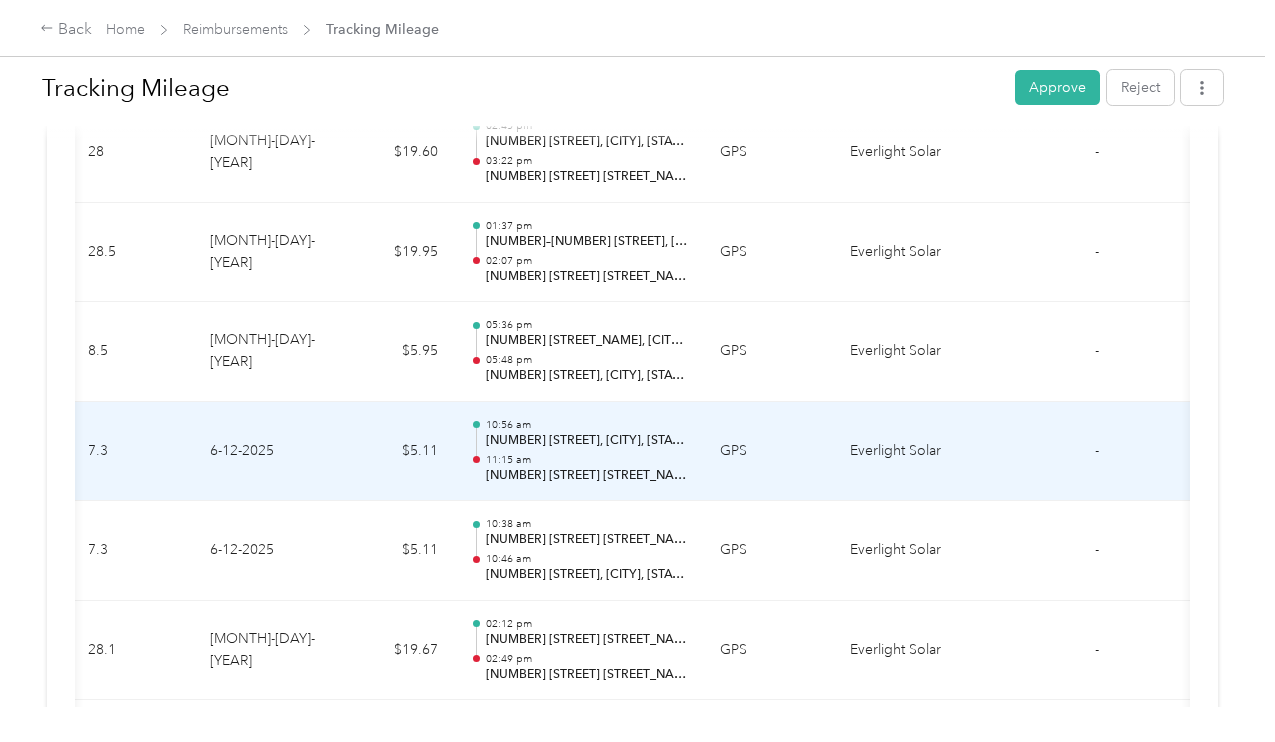click on "GPS" at bounding box center (769, 452) 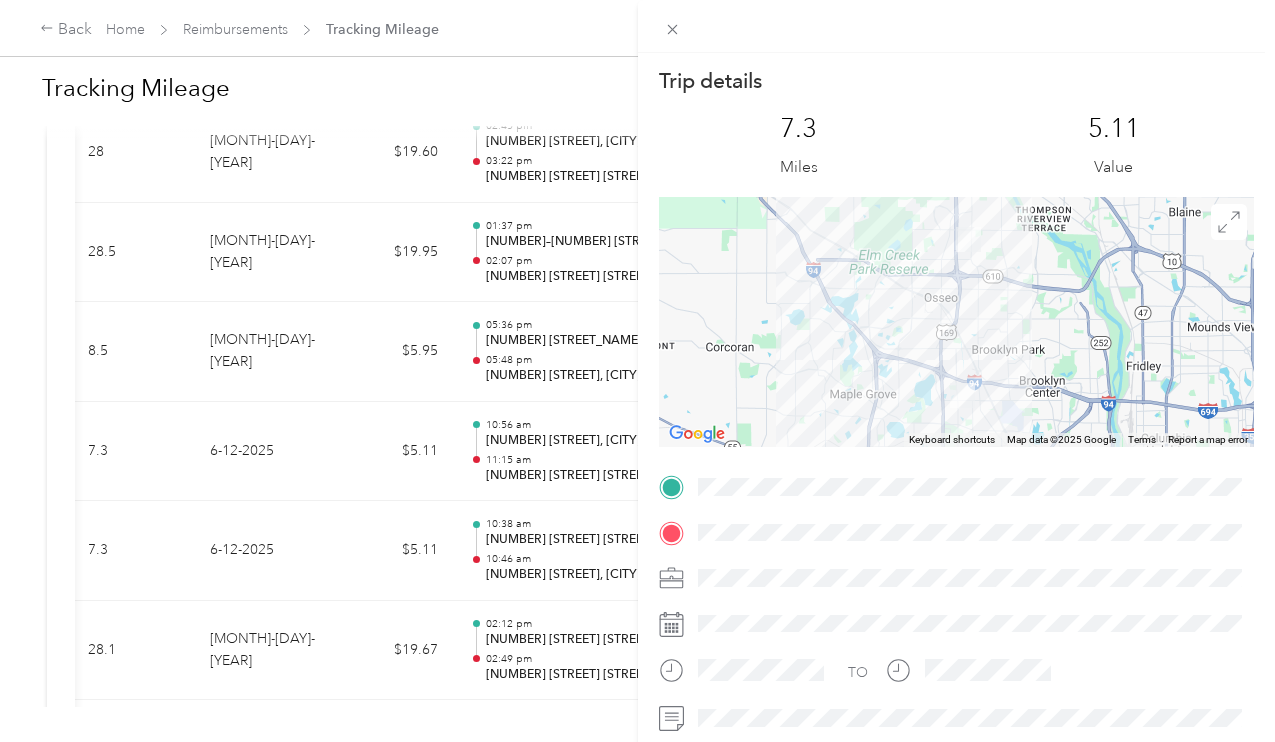 click on "Trip details This trip cannot be edited because it is either under review, approved, or paid. Contact your Team Manager to edit it. 7.3 Miles 5.11 Value  ← Move left → Move right ↑ Move up ↓ Move down + Zoom in - Zoom out Home Jump left by 75% End Jump right by 75% Page Up Jump up by 75% Page Down Jump down by 75% Keyboard shortcuts Map Data Map data ©2025 Google Map data ©2025 Google 2 km  Click to toggle between metric and imperial units Terms Report a map error TO" at bounding box center [637, 371] 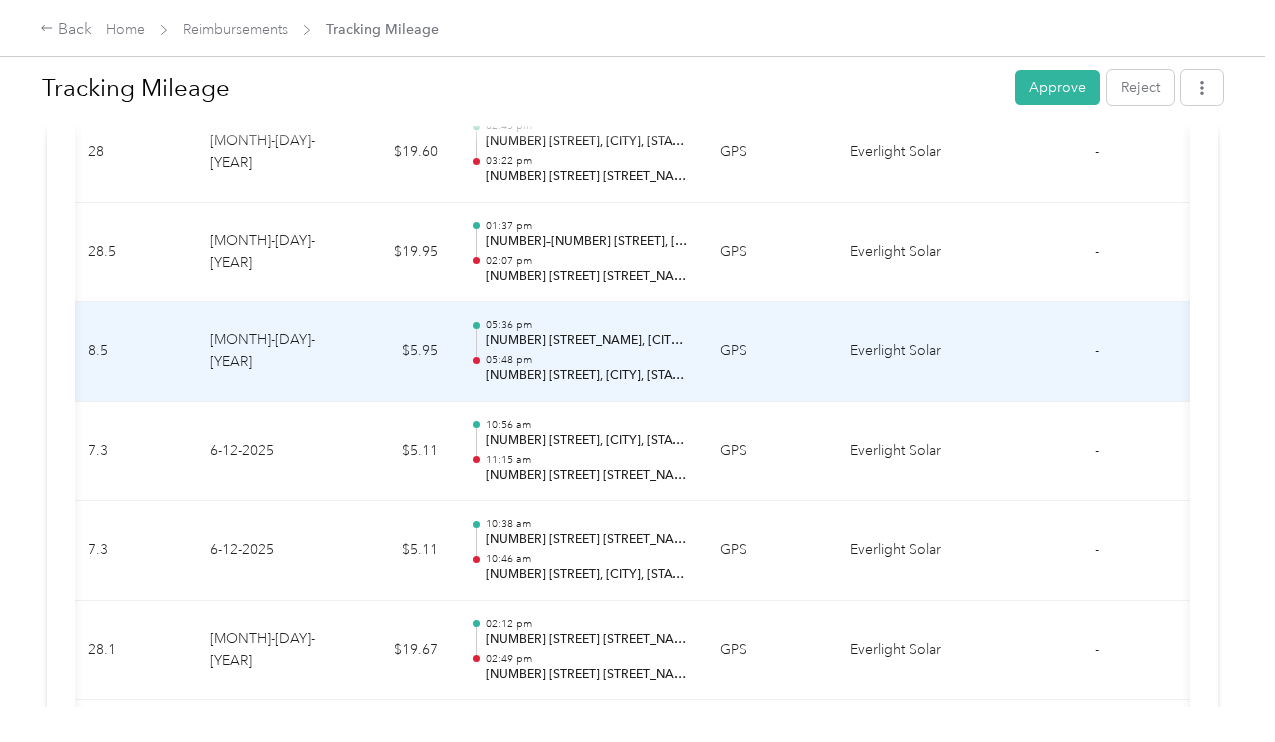 click on "$5.95" at bounding box center (394, 352) 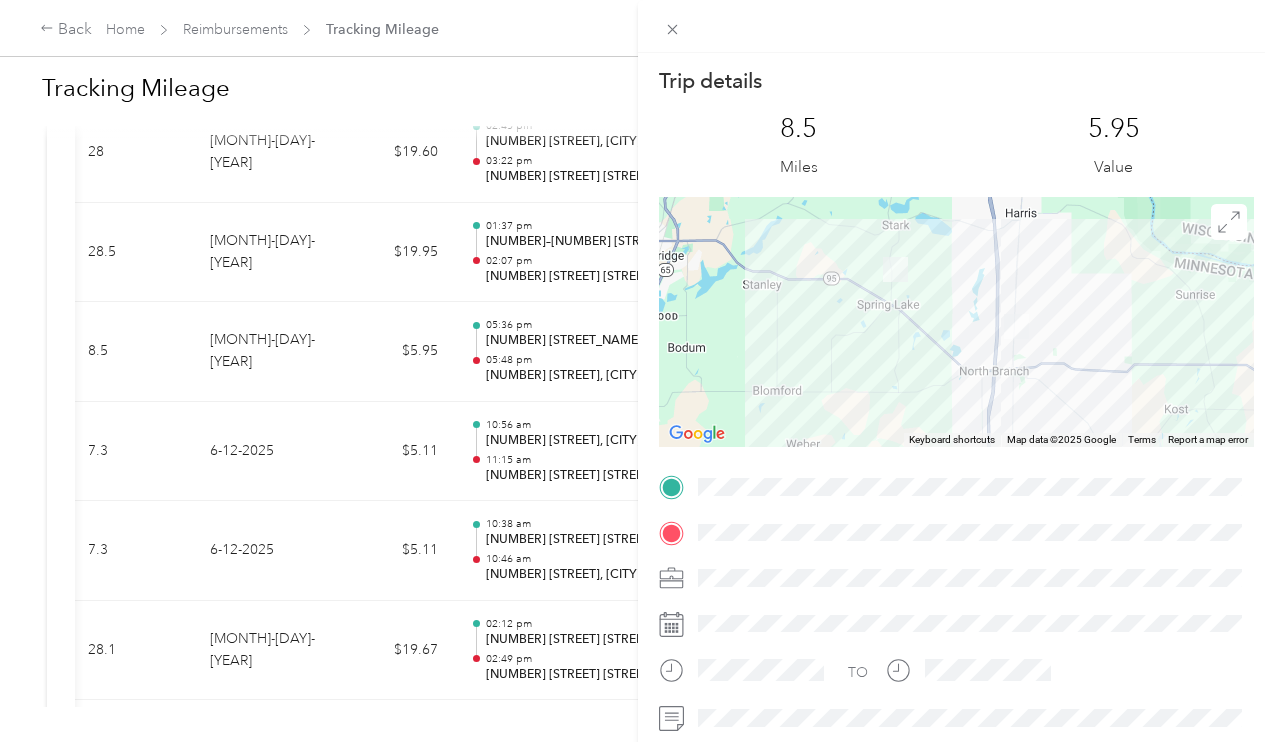 click on "Trip details This trip cannot be edited because it is either under review, approved, or paid. Contact your Team Manager to edit it. 8.5 Miles 5.95 Value  ← Move left → Move right ↑ Move up ↓ Move down + Zoom in - Zoom out Home Jump left by 75% End Jump right by 75% Page Up Jump up by 75% Page Down Jump down by 75% Keyboard shortcuts Map Data Map data ©2025 Google Map data ©2025 Google 2 km  Click to toggle between metric and imperial units Terms Report a map error TO" at bounding box center (637, 371) 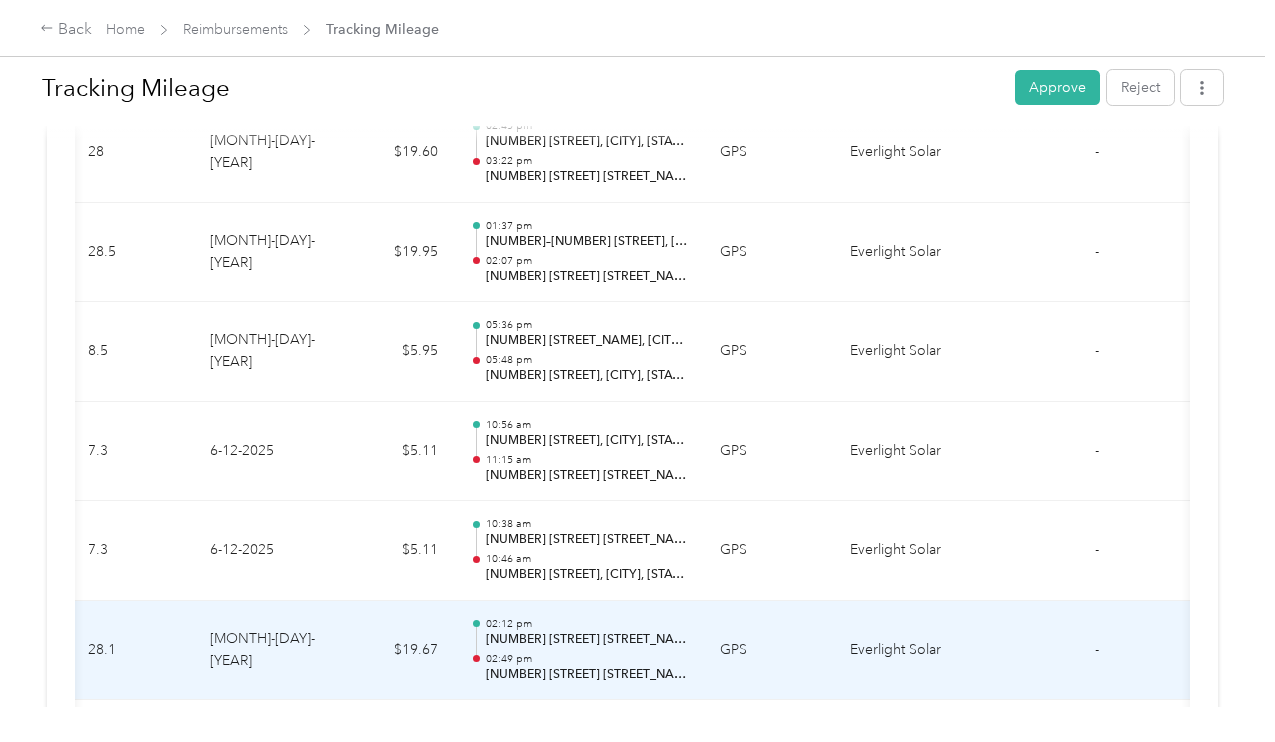click on "$19.67" at bounding box center (394, 651) 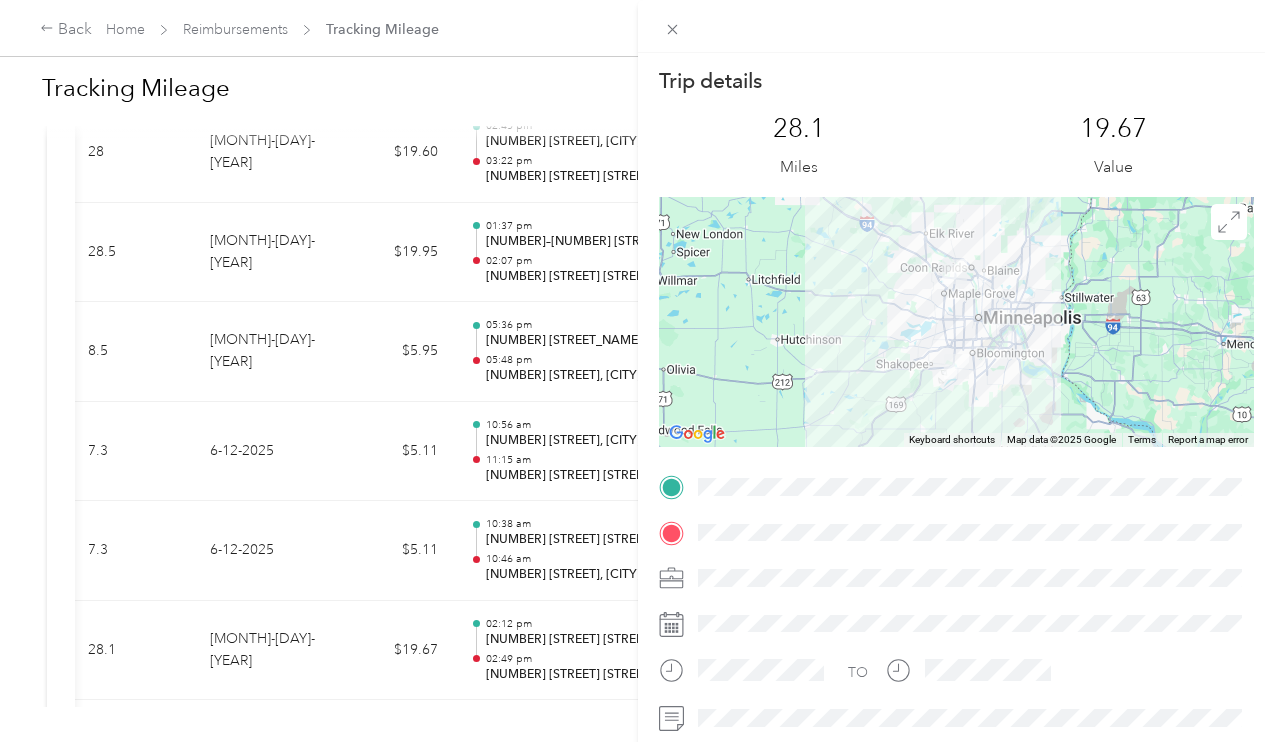 click on "Trip details This trip cannot be edited because it is either under review, approved, or paid. Contact your Team Manager to edit it. 28.1 Miles 19.67 Value  ← Move left → Move right ↑ Move up ↓ Move down + Zoom in - Zoom out Home Jump left by 75% End Jump right by 75% Page Up Jump up by 75% Page Down Jump down by 75% Keyboard shortcuts Map Data Map data ©2025 Google Map data ©2025 Google 20 km  Click to toggle between metric and imperial units Terms Report a map error TO" at bounding box center [637, 371] 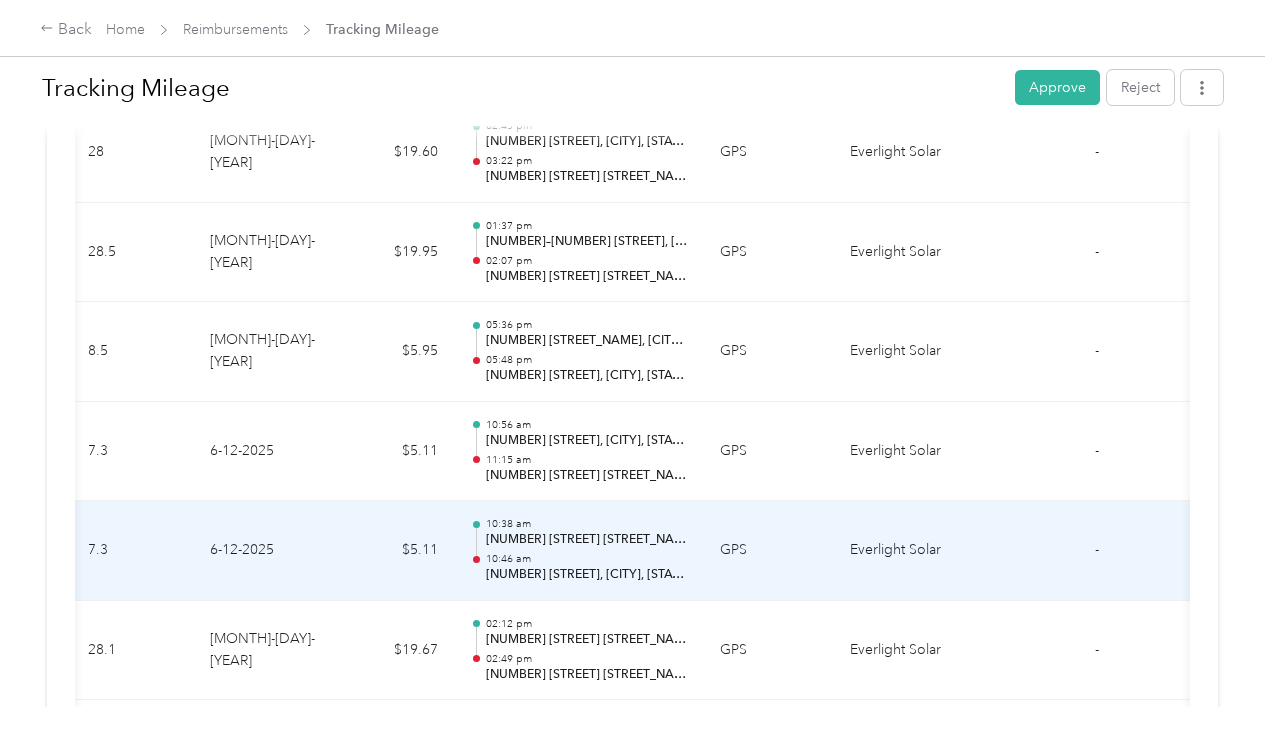 click on "$5.11" at bounding box center [394, 551] 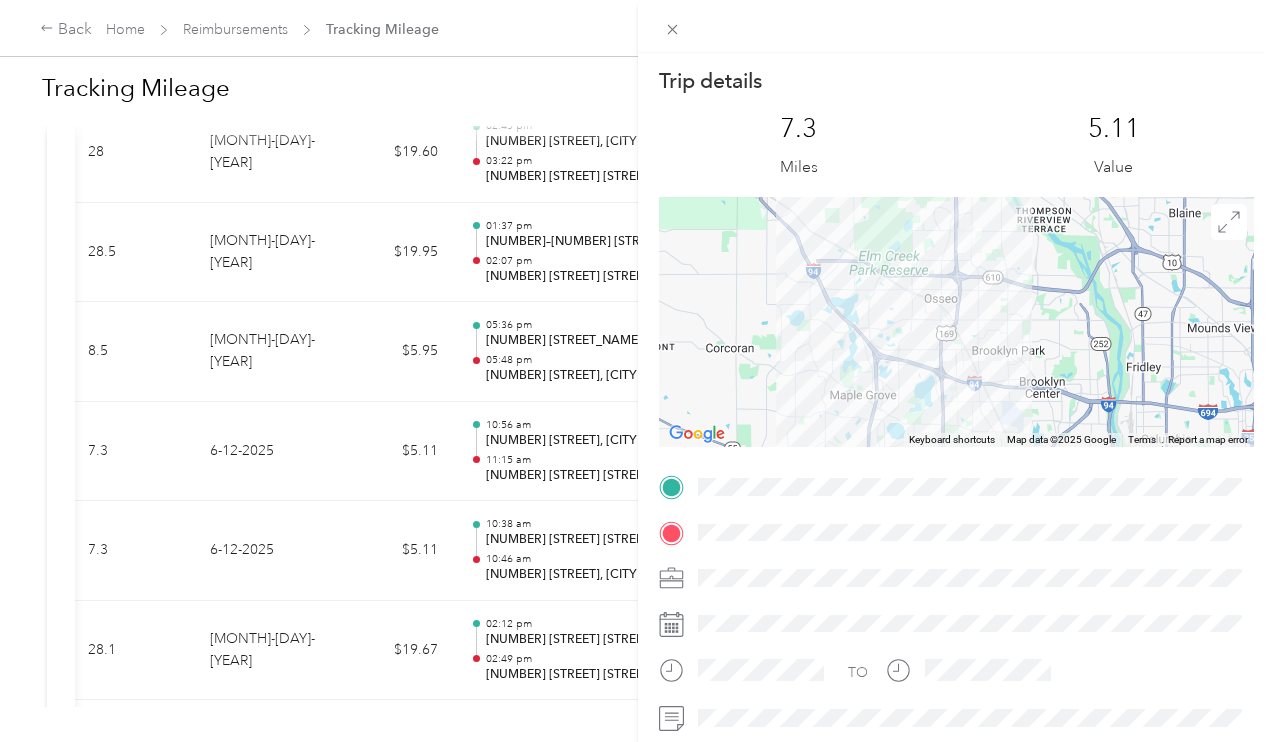 click on "Trip details This trip cannot be edited because it is either under review, approved, or paid. Contact your Team Manager to edit it. 7.3 Miles 5.11 Value  ← Move left → Move right ↑ Move up ↓ Move down + Zoom in - Zoom out Home Jump left by 75% End Jump right by 75% Page Up Jump up by 75% Page Down Jump down by 75% Keyboard shortcuts Map Data Map data ©2025 Google Map data ©2025 Google 2 km  Click to toggle between metric and imperial units Terms Report a map error TO" at bounding box center [637, 371] 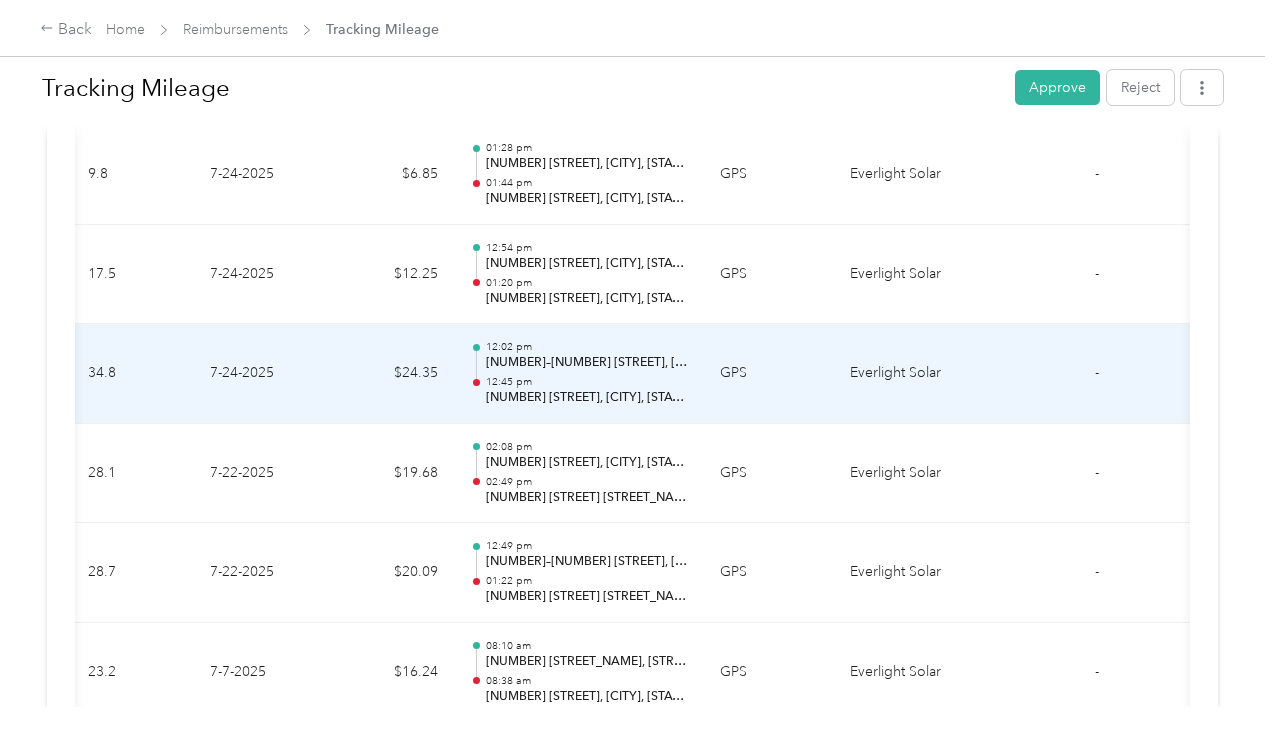 scroll, scrollTop: 681, scrollLeft: 0, axis: vertical 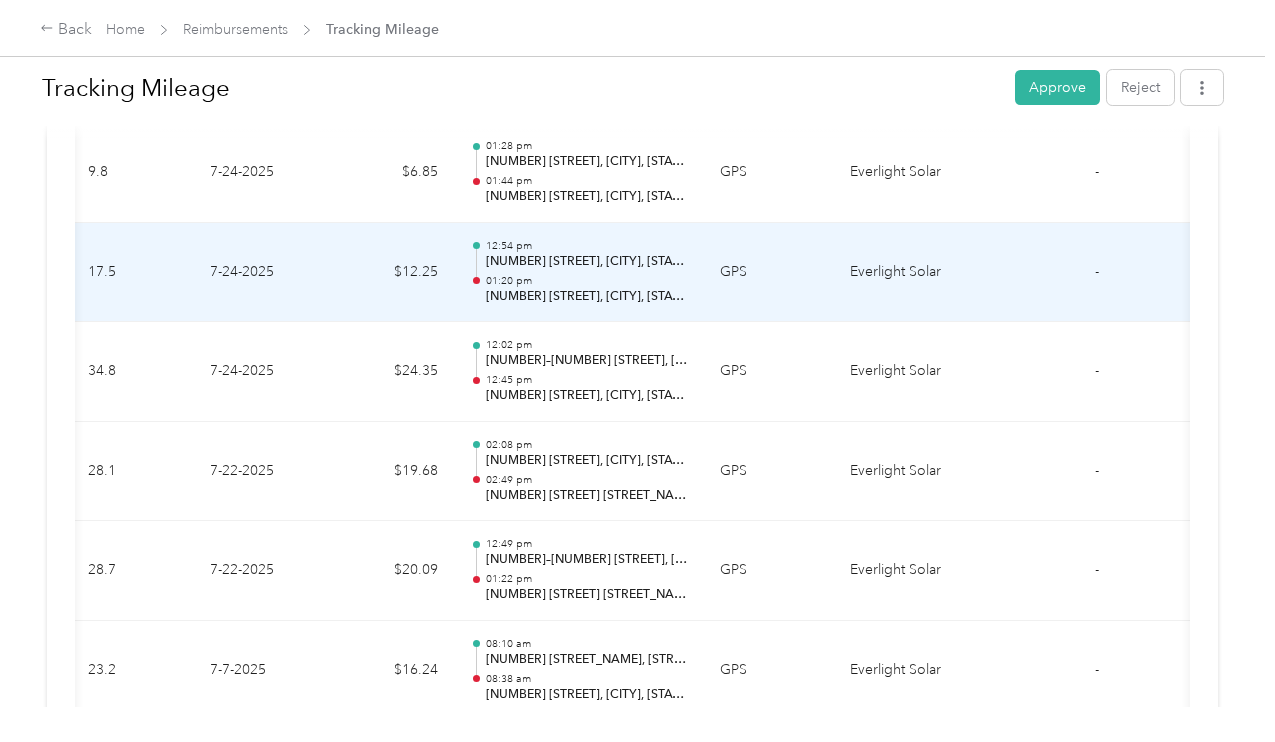 click on "7-24-2025" at bounding box center [264, 273] 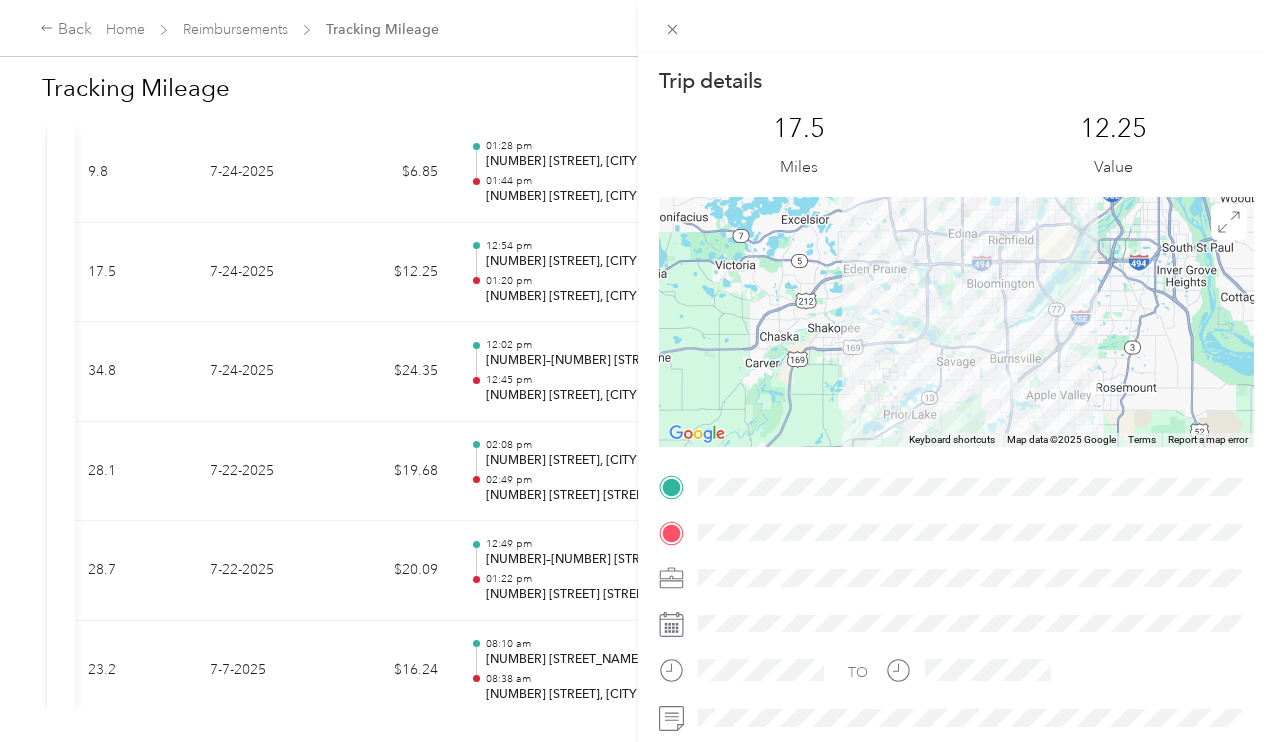 click on "Trip details This trip cannot be edited because it is either under review, approved, or paid. Contact your Team Manager to edit it. 17.5 Miles 12.25 Value  ← Move left → Move right ↑ Move up ↓ Move down + Zoom in - Zoom out Home Jump left by 75% End Jump right by 75% Page Up Jump up by 75% Page Down Jump down by 75% Keyboard shortcuts Map Data Map data ©2025 Google Map data ©2025 Google 5 km  Click to toggle between metric and imperial units Terms Report a map error TO" at bounding box center (637, 371) 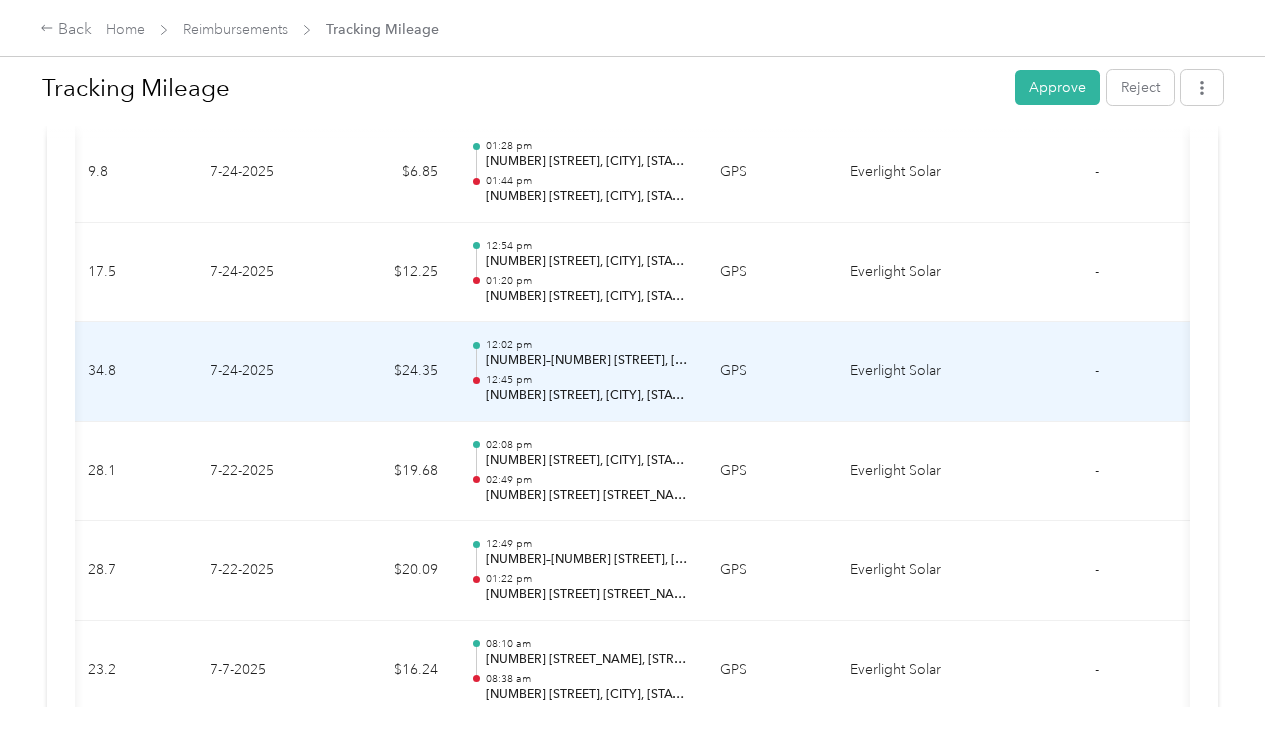 click on "7-24-2025" at bounding box center (264, 372) 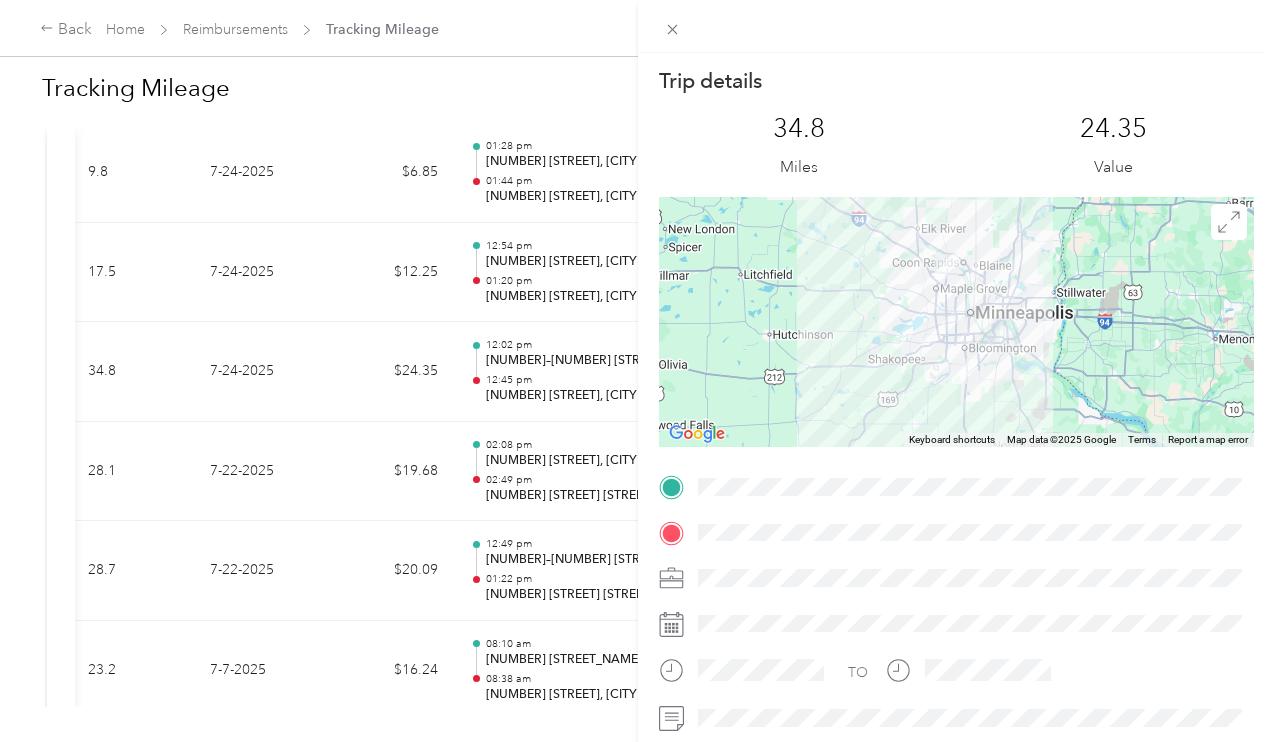 click on "Trip details This trip cannot be edited because it is either under review, approved, or paid. Contact your Team Manager to edit it. 34.8 Miles 24.35 Value  ← Move left → Move right ↑ Move up ↓ Move down + Zoom in - Zoom out Home Jump left by 75% End Jump right by 75% Page Up Jump up by 75% Page Down Jump down by 75% Keyboard shortcuts Map Data Map data ©2025 Google Map data ©2025 Google 20 km  Click to toggle between metric and imperial units Terms Report a map error TO" at bounding box center [637, 371] 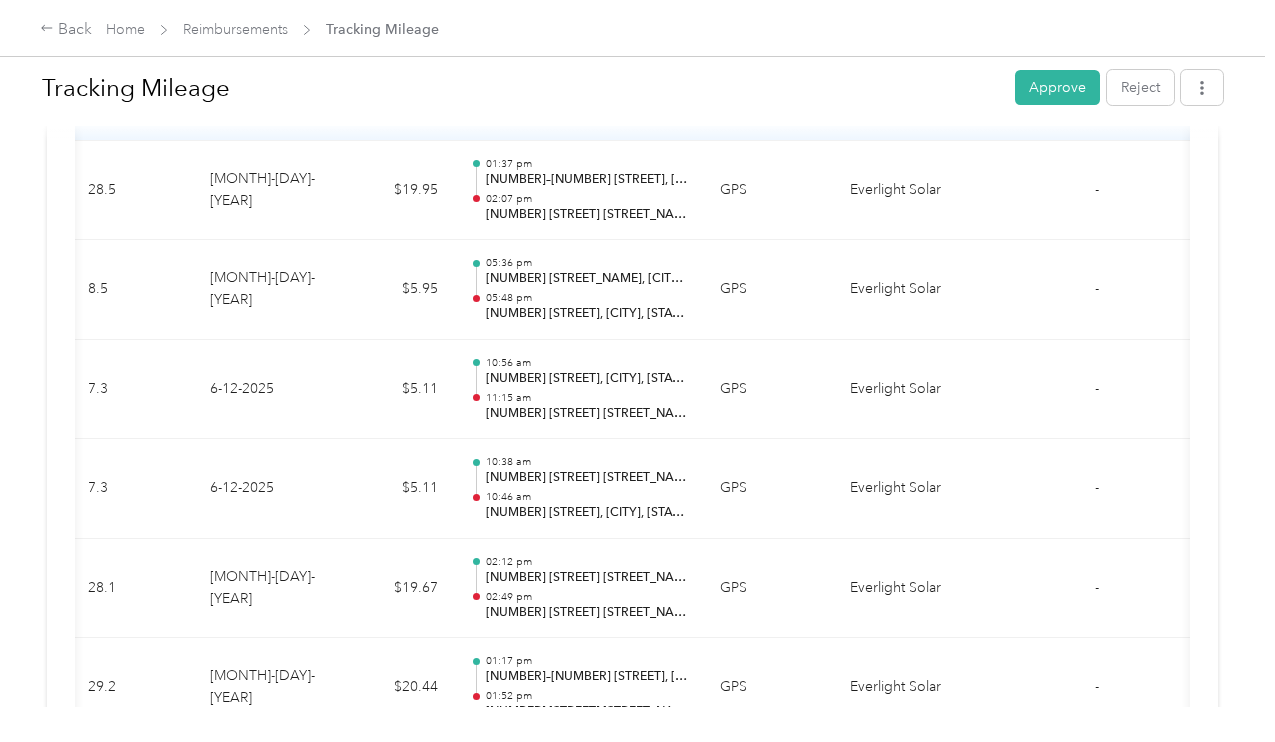 scroll, scrollTop: 1574, scrollLeft: 0, axis: vertical 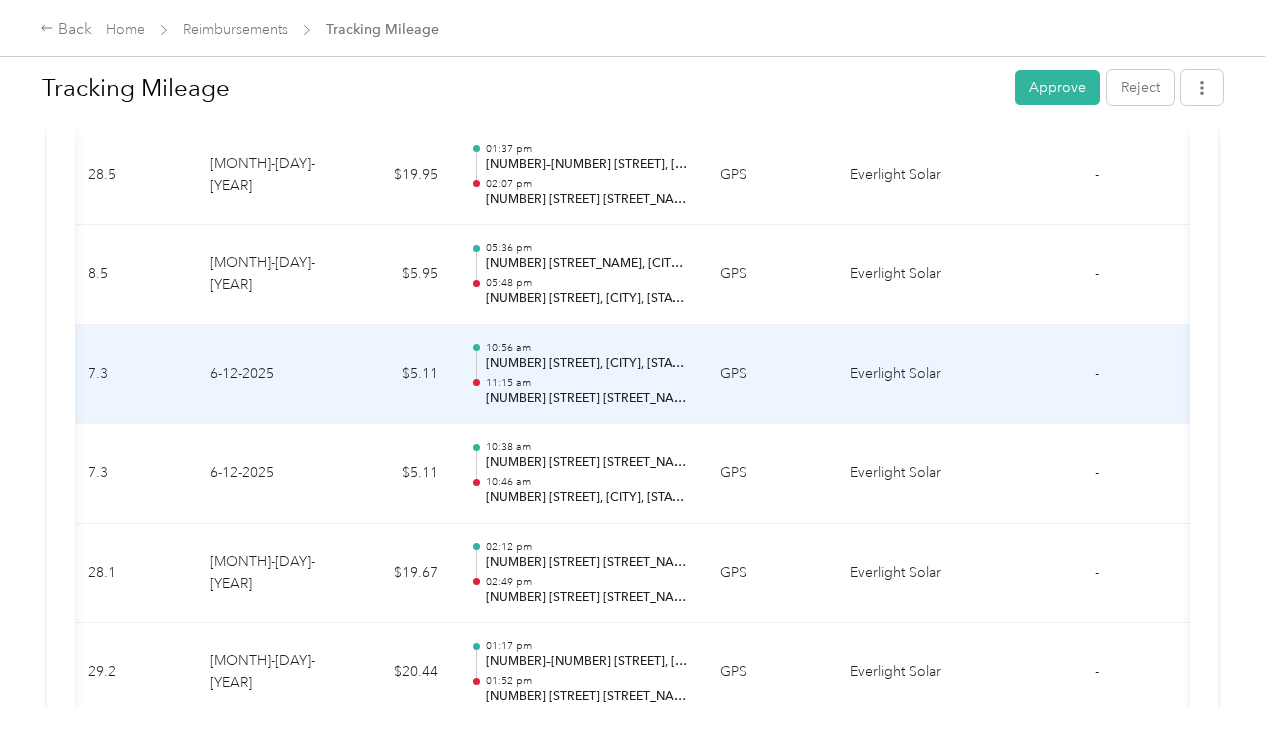 click on "6-12-2025" at bounding box center [264, 375] 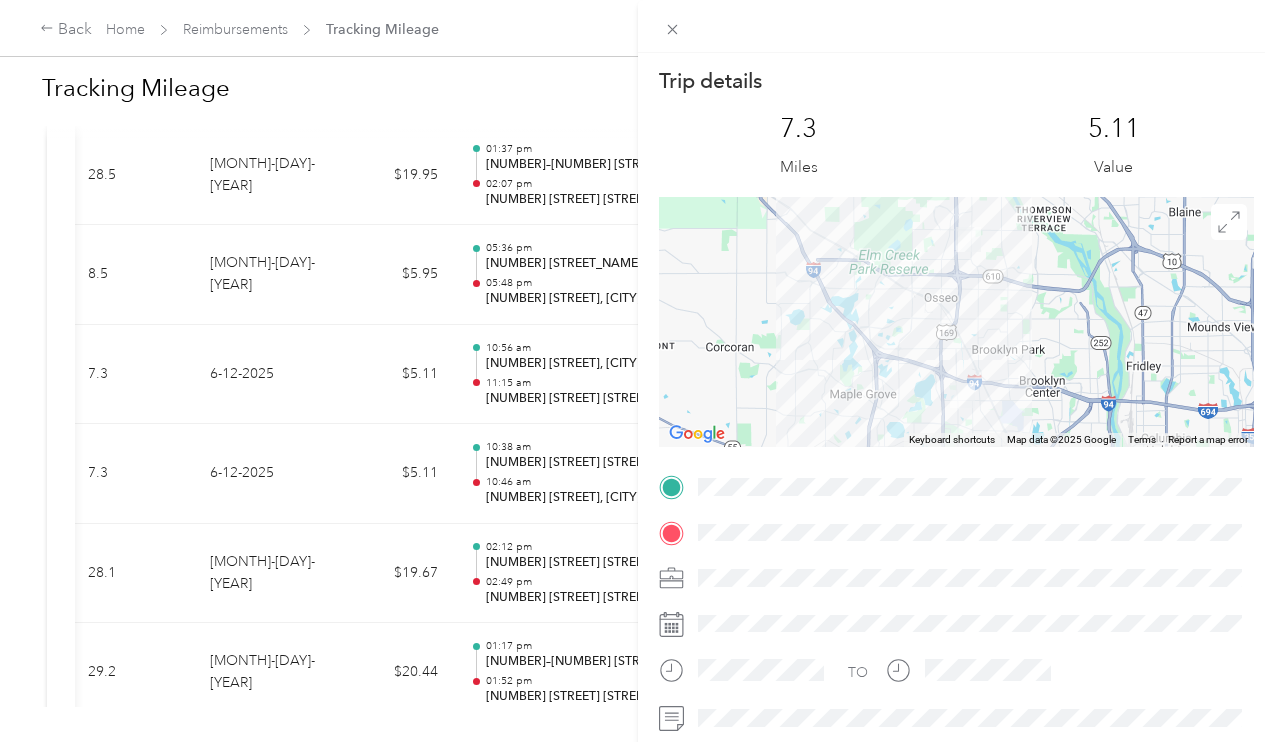 click on "Trip details This trip cannot be edited because it is either under review, approved, or paid. Contact your Team Manager to edit it. 7.3 Miles 5.11 Value  ← Move left → Move right ↑ Move up ↓ Move down + Zoom in - Zoom out Home Jump left by 75% End Jump right by 75% Page Up Jump up by 75% Page Down Jump down by 75% Keyboard shortcuts Map Data Map data ©2025 Google Map data ©2025 Google 2 km  Click to toggle between metric and imperial units Terms Report a map error TO" at bounding box center (637, 371) 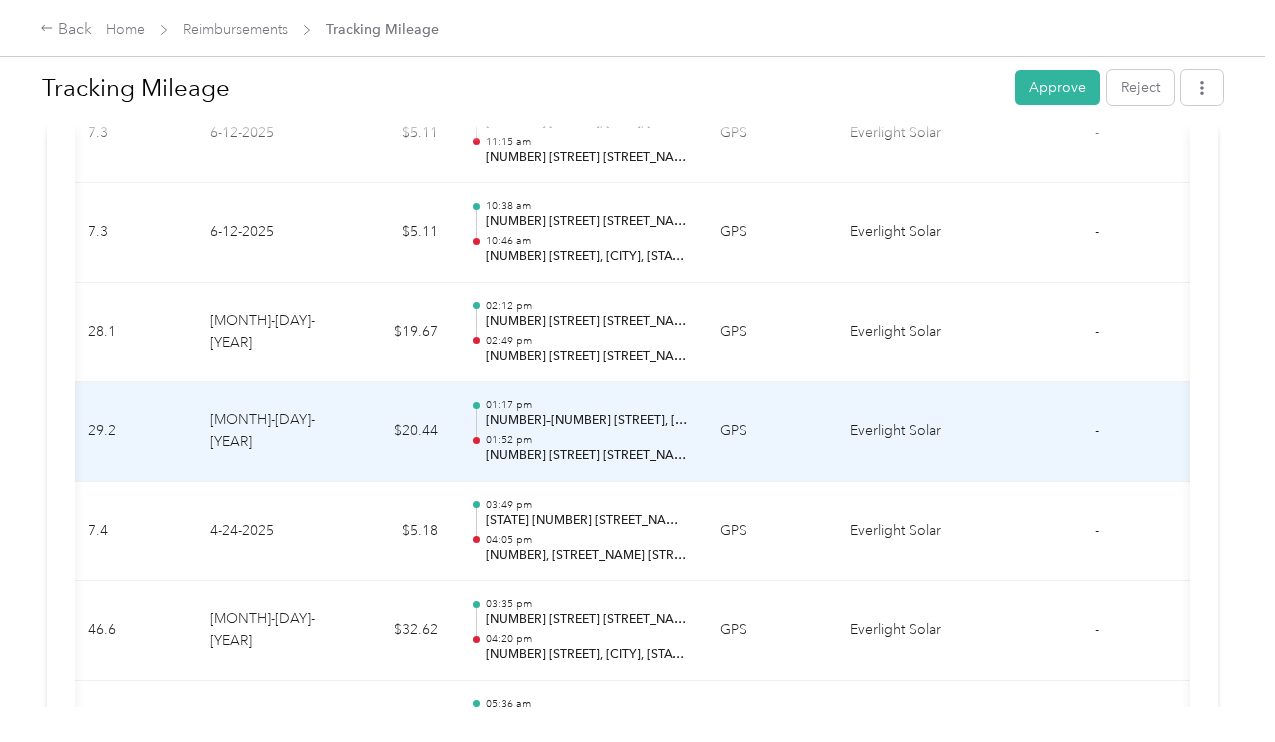 scroll, scrollTop: 1824, scrollLeft: 0, axis: vertical 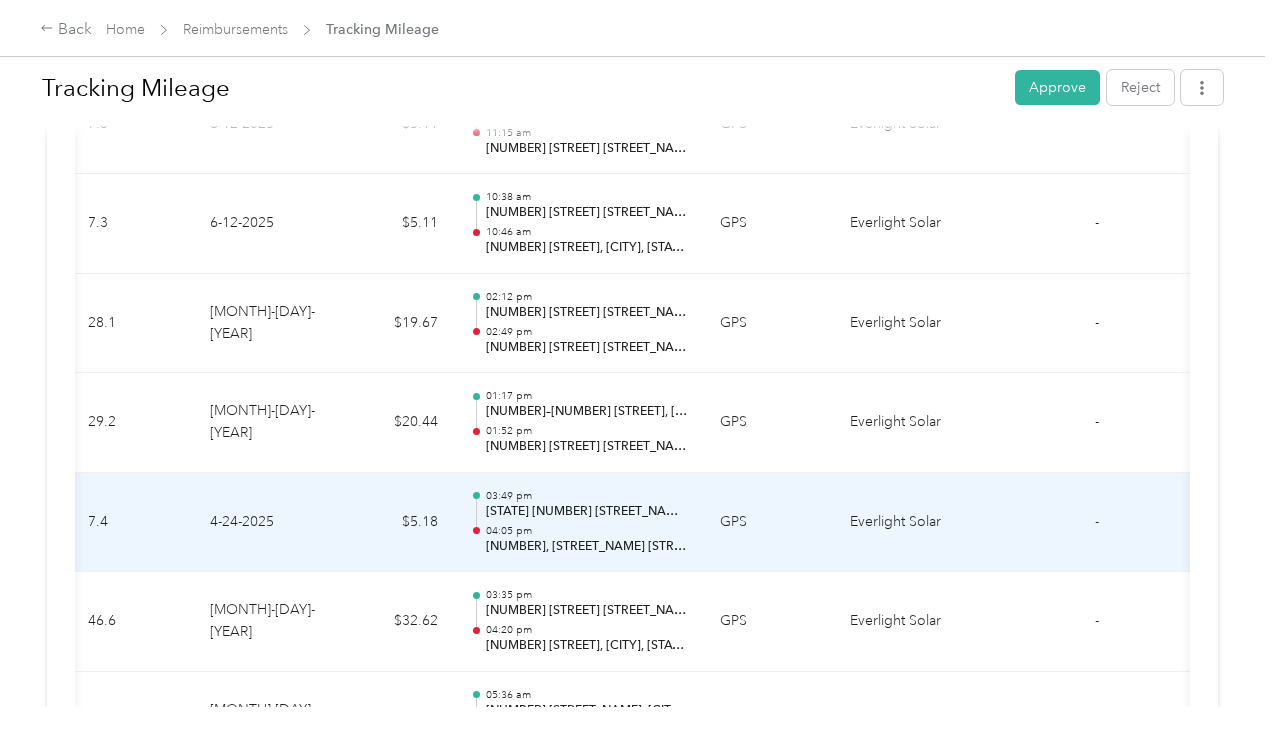 click on "4-24-2025" at bounding box center [264, 523] 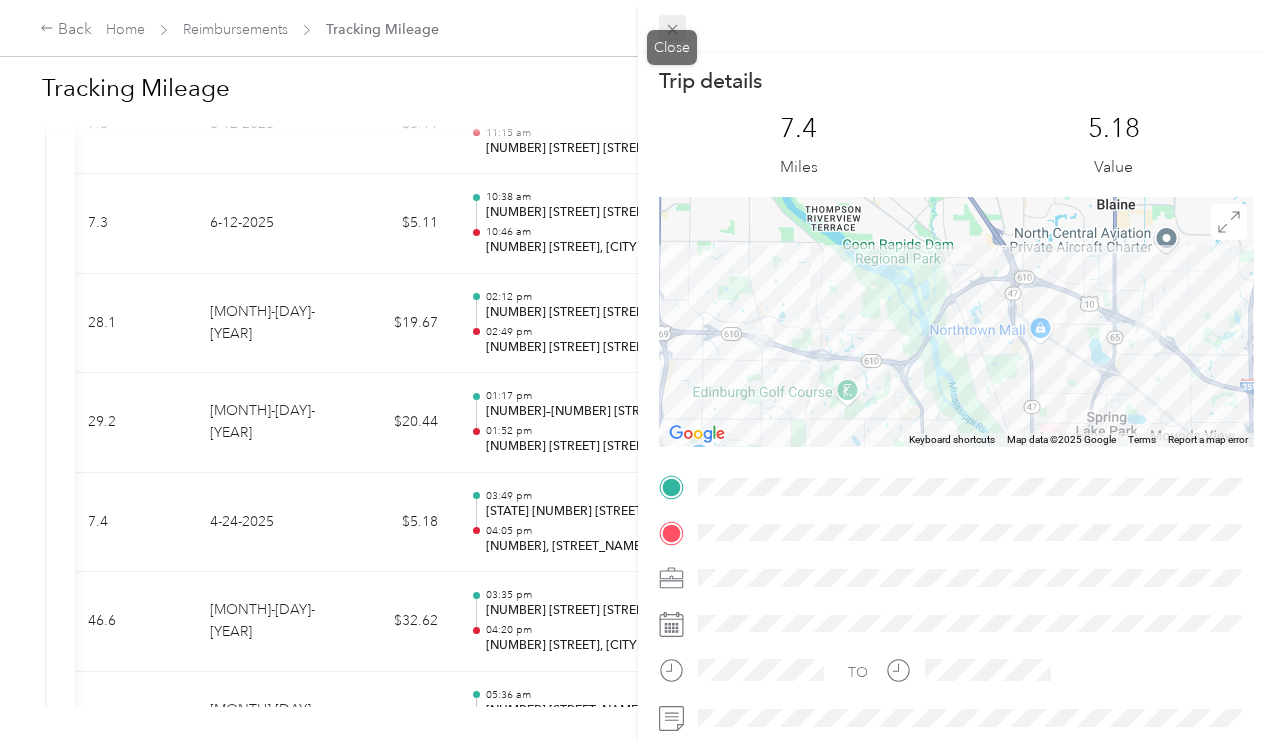 click 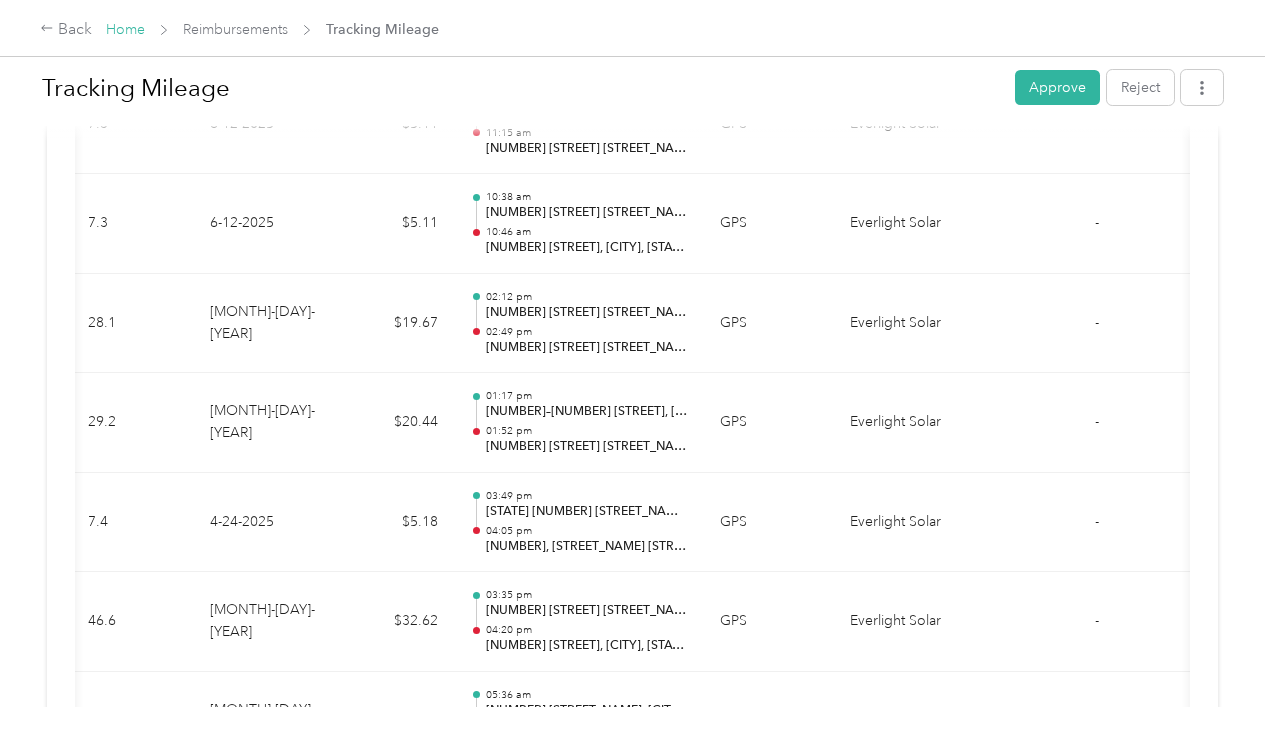 click on "Home" at bounding box center [125, 29] 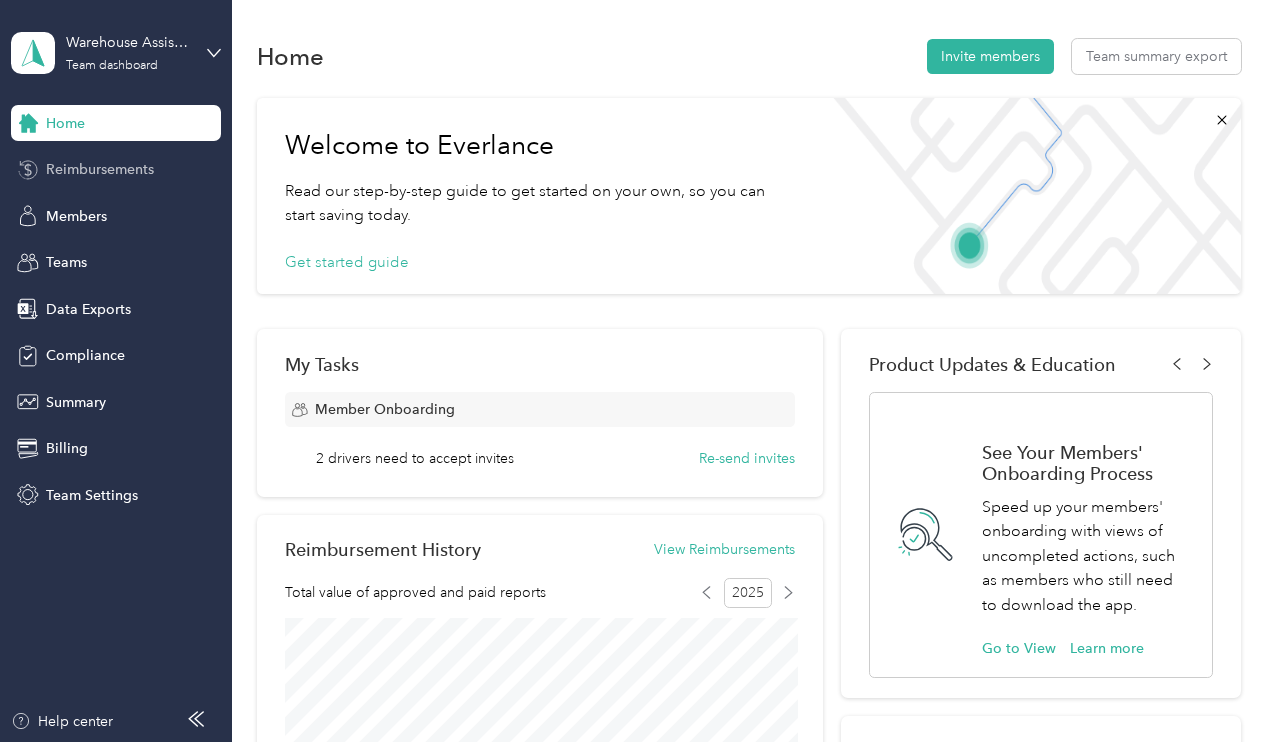 click on "Reimbursements" at bounding box center [100, 169] 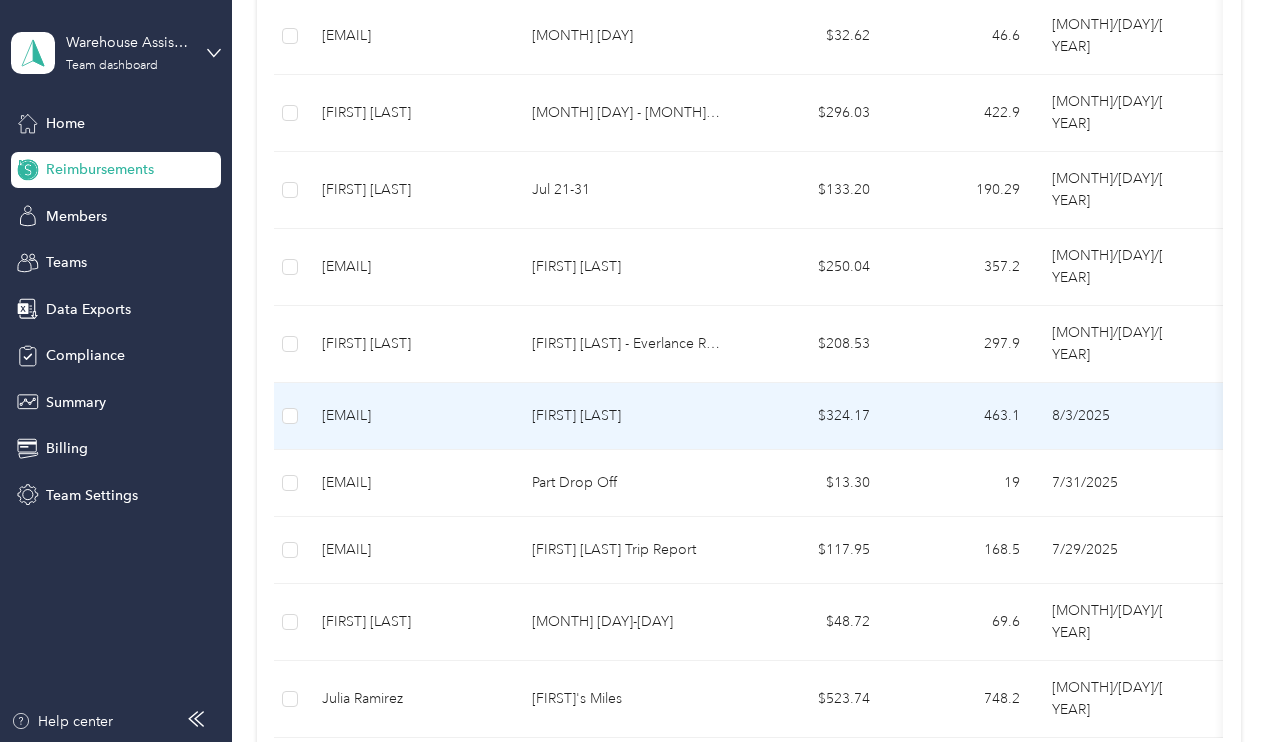 scroll, scrollTop: 1152, scrollLeft: 0, axis: vertical 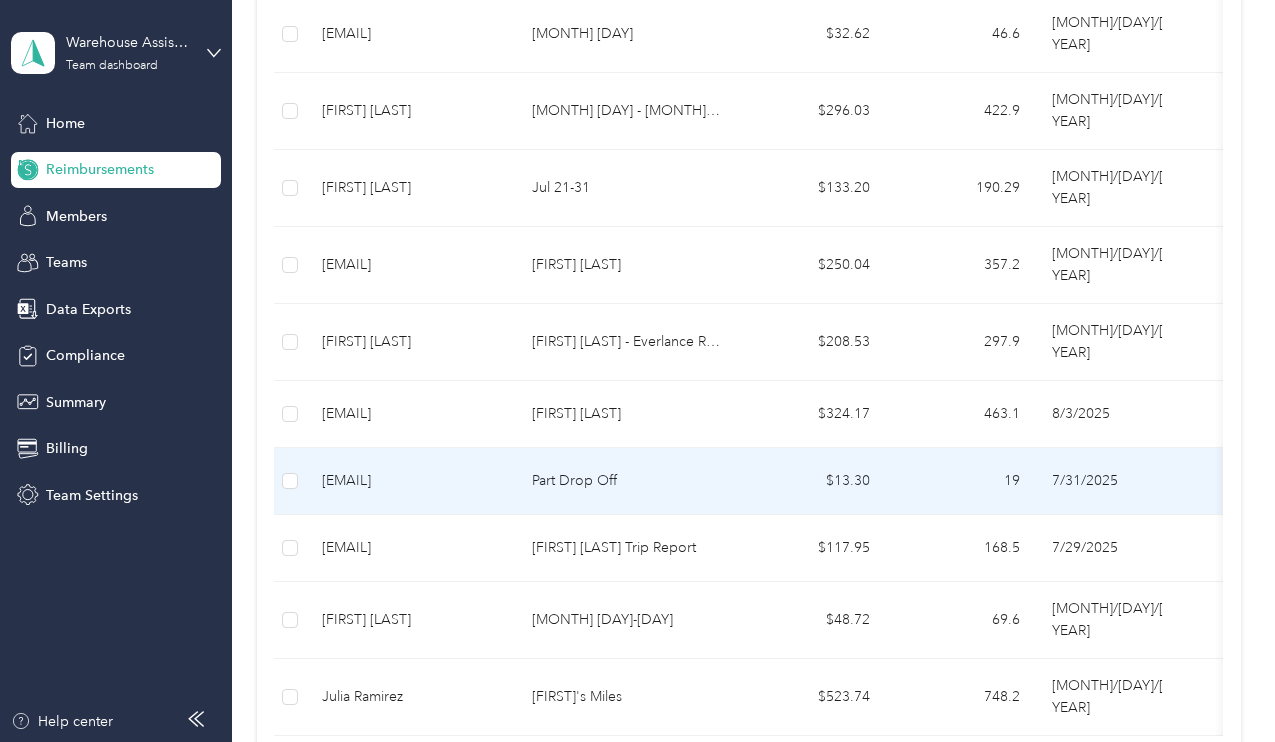 click on "$13.30" at bounding box center [811, 481] 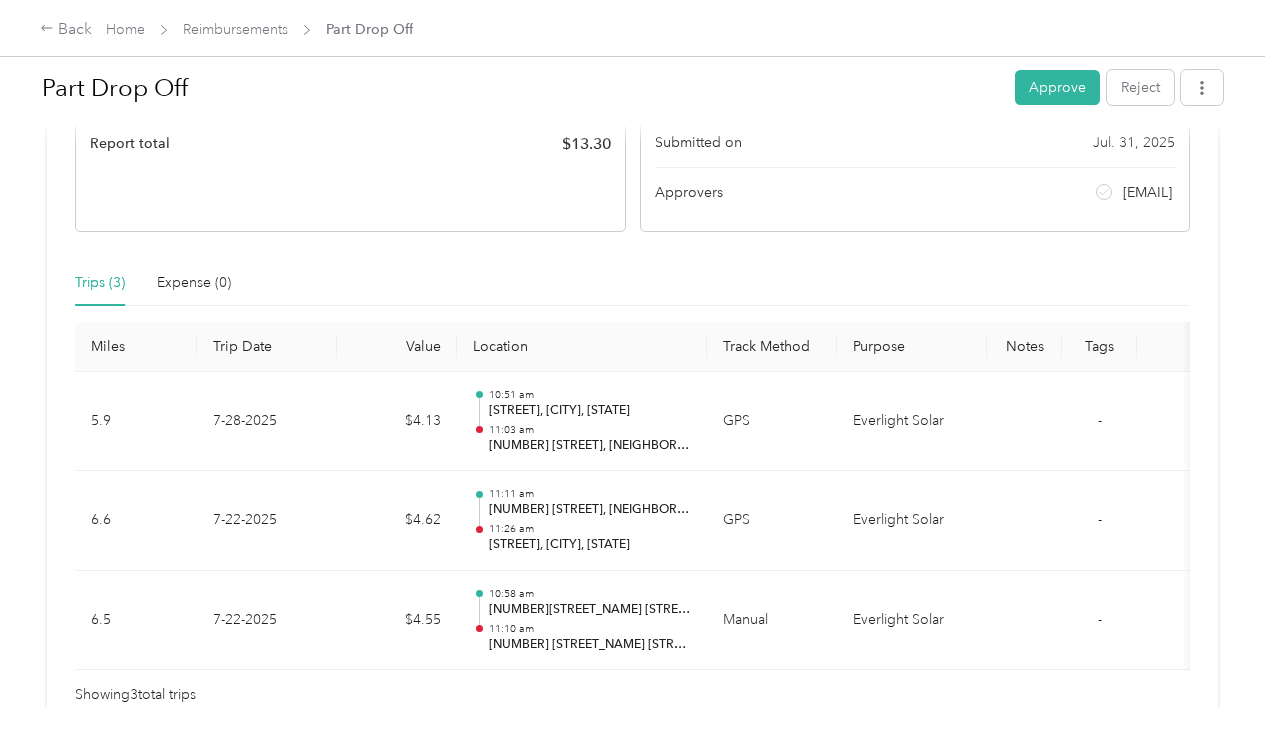 scroll, scrollTop: 348, scrollLeft: 0, axis: vertical 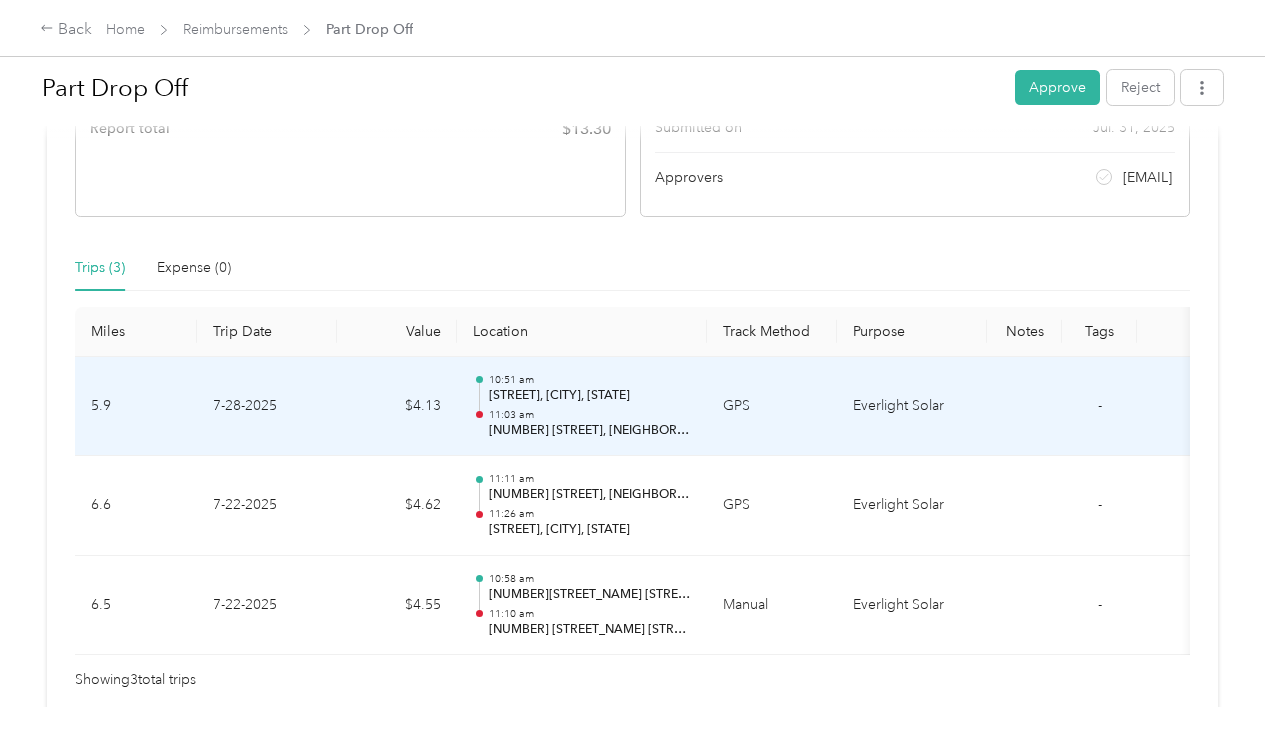 click on "10:51 am W134N5424–W134N5466 Campbell Dr, Menomonee Falls, WI 11:03 am 3120 N 92nd St, Mount Mary, Milwaukee, WI" at bounding box center [582, 407] 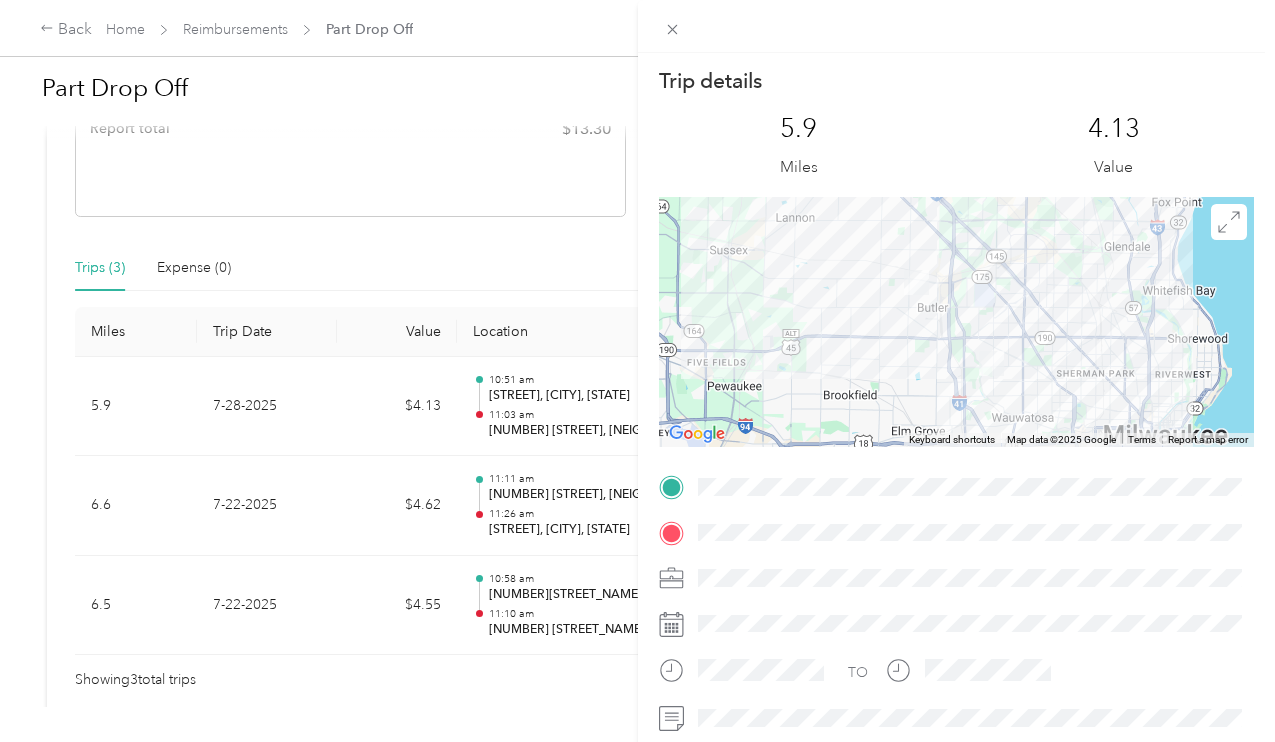 click on "Trip details This trip cannot be edited because it is either under review, approved, or paid. Contact your Team Manager to edit it. 5.9 Miles 4.13 Value  ← Move left → Move right ↑ Move up ↓ Move down + Zoom in - Zoom out Home Jump left by 75% End Jump right by 75% Page Up Jump up by 75% Page Down Jump down by 75% Keyboard shortcuts Map Data Map data ©2025 Google Map data ©2025 Google 2 km  Click to toggle between metric and imperial units Terms Report a map error TO" at bounding box center (637, 371) 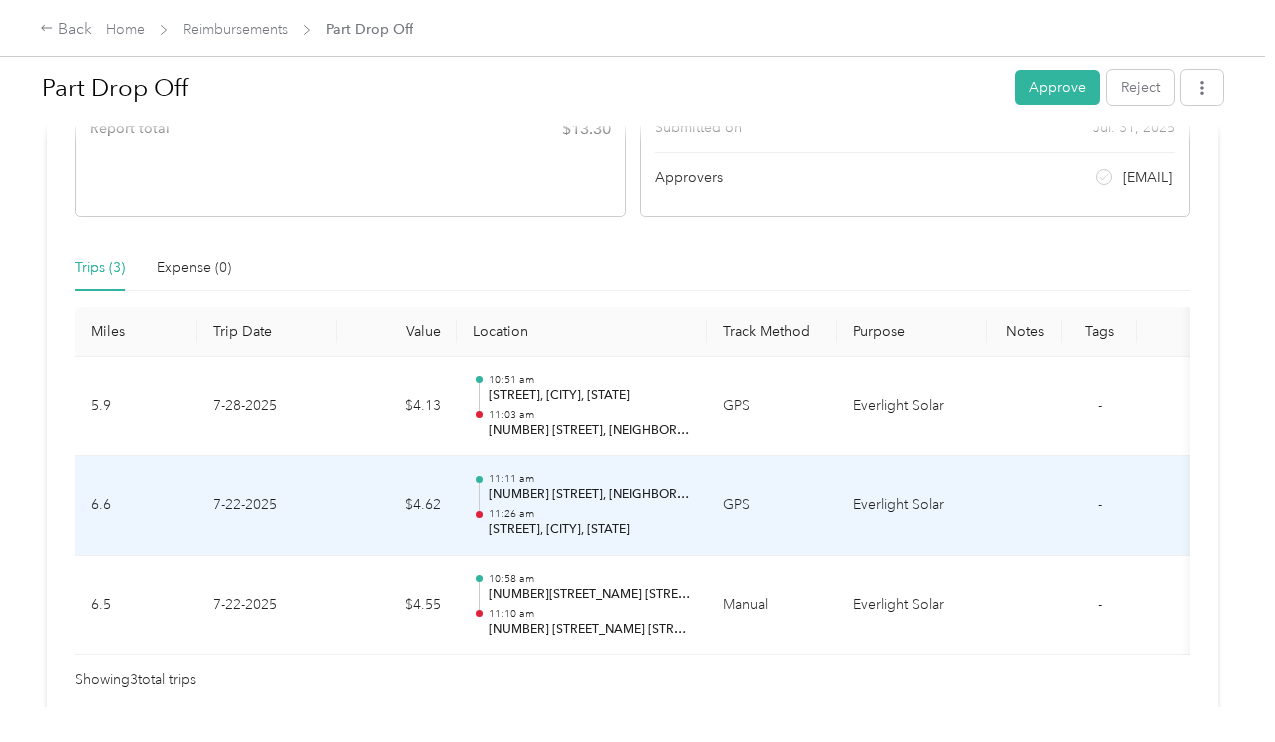 click on "$4.62" at bounding box center (397, 506) 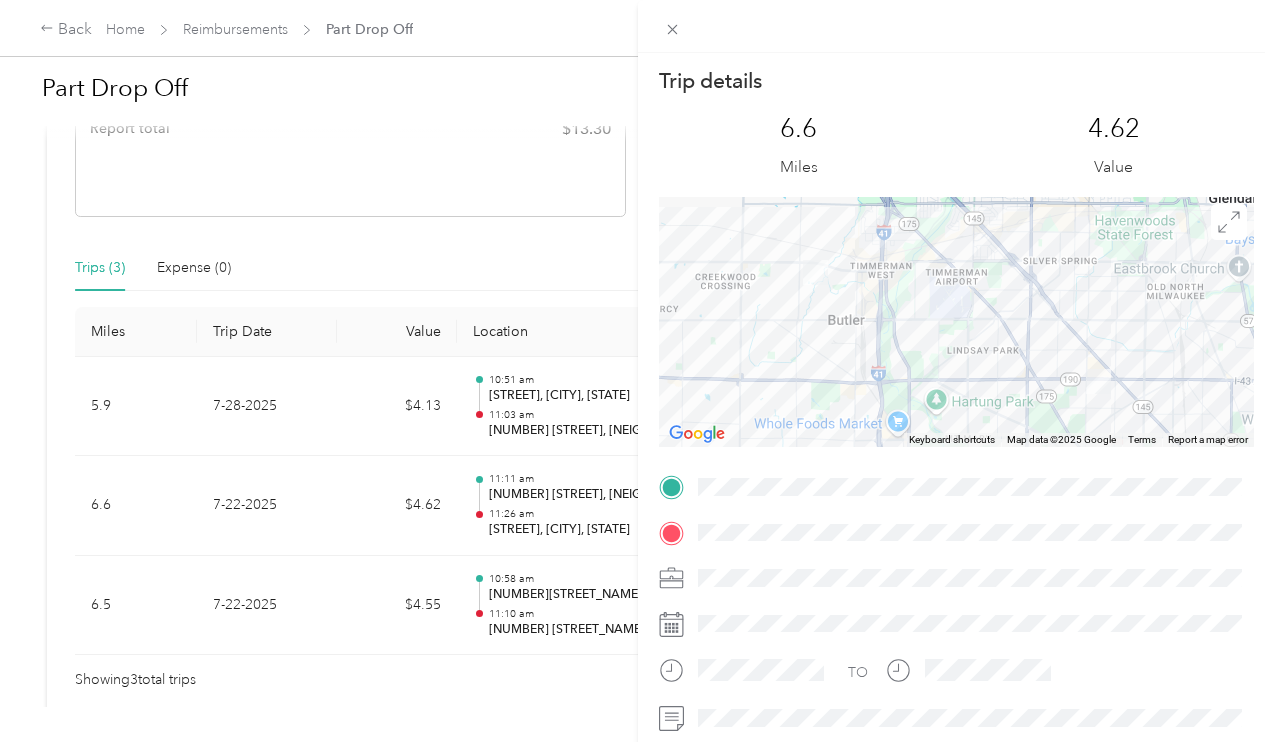 scroll, scrollTop: 0, scrollLeft: 0, axis: both 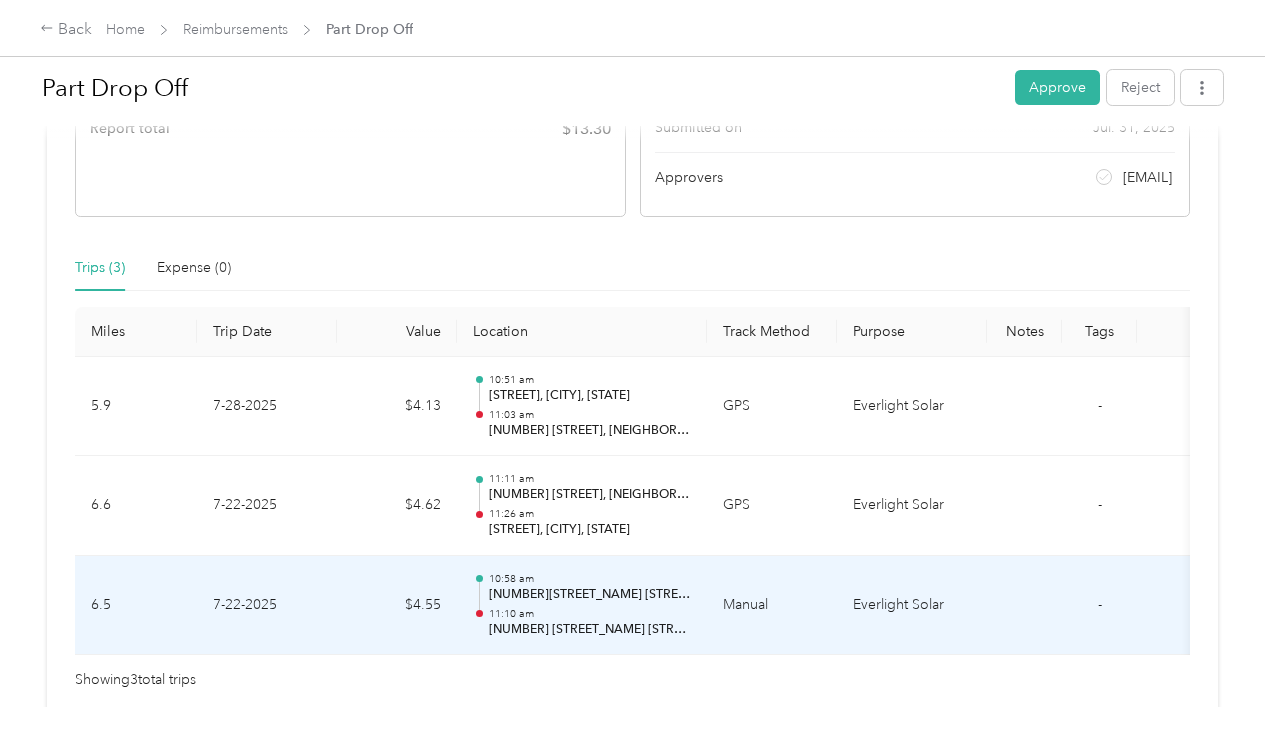 click on "7-22-2025" at bounding box center (267, 606) 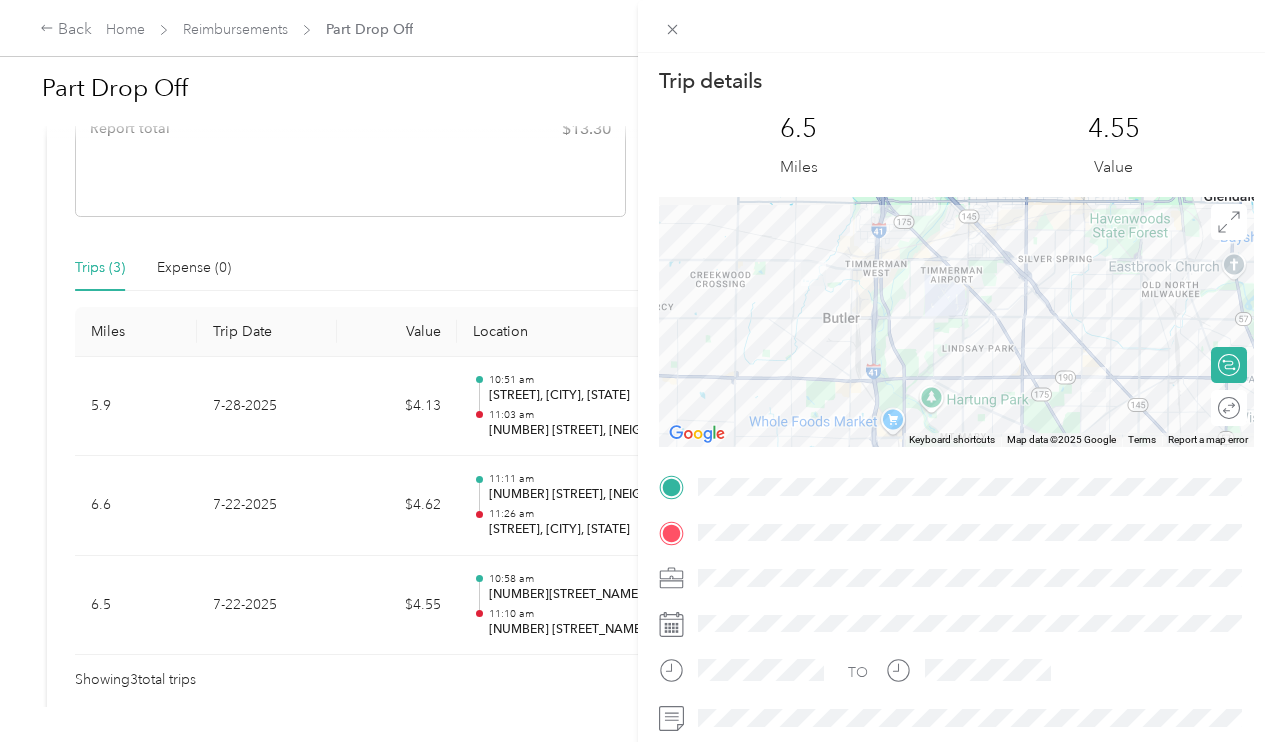 scroll, scrollTop: 0, scrollLeft: 0, axis: both 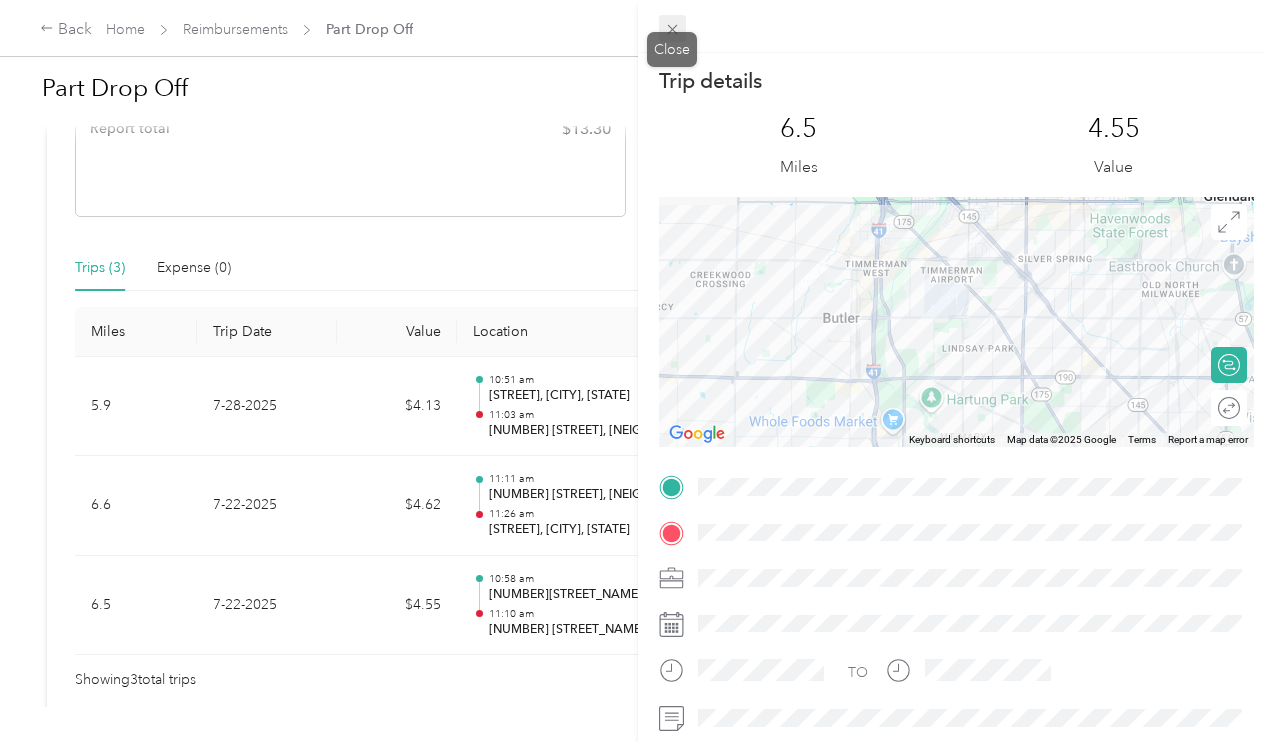 click at bounding box center [673, 29] 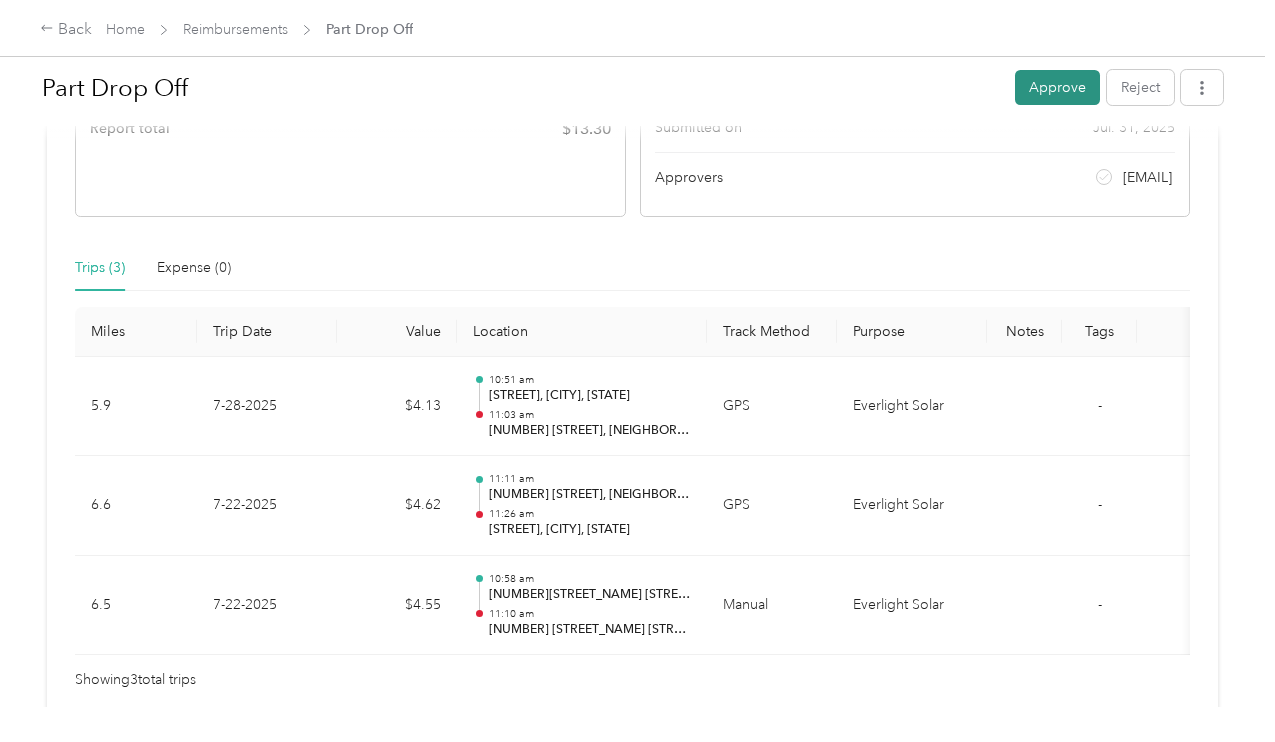click on "Approve" at bounding box center [1057, 87] 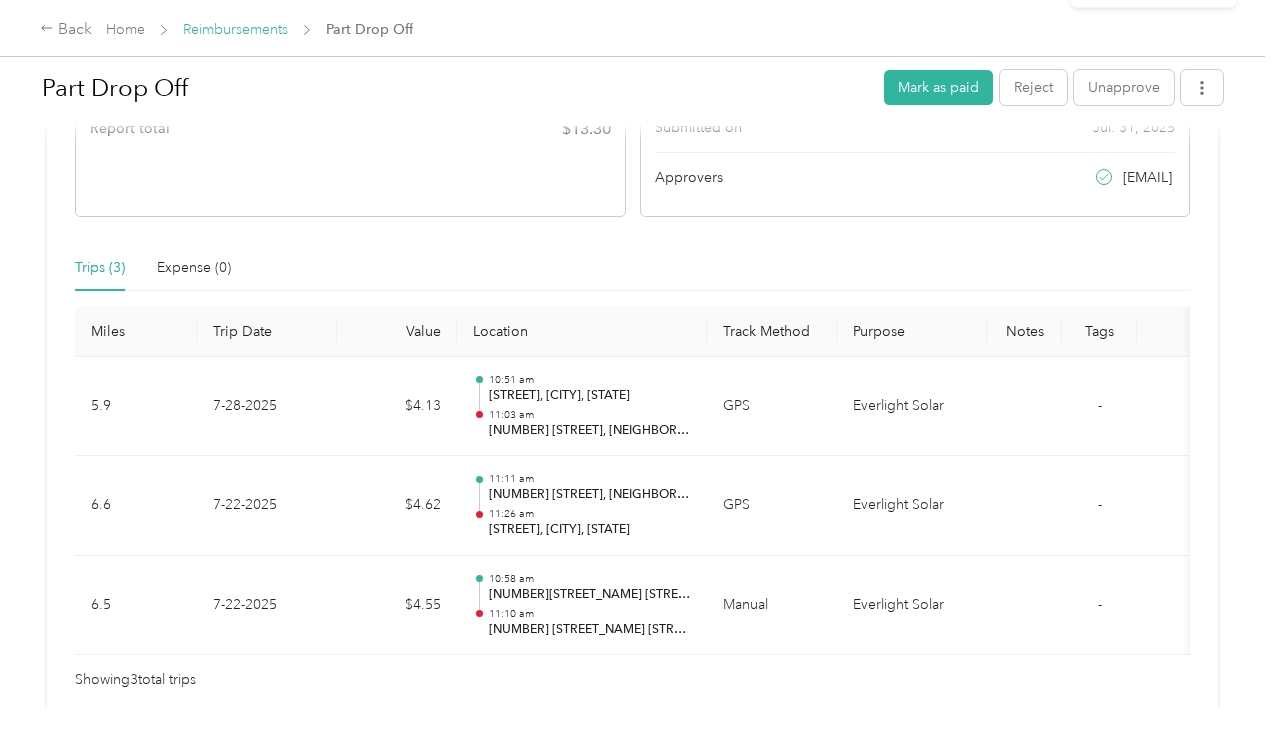 click on "Reimbursements" at bounding box center [235, 29] 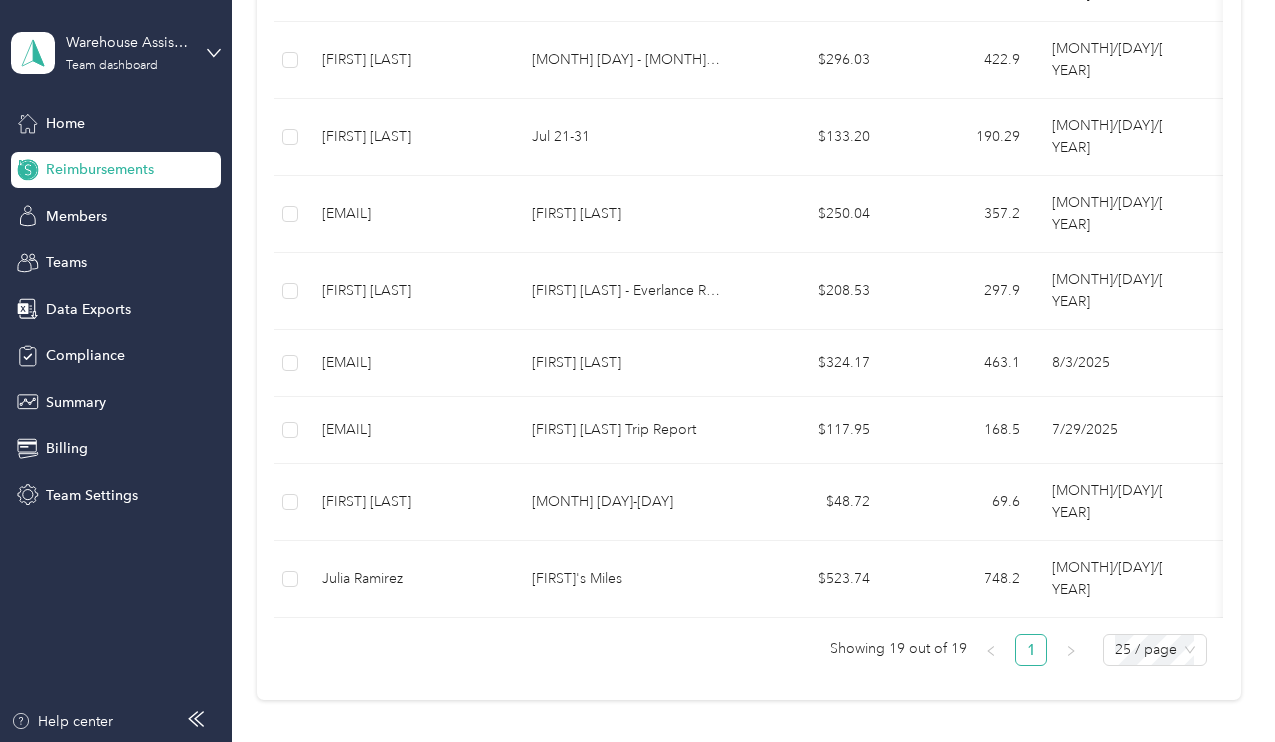 scroll, scrollTop: 1125, scrollLeft: 0, axis: vertical 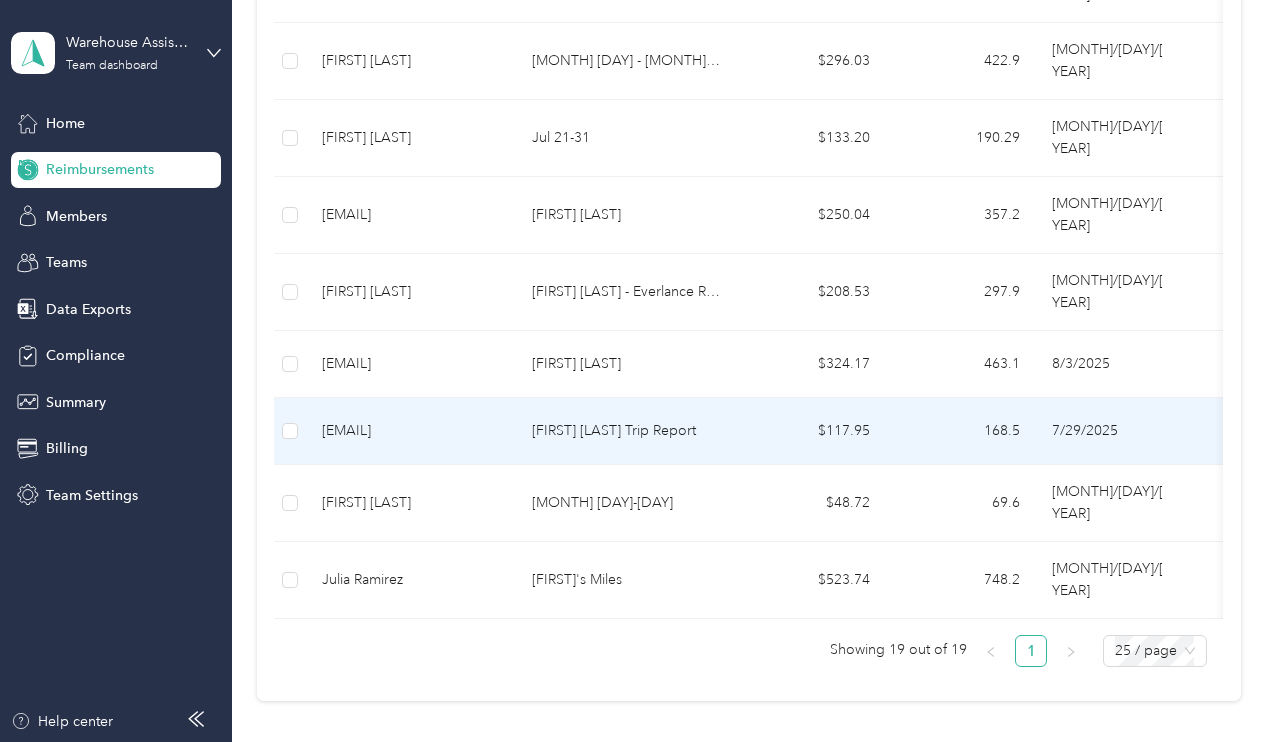 click on "Lucas Betts Trip Report" at bounding box center (626, 431) 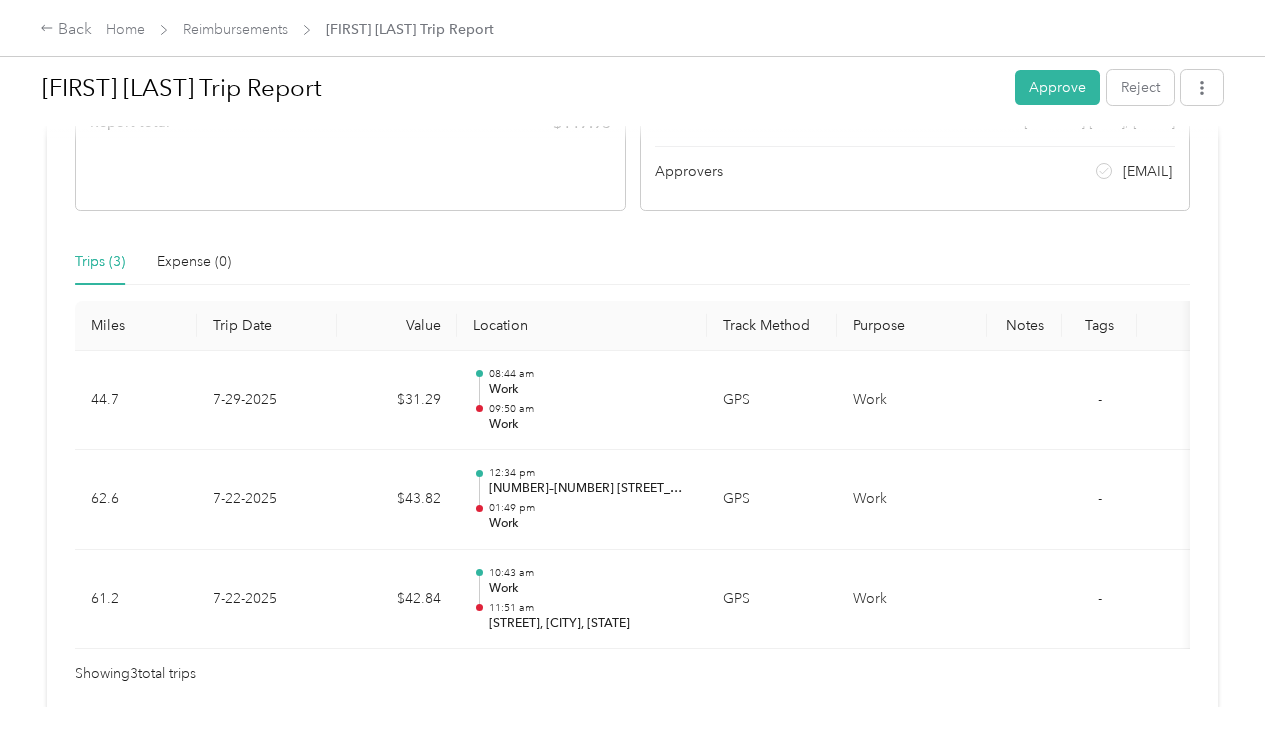 scroll, scrollTop: 362, scrollLeft: 0, axis: vertical 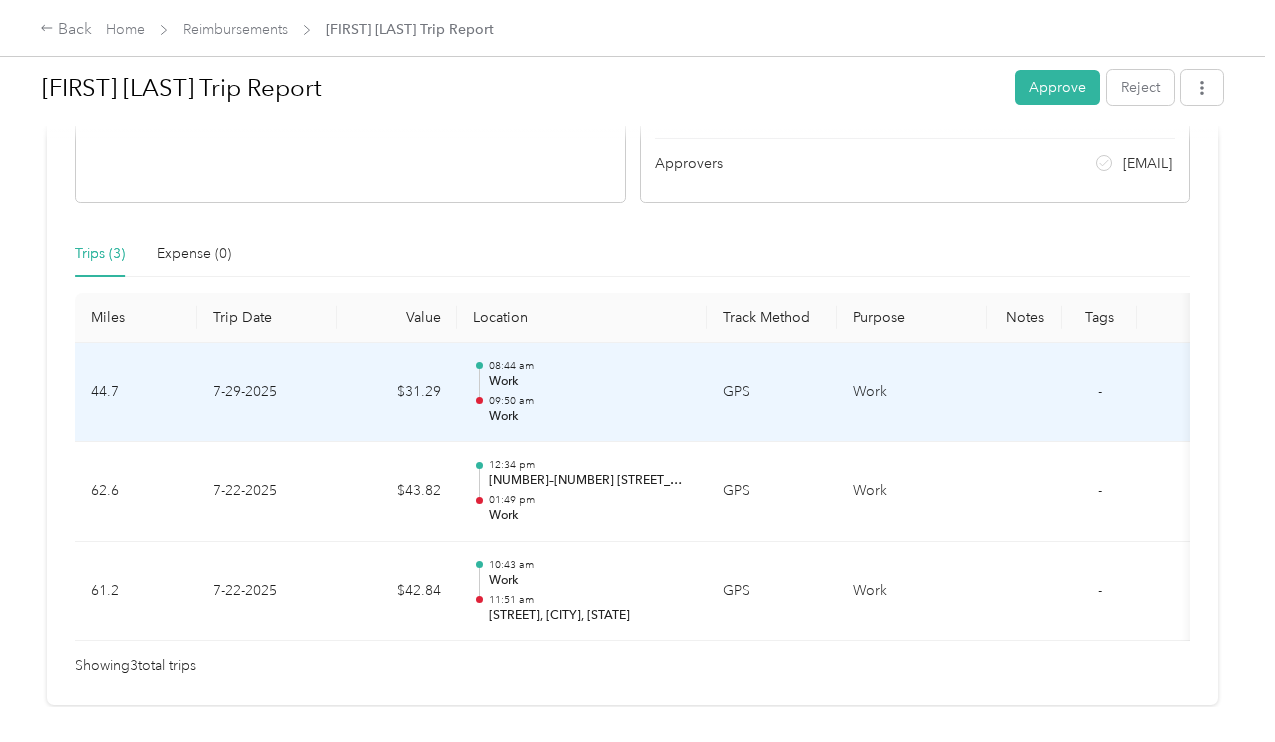 click on "09:50 am" at bounding box center (590, 401) 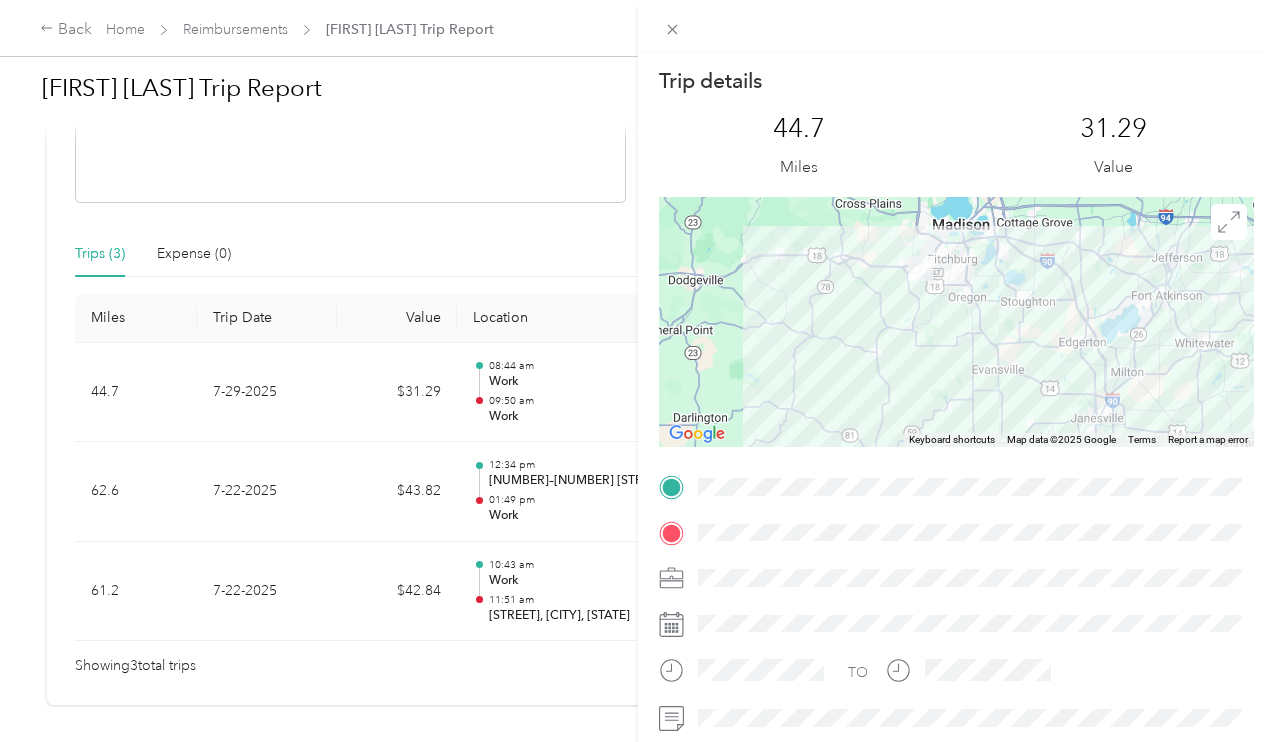 click on "Trip details This trip cannot be edited because it is either under review, approved, or paid. Contact your Team Manager to edit it. 44.7 Miles 31.29 Value  ← Move left → Move right ↑ Move up ↓ Move down + Zoom in - Zoom out Home Jump left by 75% End Jump right by 75% Page Up Jump up by 75% Page Down Jump down by 75% Keyboard shortcuts Map Data Map data ©2025 Google Map data ©2025 Google 10 km  Click to toggle between metric and imperial units Terms Report a map error TO" at bounding box center [637, 371] 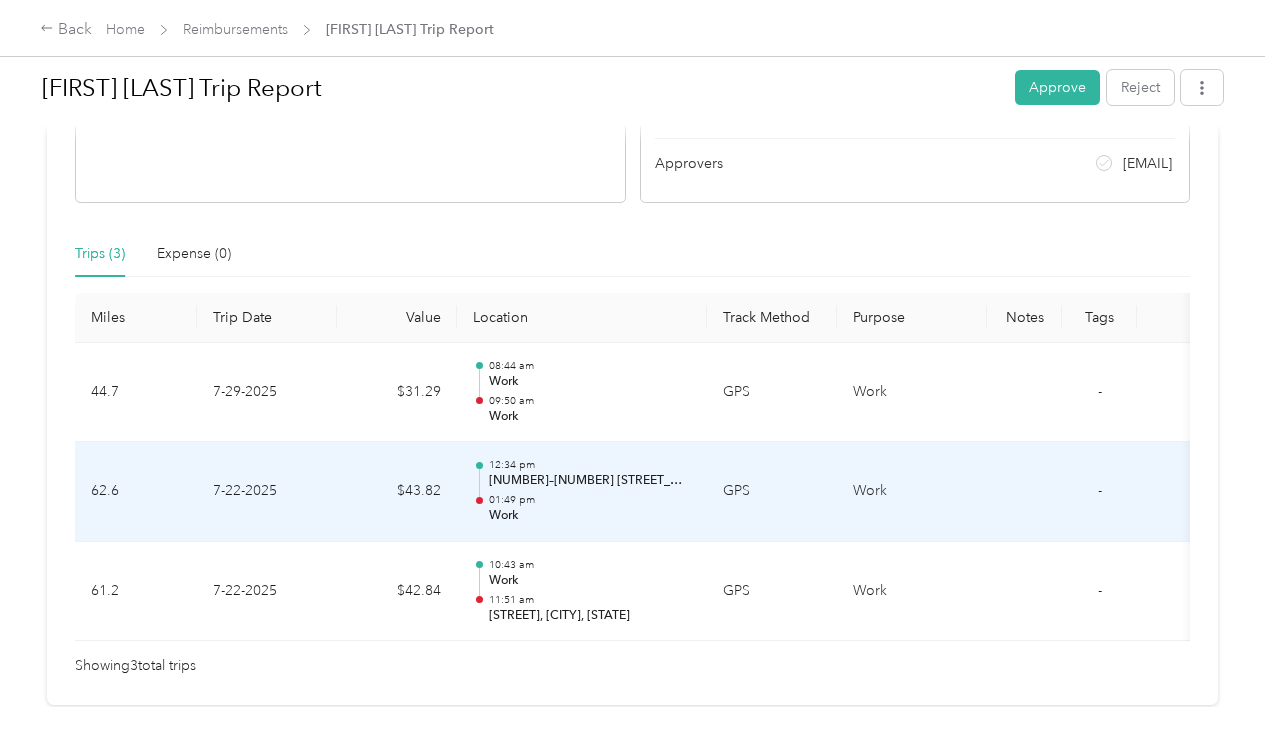 click on "$43.82" at bounding box center [397, 492] 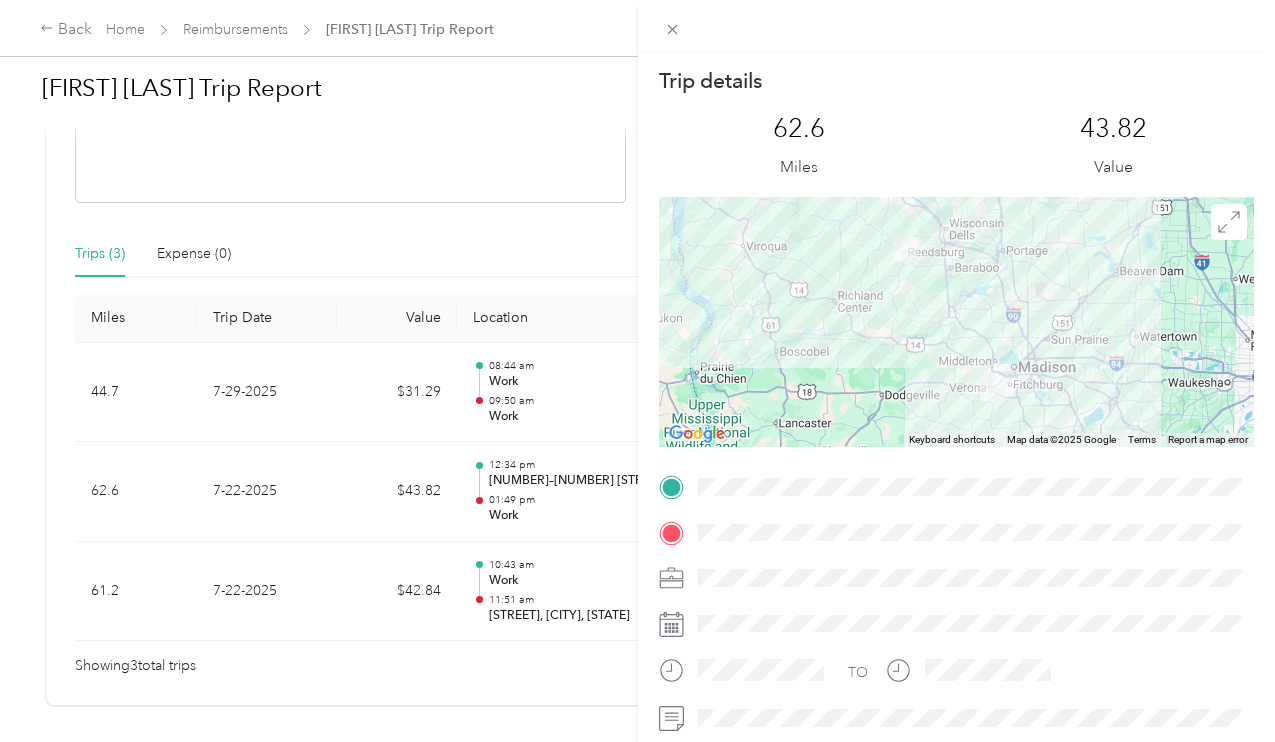 click on "Trip details This trip cannot be edited because it is either under review, approved, or paid. Contact your Team Manager to edit it. 62.6 Miles 43.82 Value  ← Move left → Move right ↑ Move up ↓ Move down + Zoom in - Zoom out Home Jump left by 75% End Jump right by 75% Page Up Jump up by 75% Page Down Jump down by 75% Keyboard shortcuts Map Data Map data ©2025 Google Map data ©2025 Google 20 km  Click to toggle between metric and imperial units Terms Report a map error TO" at bounding box center [637, 371] 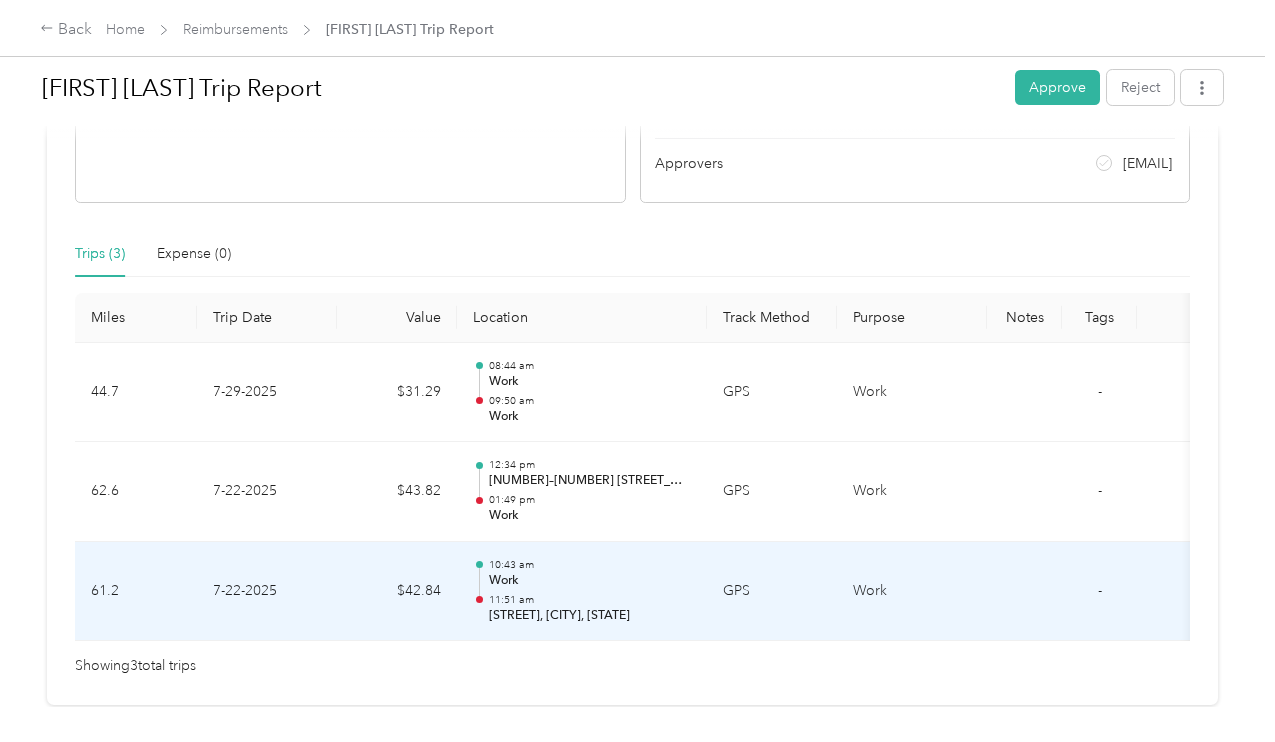 click on "7-22-2025" at bounding box center [267, 592] 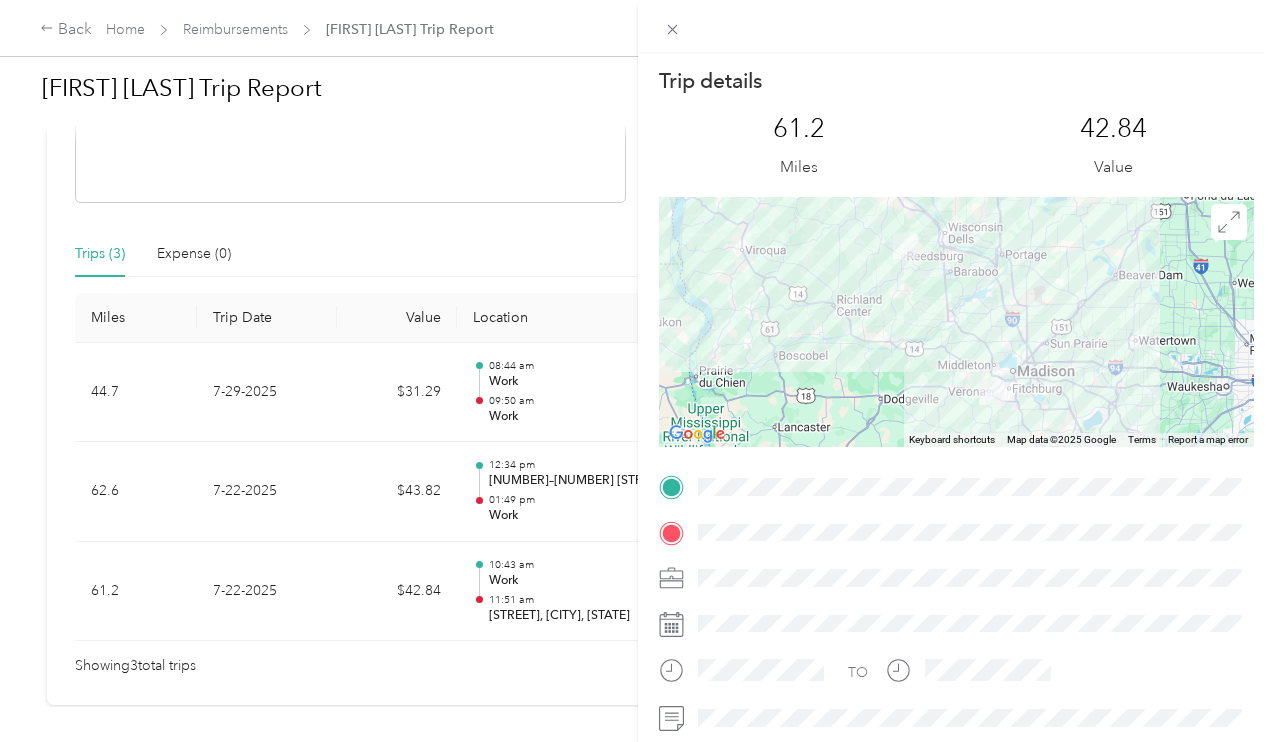 click on "Trip details This trip cannot be edited because it is either under review, approved, or paid. Contact your Team Manager to edit it. 61.2 Miles 42.84 Value  ← Move left → Move right ↑ Move up ↓ Move down + Zoom in - Zoom out Home Jump left by 75% End Jump right by 75% Page Up Jump up by 75% Page Down Jump down by 75% Keyboard shortcuts Map Data Map data ©2025 Google Map data ©2025 Google 20 km  Click to toggle between metric and imperial units Terms Report a map error TO" at bounding box center (637, 371) 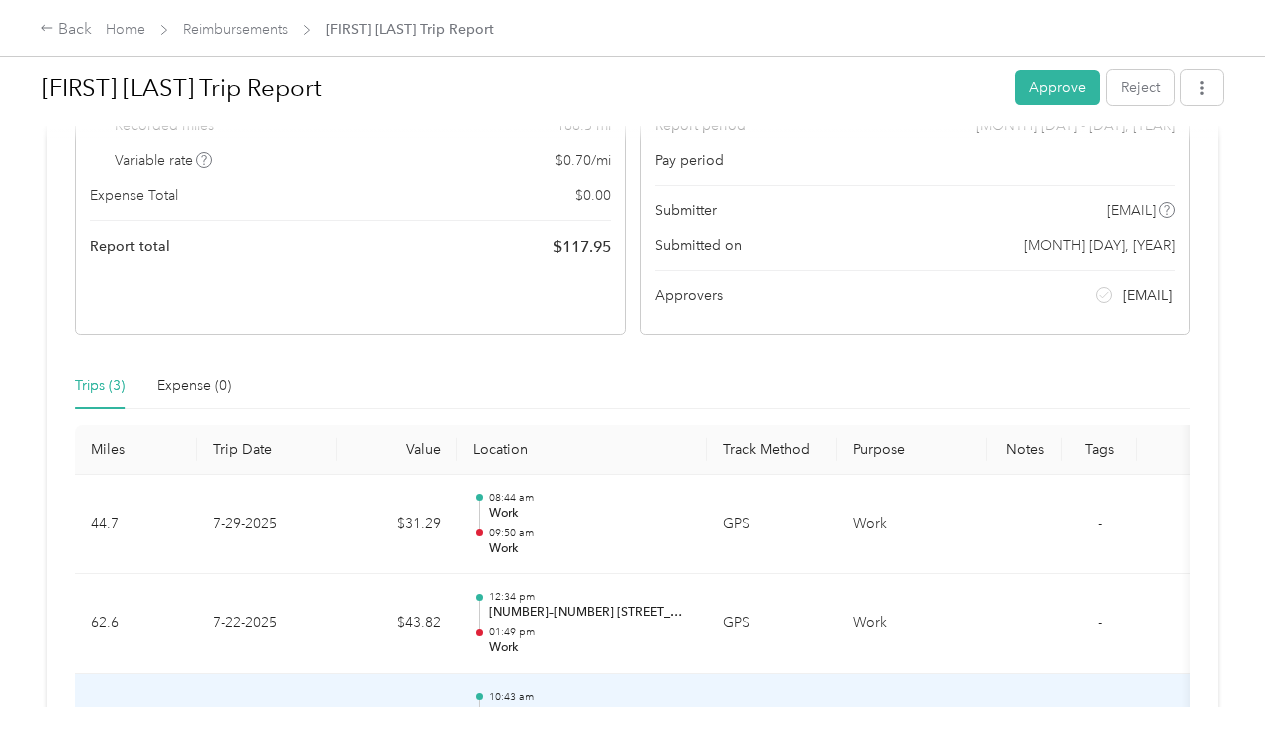 scroll, scrollTop: 208, scrollLeft: 0, axis: vertical 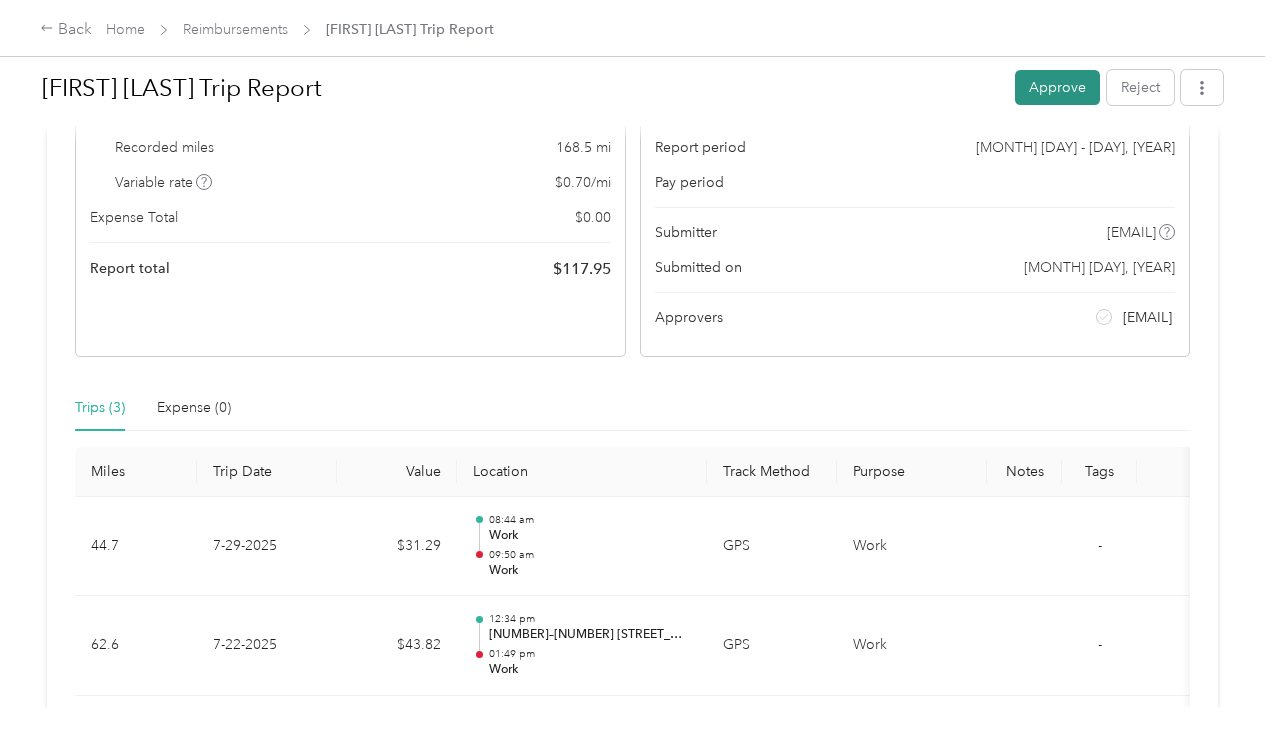 click on "Approve" at bounding box center [1057, 87] 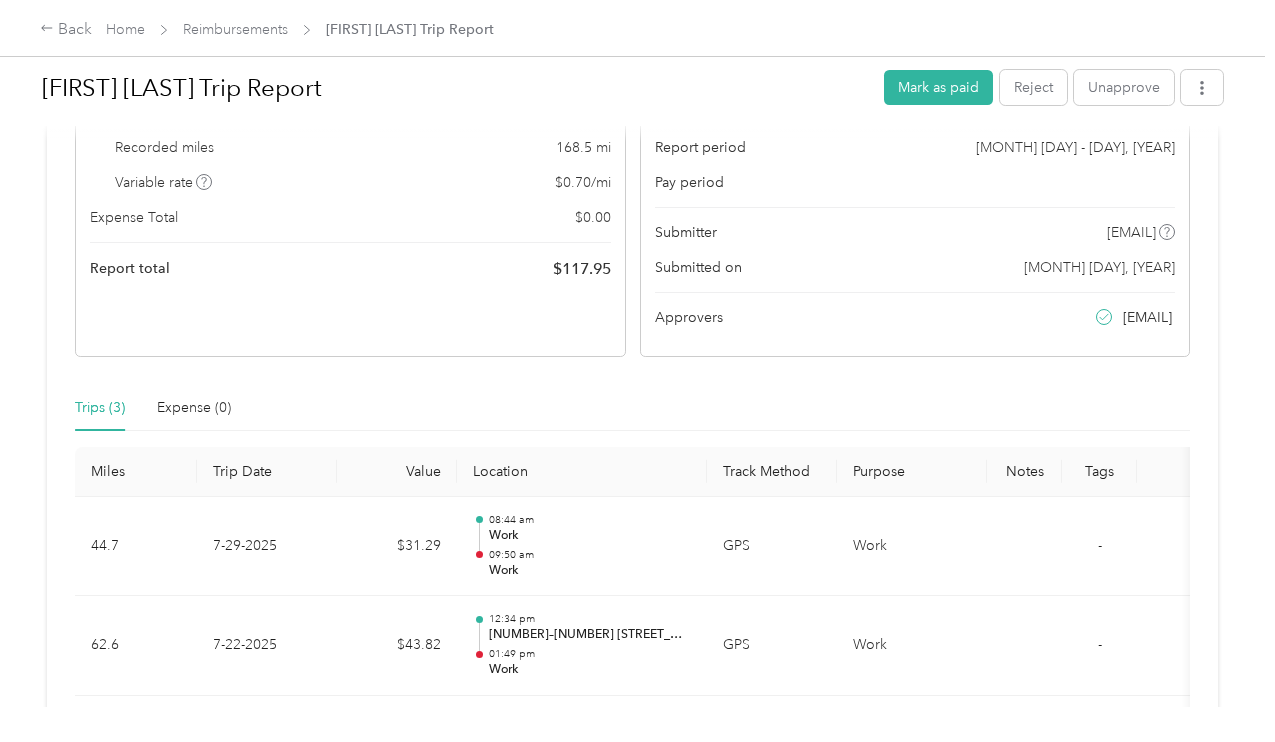 click on "Reimbursements" at bounding box center [235, 29] 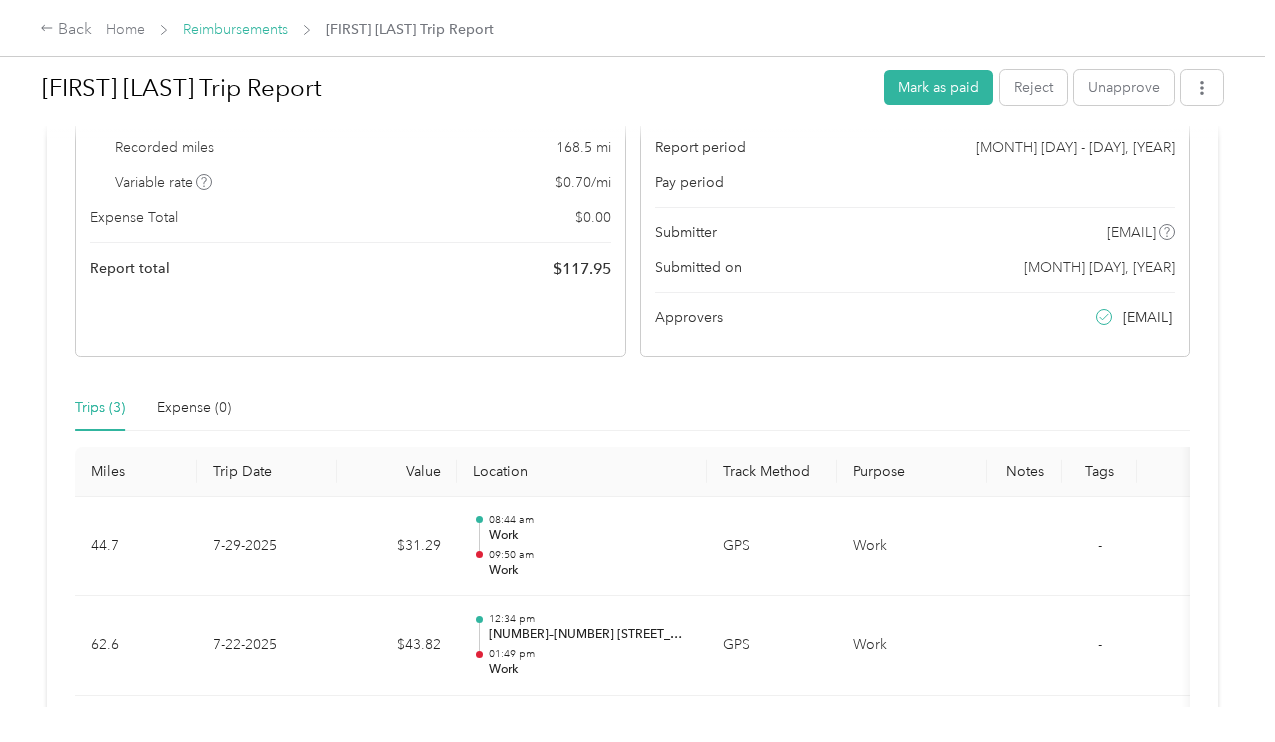 click on "Reimbursements" at bounding box center [235, 29] 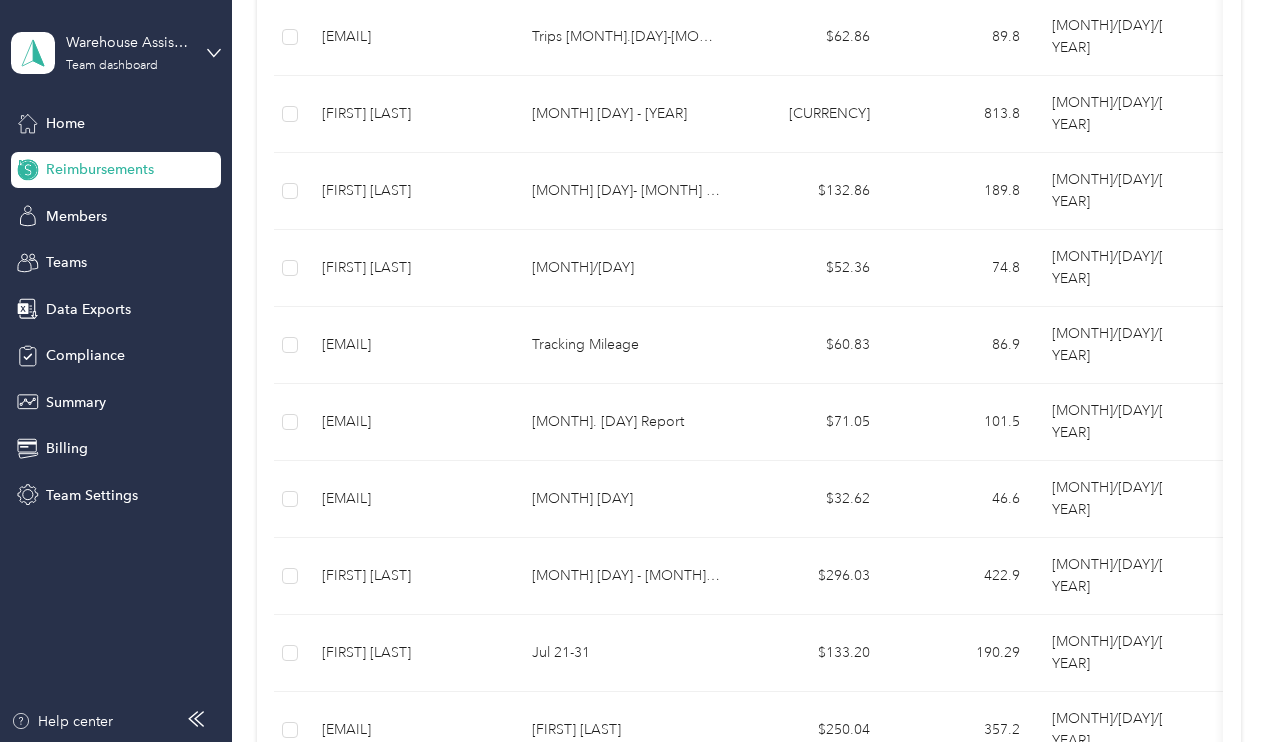 scroll, scrollTop: 615, scrollLeft: 0, axis: vertical 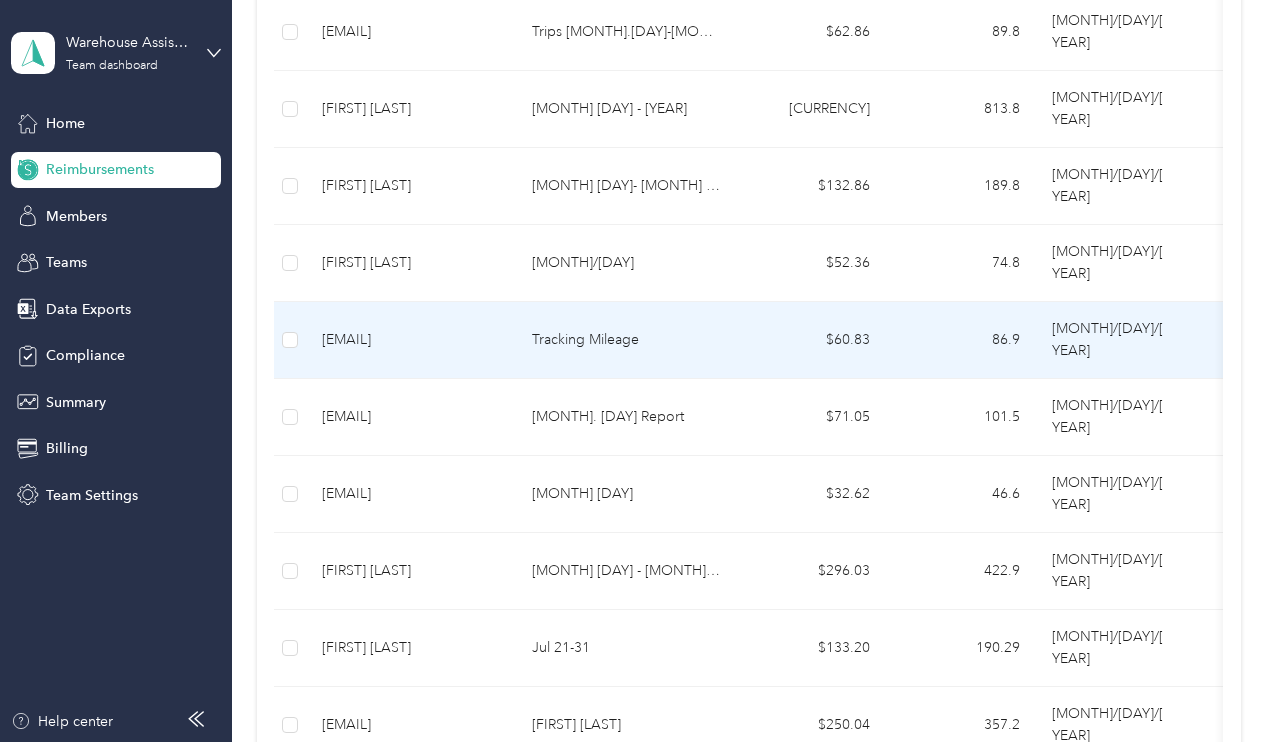 click on "Tracking Mileage" at bounding box center (626, 340) 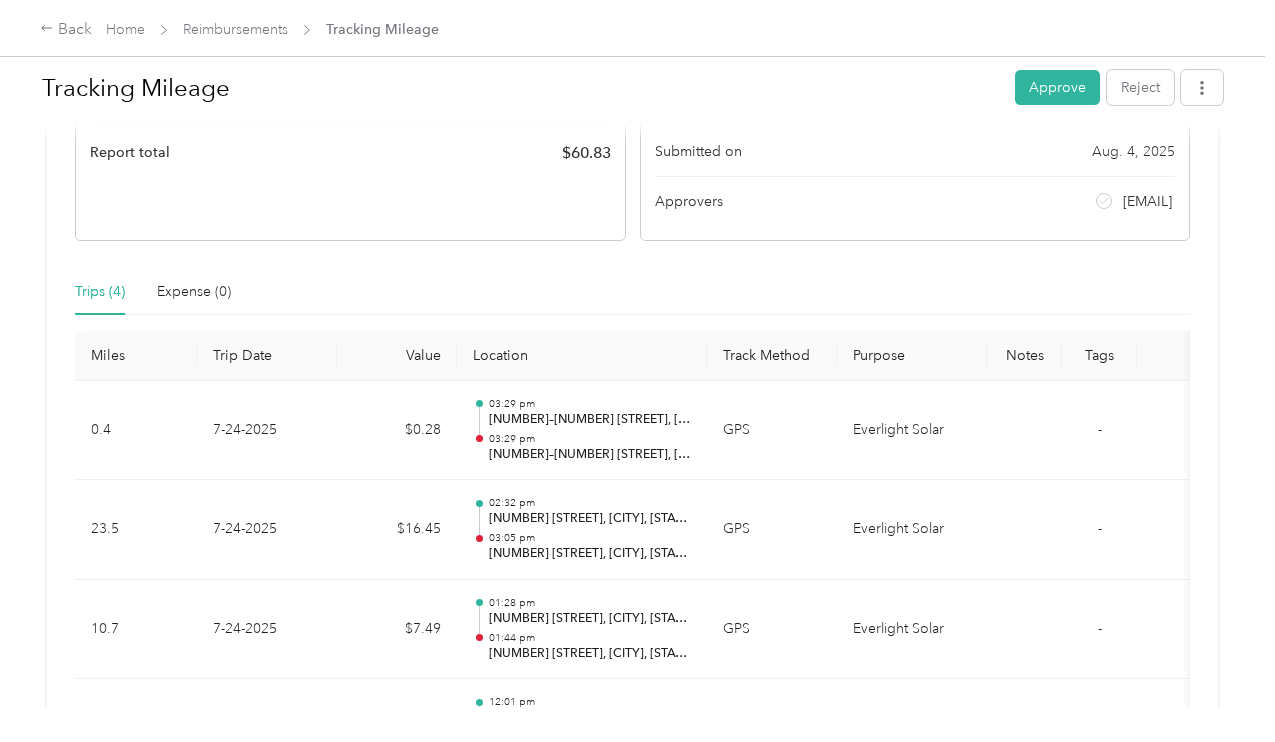 scroll, scrollTop: 329, scrollLeft: 0, axis: vertical 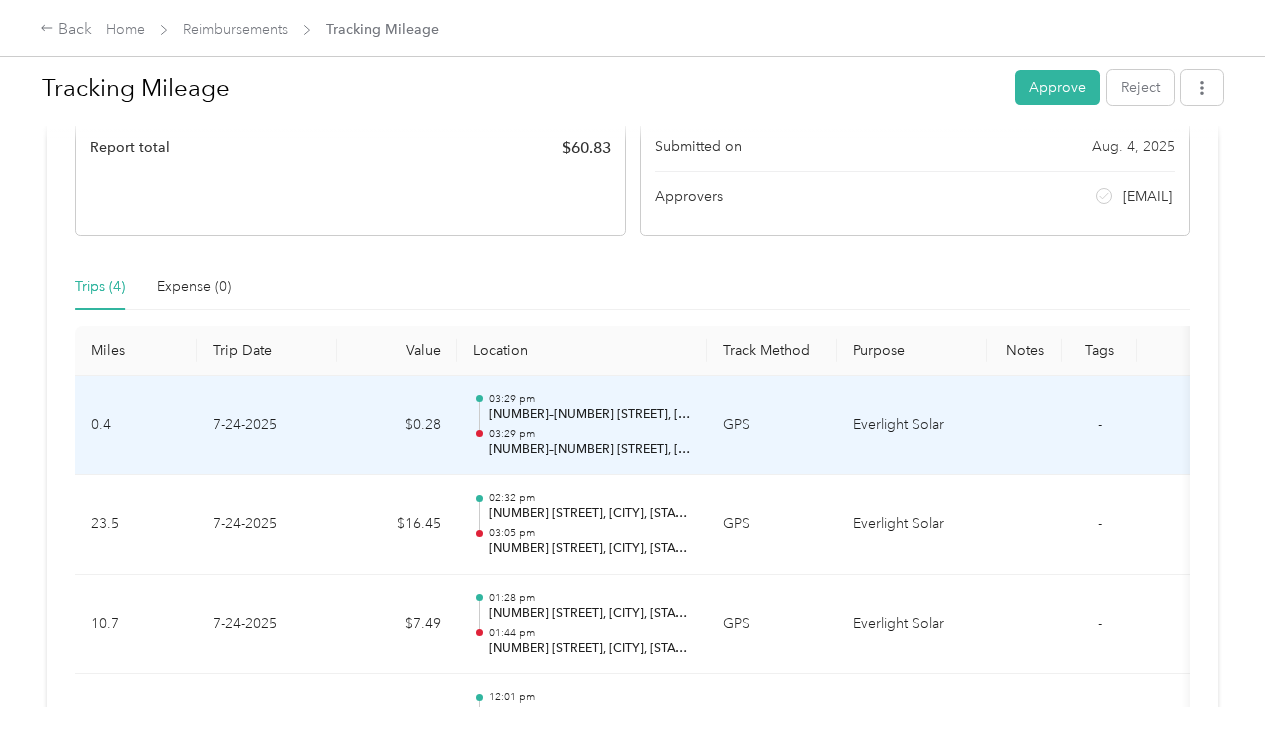 click on "03:29 pm" at bounding box center (590, 434) 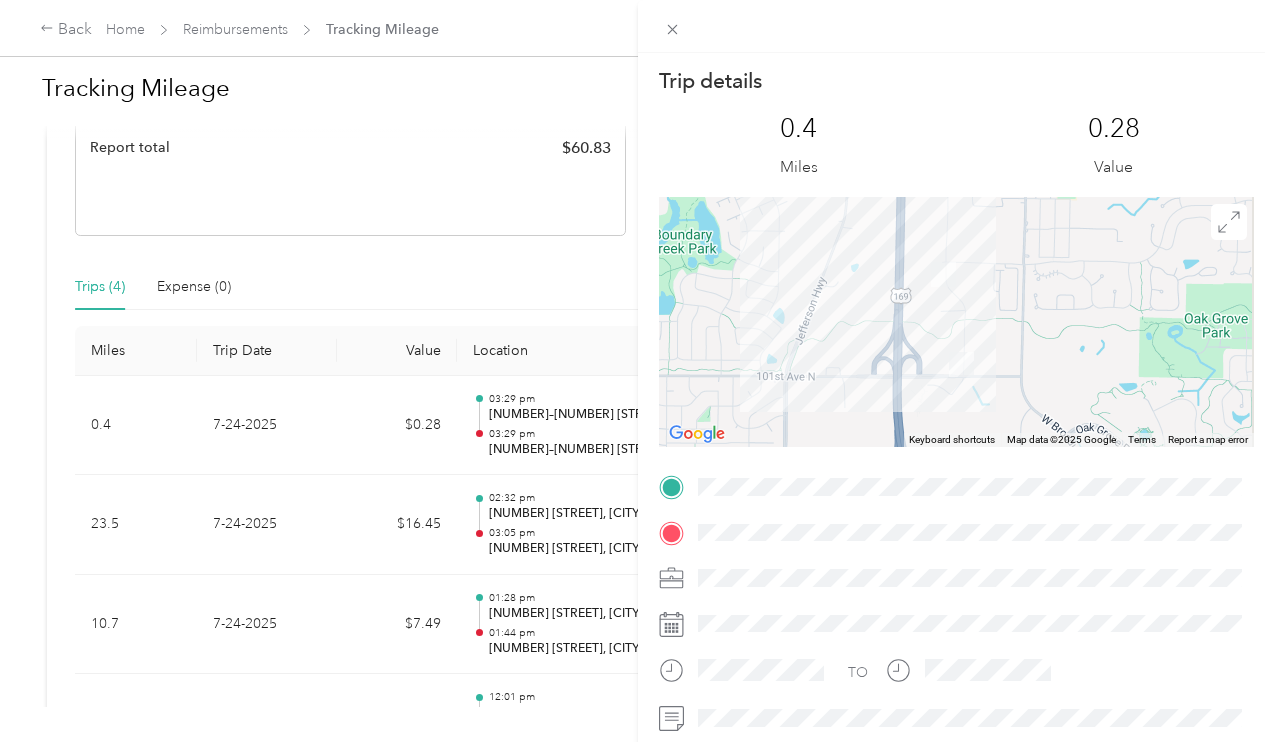 click on "Trip details This trip cannot be edited because it is either under review, approved, or paid. Contact your Team Manager to edit it. 0.4 Miles 0.28 Value  ← Move left → Move right ↑ Move up ↓ Move down + Zoom in - Zoom out Home Jump left by 75% End Jump right by 75% Page Up Jump up by 75% Page Down Jump down by 75% Keyboard shortcuts Map Data Map data ©2025 Google Map data ©2025 Google 500 m  Click to toggle between metric and imperial units Terms Report a map error TO" at bounding box center (637, 371) 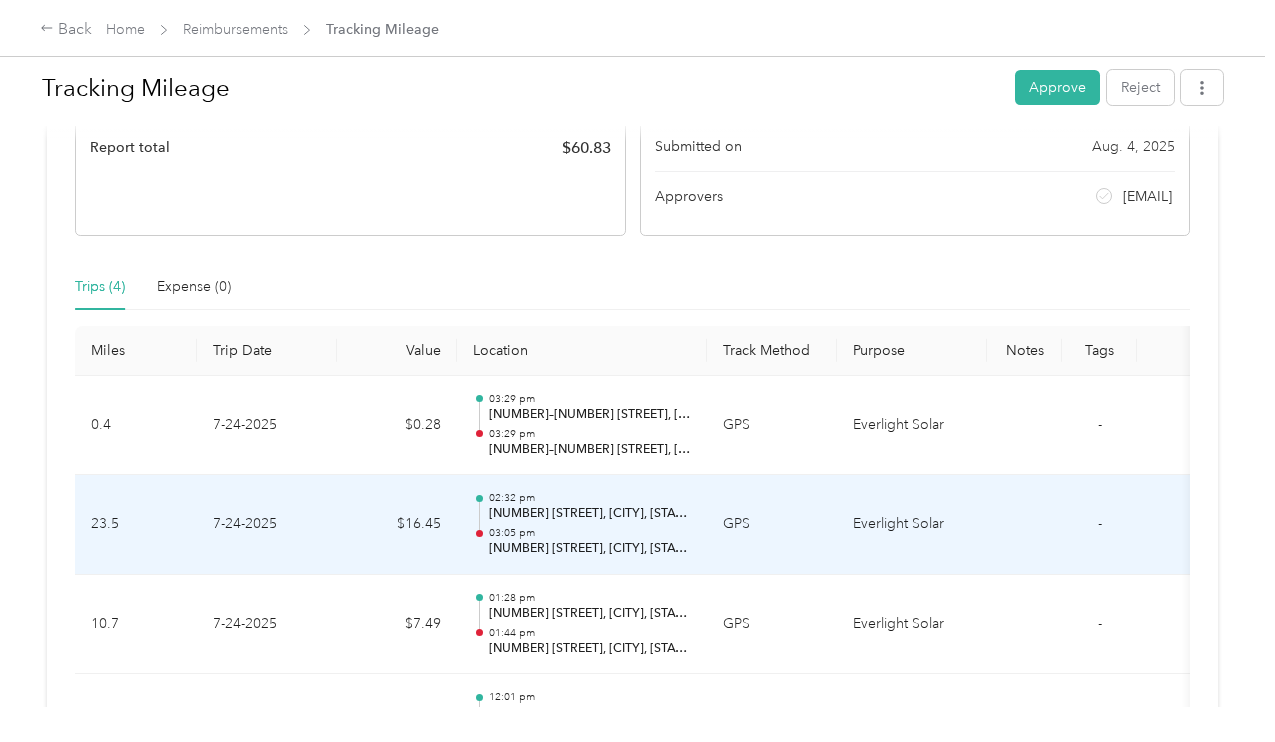 click on "$16.45" at bounding box center [397, 525] 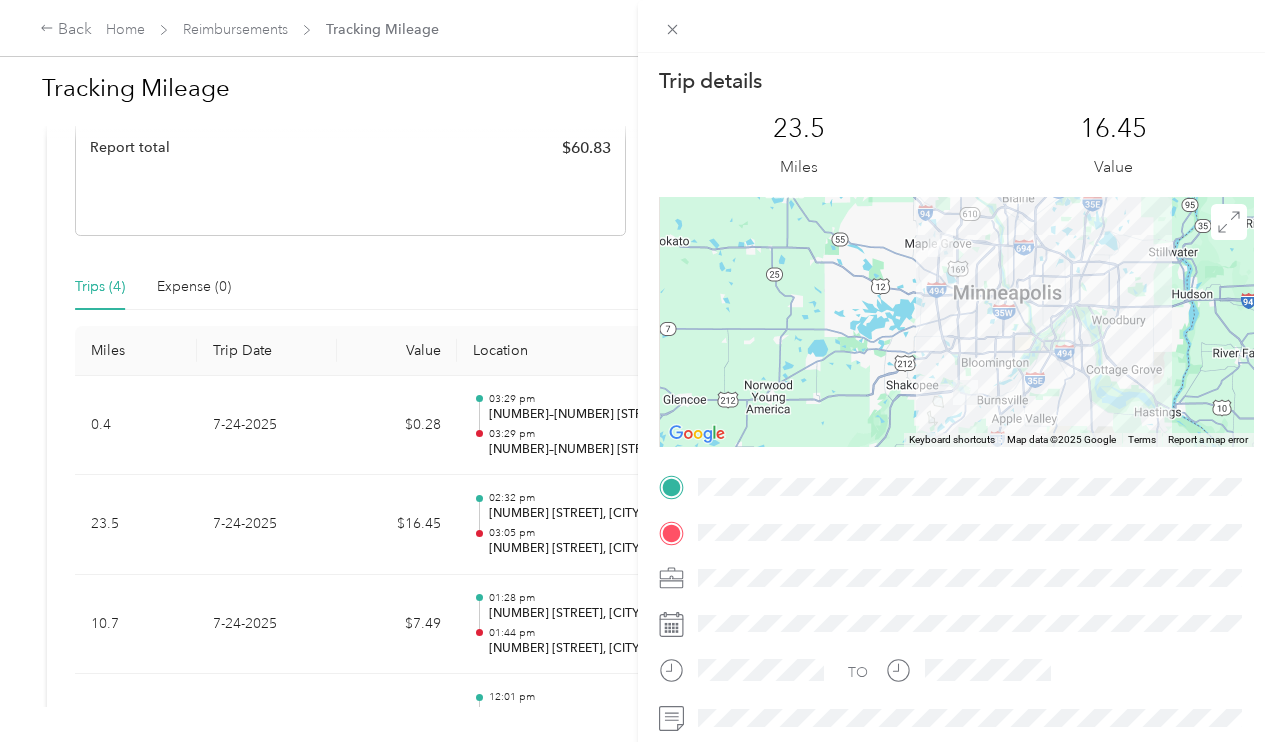 click on "Trip details This trip cannot be edited because it is either under review, approved, or paid. Contact your Team Manager to edit it. 23.5 Miles 16.45 Value  ← Move left → Move right ↑ Move up ↓ Move down + Zoom in - Zoom out Home Jump left by 75% End Jump right by 75% Page Up Jump up by 75% Page Down Jump down by 75% Keyboard shortcuts Map Data Map data ©2025 Google Map data ©2025 Google 10 km  Click to toggle between metric and imperial units Terms Report a map error TO" at bounding box center (637, 371) 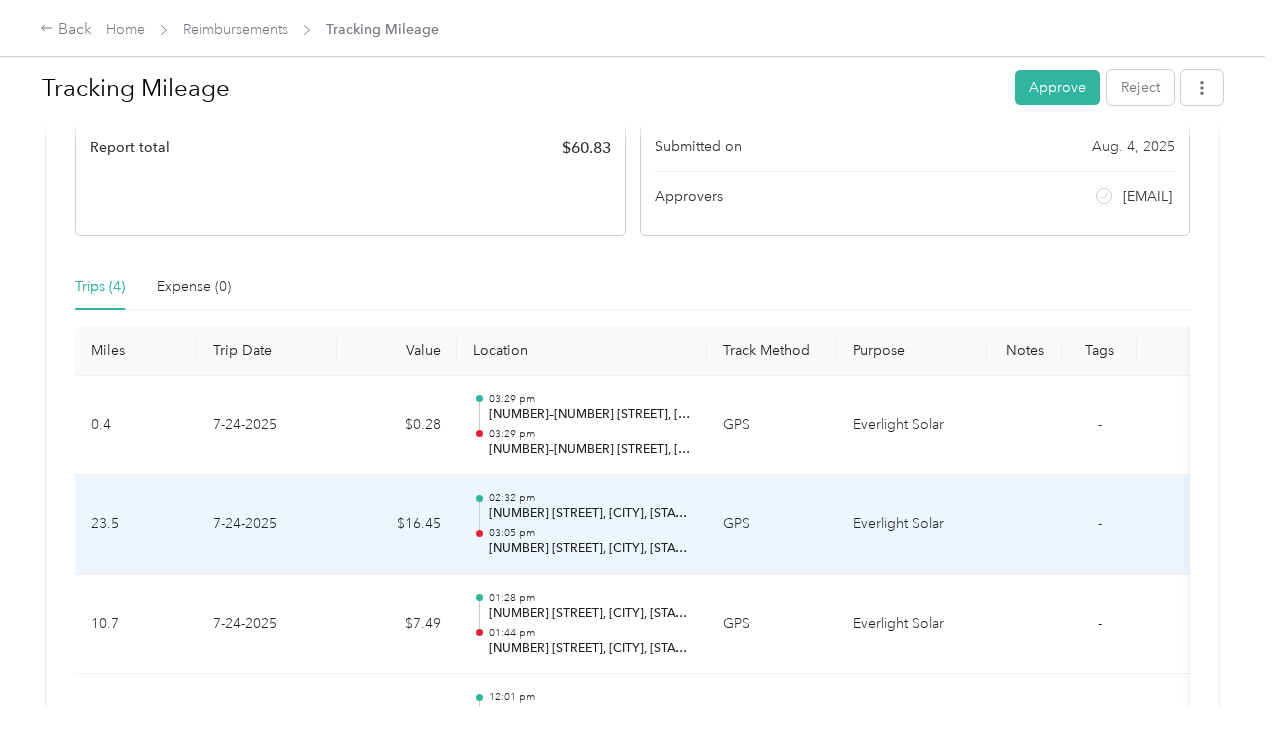 click on "$16.45" at bounding box center [397, 525] 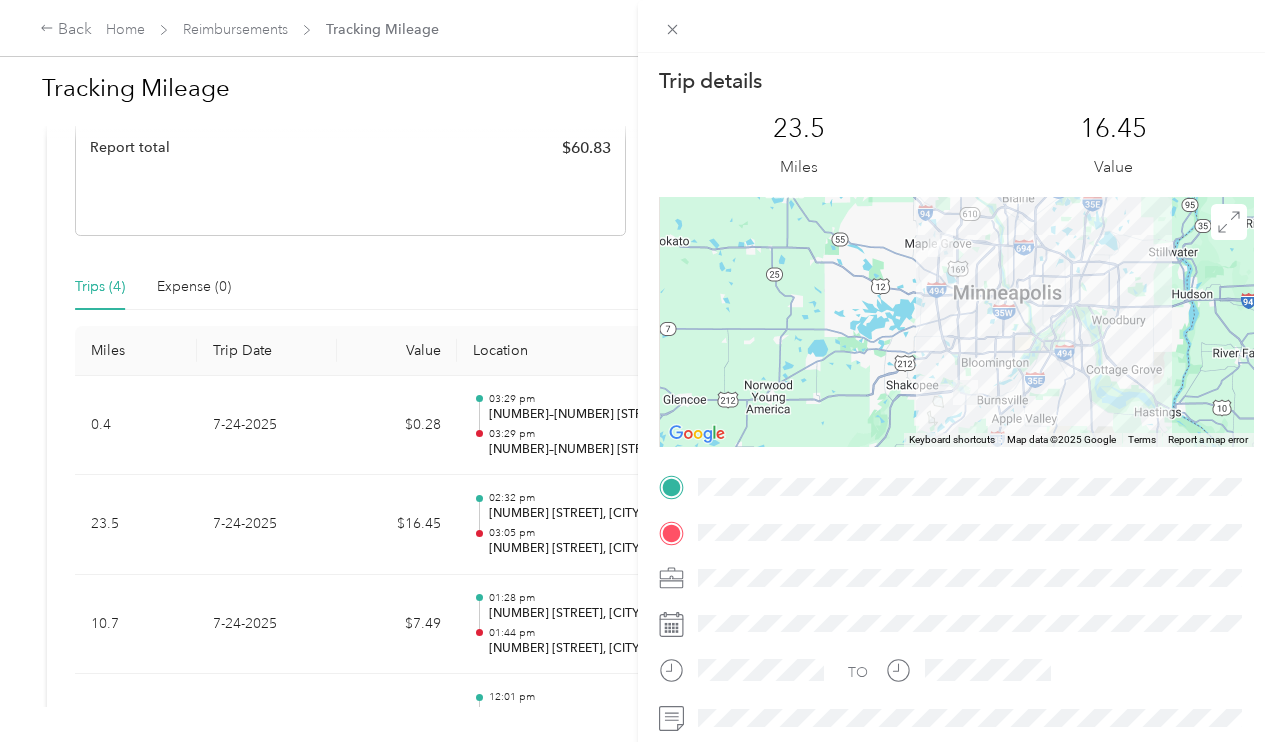 click on "Trip details This trip cannot be edited because it is either under review, approved, or paid. Contact your Team Manager to edit it. 23.5 Miles 16.45 Value  ← Move left → Move right ↑ Move up ↓ Move down + Zoom in - Zoom out Home Jump left by 75% End Jump right by 75% Page Up Jump up by 75% Page Down Jump down by 75% Keyboard shortcuts Map Data Map data ©2025 Google Map data ©2025 Google 10 km  Click to toggle between metric and imperial units Terms Report a map error TO" at bounding box center (637, 371) 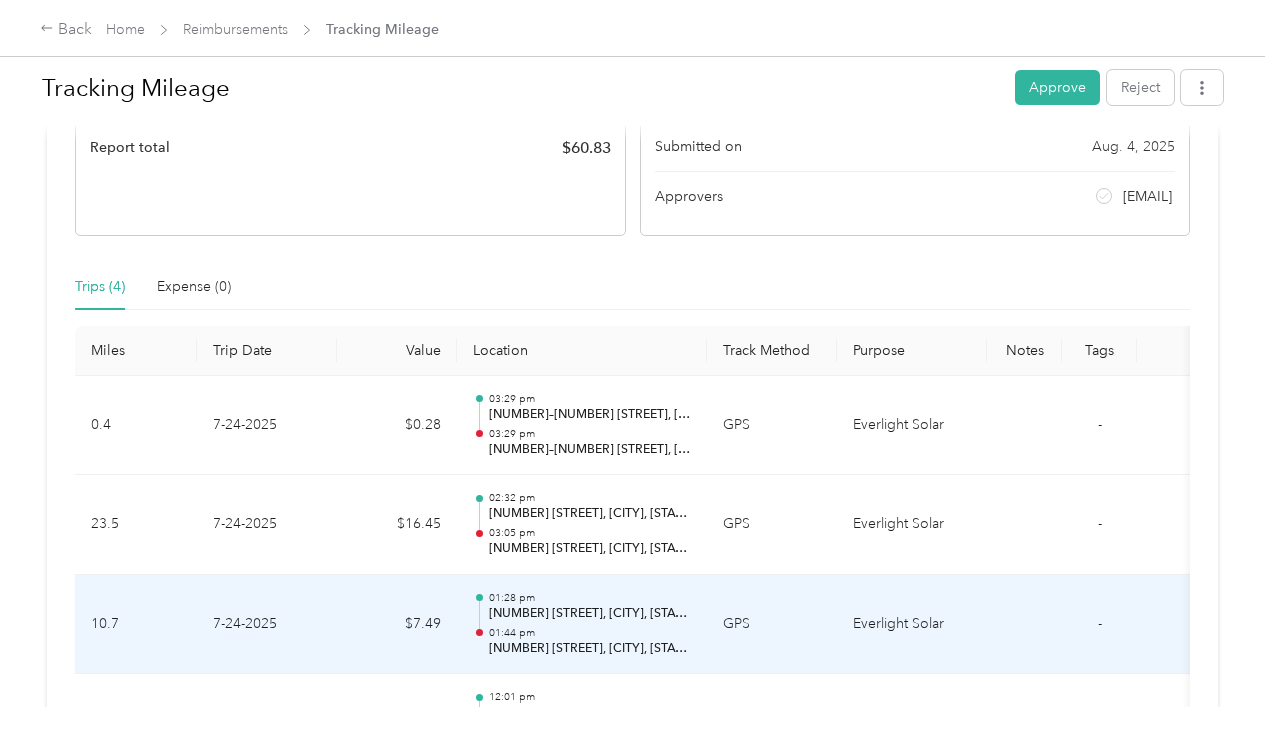 click on "$7.49" at bounding box center (397, 625) 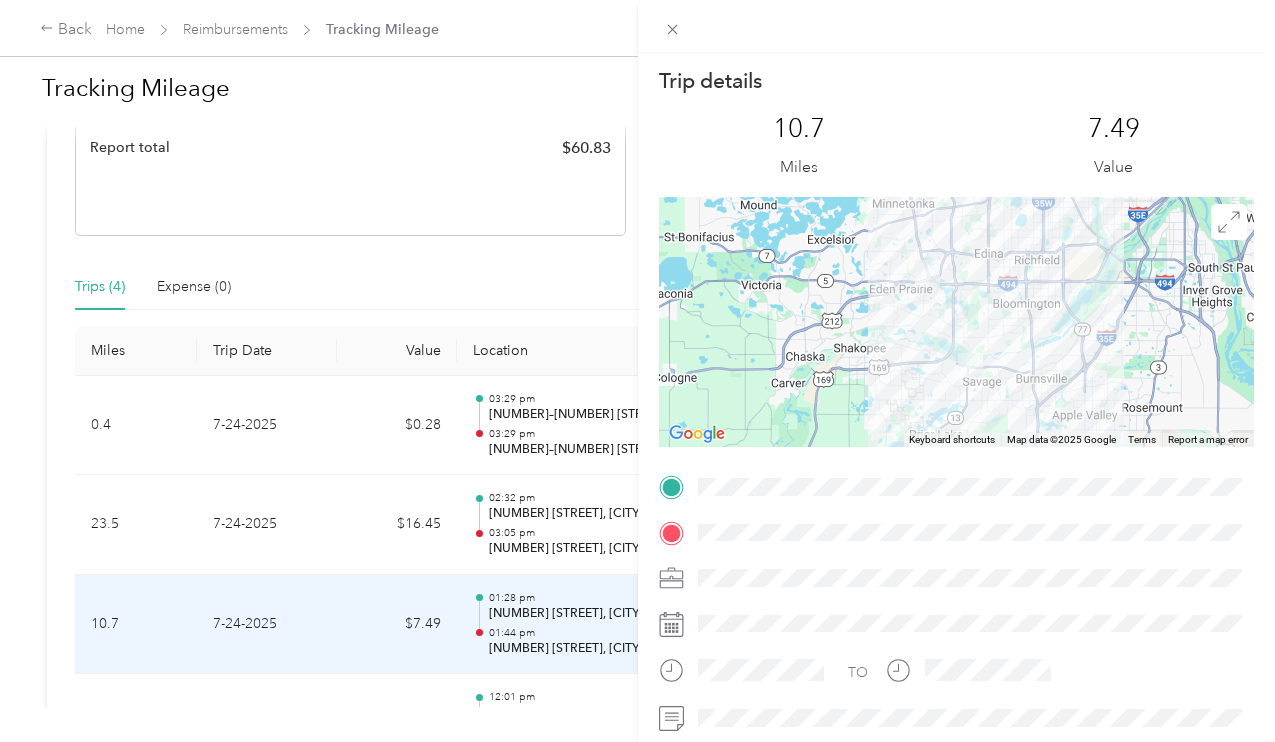 scroll, scrollTop: 0, scrollLeft: 0, axis: both 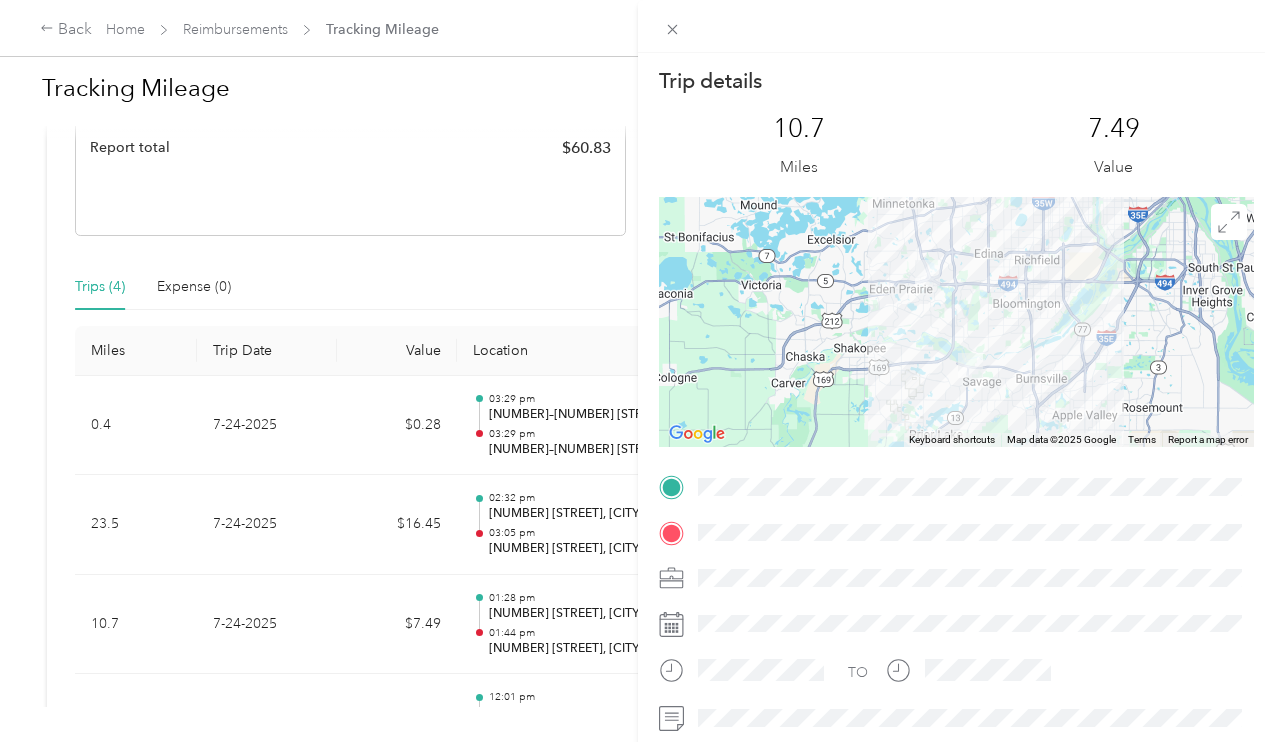 click on "Trip details This trip cannot be edited because it is either under review, approved, or paid. Contact your Team Manager to edit it. 10.7 Miles 7.49 Value  ← Move left → Move right ↑ Move up ↓ Move down + Zoom in - Zoom out Home Jump left by 75% End Jump right by 75% Page Up Jump up by 75% Page Down Jump down by 75% Keyboard shortcuts Map Data Map data ©2025 Google Map data ©2025 Google 5 km  Click to toggle between metric and imperial units Terms Report a map error TO" at bounding box center [637, 371] 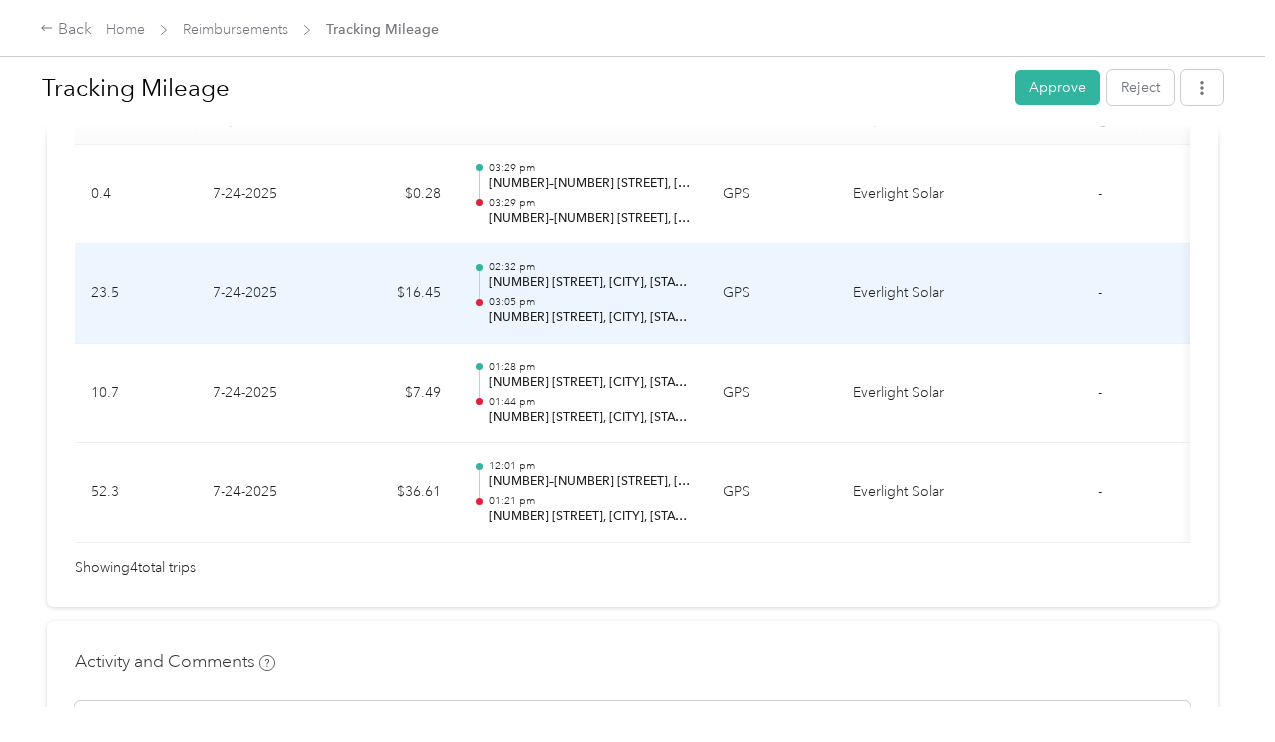 scroll, scrollTop: 574, scrollLeft: 0, axis: vertical 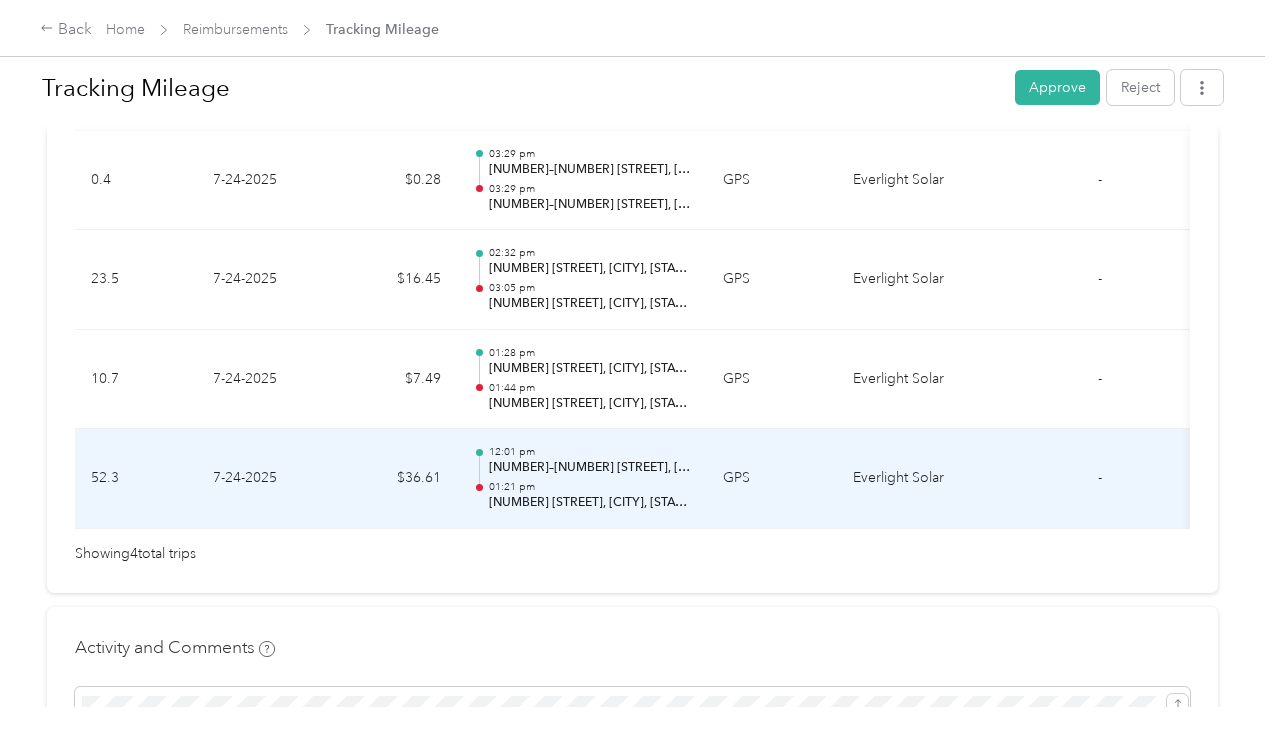 click on "$36.61" at bounding box center [397, 479] 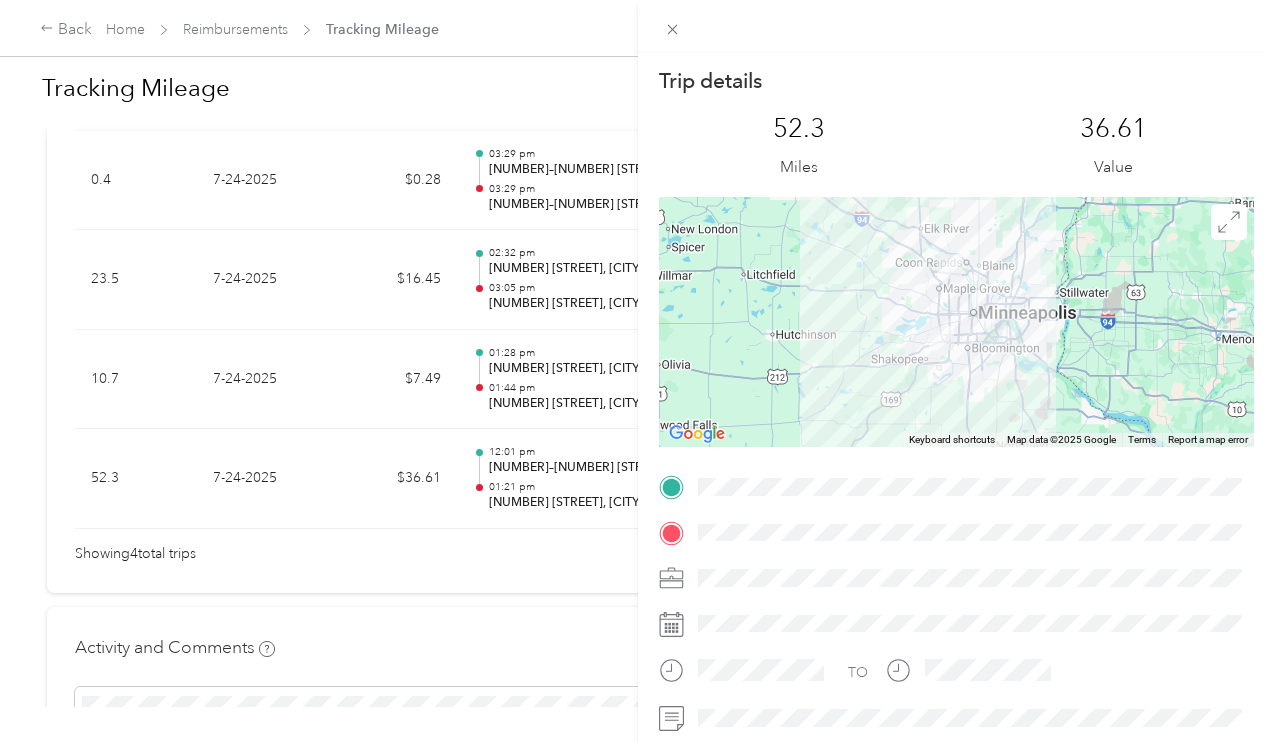 click at bounding box center (957, 322) 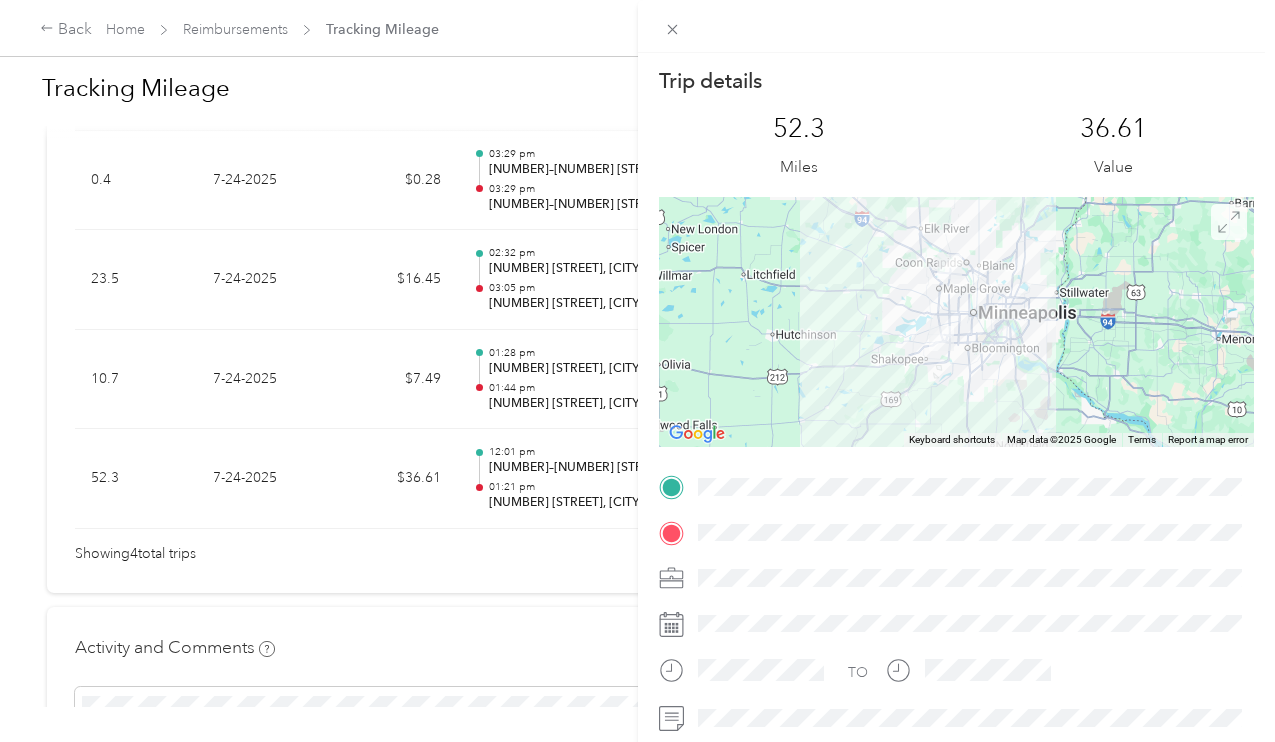 click at bounding box center (1229, 222) 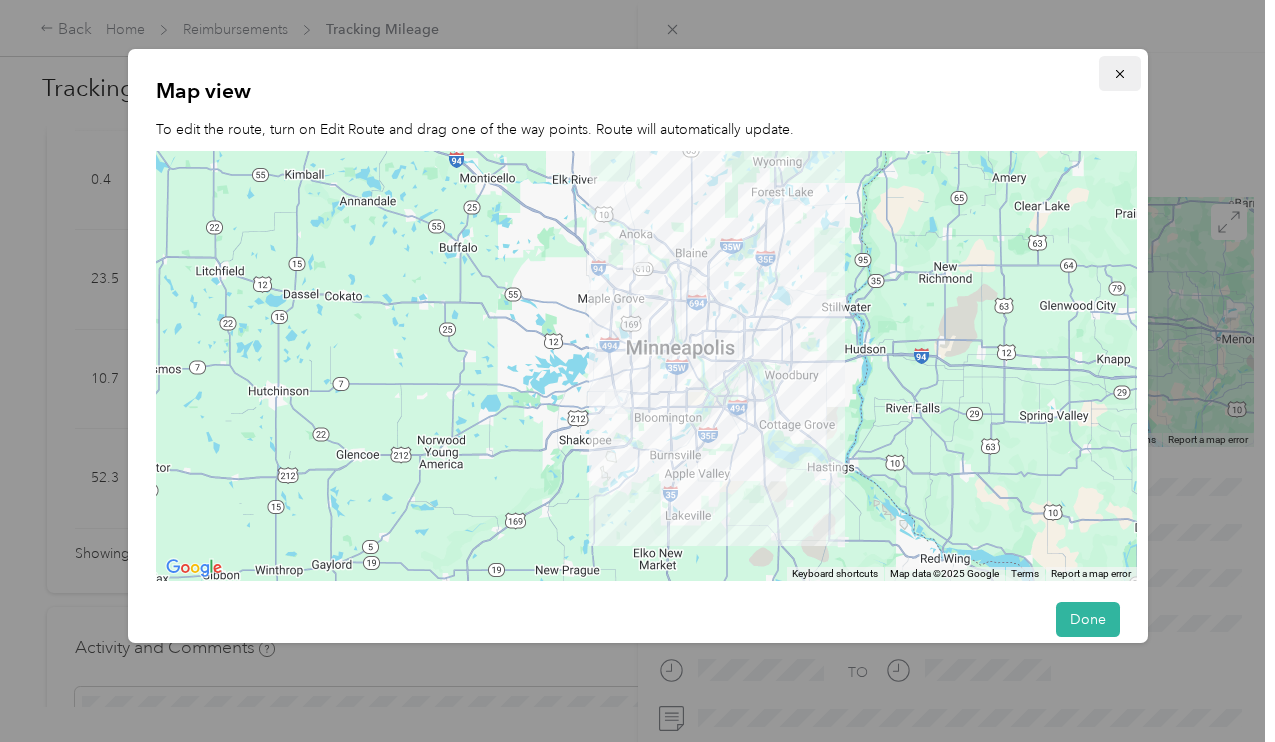 click 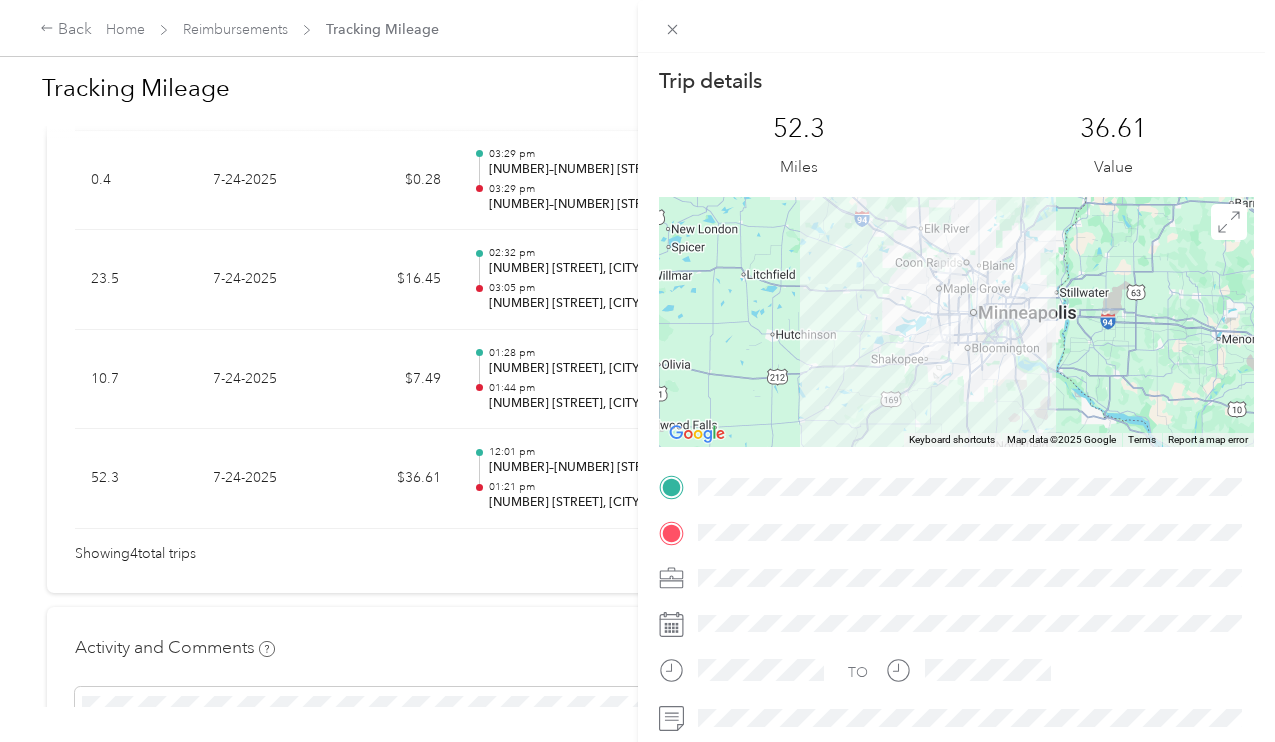 click on "Trip details This trip cannot be edited because it is either under review, approved, or paid. Contact your Team Manager to edit it. 52.3 Miles 36.61 Value  ← Move left → Move right ↑ Move up ↓ Move down + Zoom in - Zoom out Home Jump left by 75% End Jump right by 75% Page Up Jump up by 75% Page Down Jump down by 75% Keyboard shortcuts Map Data Map data ©2025 Google Map data ©2025 Google 20 km  Click to toggle between metric and imperial units Terms Report a map error TO" at bounding box center [637, 371] 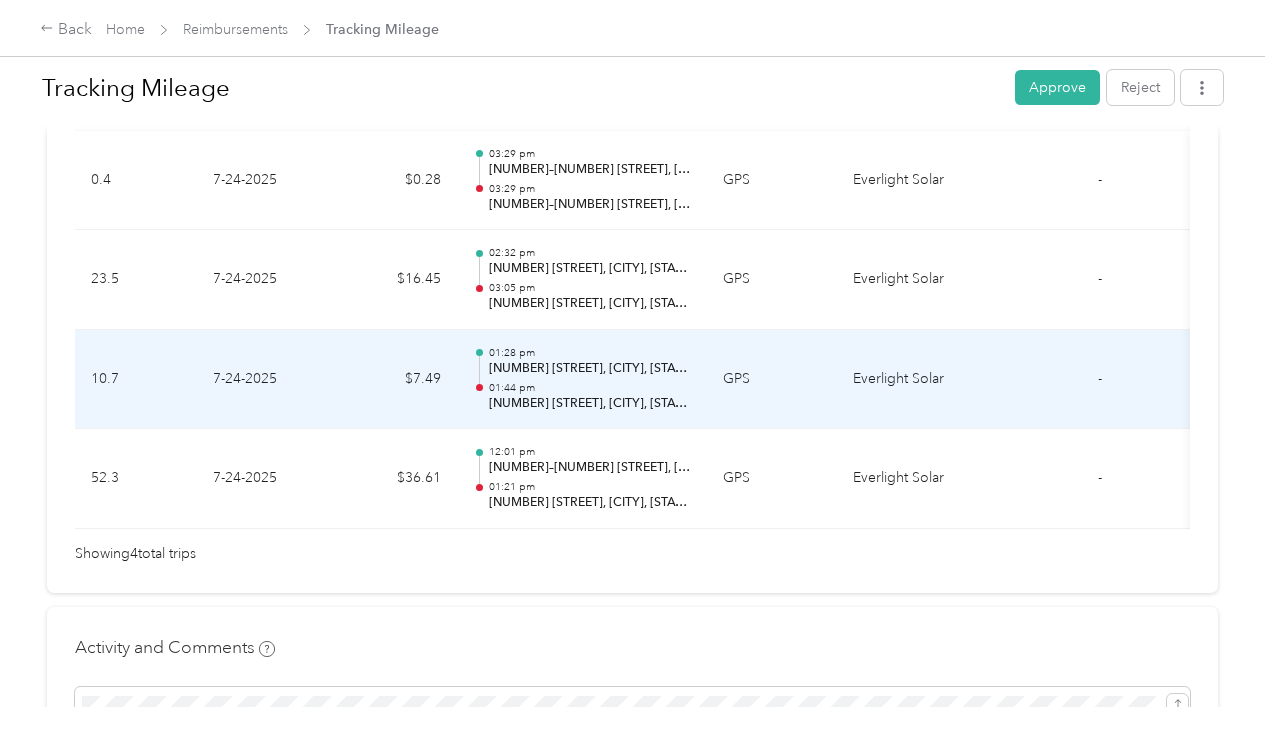click on "$7.49" at bounding box center (397, 380) 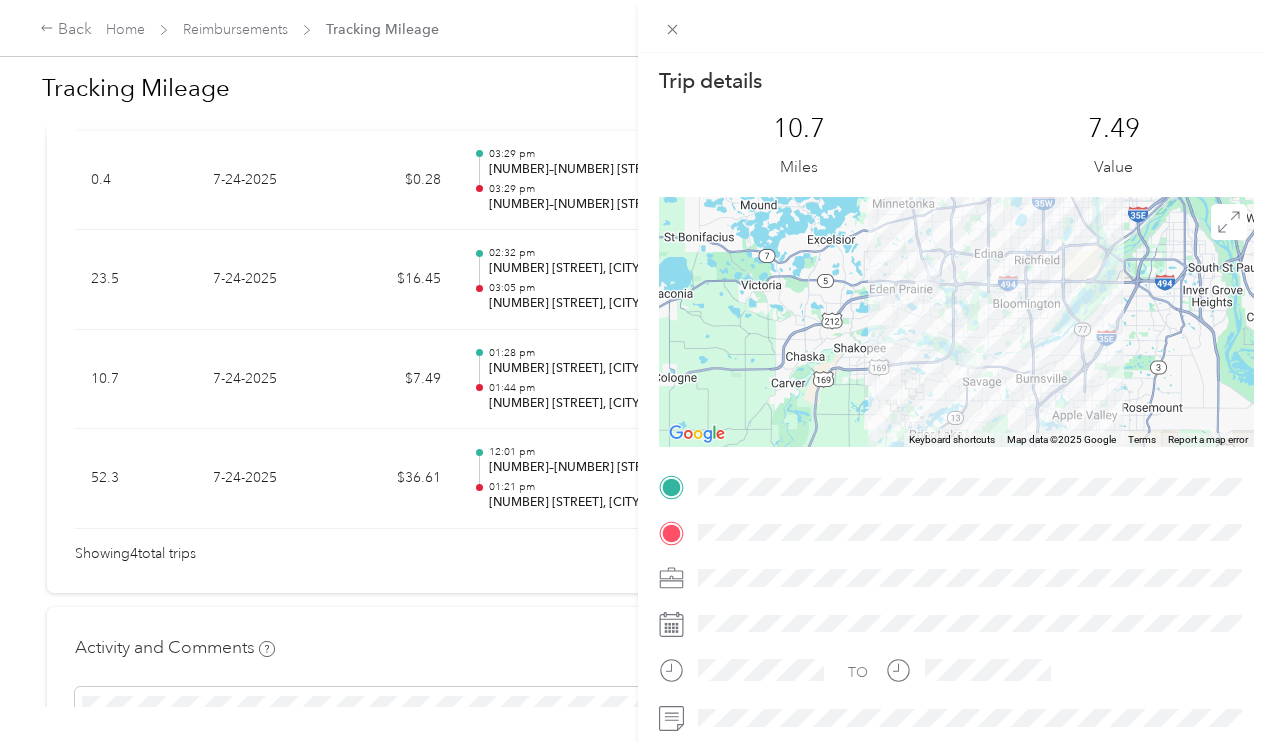 click on "Trip details This trip cannot be edited because it is either under review, approved, or paid. Contact your Team Manager to edit it. 10.7 Miles 7.49 Value  ← Move left → Move right ↑ Move up ↓ Move down + Zoom in - Zoom out Home Jump left by 75% End Jump right by 75% Page Up Jump up by 75% Page Down Jump down by 75% Keyboard shortcuts Map Data Map data ©2025 Google Map data ©2025 Google 5 km  Click to toggle between metric and imperial units Terms Report a map error TO" at bounding box center [637, 371] 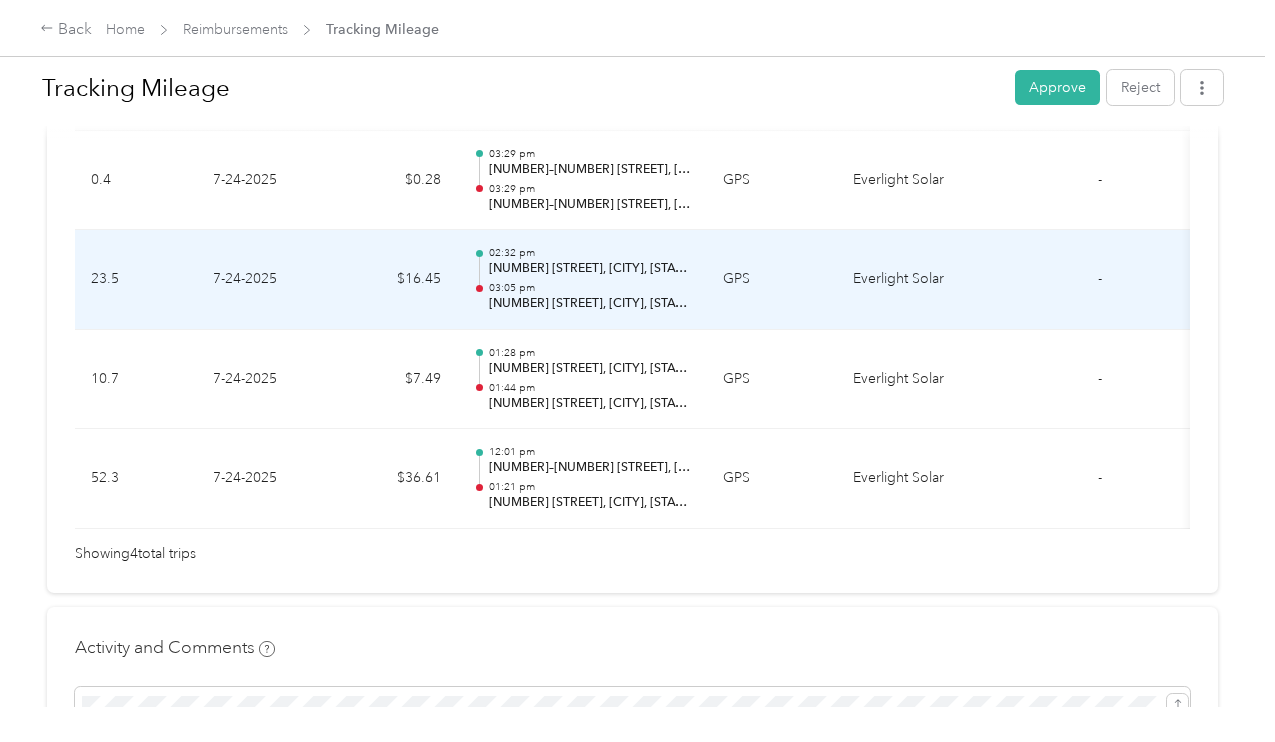 click on "$16.45" at bounding box center [397, 280] 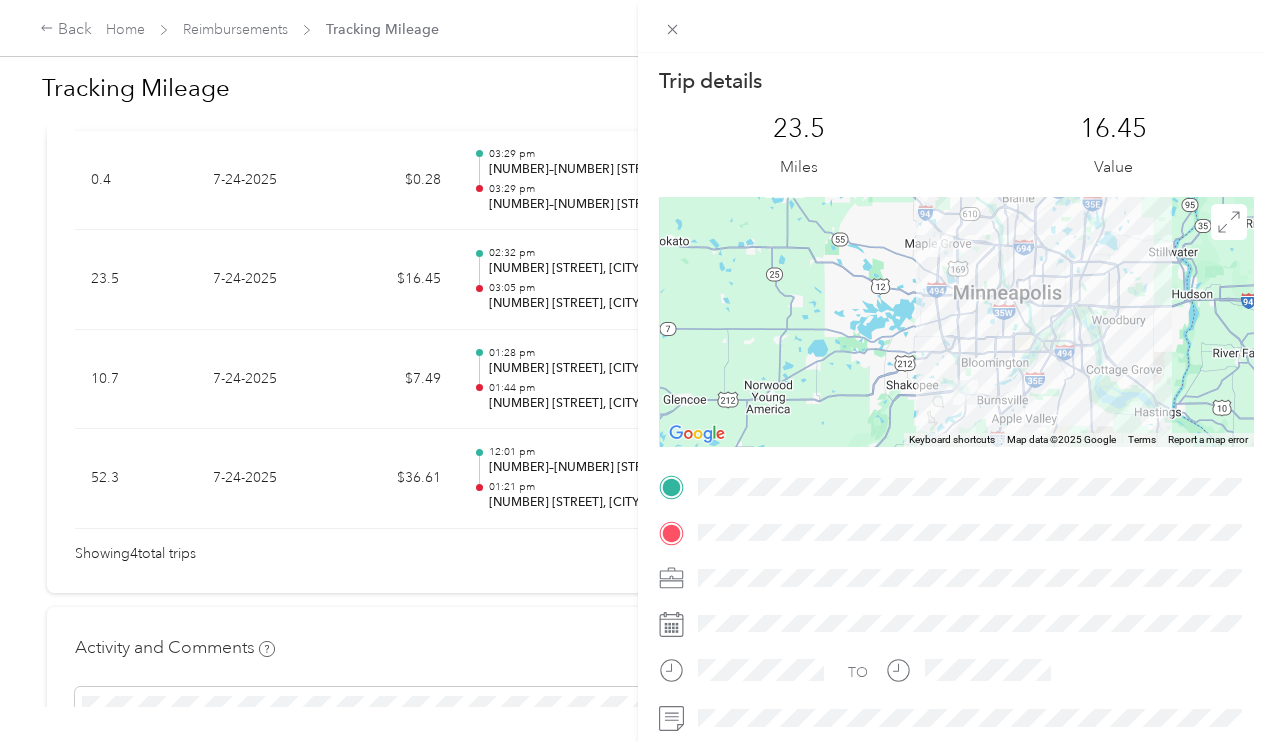 click at bounding box center (957, 322) 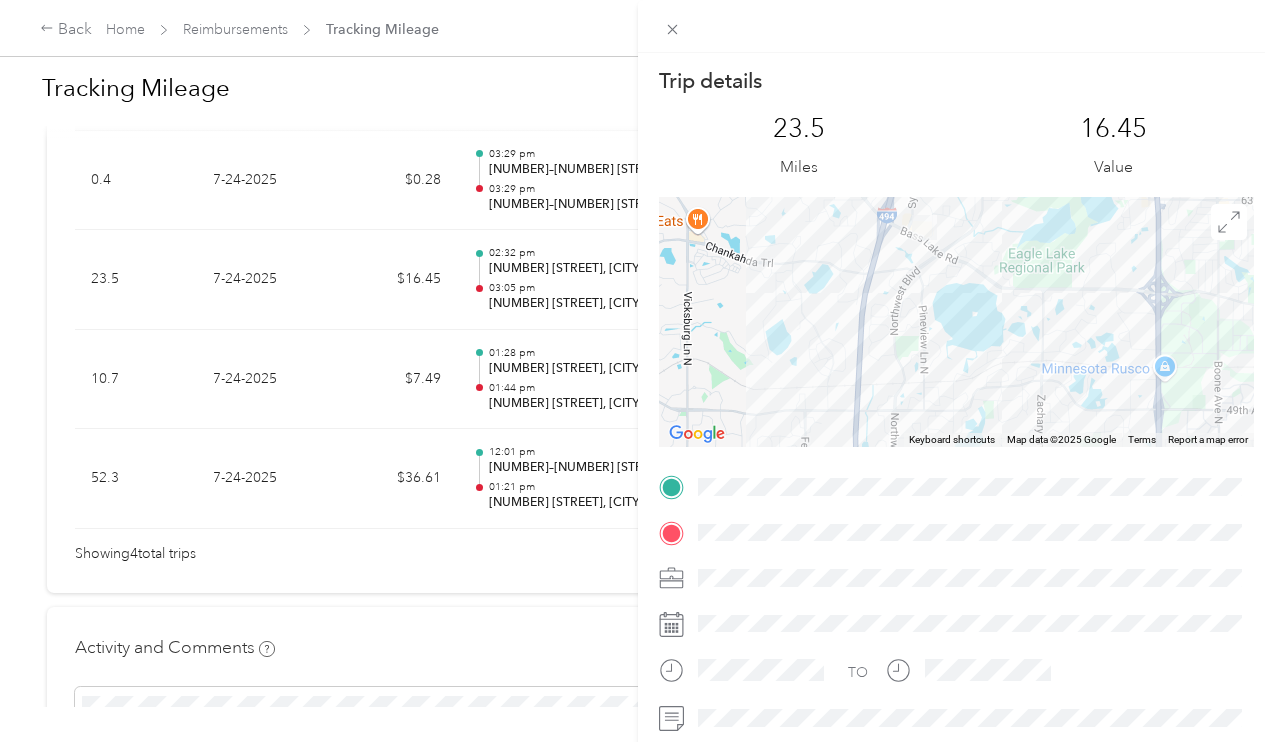 drag, startPoint x: 947, startPoint y: 253, endPoint x: 940, endPoint y: 418, distance: 165.14842 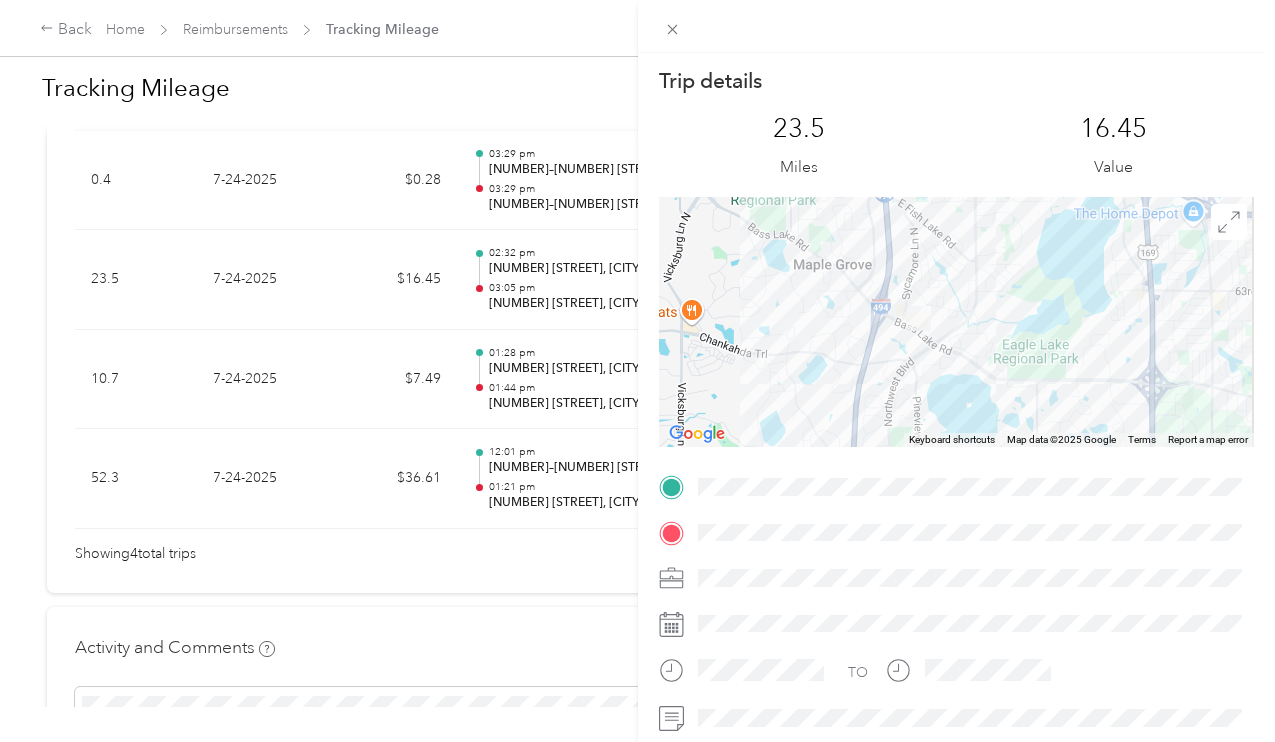 drag, startPoint x: 923, startPoint y: 329, endPoint x: 909, endPoint y: 439, distance: 110.88733 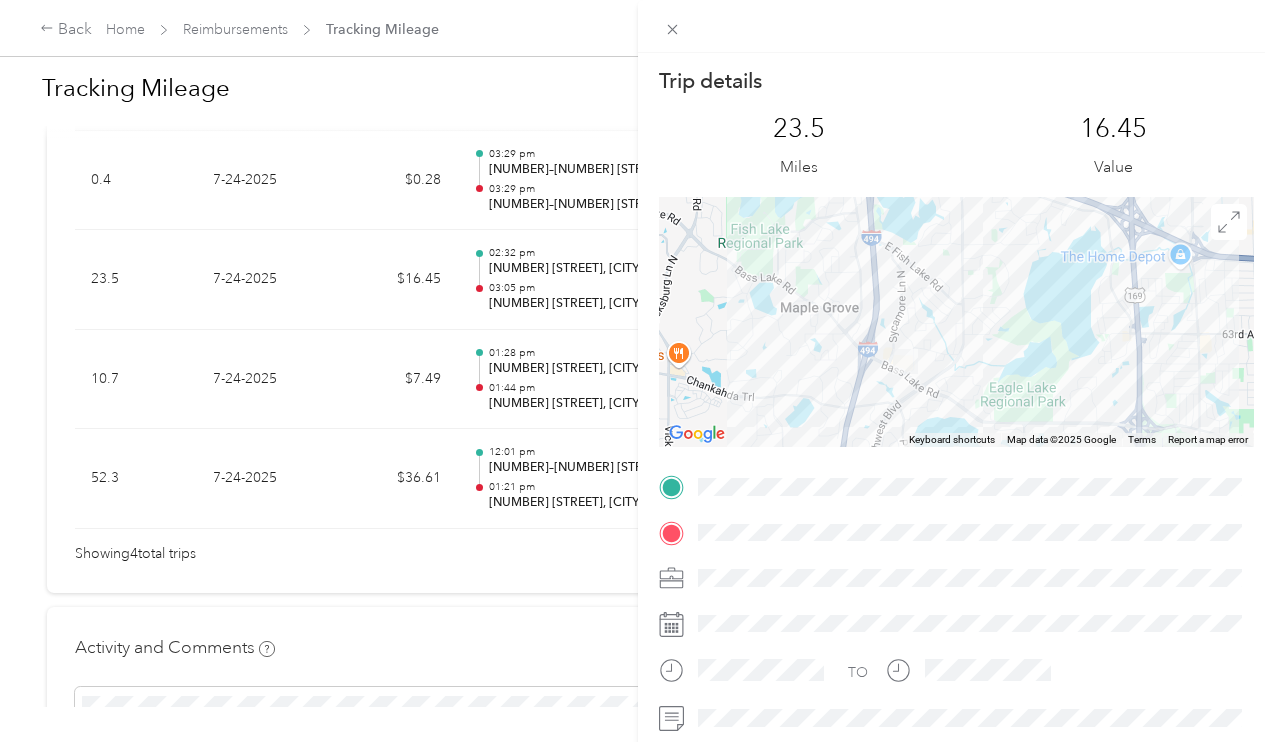 click on "Trip details This trip cannot be edited because it is either under review, approved, or paid. Contact your Team Manager to edit it. 23.5 Miles 16.45 Value  ← Move left → Move right ↑ Move up ↓ Move down + Zoom in - Zoom out Home Jump left by 75% End Jump right by 75% Page Up Jump up by 75% Page Down Jump down by 75% Keyboard shortcuts Map Data Map data ©2025 Google Map data ©2025 Google 1 km  Click to toggle between metric and imperial units Terms Report a map error TO" at bounding box center (637, 371) 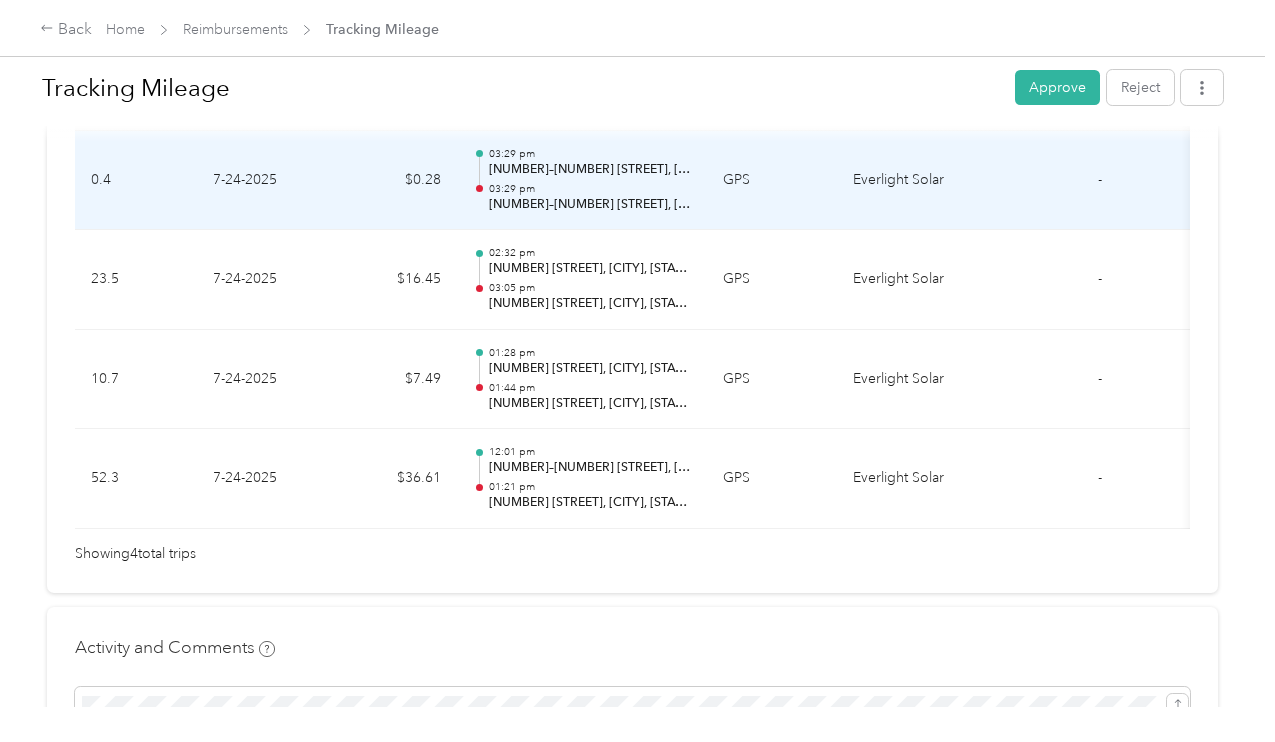 click on "$0.28" at bounding box center (397, 181) 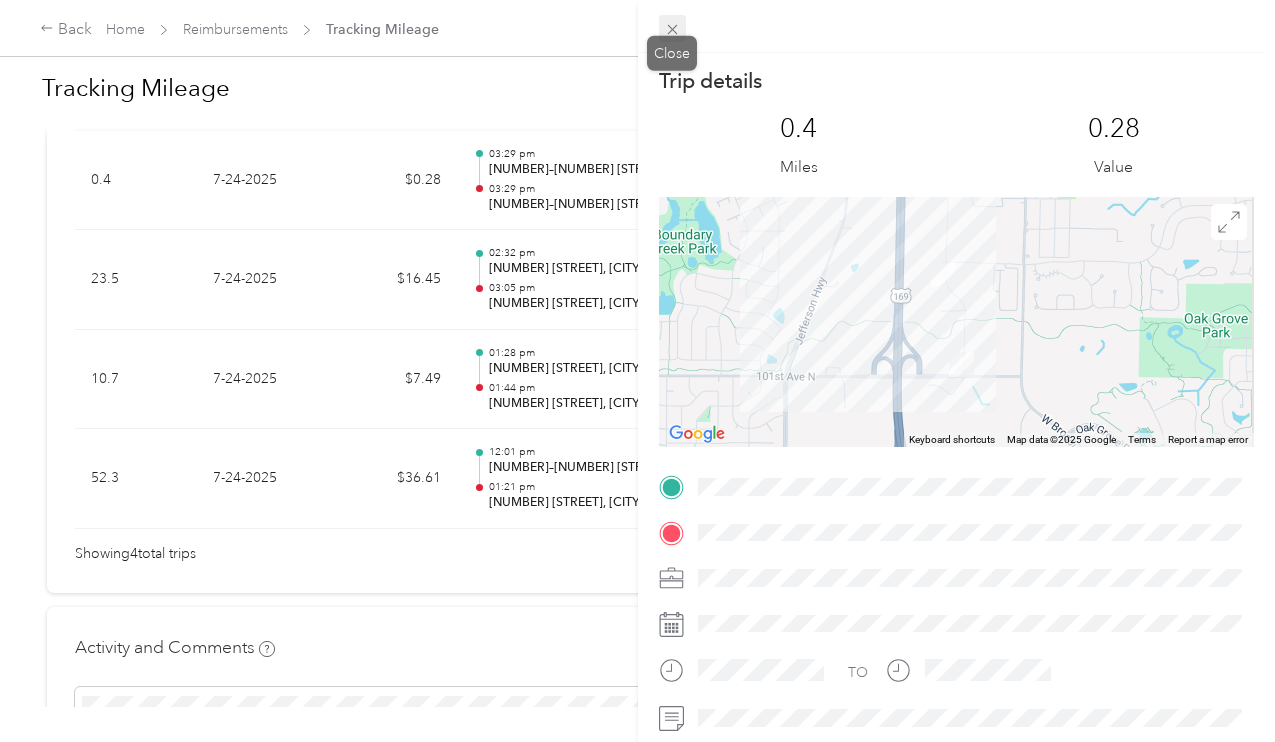 click 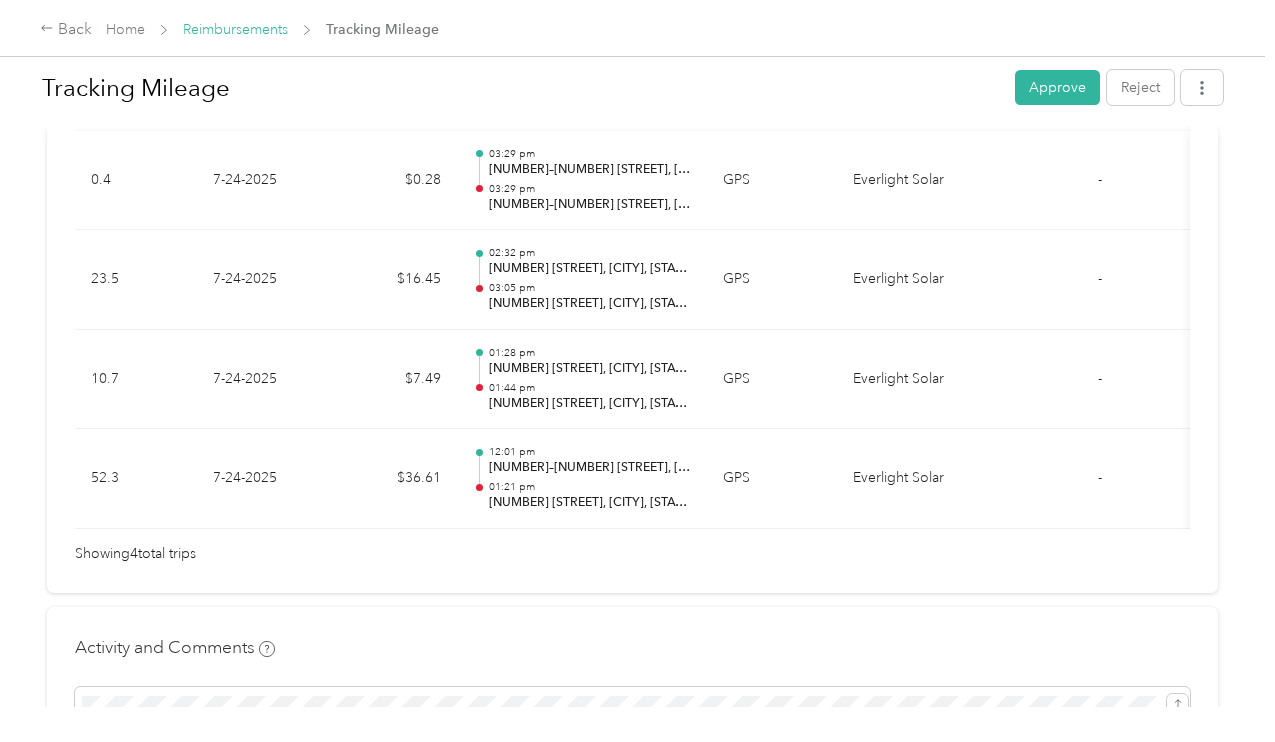 click on "Reimbursements" at bounding box center [235, 29] 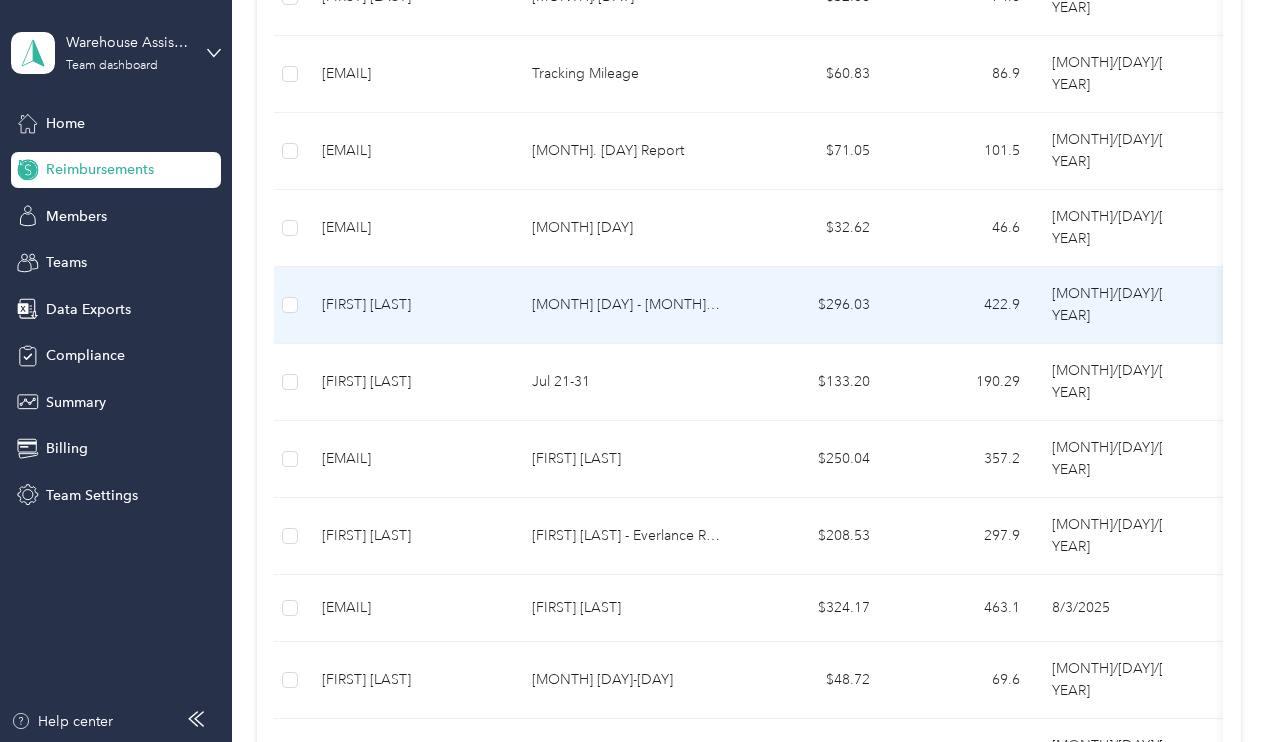 scroll, scrollTop: 892, scrollLeft: 0, axis: vertical 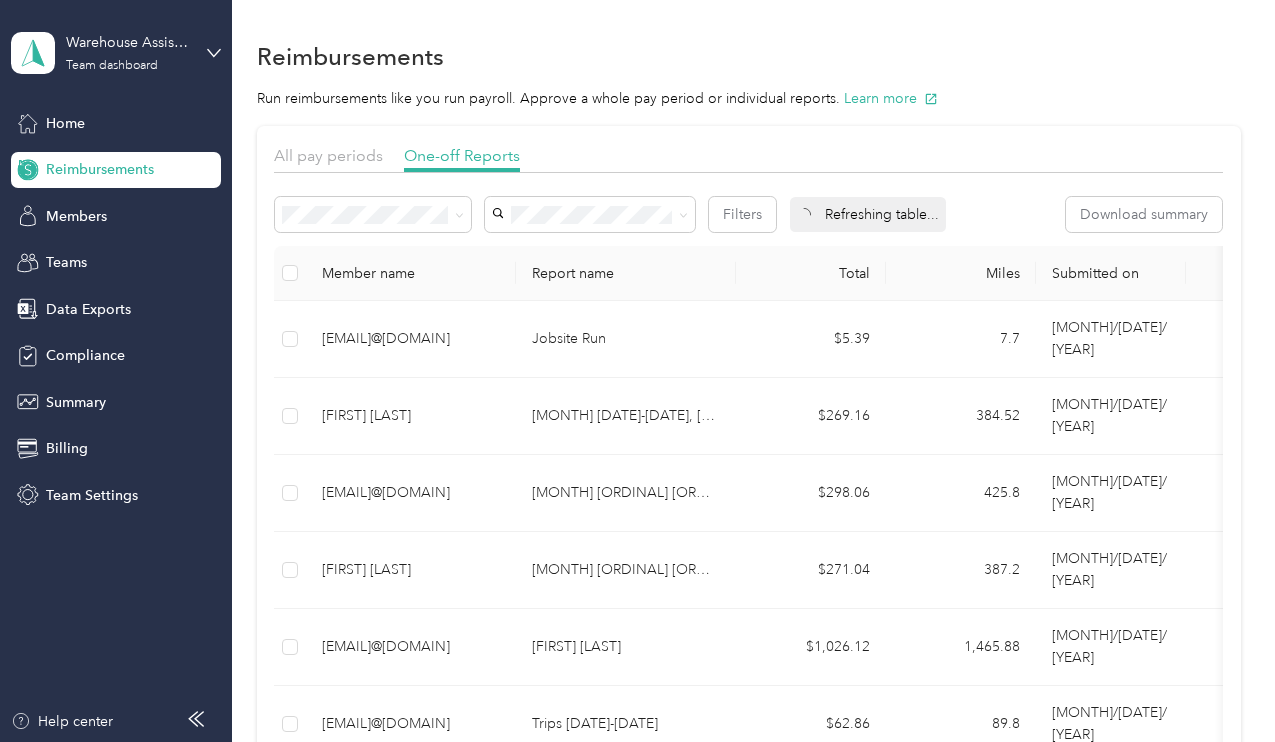 click on "Reimbursements" at bounding box center (116, 170) 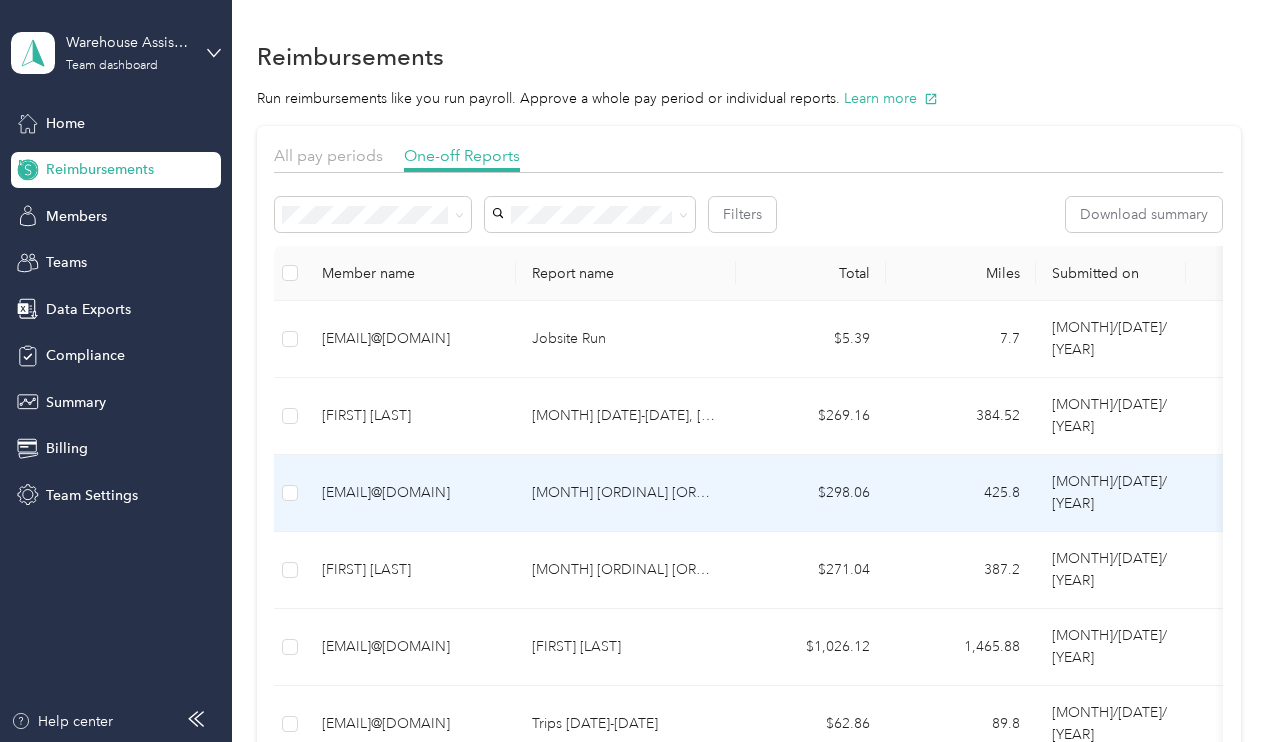 scroll, scrollTop: 0, scrollLeft: 0, axis: both 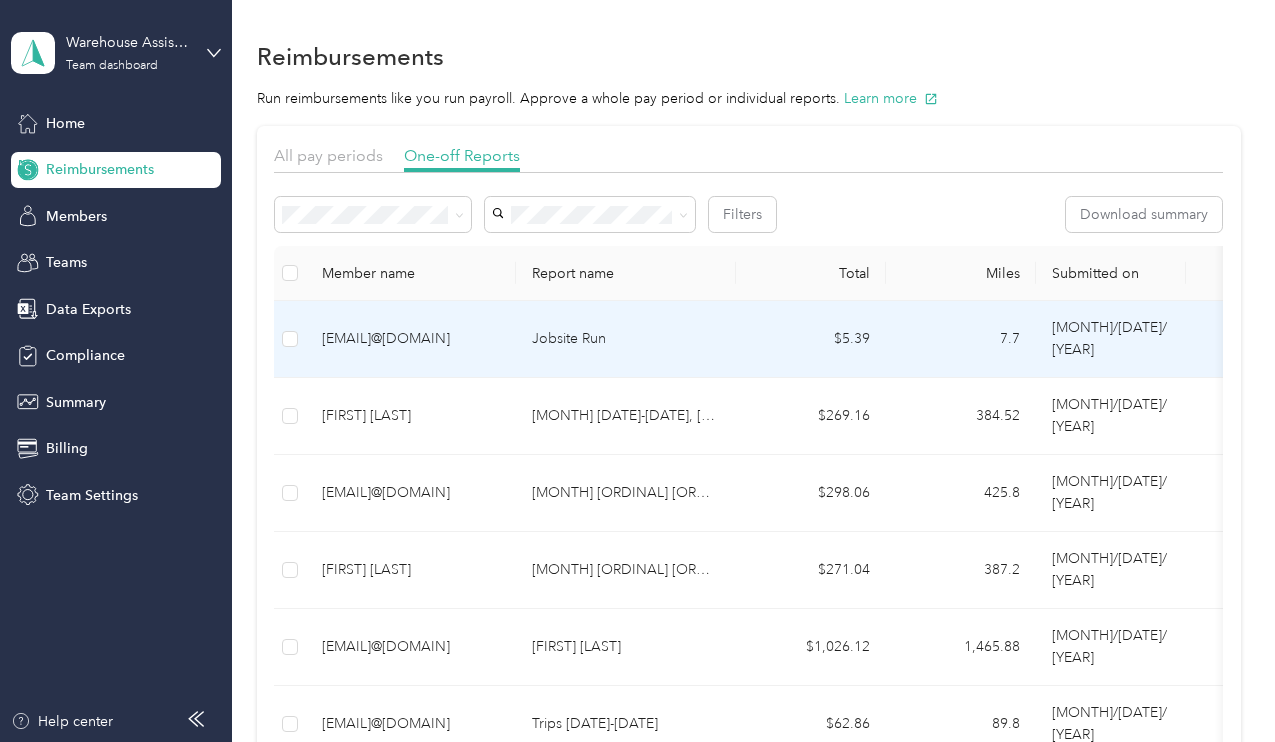 click on "Jobsite Run" at bounding box center (626, 339) 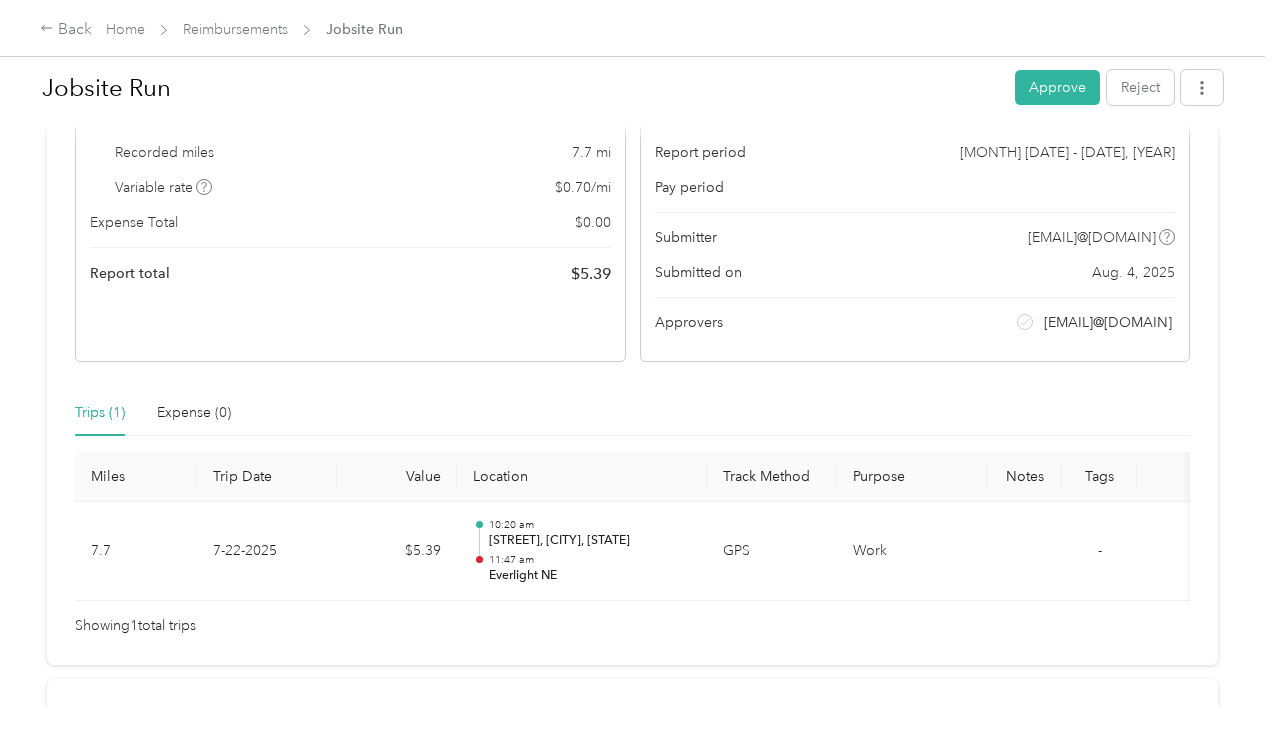scroll, scrollTop: 302, scrollLeft: 0, axis: vertical 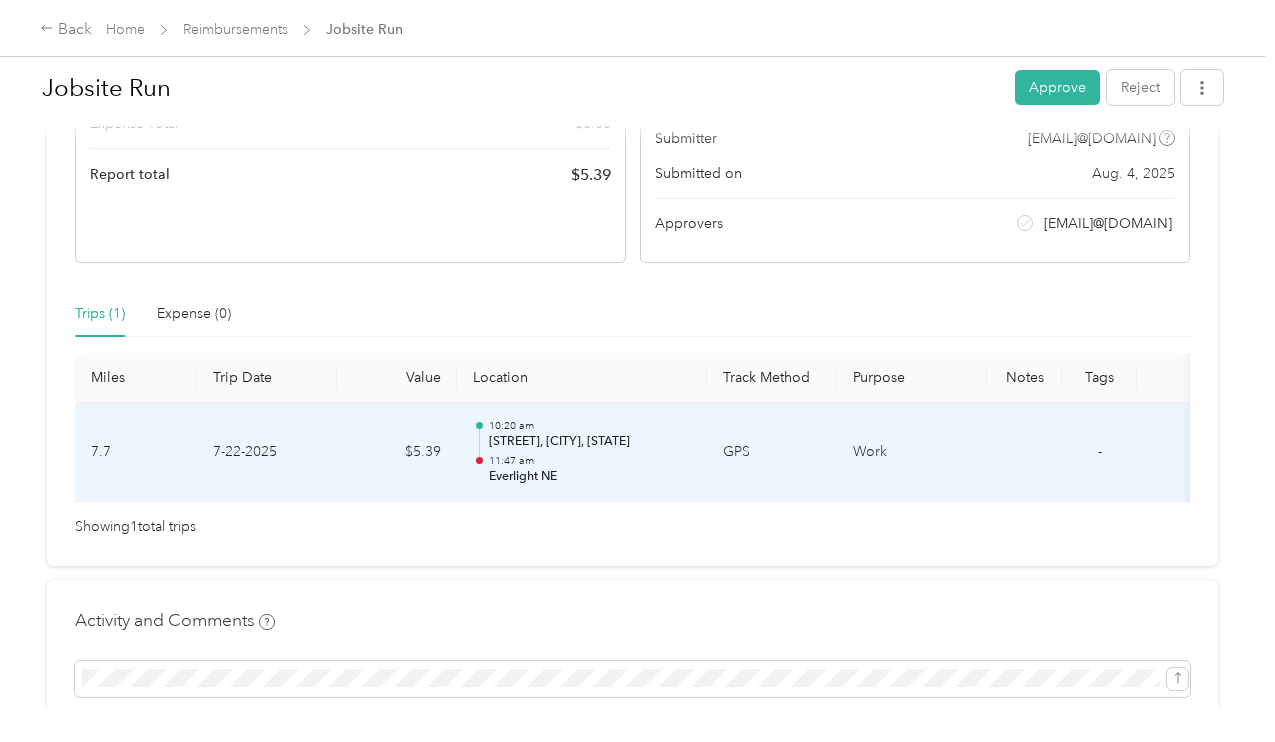 click on "7-22-2025" at bounding box center (267, 453) 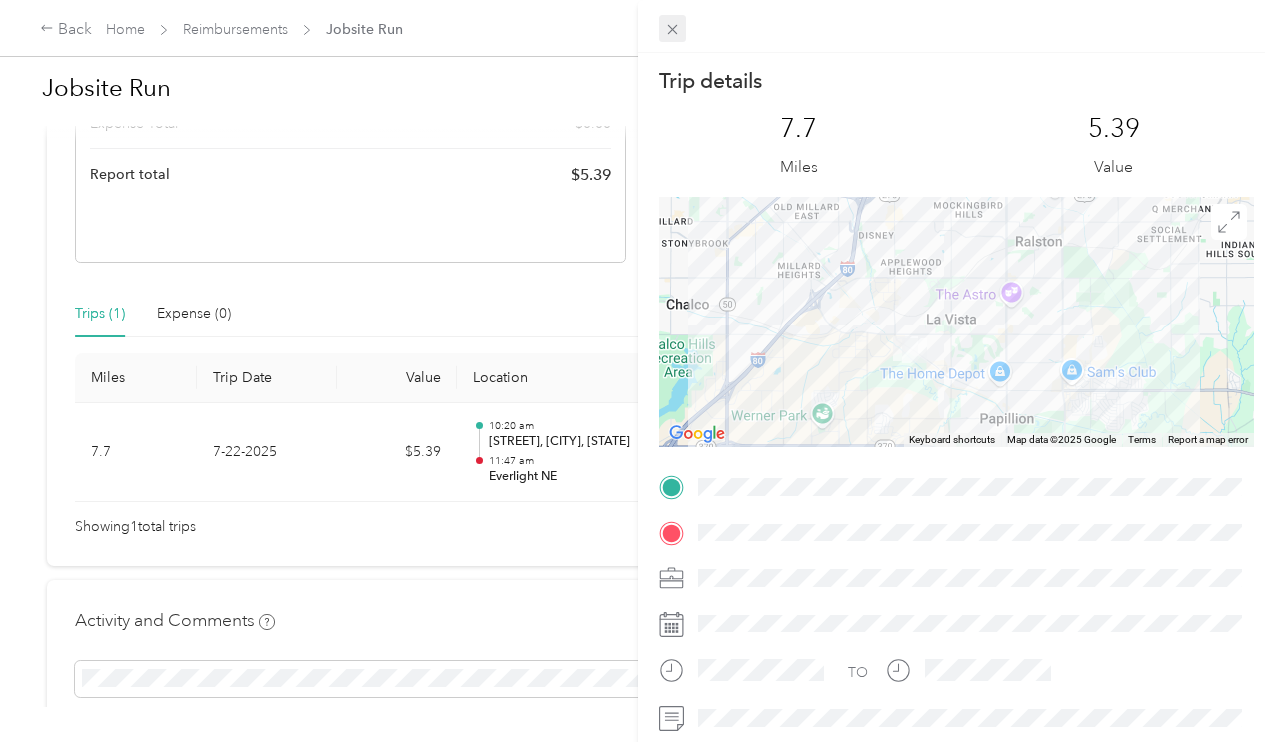 click at bounding box center [673, 29] 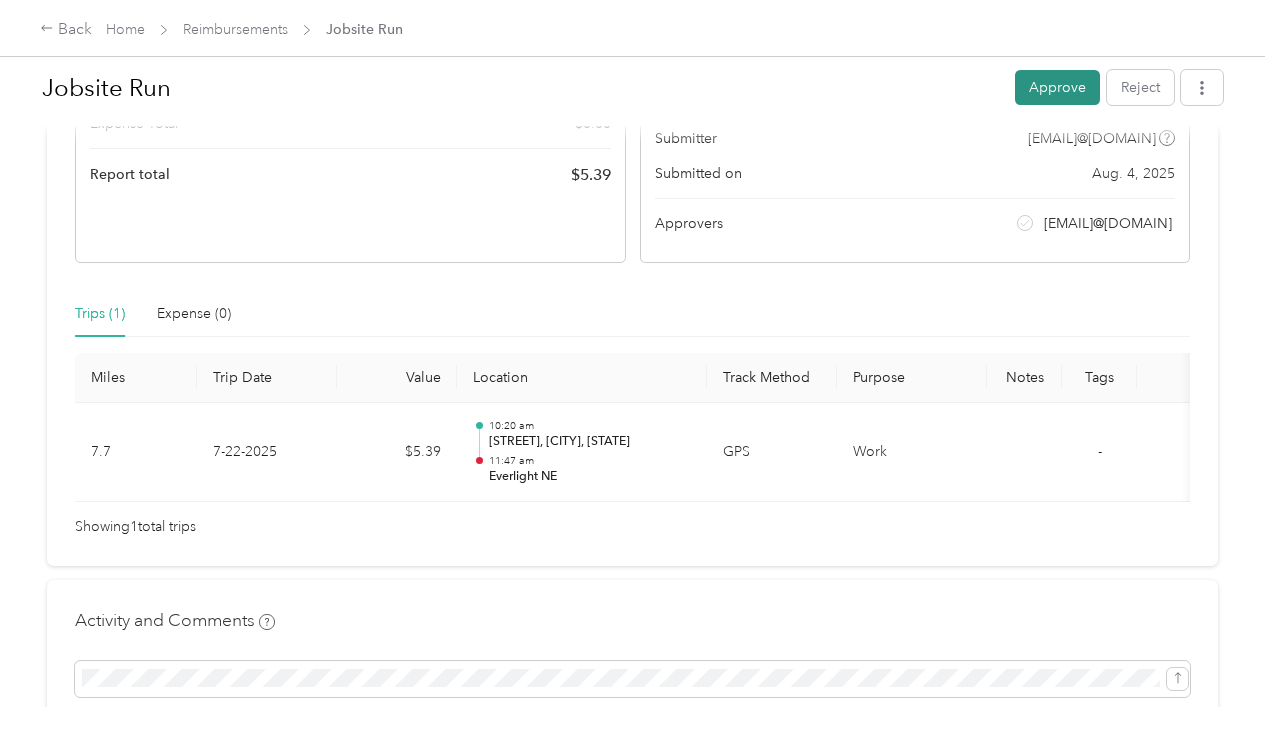 click on "Approve" at bounding box center (1057, 87) 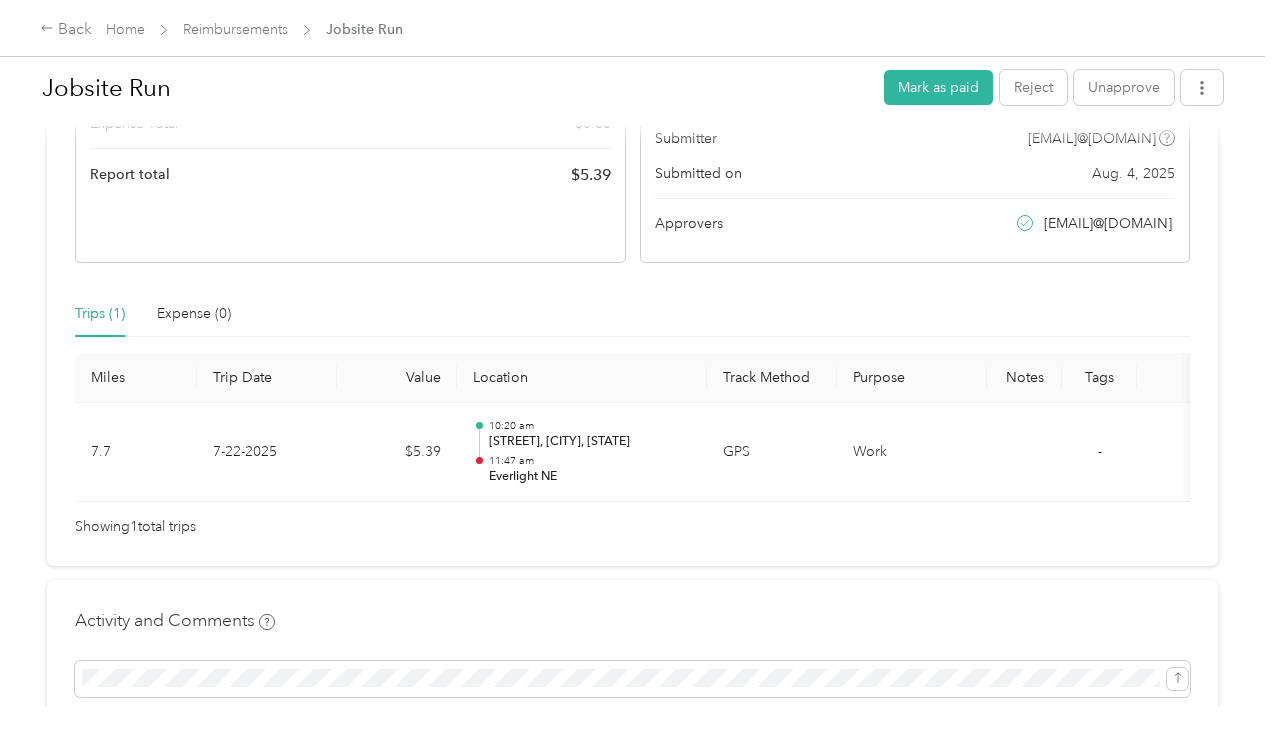 click on "Back Home Reimbursements Jobsite Run" at bounding box center [637, 28] 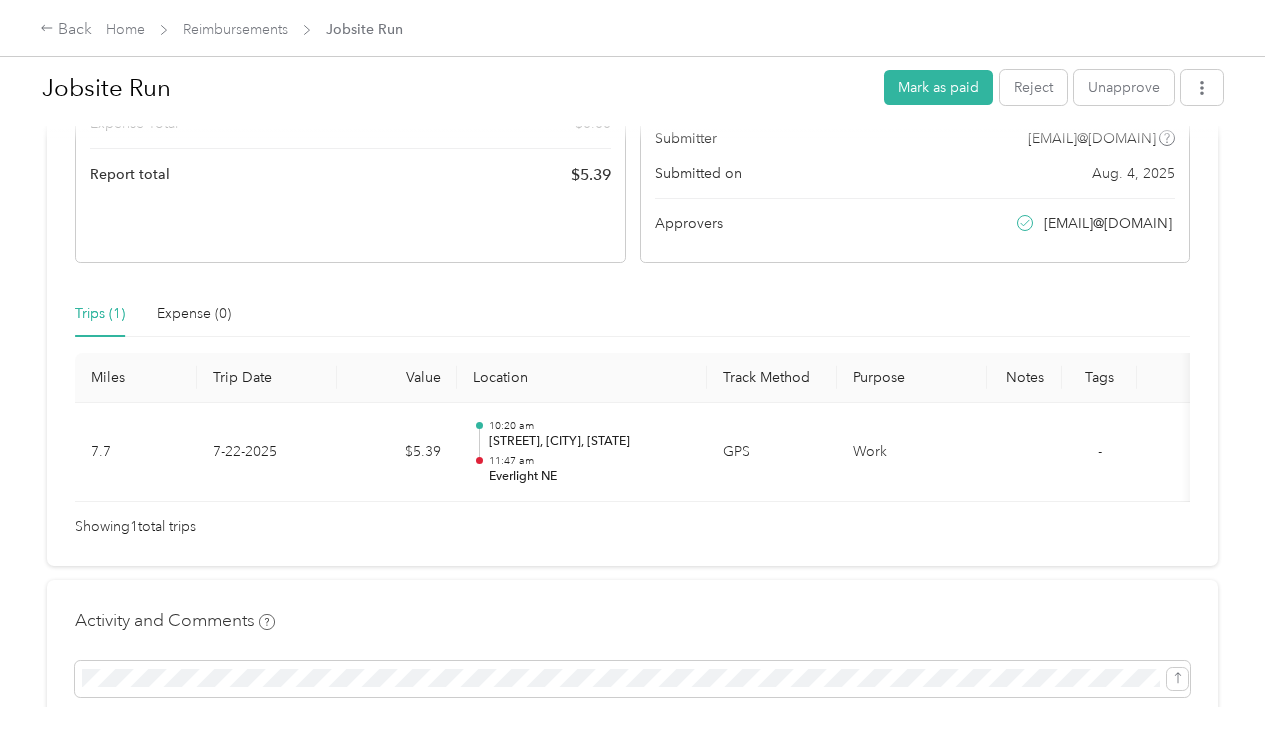 click on "Back Home Reimbursements Jobsite Run" at bounding box center (221, 30) 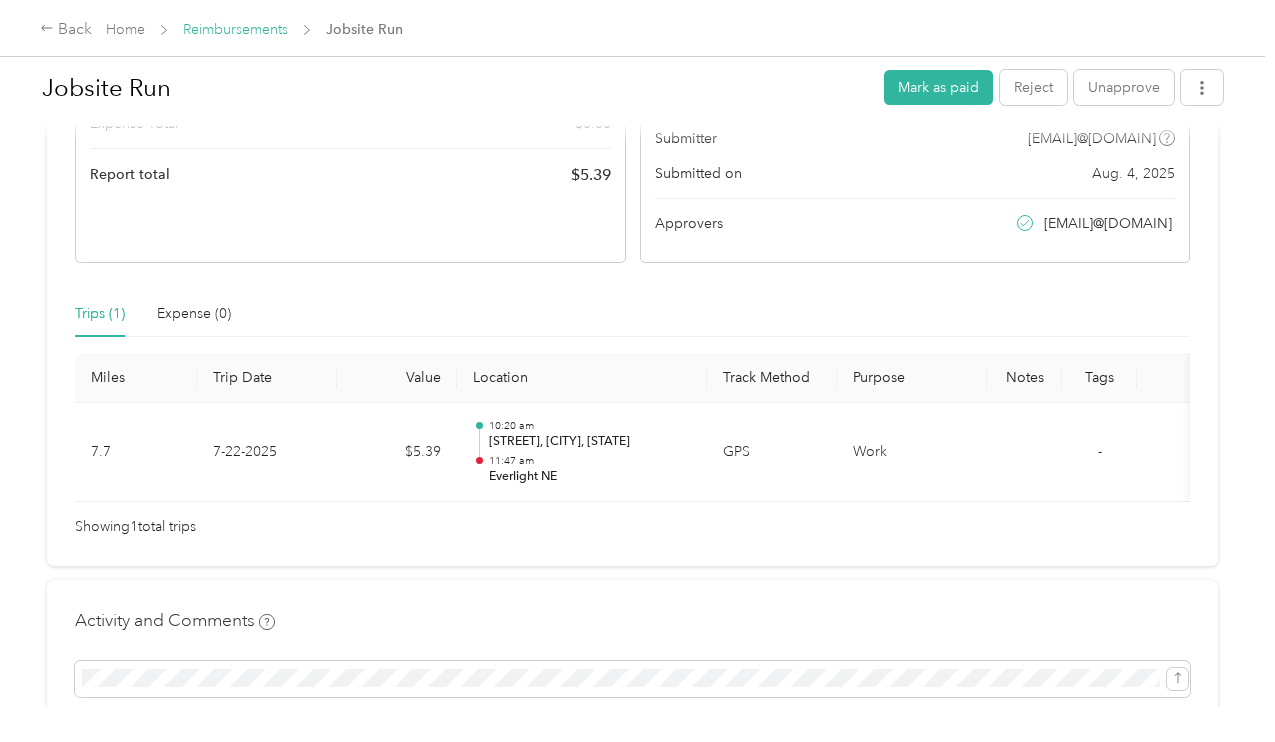 click on "Reimbursements" at bounding box center [235, 29] 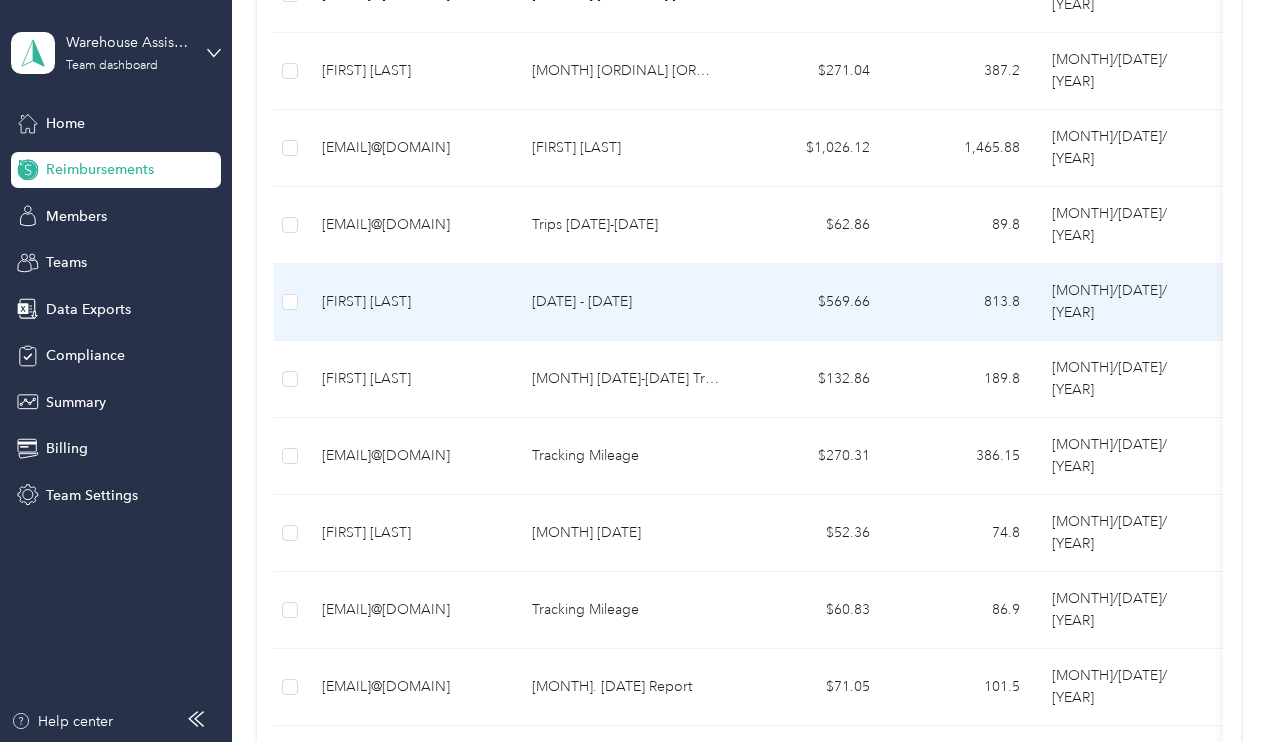 scroll, scrollTop: 430, scrollLeft: 0, axis: vertical 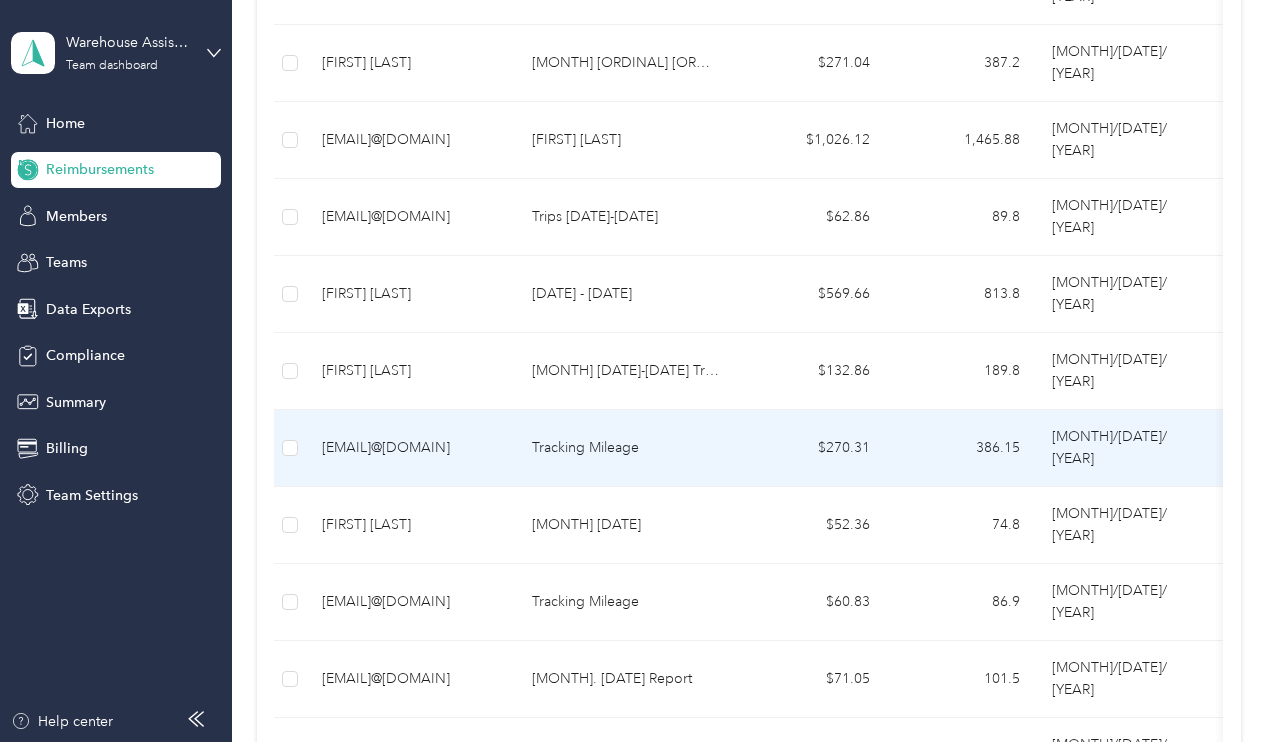 click on "Tracking Mileage" at bounding box center (626, 448) 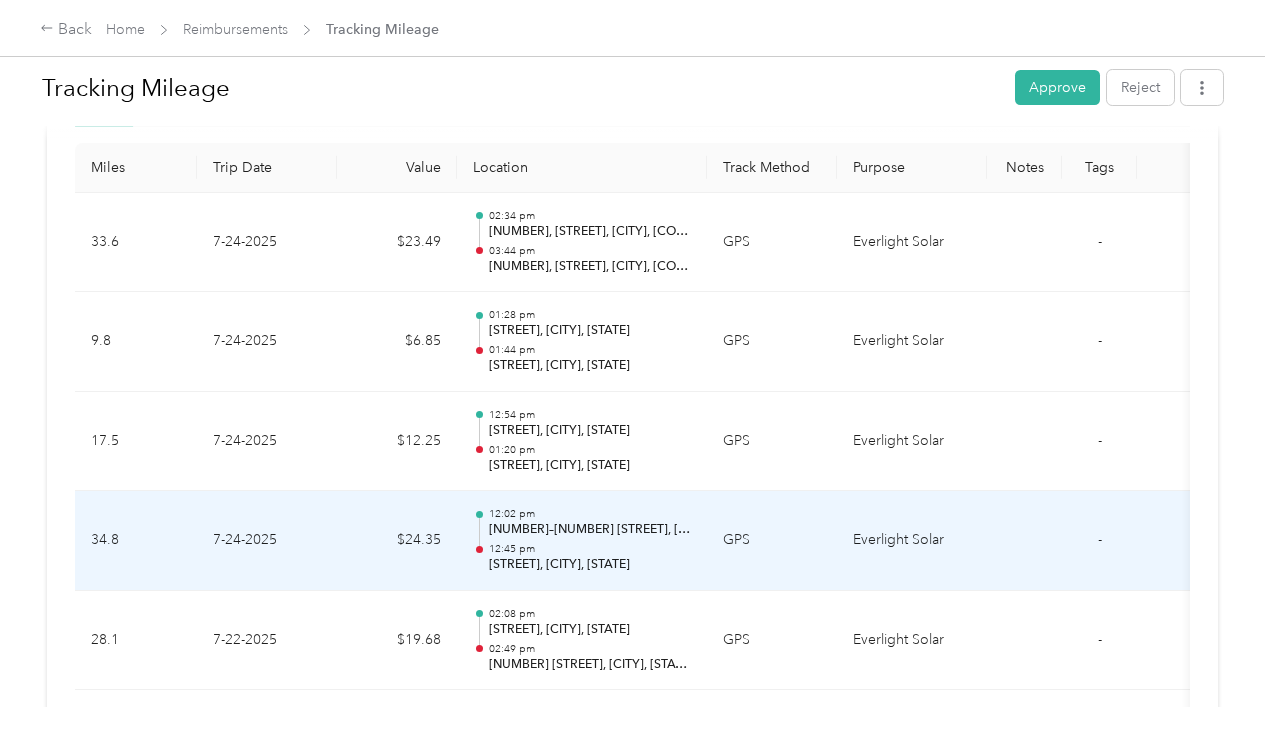 scroll, scrollTop: 484, scrollLeft: 0, axis: vertical 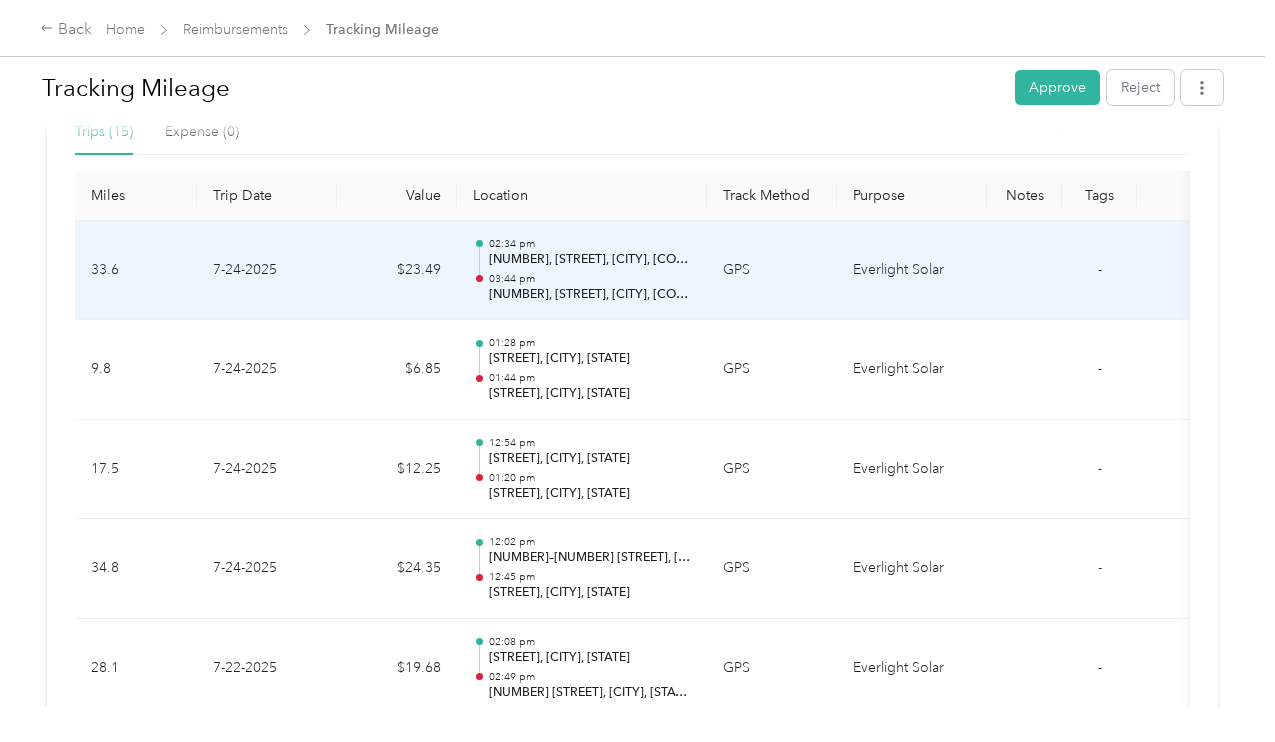 click on "$23.49" at bounding box center [397, 271] 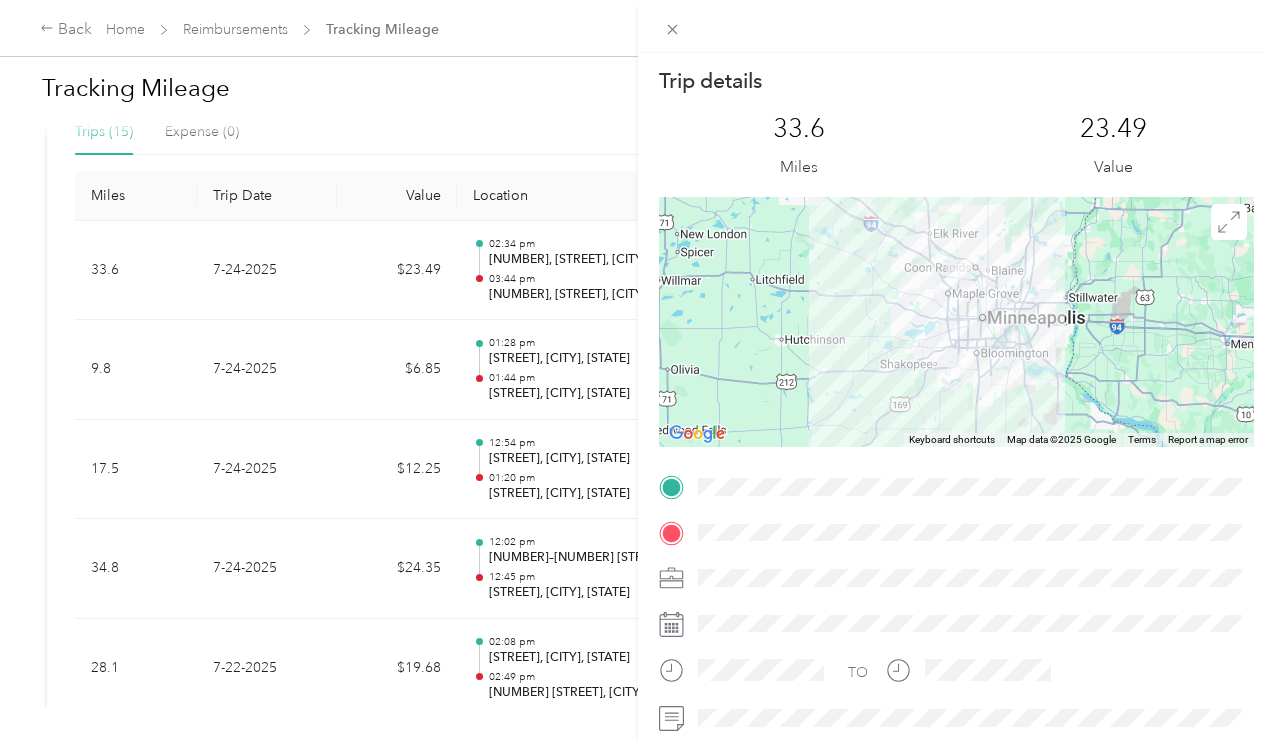 click on "Trip details This trip cannot be edited because it is either under review, approved, or paid. Contact your Team Manager to edit it. 33.6 Miles 23.49 Value  ← Move left → Move right ↑ Move up ↓ Move down + Zoom in - Zoom out Home Jump left by 75% End Jump right by 75% Page Up Jump up by 75% Page Down Jump down by 75% Keyboard shortcuts Map Data Map data ©2025 Google Map data ©2025 Google 20 km  Click to toggle between metric and imperial units Terms Report a map error TO" at bounding box center (637, 371) 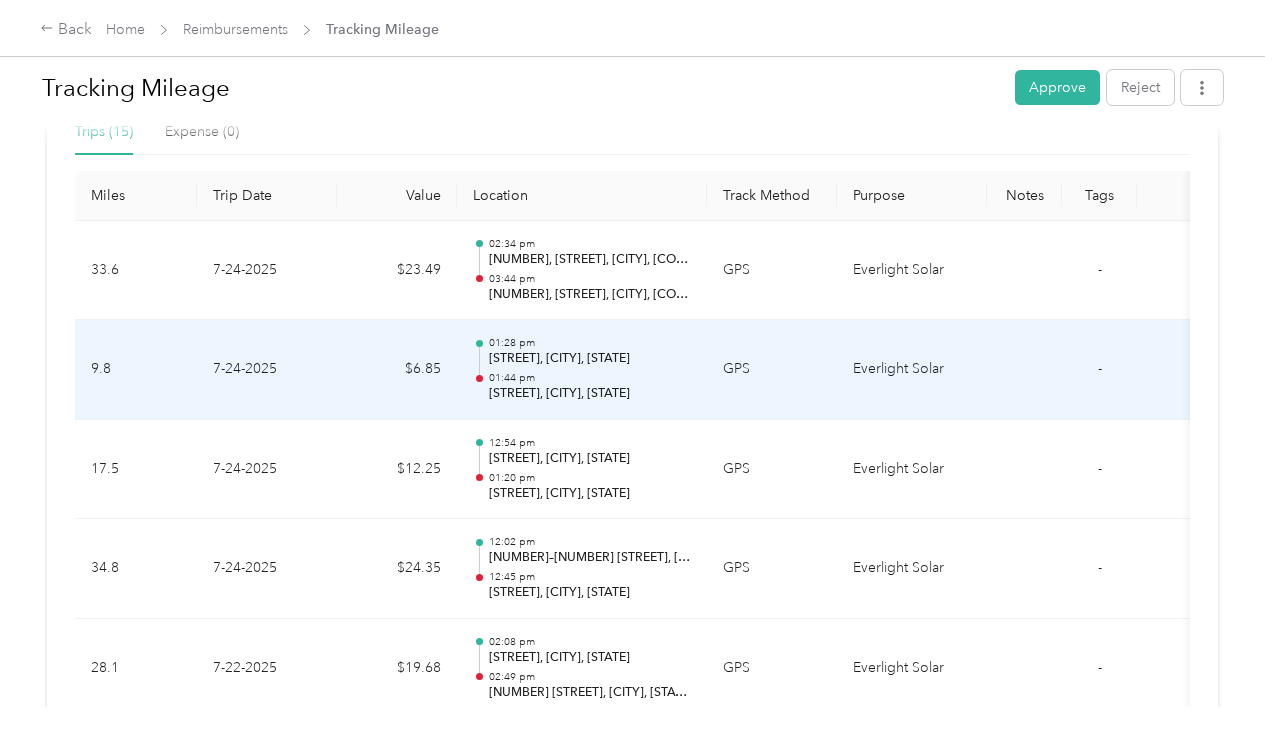 click on "$6.85" at bounding box center [397, 370] 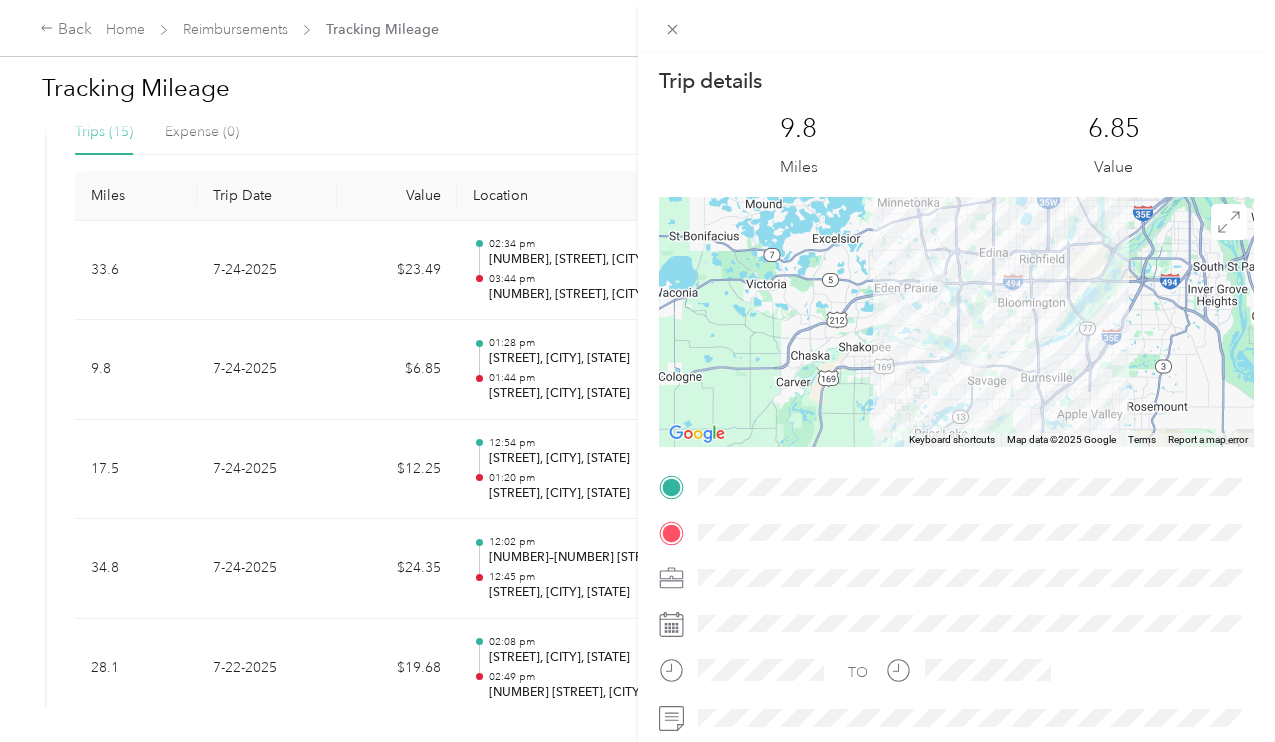 click on "Trip details This trip cannot be edited because it is either under review, approved, or paid. Contact your Team Manager to edit it. 9.8 Miles 6.85 Value  ← Move left → Move right ↑ Move up ↓ Move down + Zoom in - Zoom out Home Jump left by 75% End Jump right by 75% Page Up Jump up by 75% Page Down Jump down by 75% Keyboard shortcuts Map Data Map data ©2025 Google Map data ©2025 Google 5 km  Click to toggle between metric and imperial units Terms Report a map error TO" at bounding box center [637, 371] 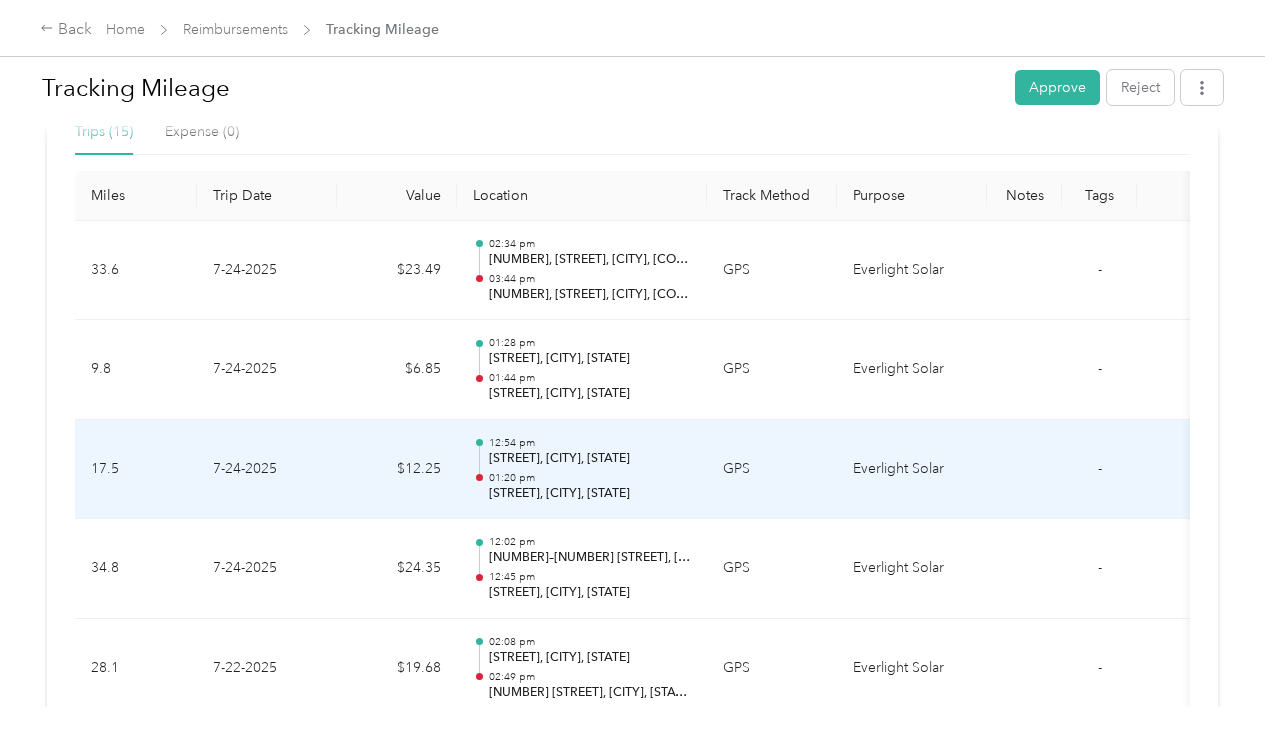 click on "7-24-2025" at bounding box center [267, 470] 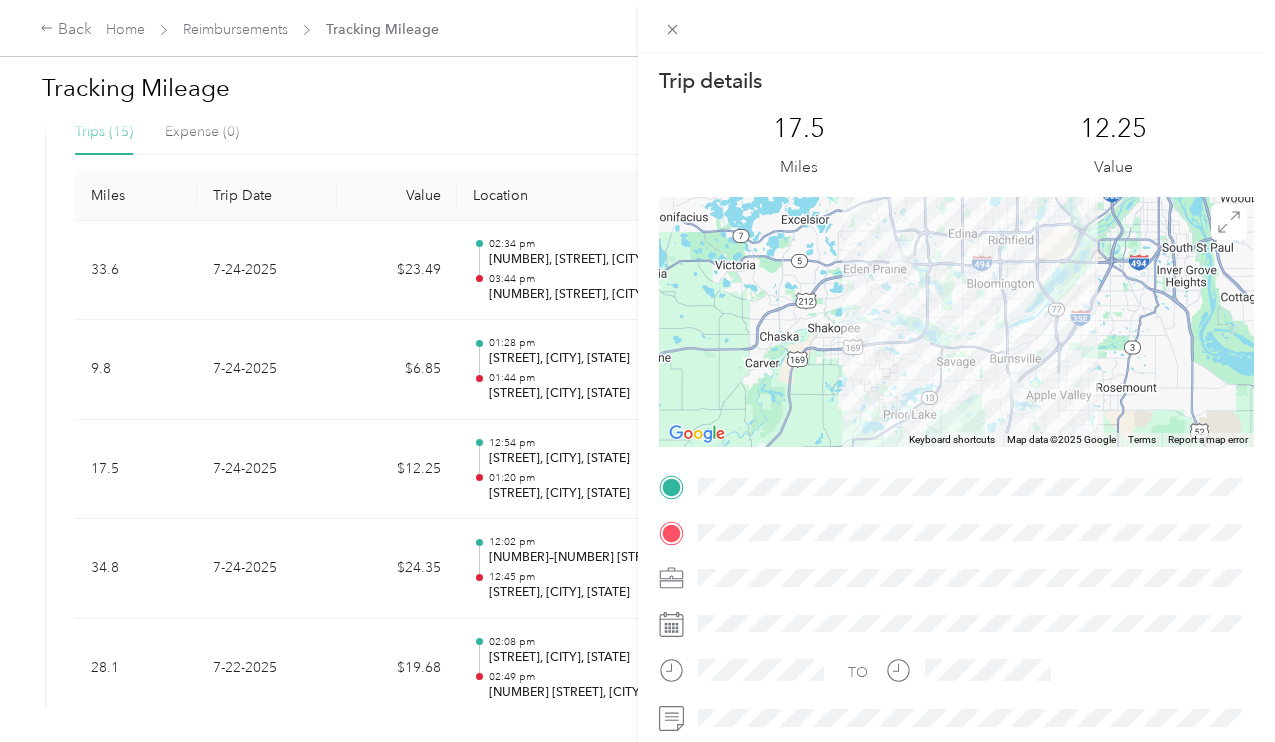 click on "Trip details This trip cannot be edited because it is either under review, approved, or paid. Contact your Team Manager to edit it. 17.5 Miles 12.25 Value  ← Move left → Move right ↑ Move up ↓ Move down + Zoom in - Zoom out Home Jump left by 75% End Jump right by 75% Page Up Jump up by 75% Page Down Jump down by 75% Keyboard shortcuts Map Data Map data ©2025 Google Map data ©2025 Google 5 km  Click to toggle between metric and imperial units Terms Report a map error TO" at bounding box center (637, 371) 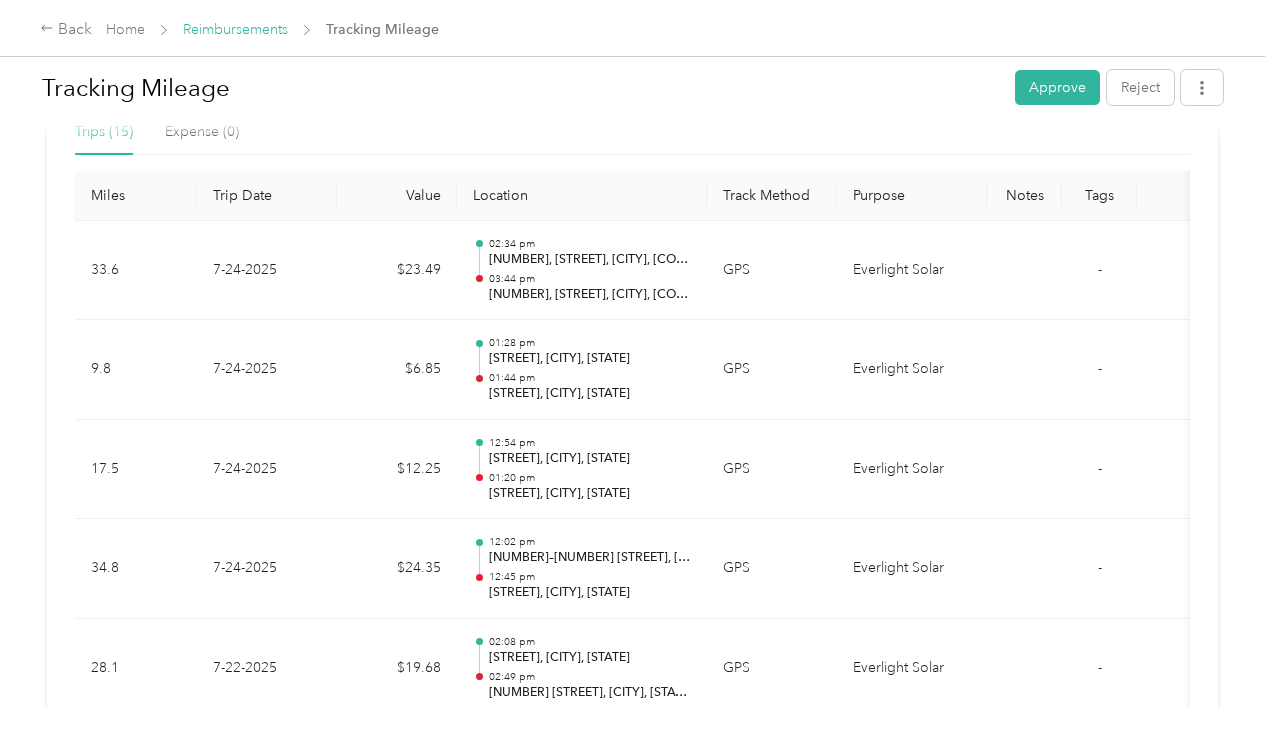 click on "Reimbursements" at bounding box center [235, 29] 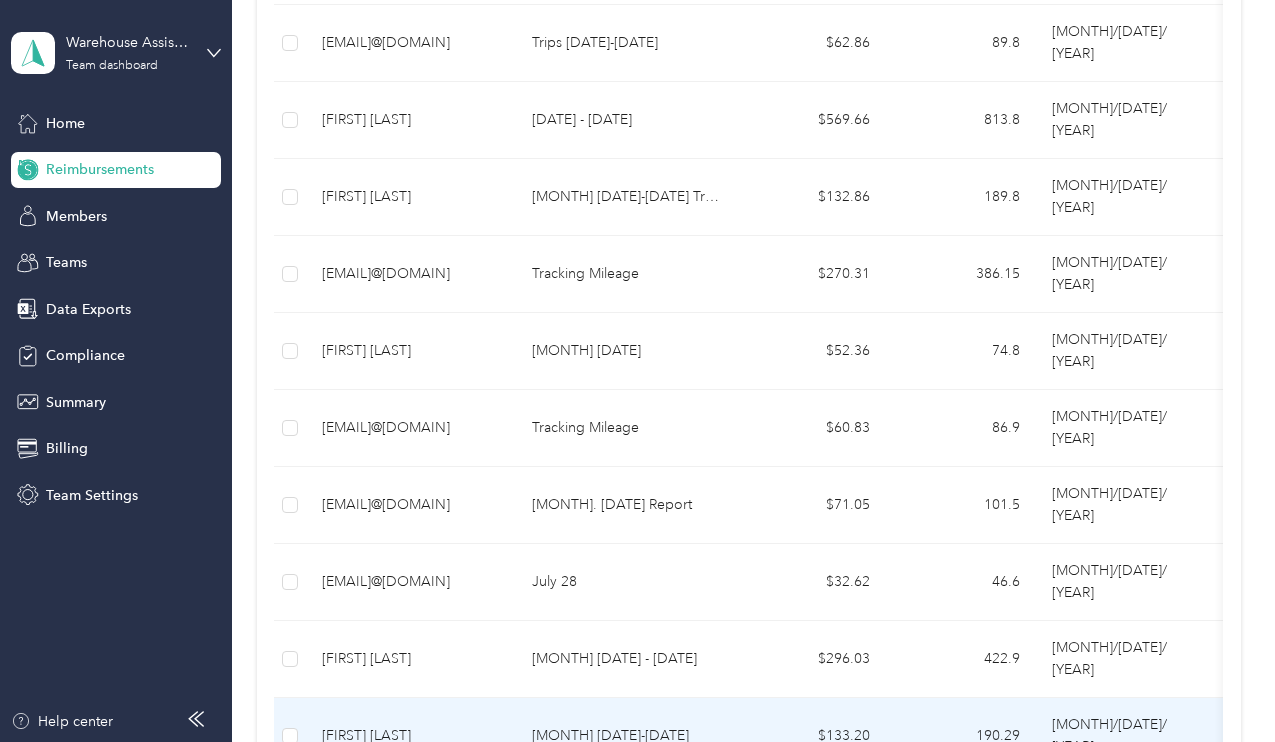 scroll, scrollTop: 602, scrollLeft: 0, axis: vertical 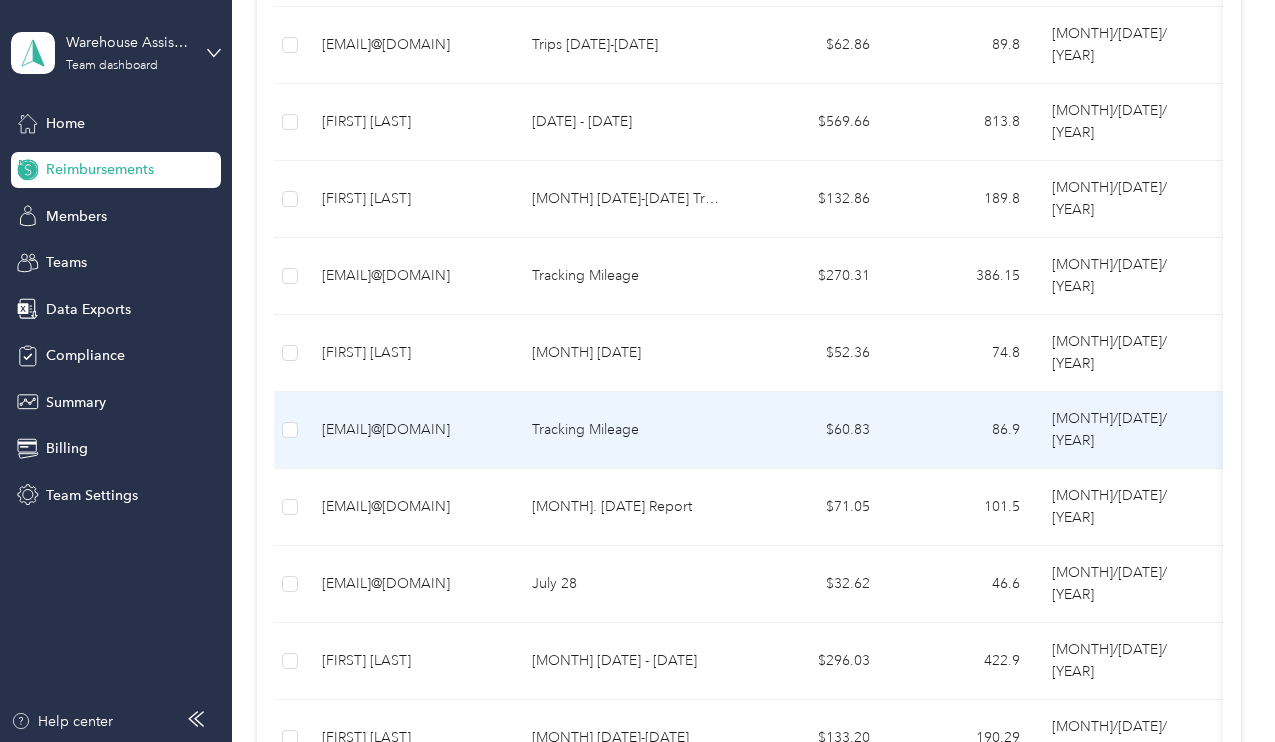click on "[EMAIL]" at bounding box center [411, 430] 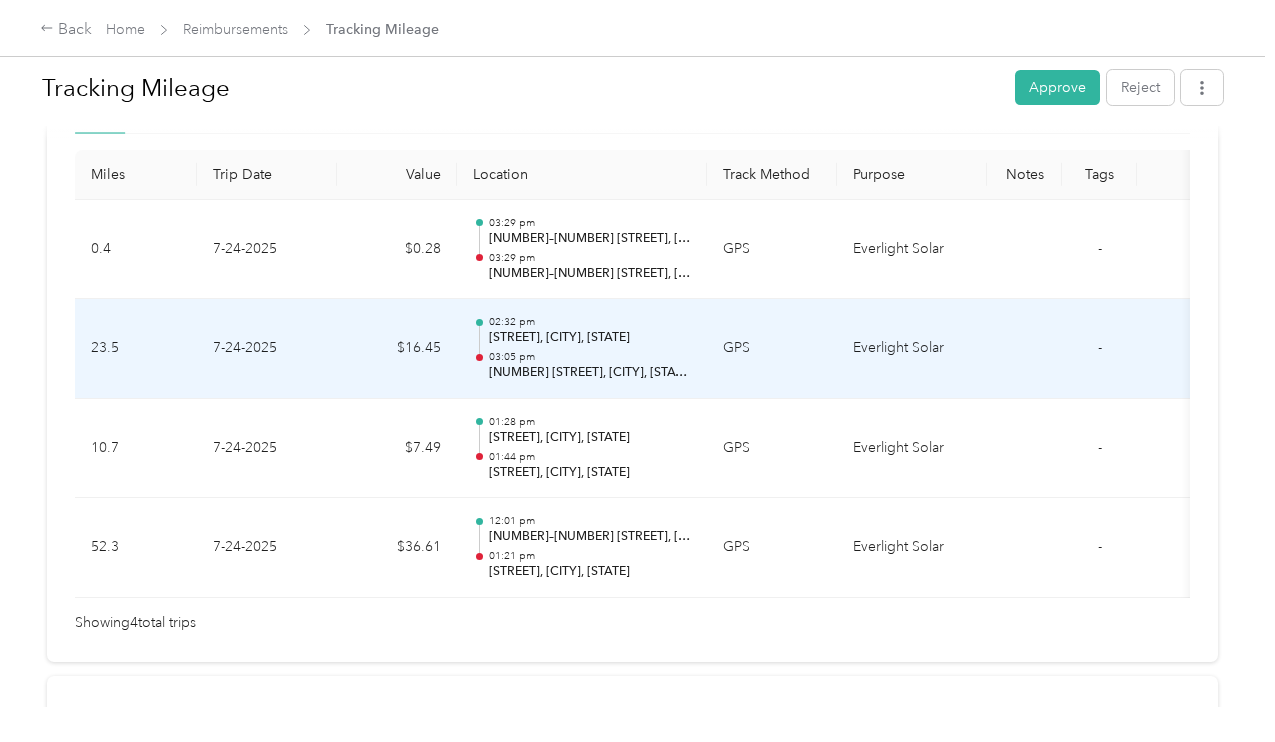scroll, scrollTop: 485, scrollLeft: 0, axis: vertical 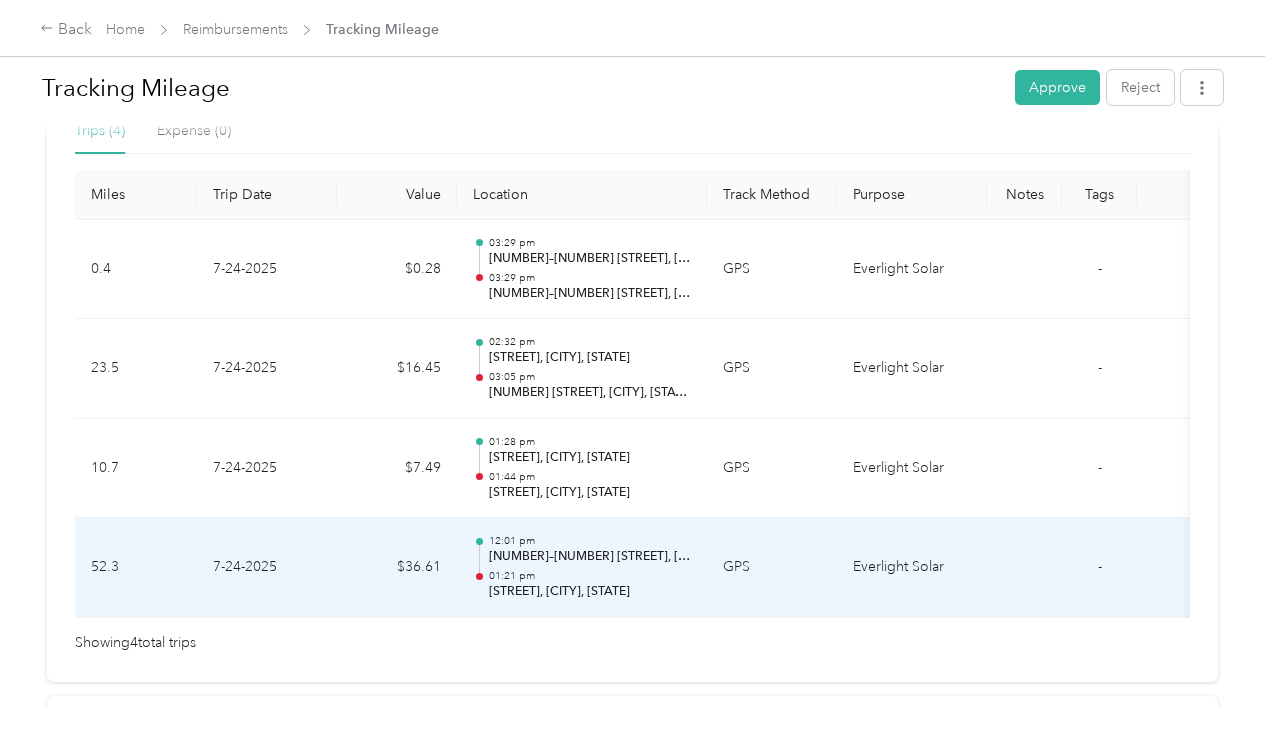 click on "$36.61" at bounding box center (397, 568) 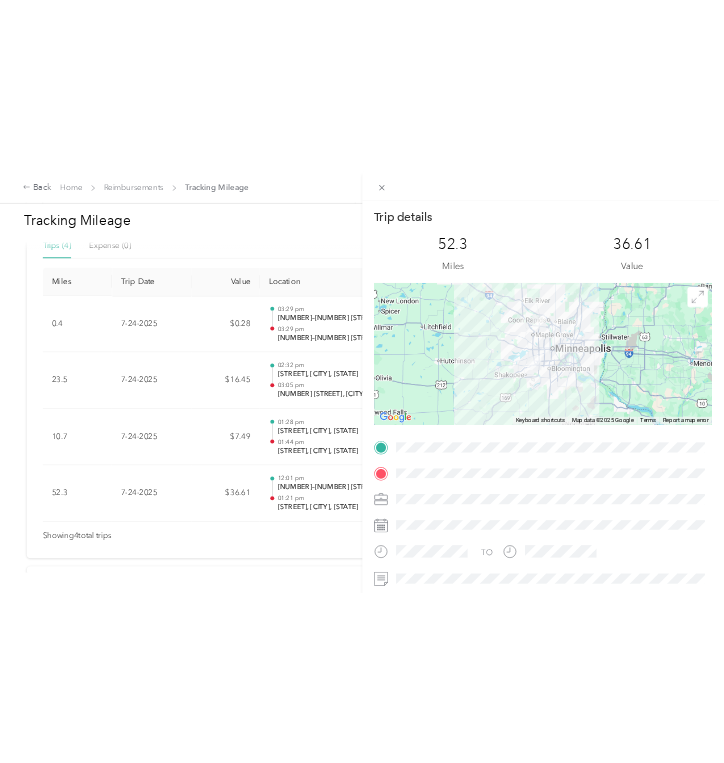 scroll, scrollTop: 0, scrollLeft: 0, axis: both 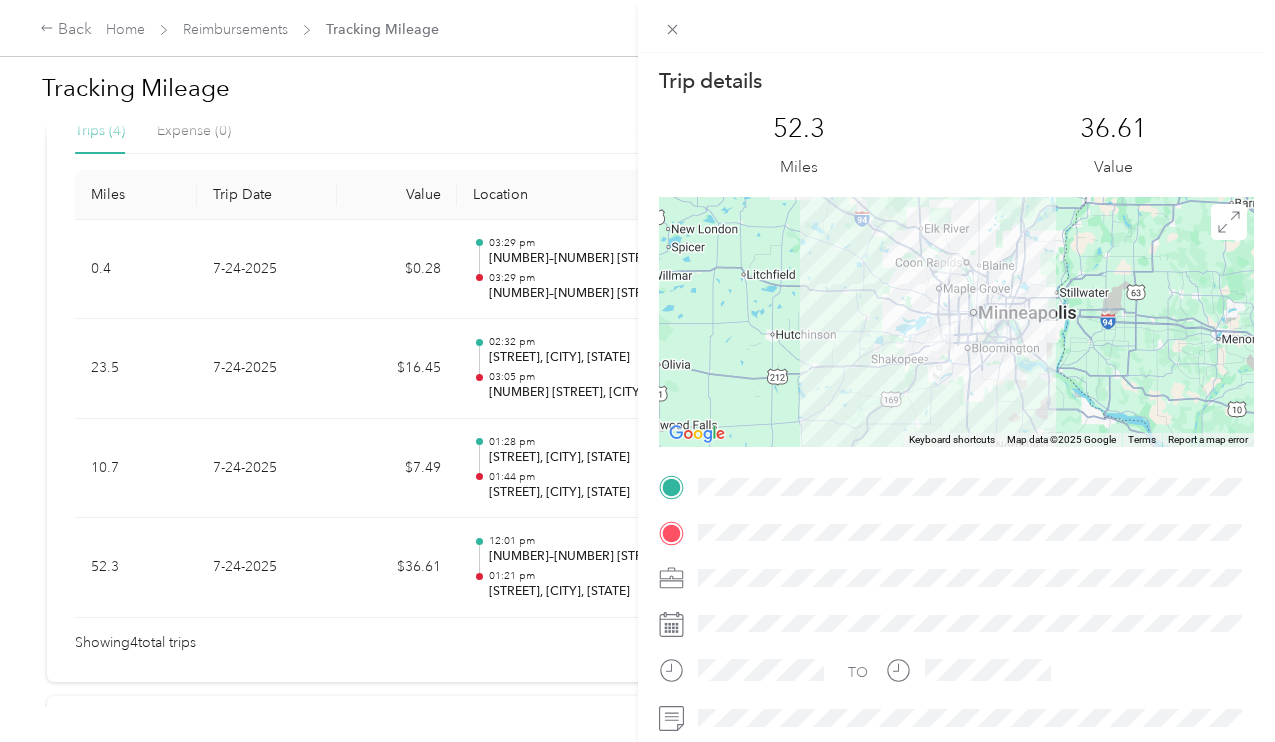 click at bounding box center (957, 322) 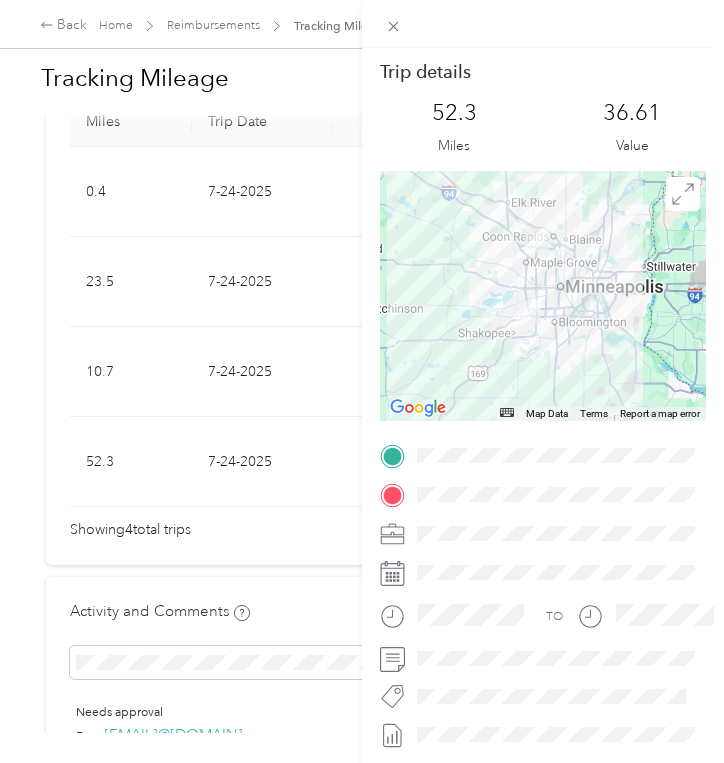 scroll, scrollTop: 0, scrollLeft: 0, axis: both 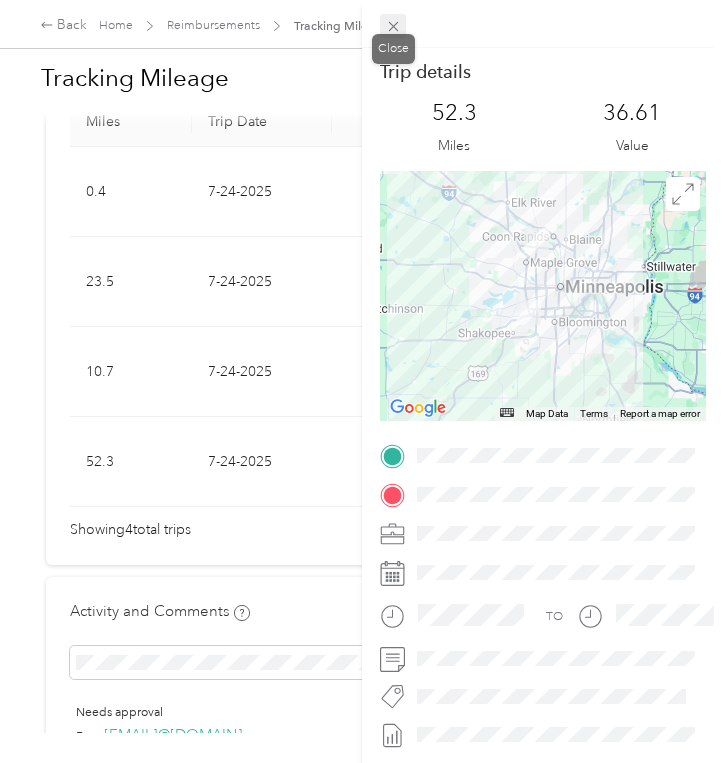 click 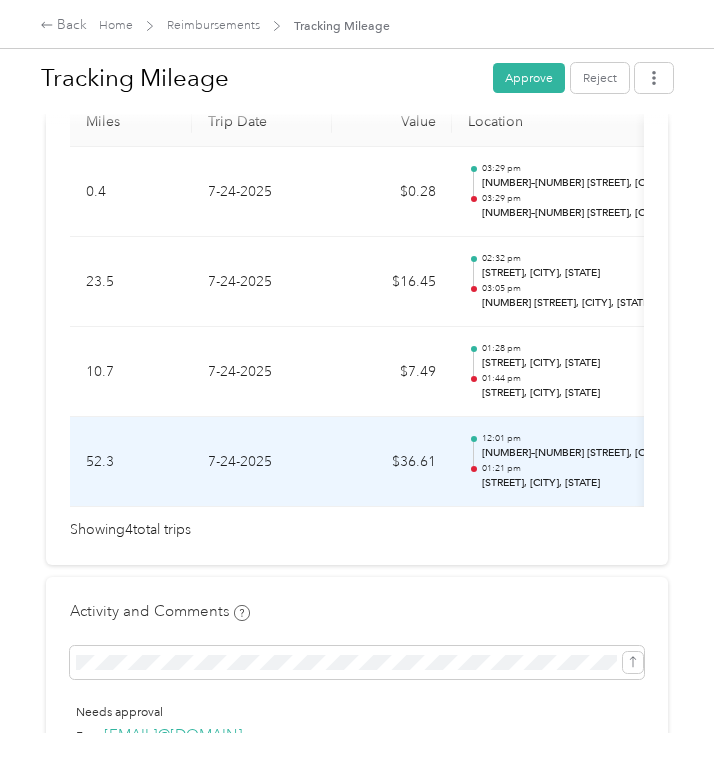 click on "$36.61" at bounding box center [392, 462] 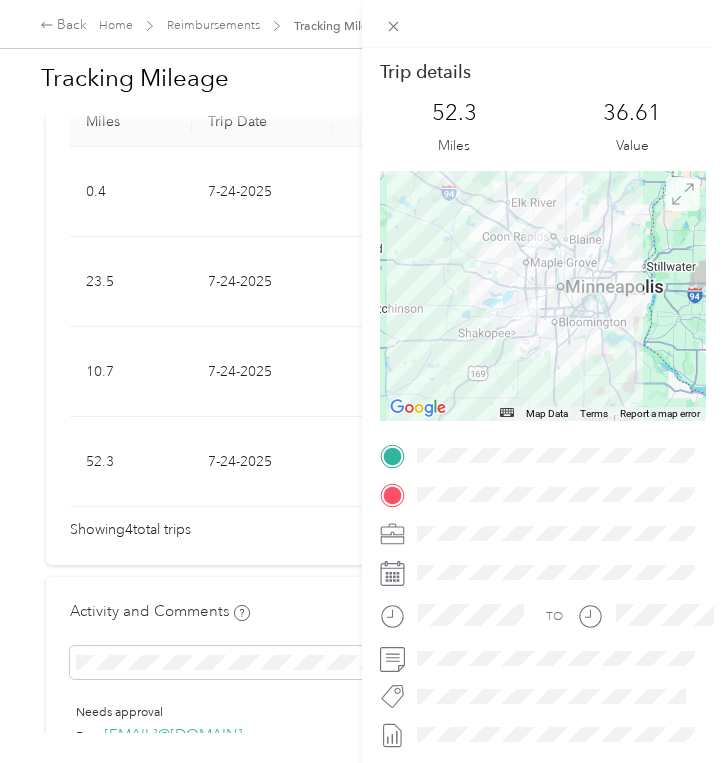 click 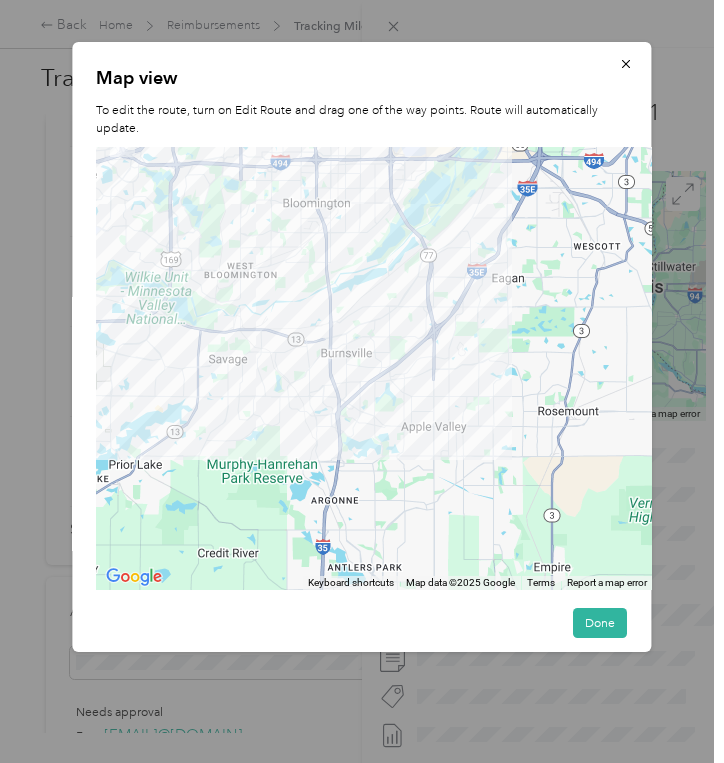 drag, startPoint x: 403, startPoint y: 448, endPoint x: 428, endPoint y: 337, distance: 113.78049 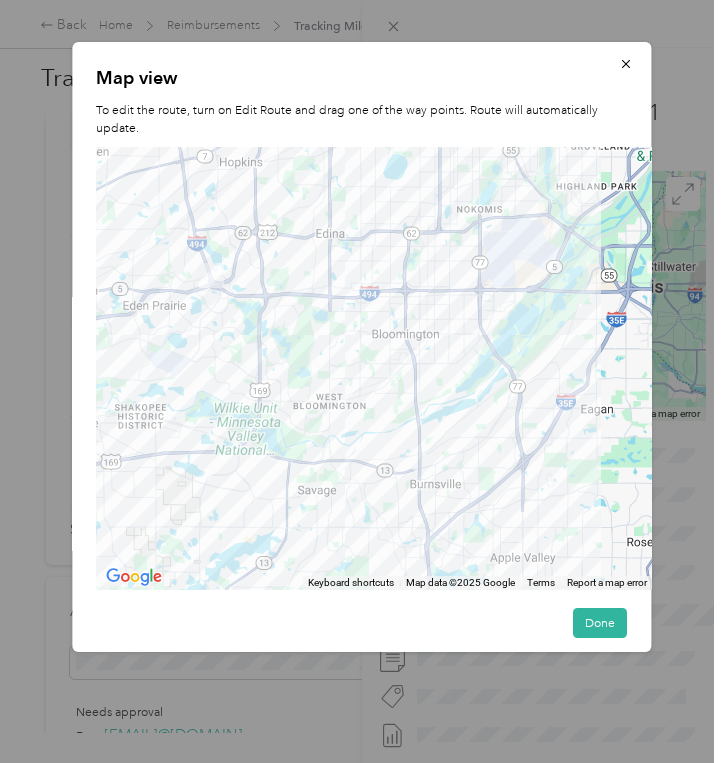 drag, startPoint x: 496, startPoint y: 231, endPoint x: 594, endPoint y: 369, distance: 169.2572 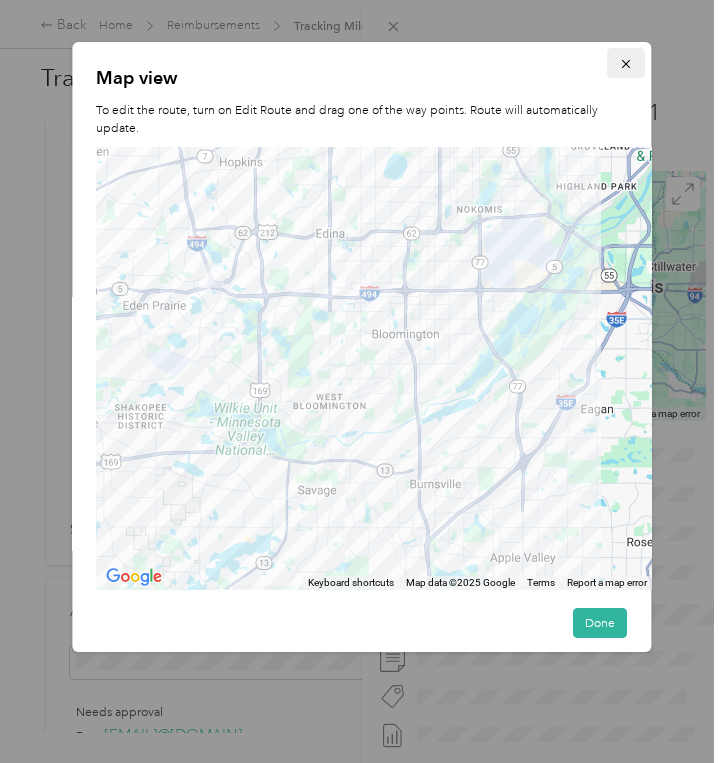 click 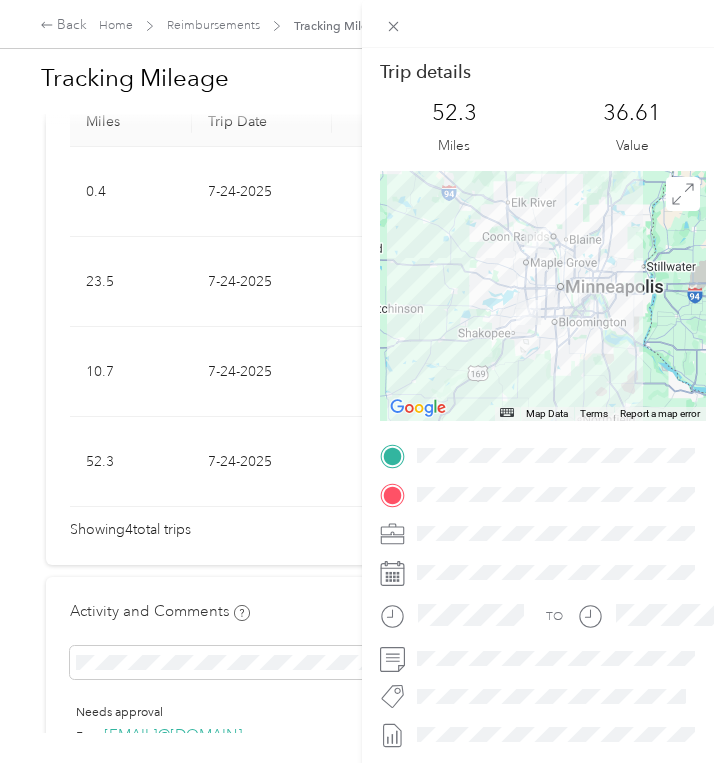 click on "Map view To edit the route, turn on Edit Route and drag one of the way points. Route will automatically update. ← Move left → Move right ↑ Move up ↓ Move down + Zoom in - Zoom out Home Jump left by 75% End Jump right by 75% Page Up Jump up by 75% Page Down Jump down by 75% Keyboard shortcuts Map Data Map data ©2025 Google Map data ©2025 Google 2 km  Click to toggle between metric and imperial units Terms Report a map error Done" at bounding box center (361, 347) 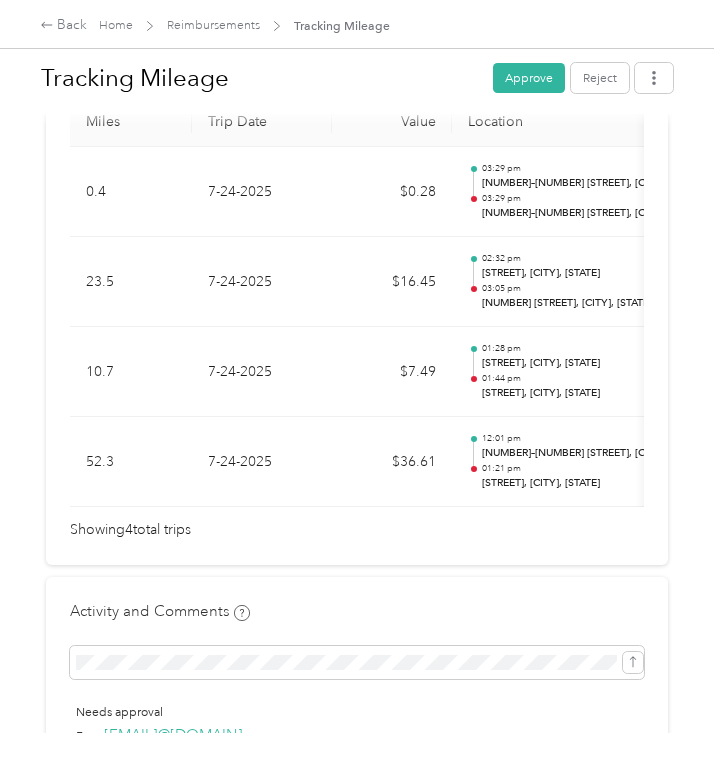click on "7-24-2025" at bounding box center [262, 282] 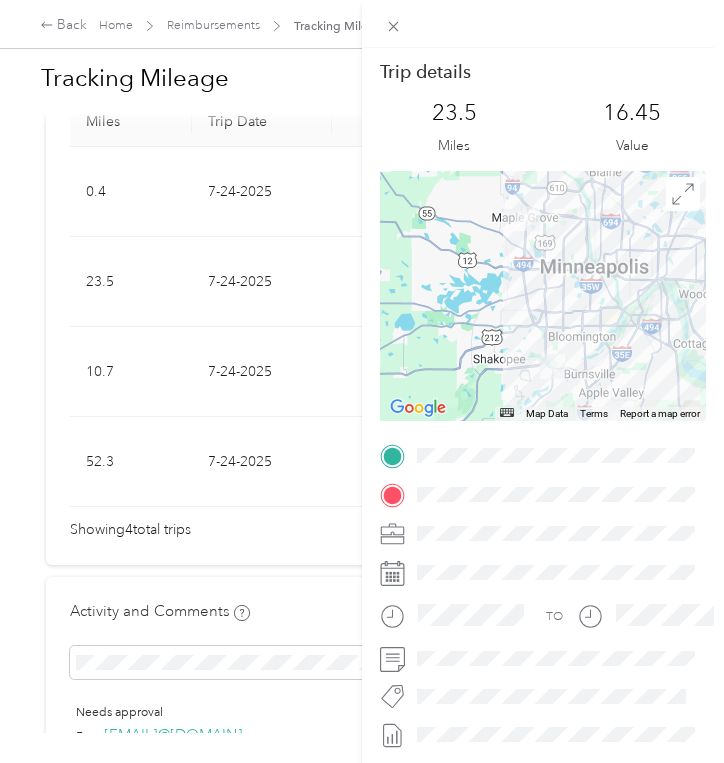 click on "Trip details This trip cannot be edited because it is either under review, approved, or paid. Contact your Team Manager to edit it. 23.5 Miles 16.45 Value  ← Move left → Move right ↑ Move up ↓ Move down + Zoom in - Zoom out Home Jump left by 75% End Jump right by 75% Page Up Jump up by 75% Page Down Jump down by 75% Map Data Map data ©2025 Google Map data ©2025 Google 10 km  Click to toggle between metric and imperial units Terms Report a map error TO" at bounding box center [362, 381] 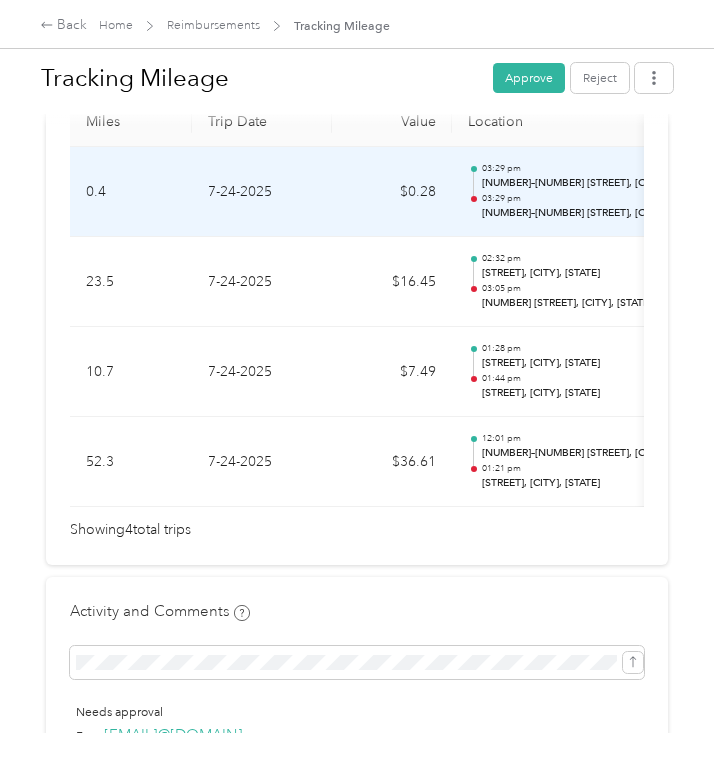 click on "7-24-2025" at bounding box center (262, 192) 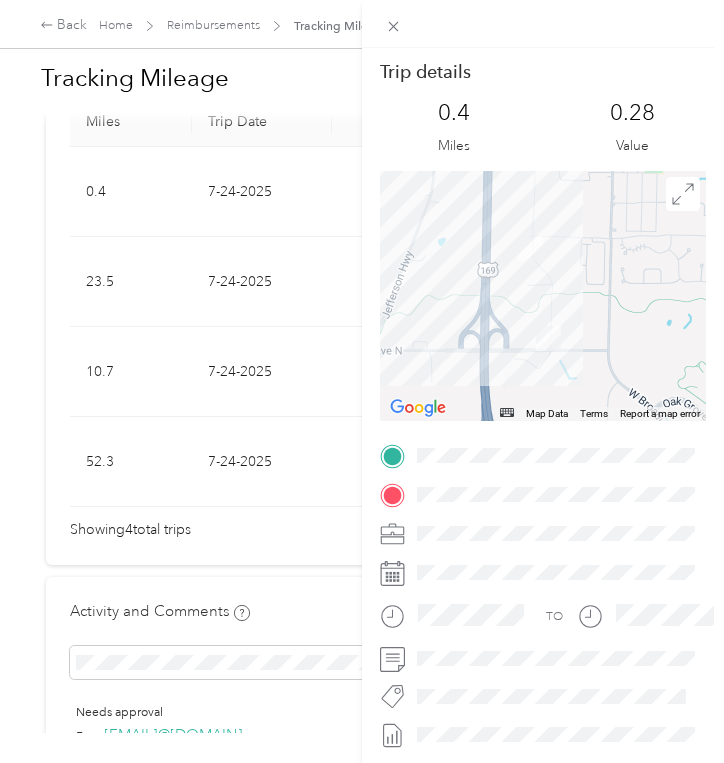 click on "Trip details This trip cannot be edited because it is either under review, approved, or paid. Contact your Team Manager to edit it. 0.4 Miles 0.28 Value  ← Move left → Move right ↑ Move up ↓ Move down + Zoom in - Zoom out Home Jump left by 75% End Jump right by 75% Page Up Jump up by 75% Page Down Jump down by 75% Map Data Map data ©2025 Google Map data ©2025 Google 500 m  Click to toggle between metric and imperial units Terms Report a map error TO" at bounding box center (362, 381) 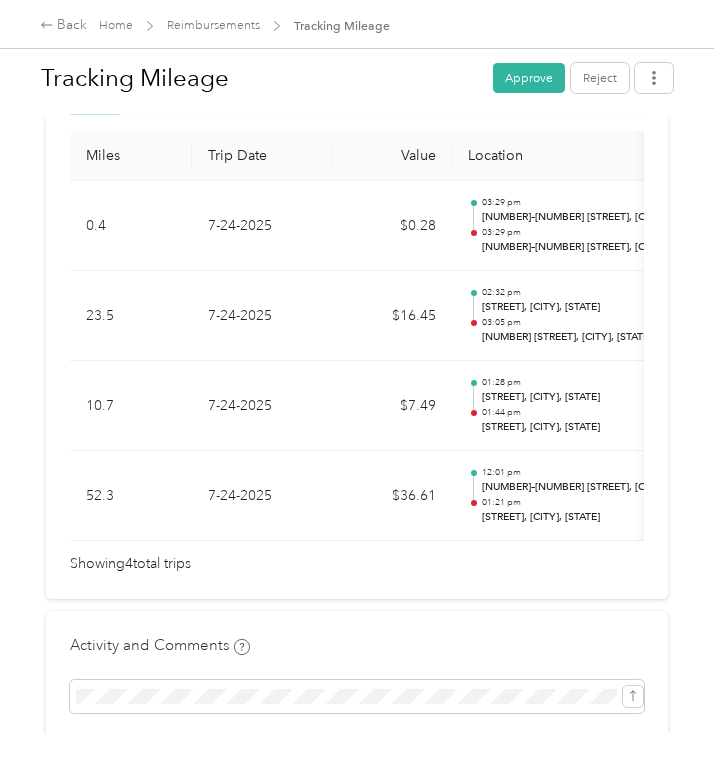 scroll, scrollTop: 445, scrollLeft: 0, axis: vertical 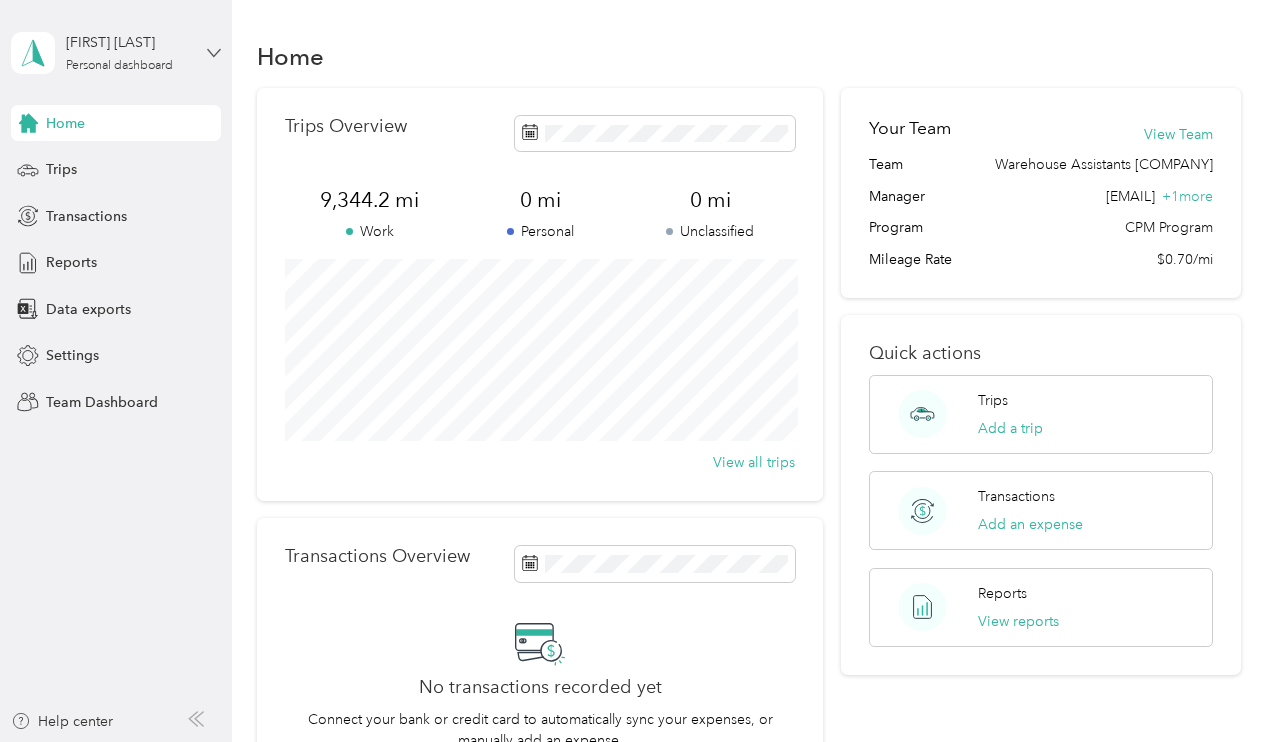 click 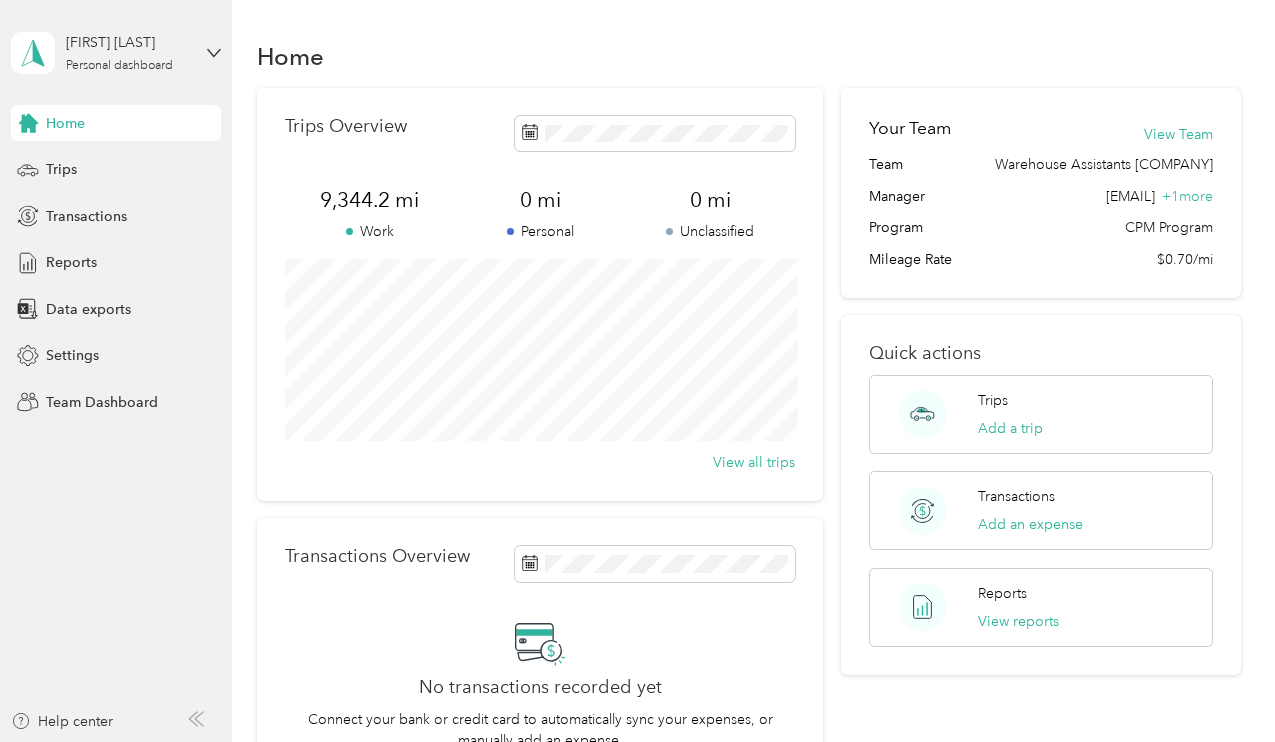 click on "Team dashboard" at bounding box center (163, 163) 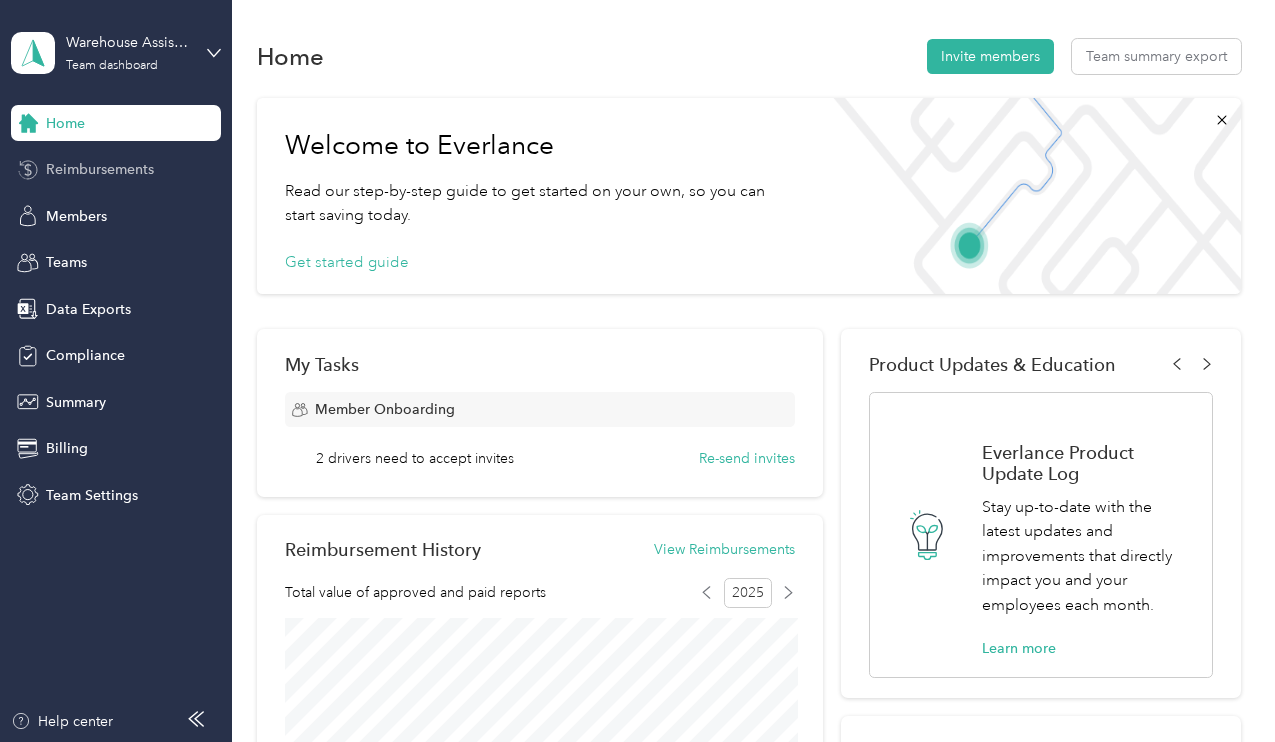 click on "Reimbursements" at bounding box center [100, 169] 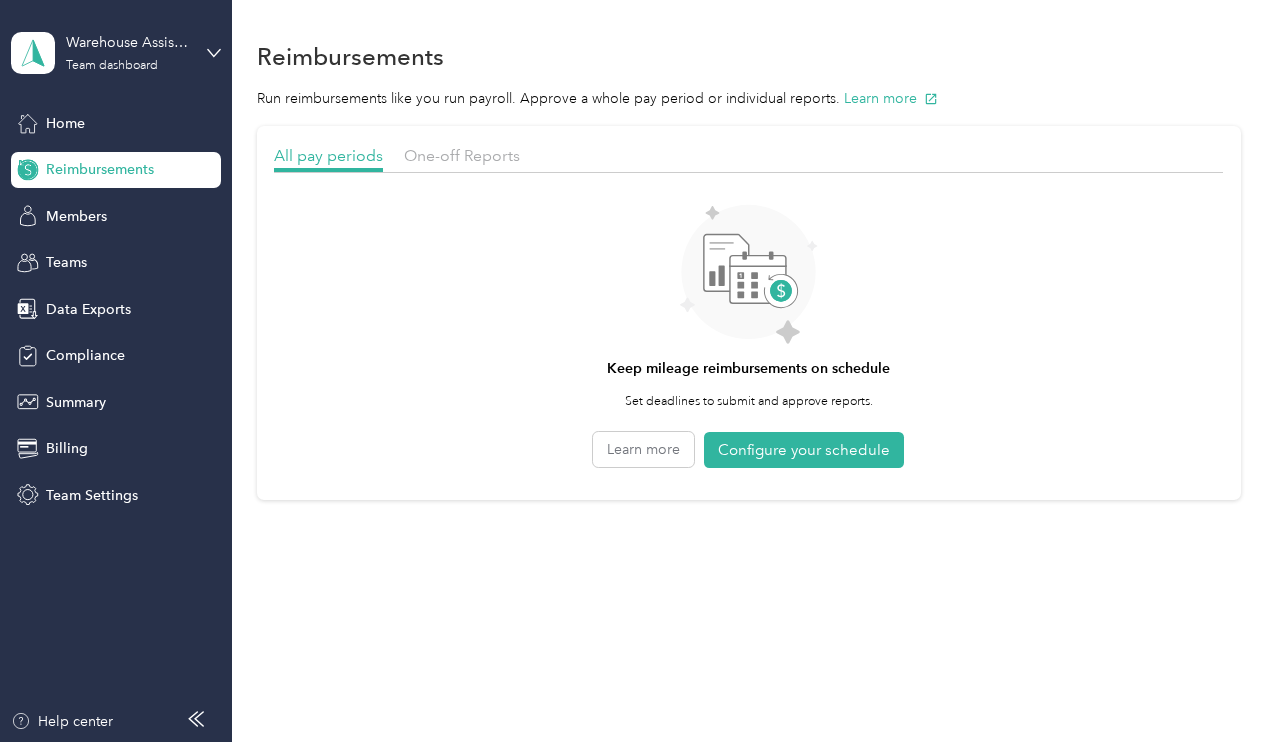click on "One-off Reports" at bounding box center (462, 156) 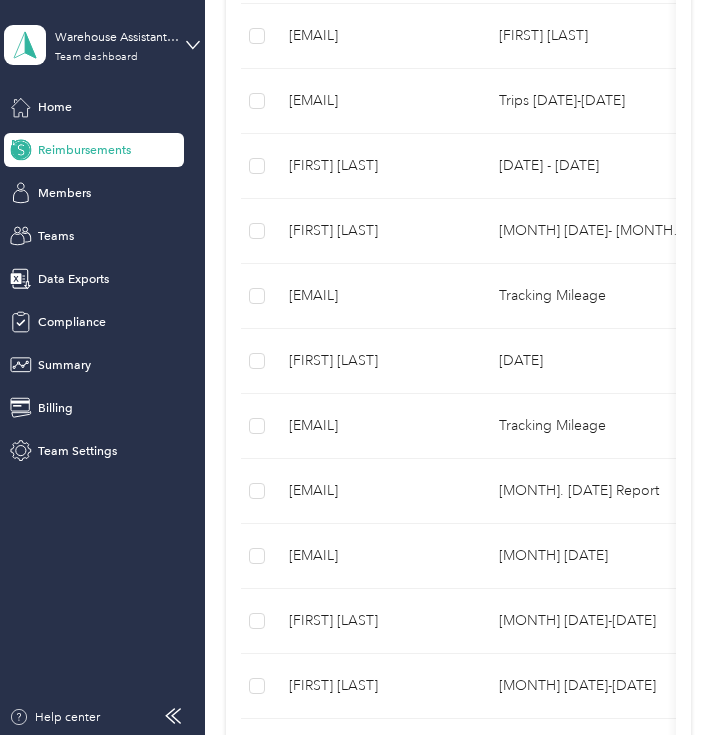 scroll, scrollTop: 520, scrollLeft: 0, axis: vertical 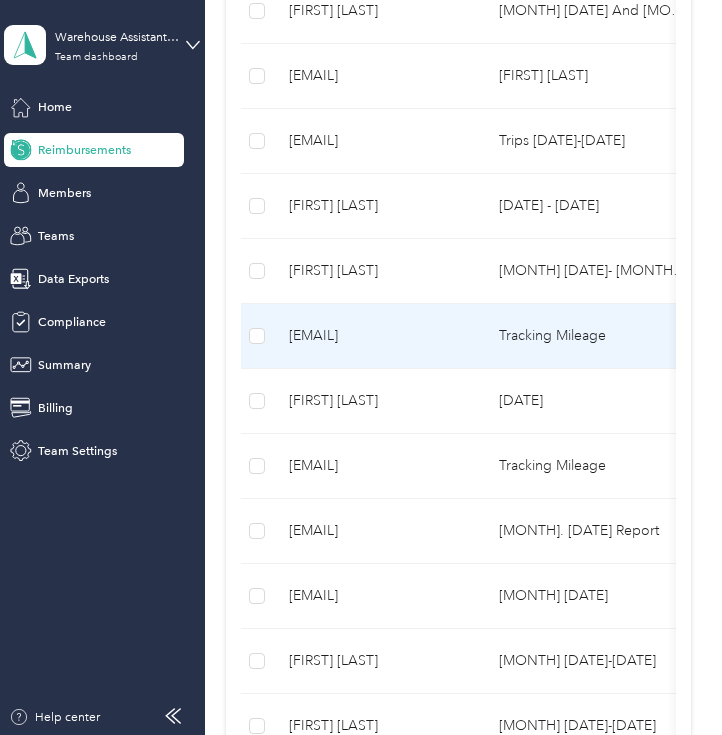 click on "[EMAIL]" at bounding box center [378, 336] 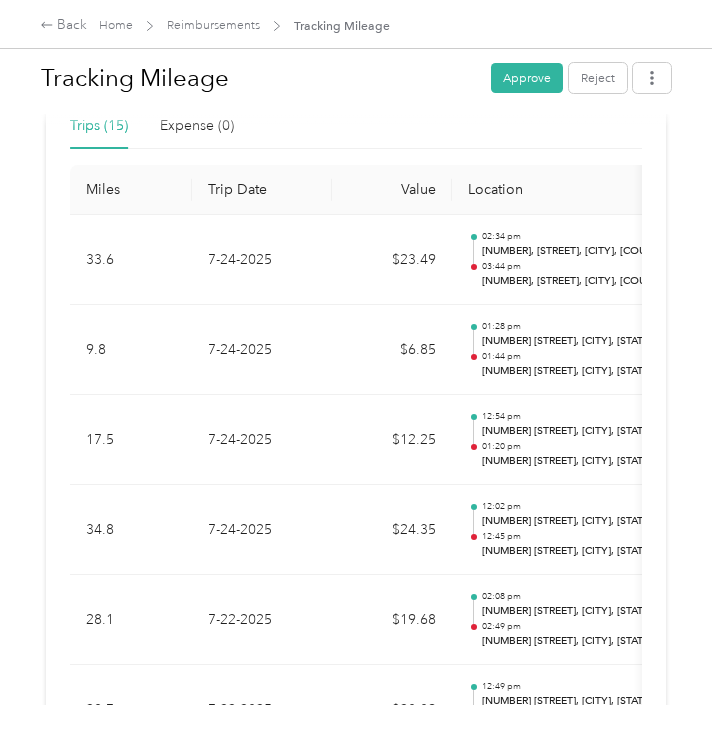 scroll, scrollTop: 446, scrollLeft: 0, axis: vertical 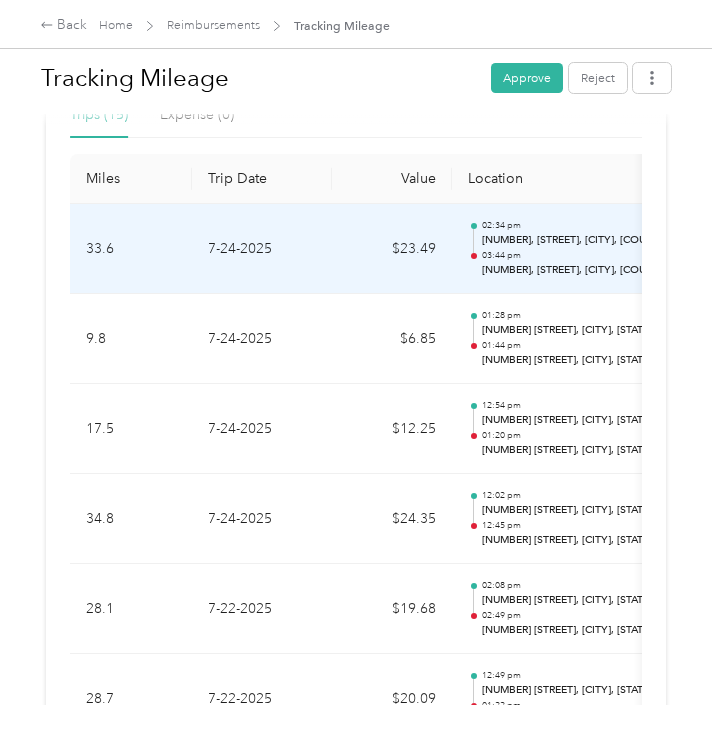 click on "$23.49" at bounding box center (392, 249) 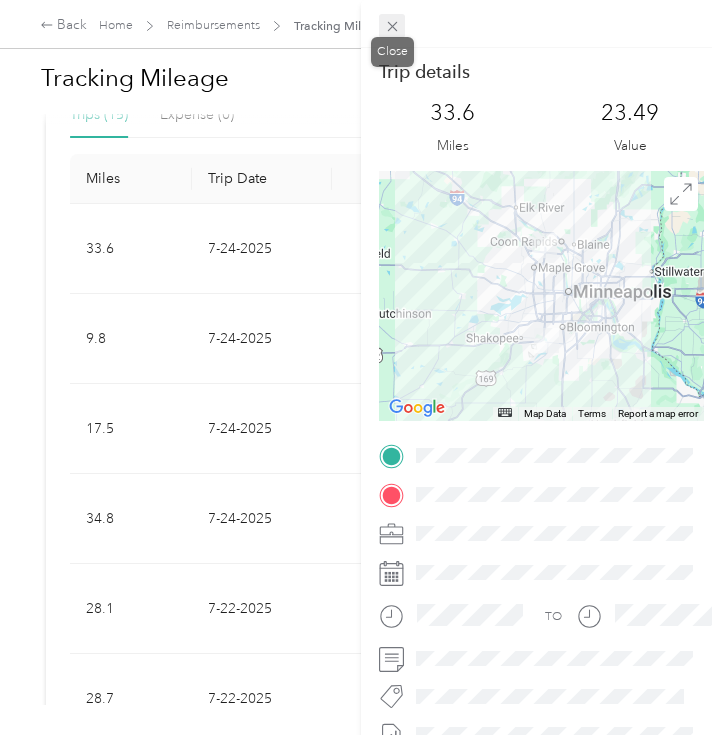 click 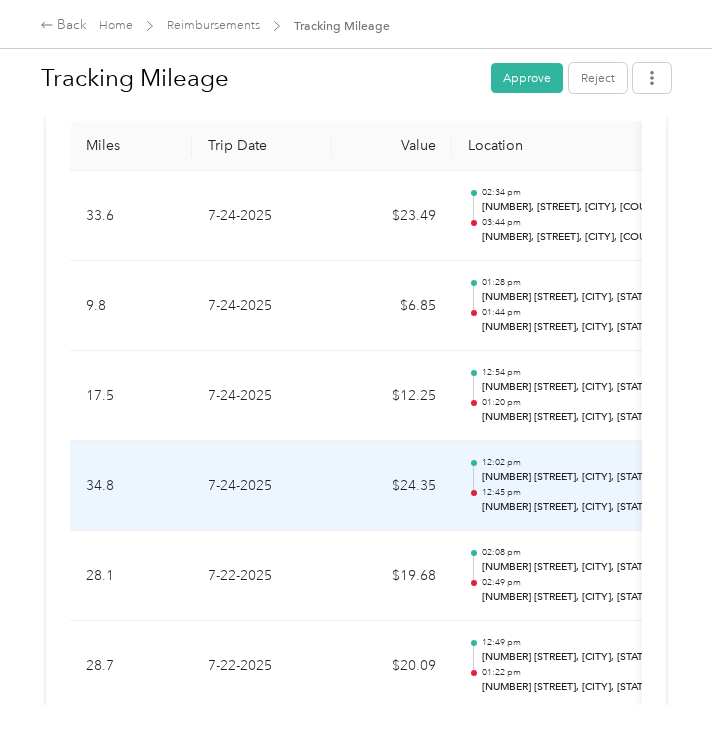 scroll, scrollTop: 474, scrollLeft: 0, axis: vertical 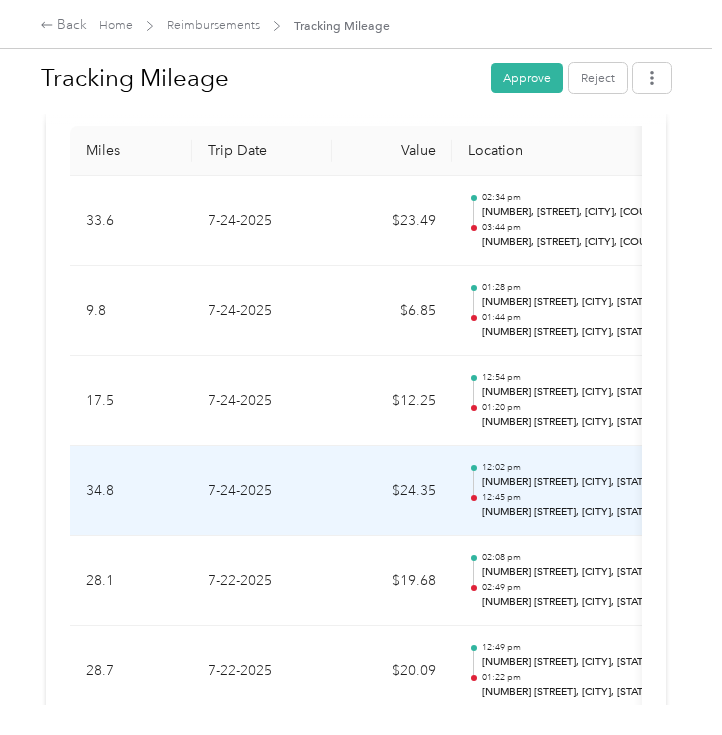 click on "7-24-2025" at bounding box center [262, 491] 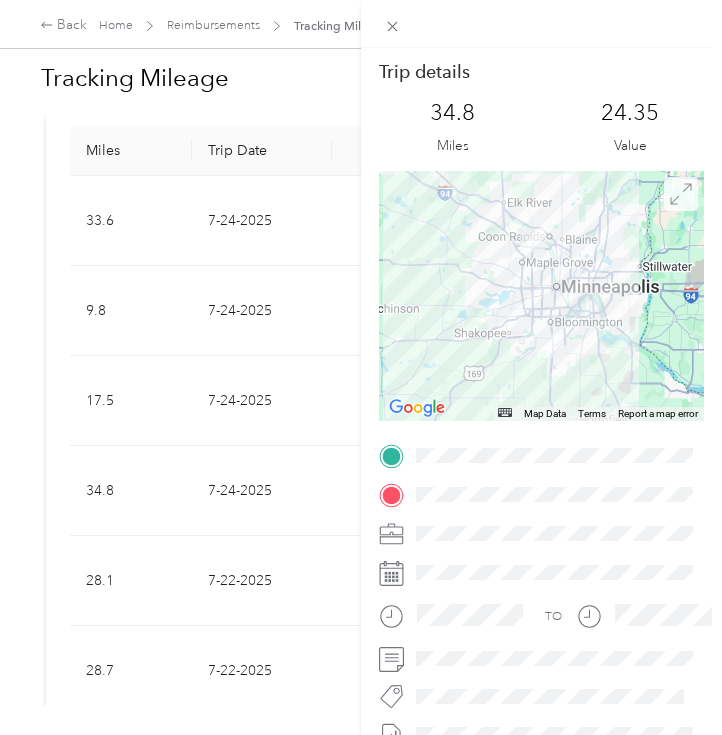 click 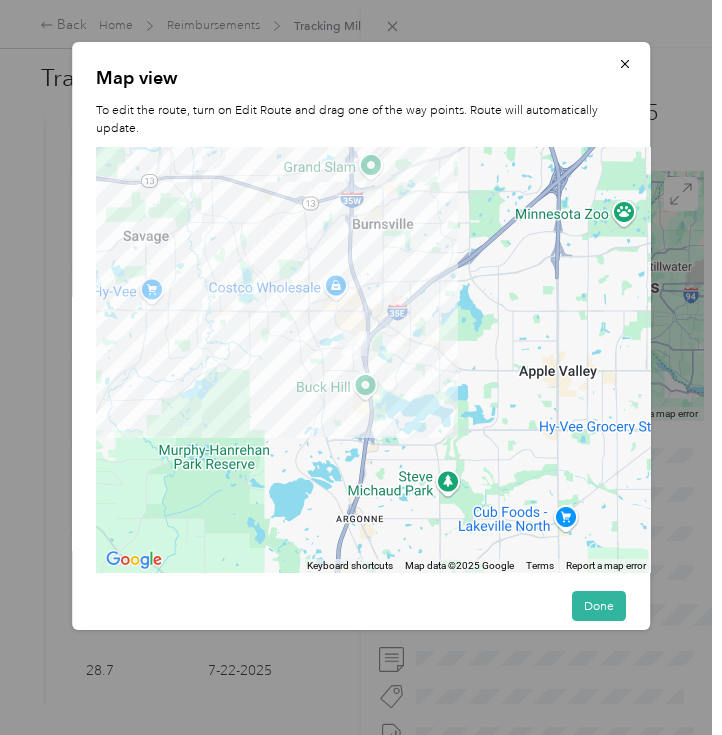 drag, startPoint x: 527, startPoint y: 345, endPoint x: 148, endPoint y: 360, distance: 379.29672 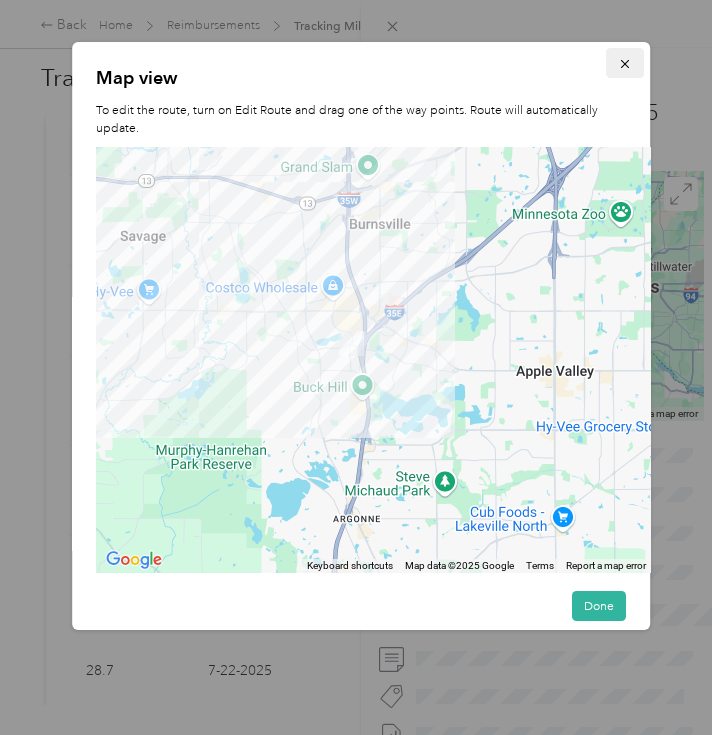 click 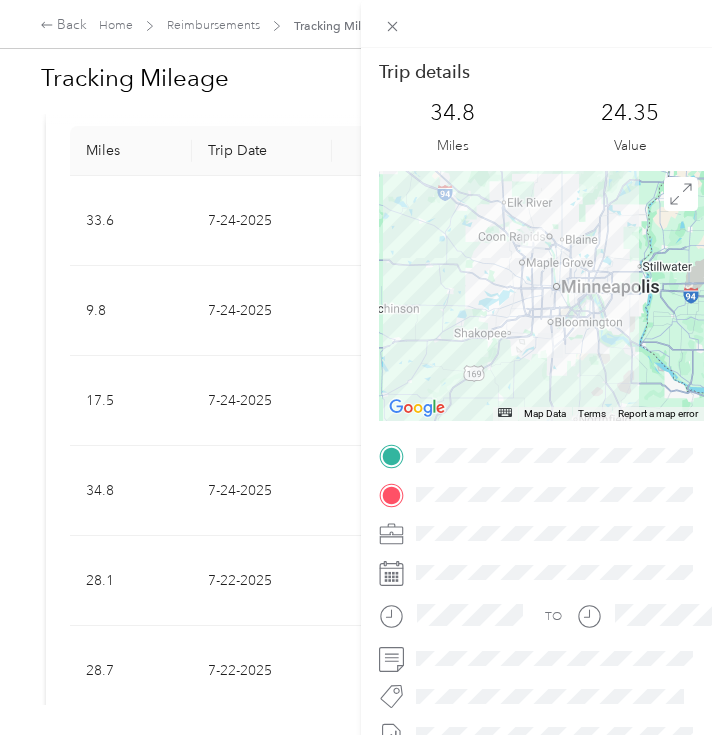 click on "Trip details This trip cannot be edited because it is either under review, approved, or paid. Contact your Team Manager to edit it. [DISTANCE] Miles [CURRENCY] Value  ← Move left → Move right ↑ Move up ↓ Move down + Zoom in - Zoom out Home Jump left by 75% End Jump right by 75% Page Up Jump up by 75% Page Down Jump down by 75% Map Data Map data ©[YEAR] Google Map data ©[YEAR] Google 20 km  Click to toggle between metric and imperial units Terms Report a map error TO" at bounding box center [361, 367] 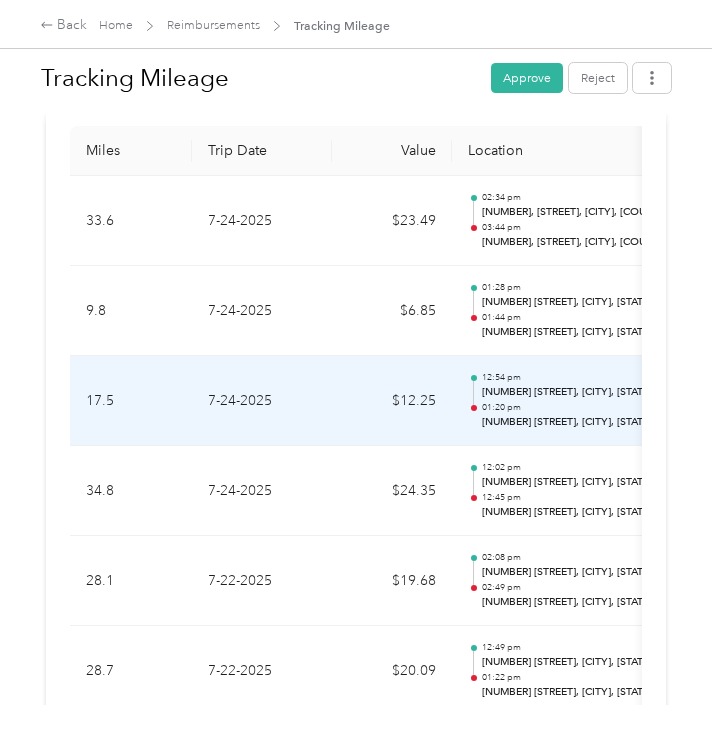 click on "7-24-2025" at bounding box center [262, 401] 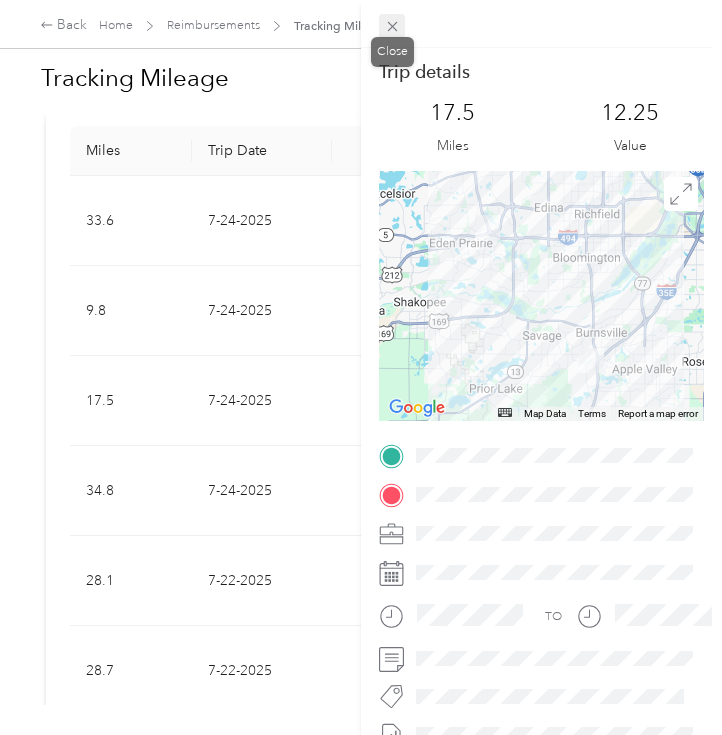 click 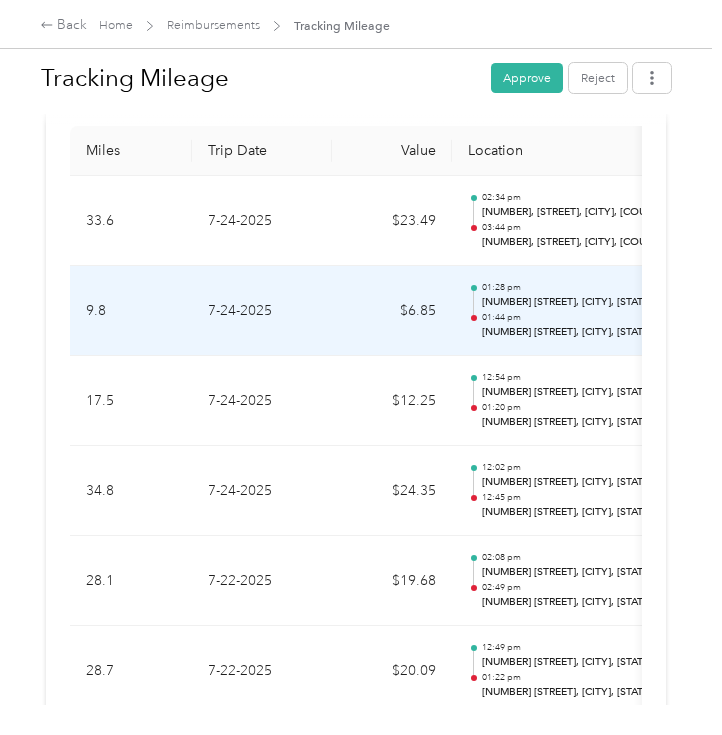 click on "7-24-2025" at bounding box center [262, 311] 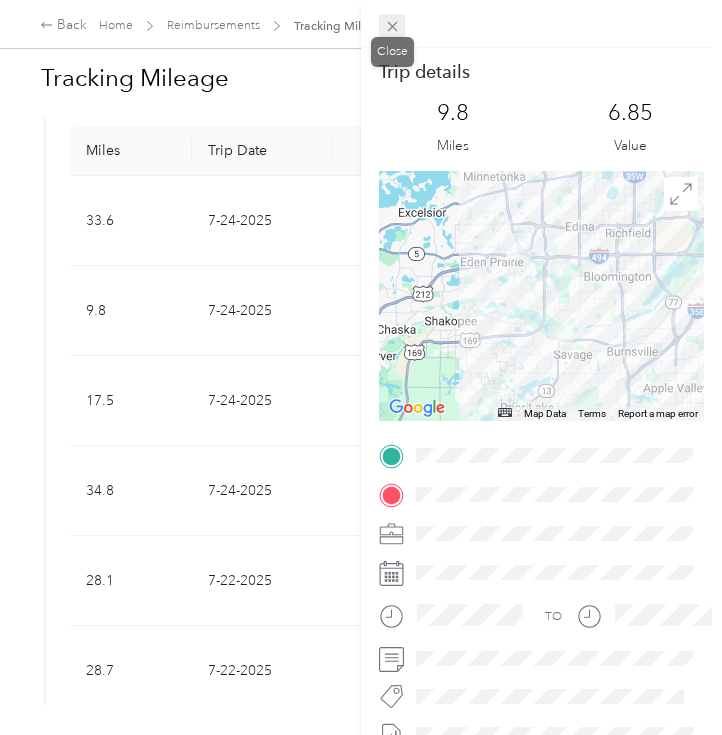 click 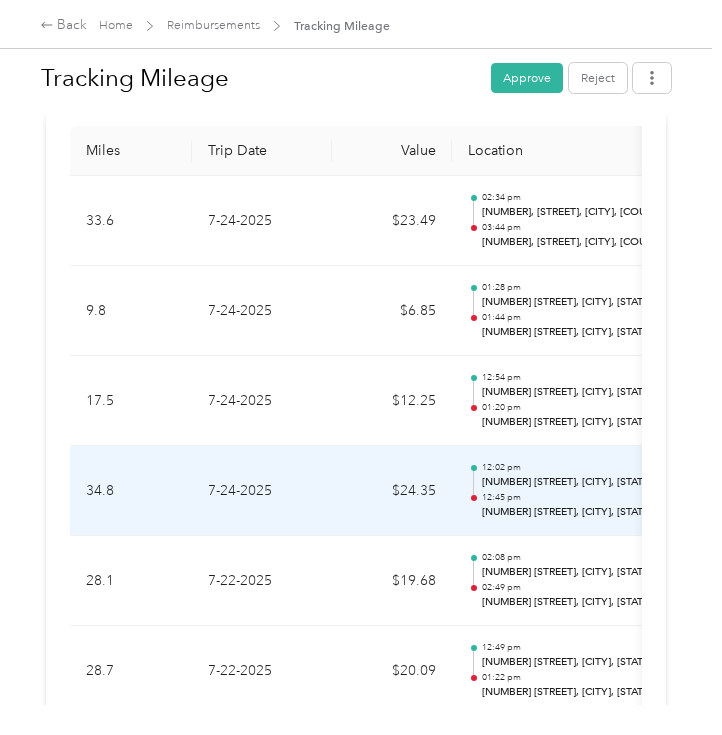 click on "$24.35" at bounding box center (392, 491) 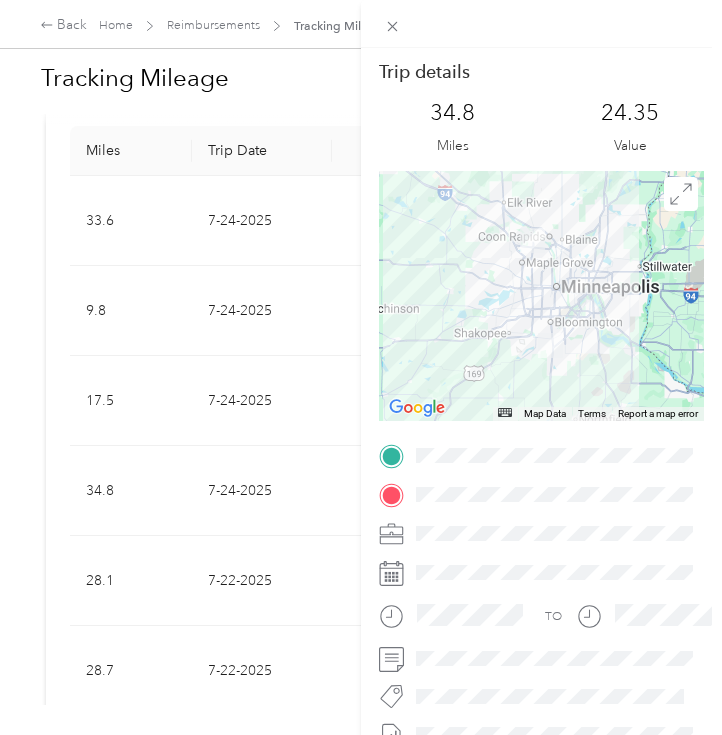 click on "Trip details This trip cannot be edited because it is either under review, approved, or paid. Contact your Team Manager to edit it. [DISTANCE] Miles [CURRENCY] Value  ← Move left → Move right ↑ Move up ↓ Move down + Zoom in - Zoom out Home Jump left by 75% End Jump right by 75% Page Up Jump up by 75% Page Down Jump down by 75% Map Data Map data ©[YEAR] Google Map data ©[YEAR] Google 20 km  Click to toggle between metric and imperial units Terms Report a map error TO" at bounding box center (361, 367) 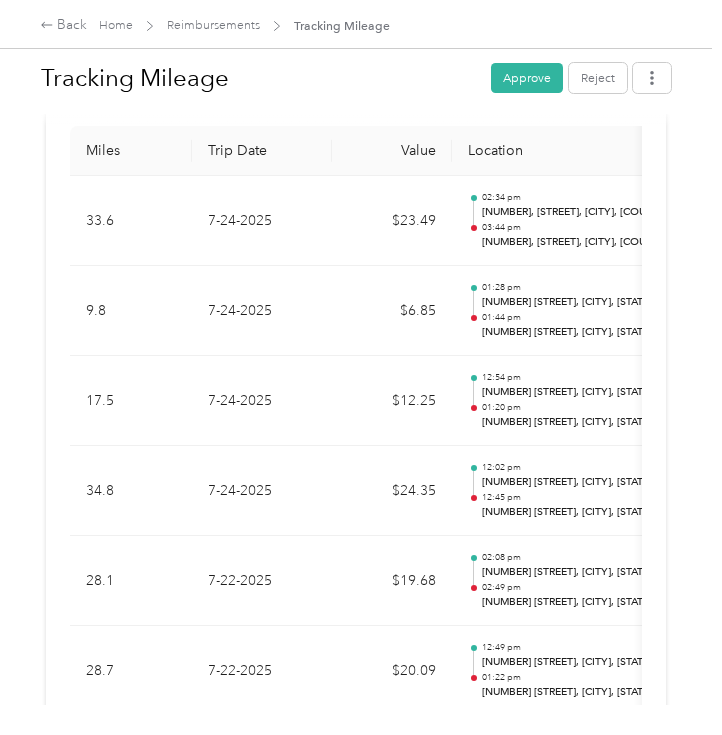 click on "17.5" at bounding box center [131, 401] 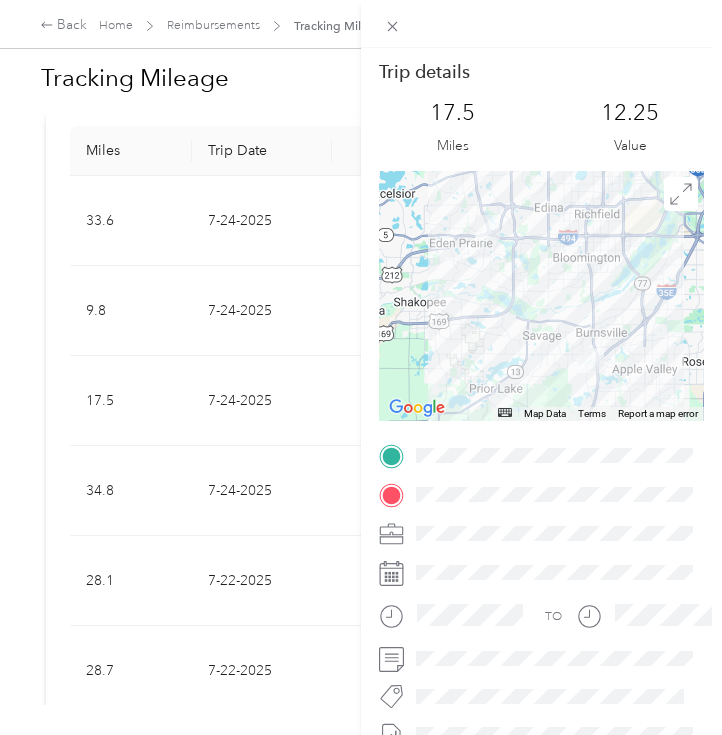 click on "Trip details This trip cannot be edited because it is either under review, approved, or paid. Contact your Team Manager to edit it. [DISTANCE] Miles [CURRENCY] Value  ← Move left → Move right ↑ Move up ↓ Move down + Zoom in - Zoom out Home Jump left by 75% End Jump right by 75% Page Up Jump up by 75% Page Down Jump down by 75% Map Data Map data ©[YEAR] Google Map data ©[YEAR] Google 5 km  Click to toggle between metric and imperial units Terms Report a map error TO" at bounding box center [361, 367] 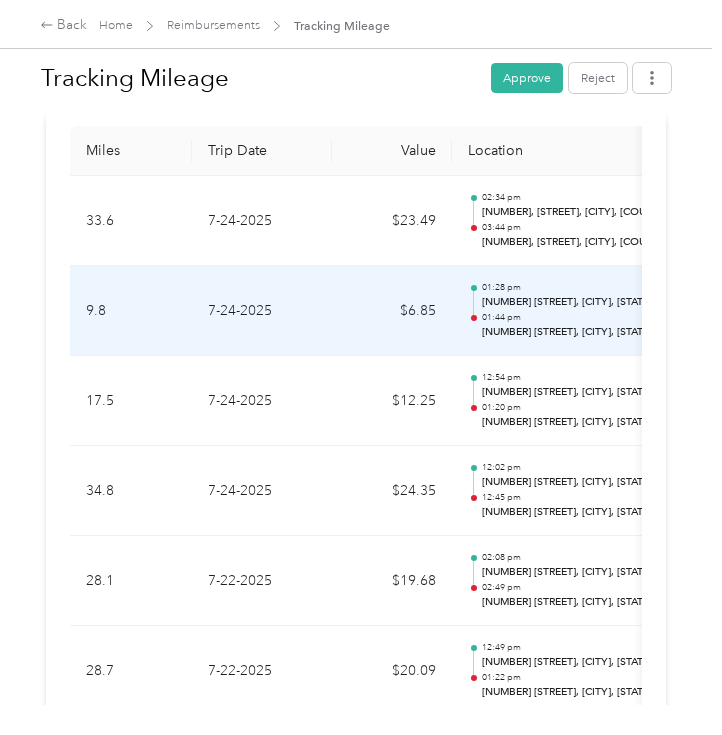 click on "9.8" at bounding box center [131, 311] 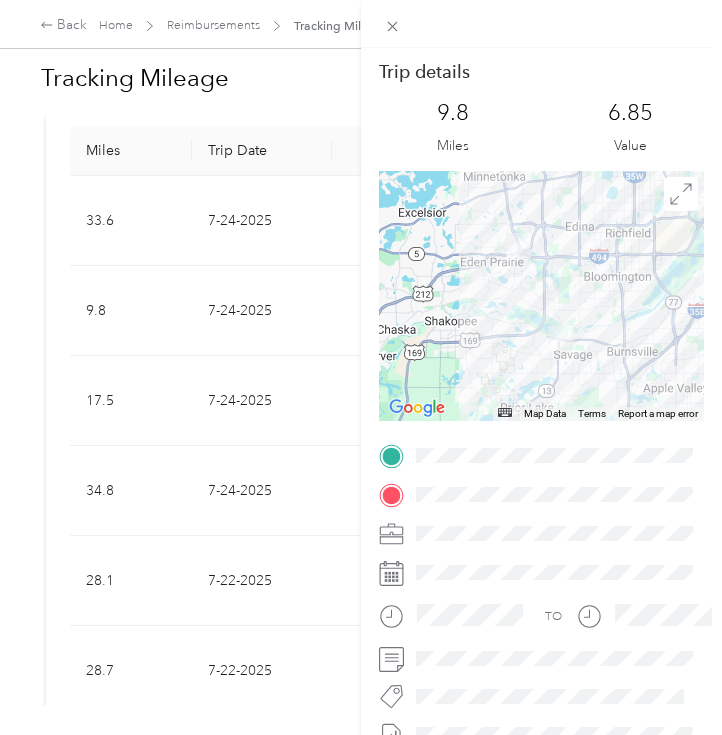 click on "Trip details This trip cannot be edited because it is either under review, approved, or paid. Contact your Team Manager to edit it. 9.8 Miles 6.85 Value  ← Move left → Move right ↑ Move up ↓ Move down + Zoom in - Zoom out Home Jump left by 75% End Jump right by 75% Page Up Jump up by 75% Page Down Jump down by 75% Map Data Map data ©2025 Google Map data ©2025 Google 5 km  Click to toggle between metric and imperial units Terms Report a map error TO" at bounding box center [361, 367] 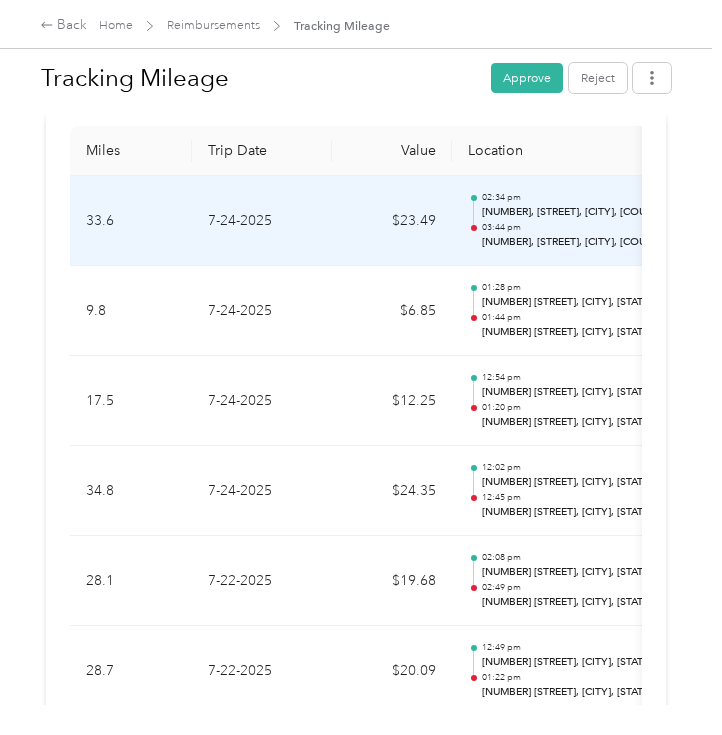 click on "33.6" at bounding box center (131, 221) 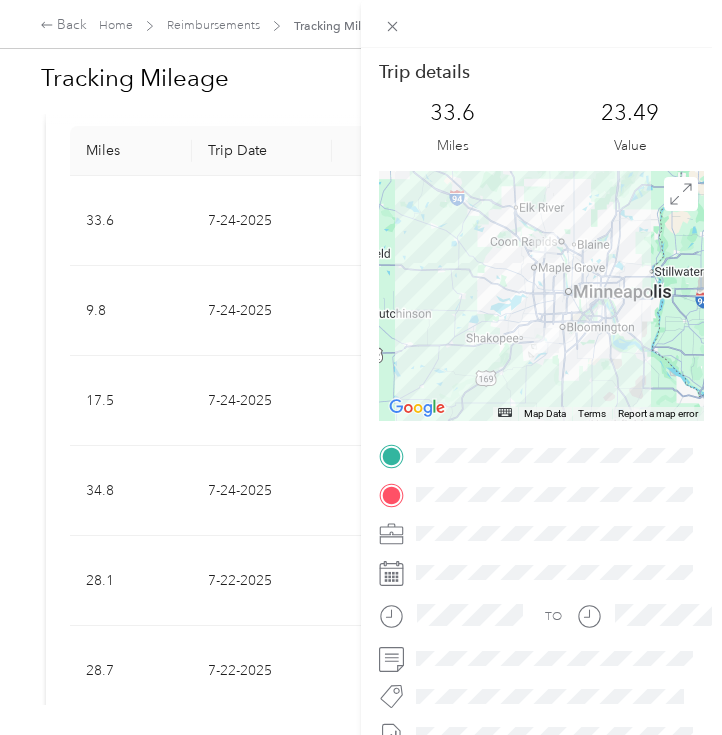 click 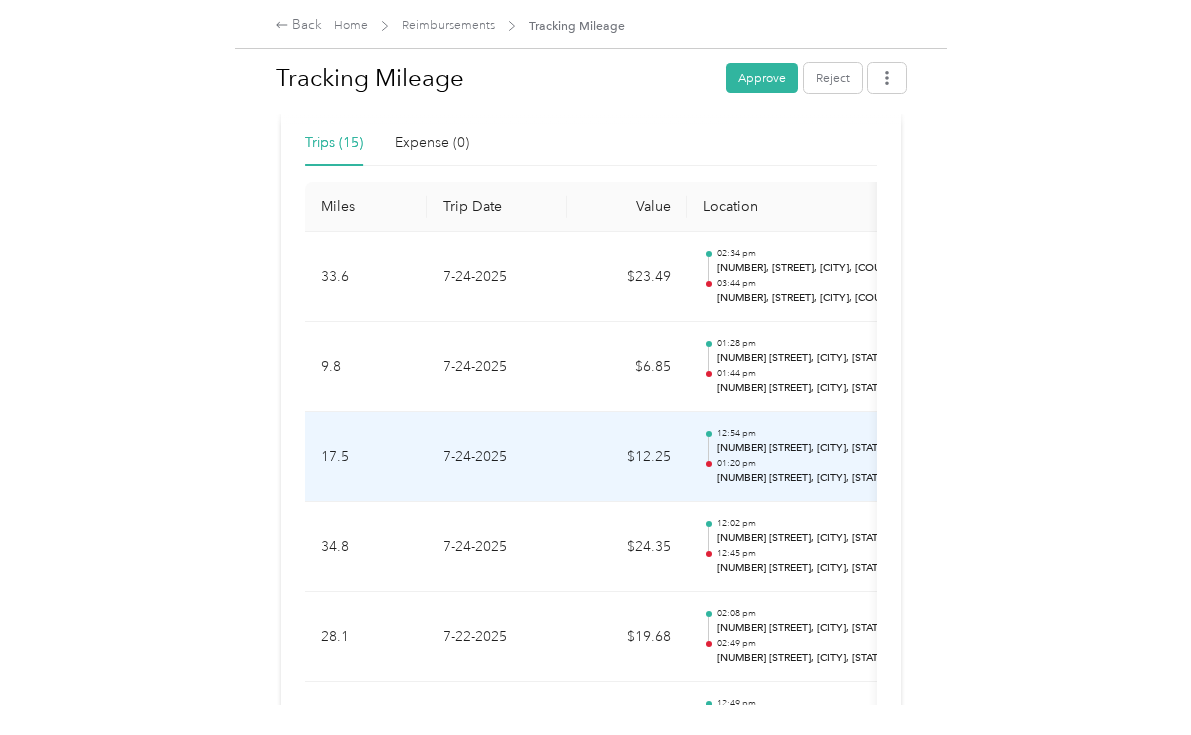 scroll, scrollTop: 405, scrollLeft: 0, axis: vertical 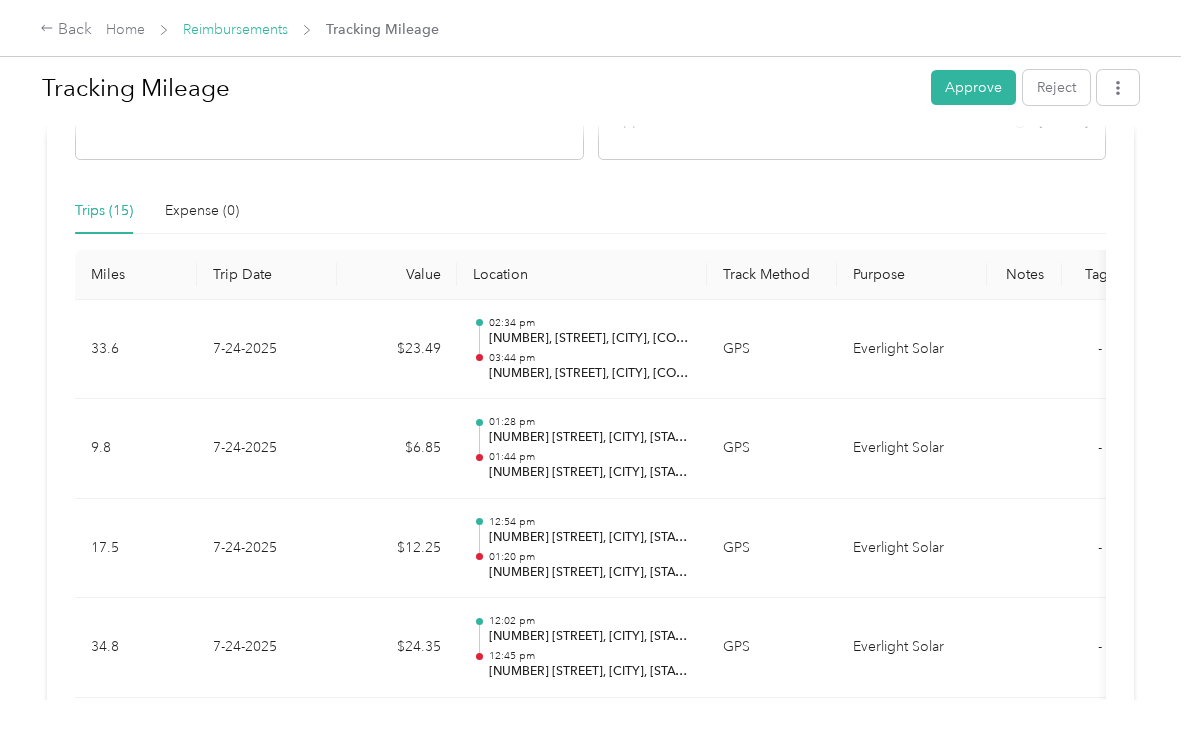 click on "Reimbursements" at bounding box center [235, 29] 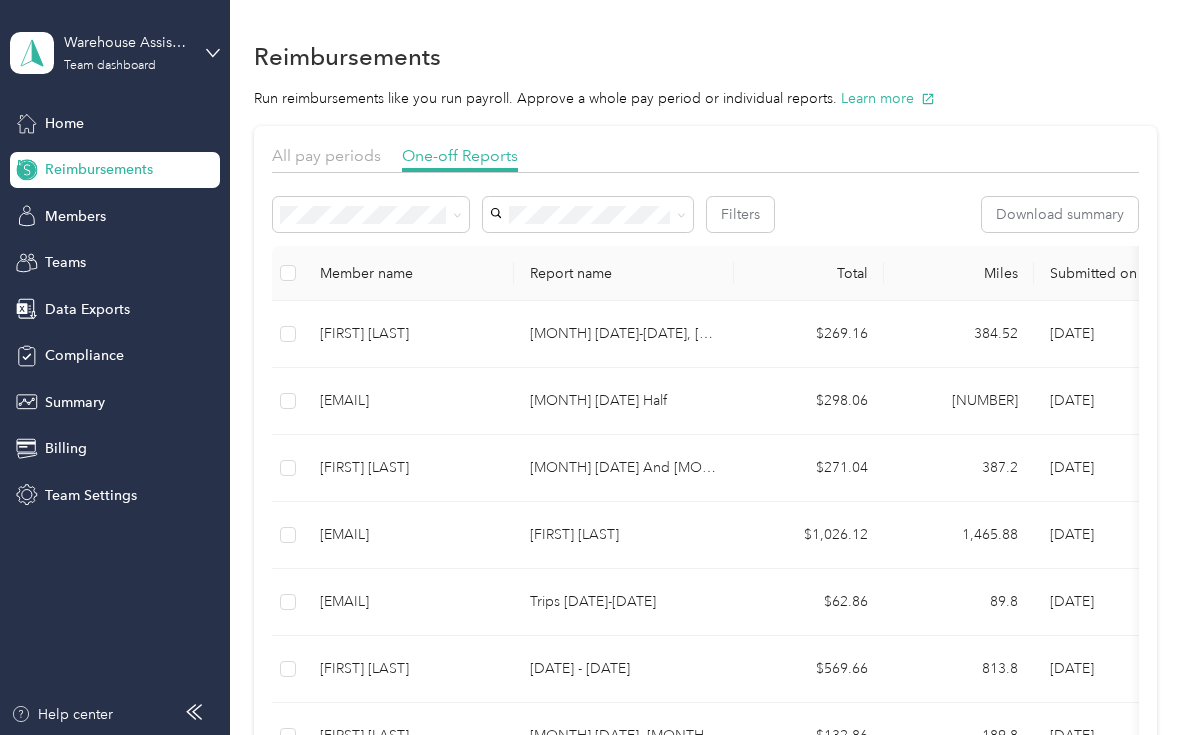 scroll, scrollTop: 0, scrollLeft: 0, axis: both 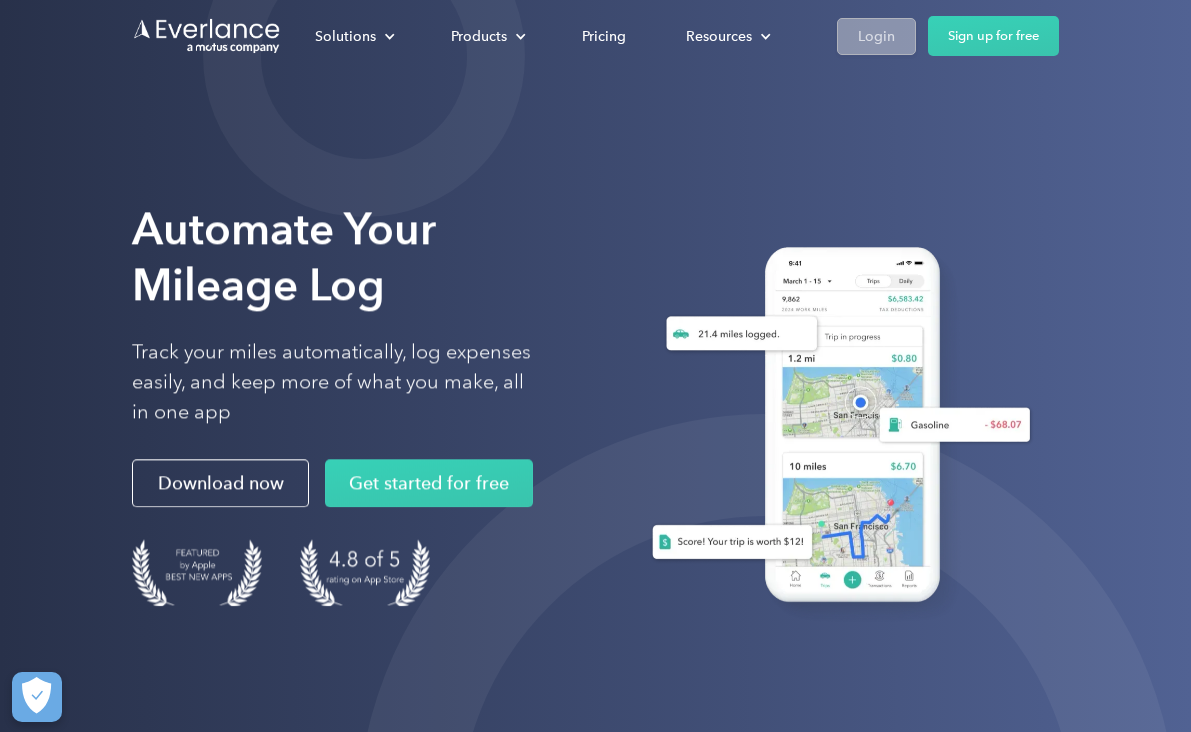 click on "Login" at bounding box center [876, 36] 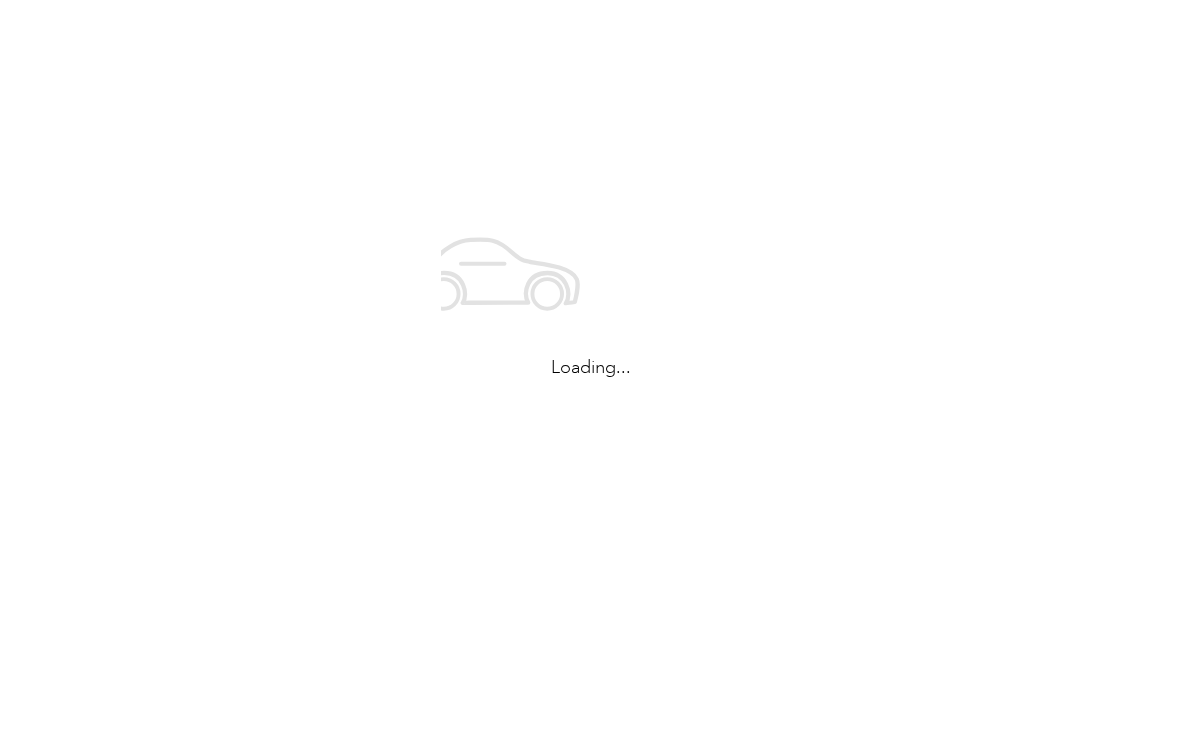 scroll, scrollTop: 0, scrollLeft: 0, axis: both 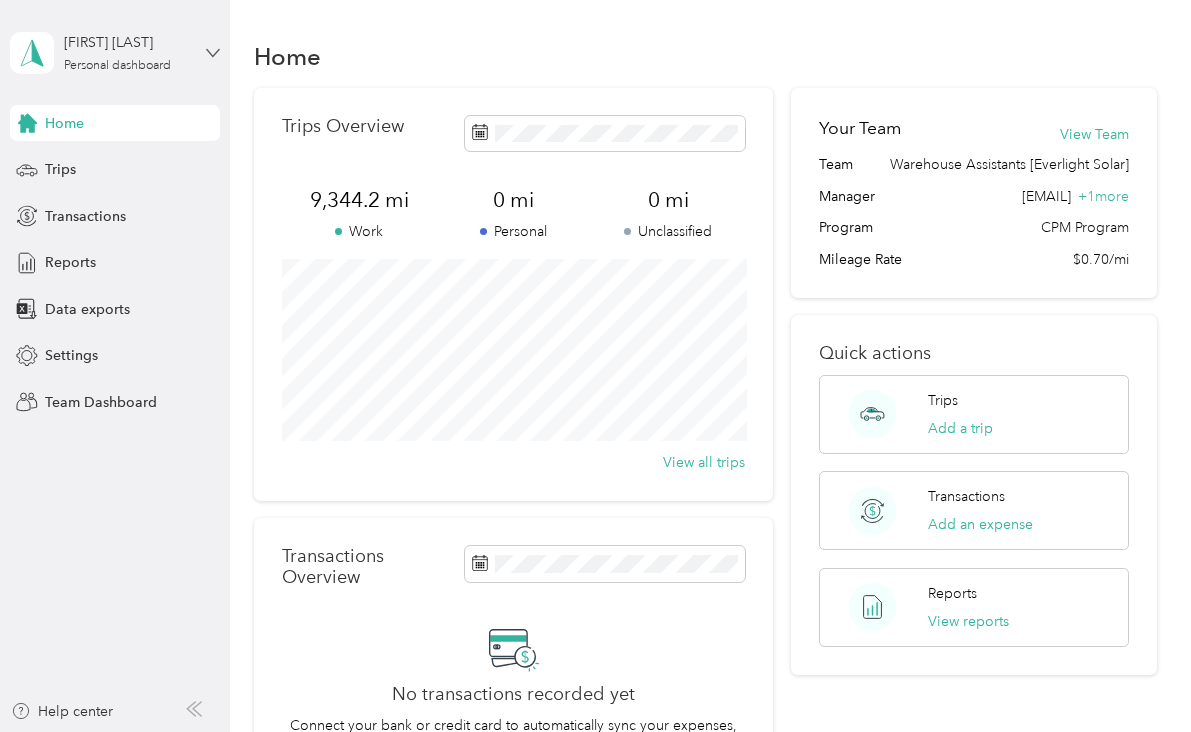 click 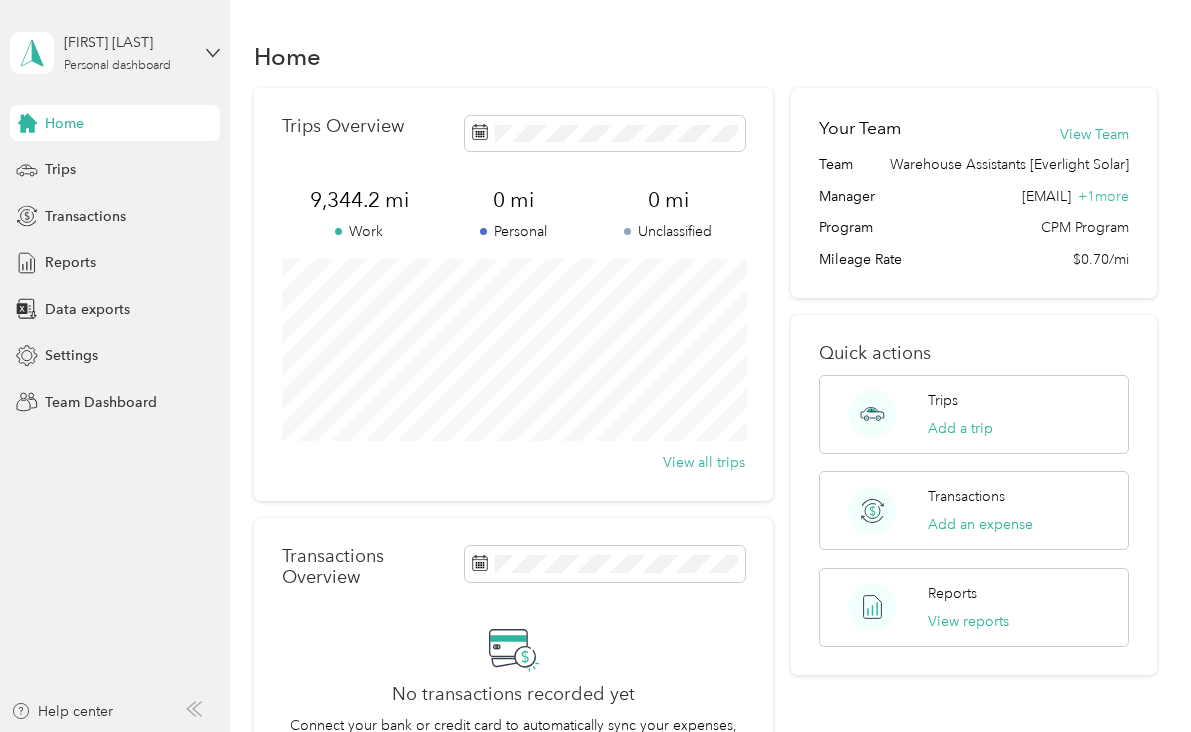 click on "Team dashboard" at bounding box center (81, 164) 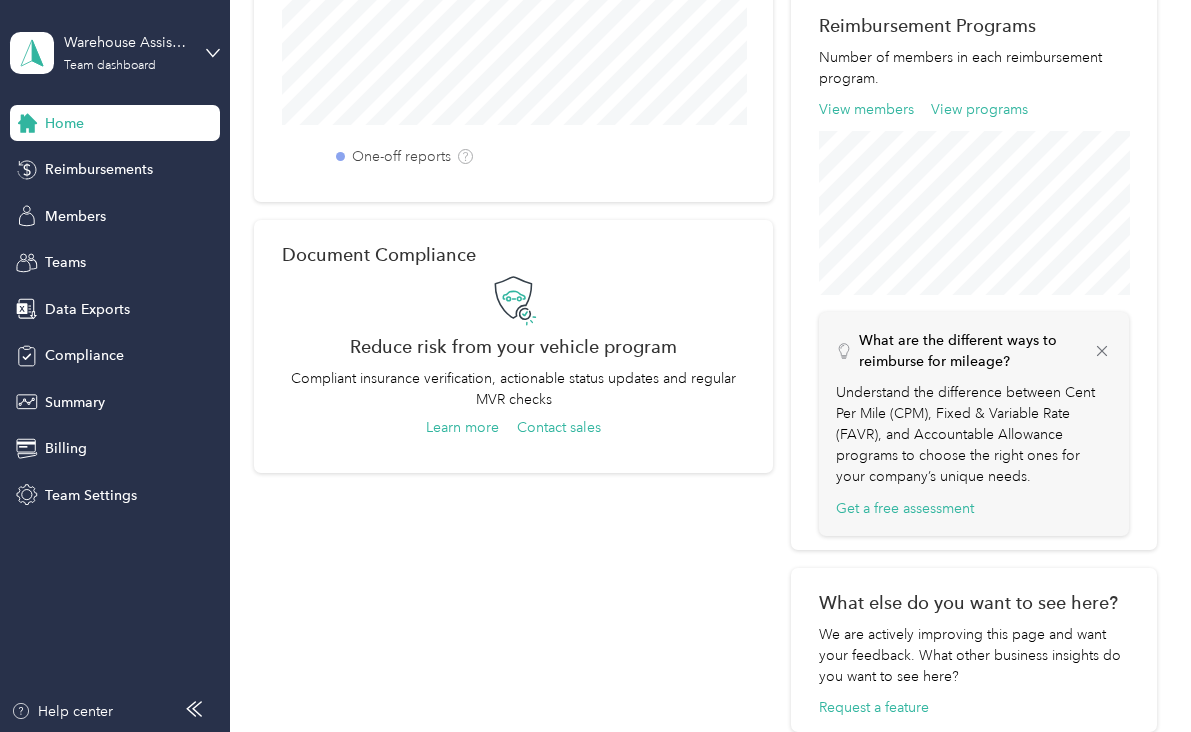 scroll, scrollTop: 795, scrollLeft: 0, axis: vertical 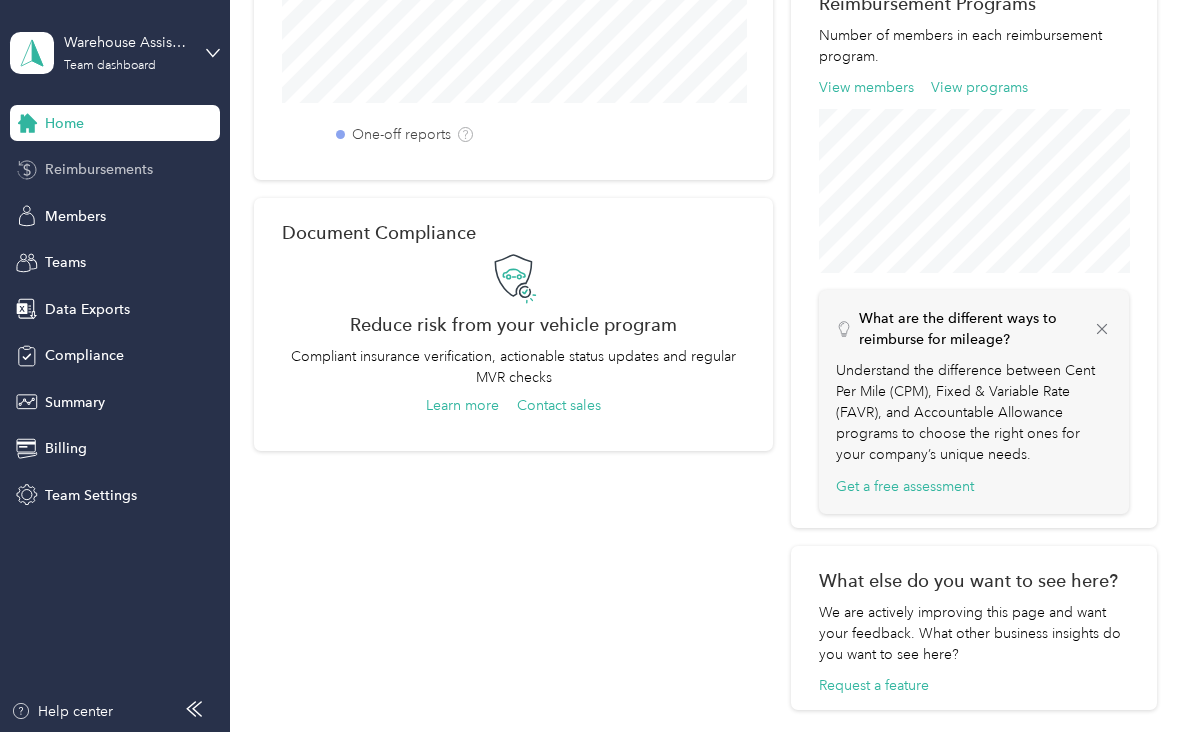 click on "Reimbursements" at bounding box center (99, 169) 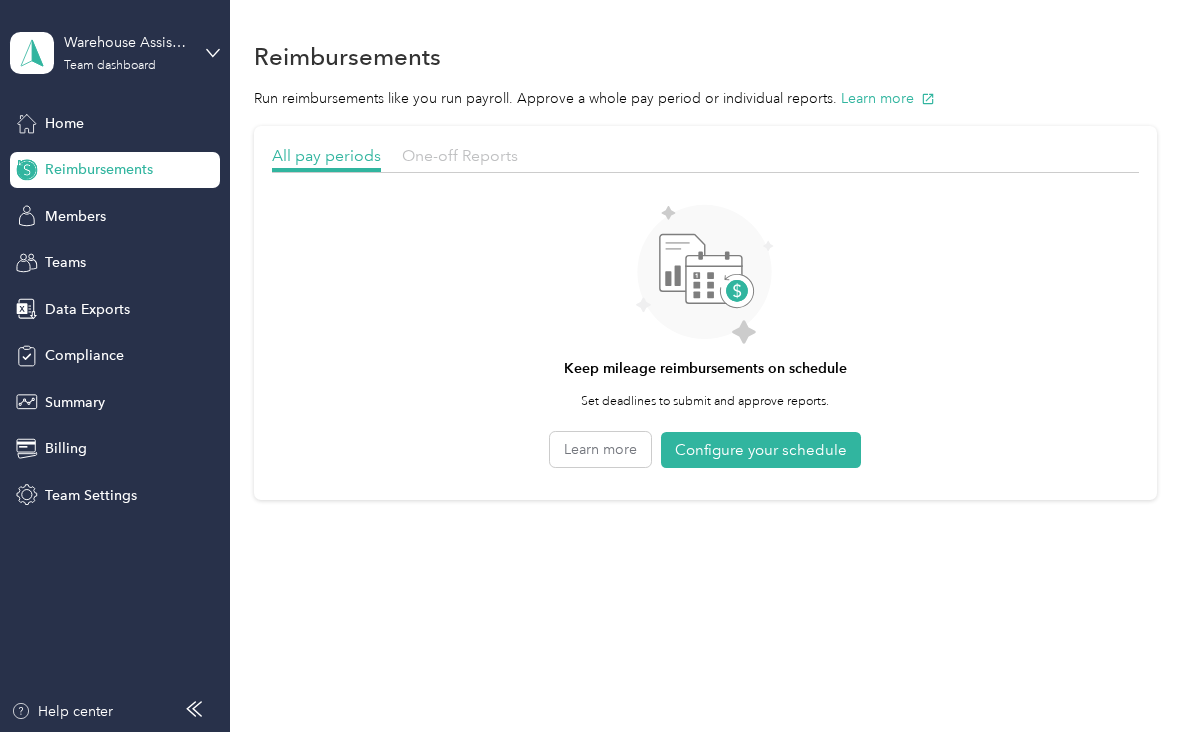 click on "One-off Reports" at bounding box center (460, 155) 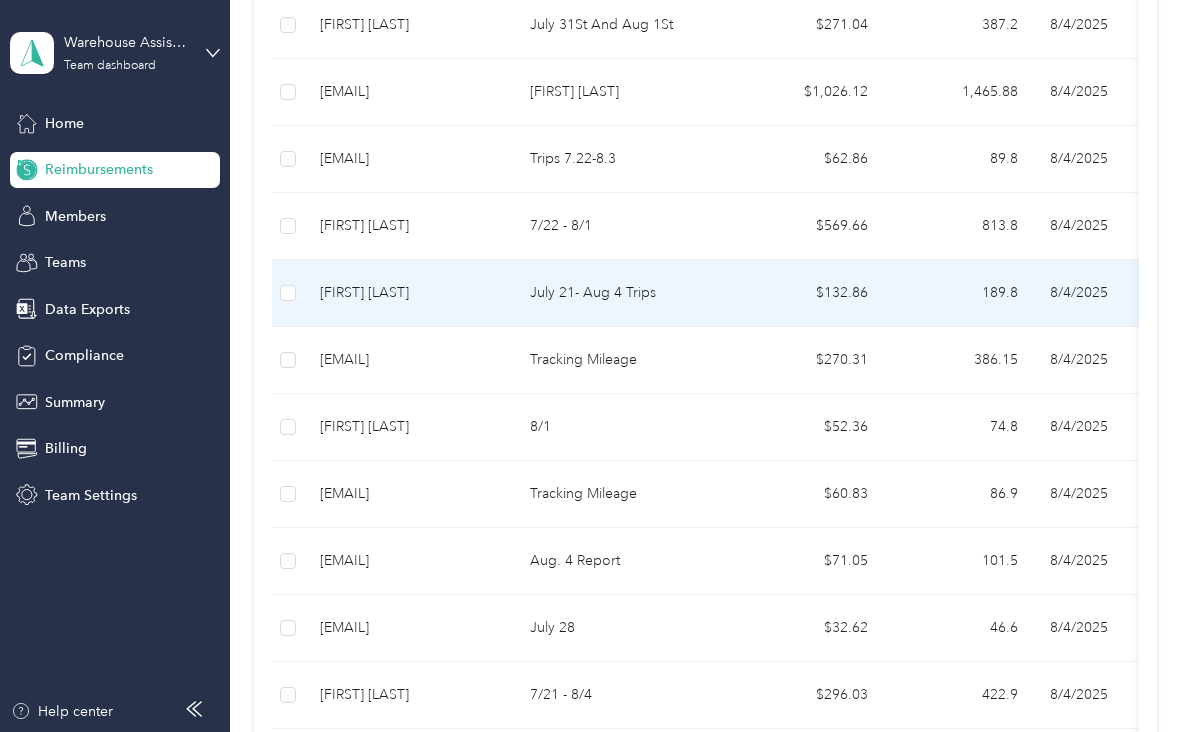 scroll, scrollTop: 515, scrollLeft: 0, axis: vertical 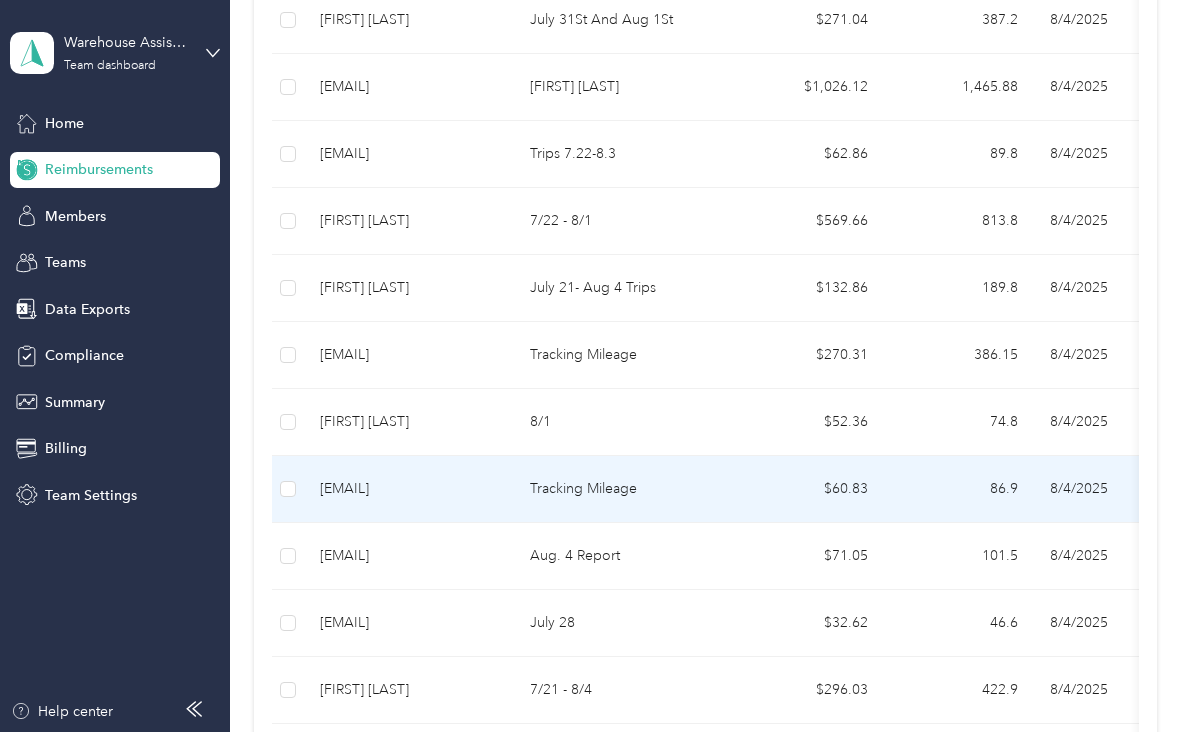click on "Tracking Mileage" at bounding box center (624, 489) 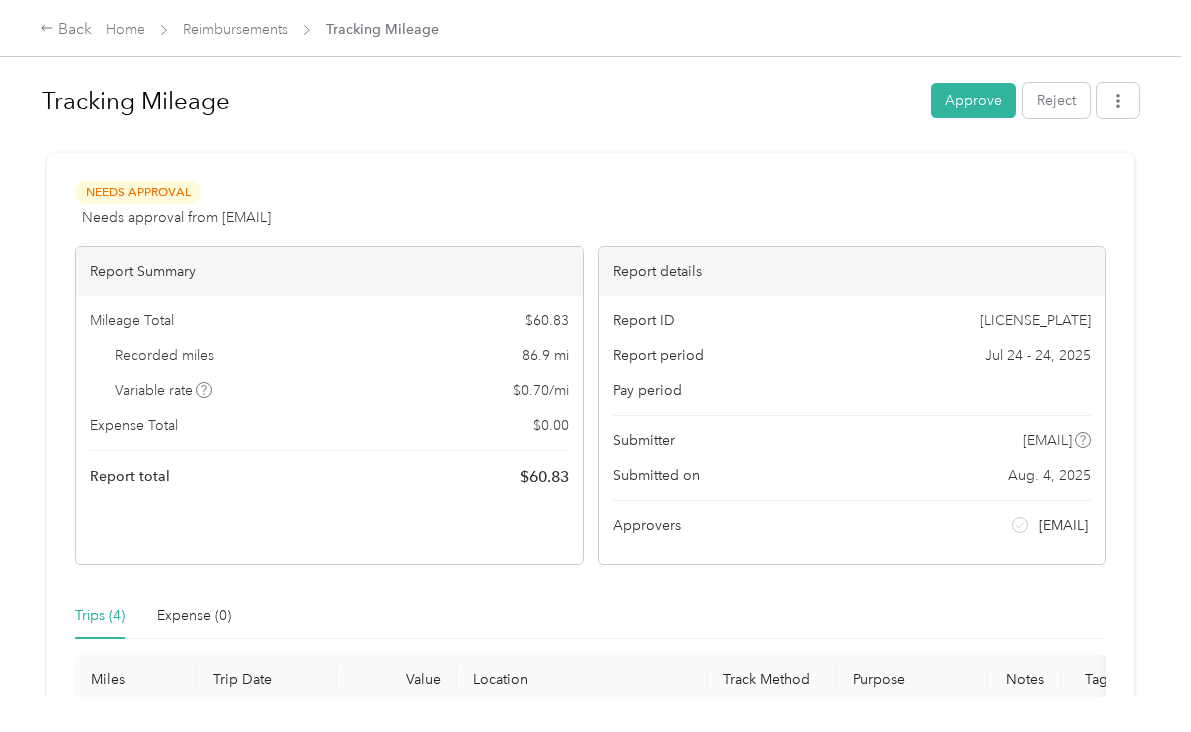 scroll, scrollTop: 0, scrollLeft: 0, axis: both 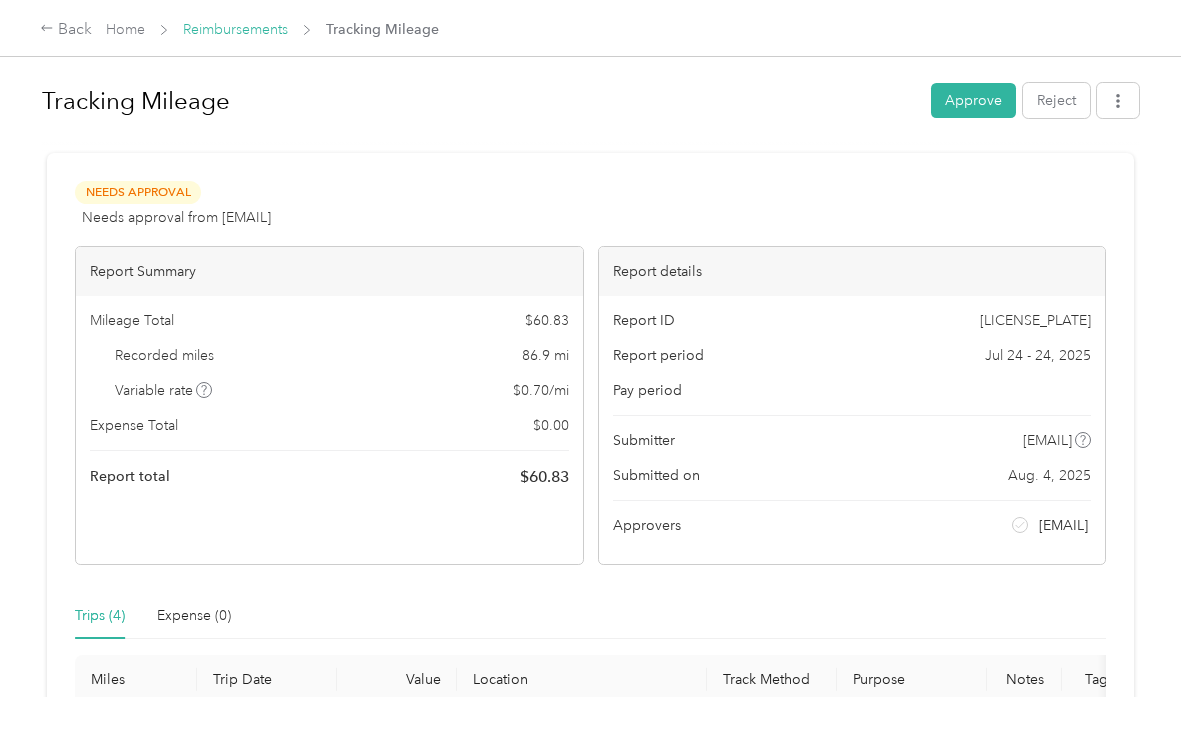 click on "Reimbursements" at bounding box center (235, 29) 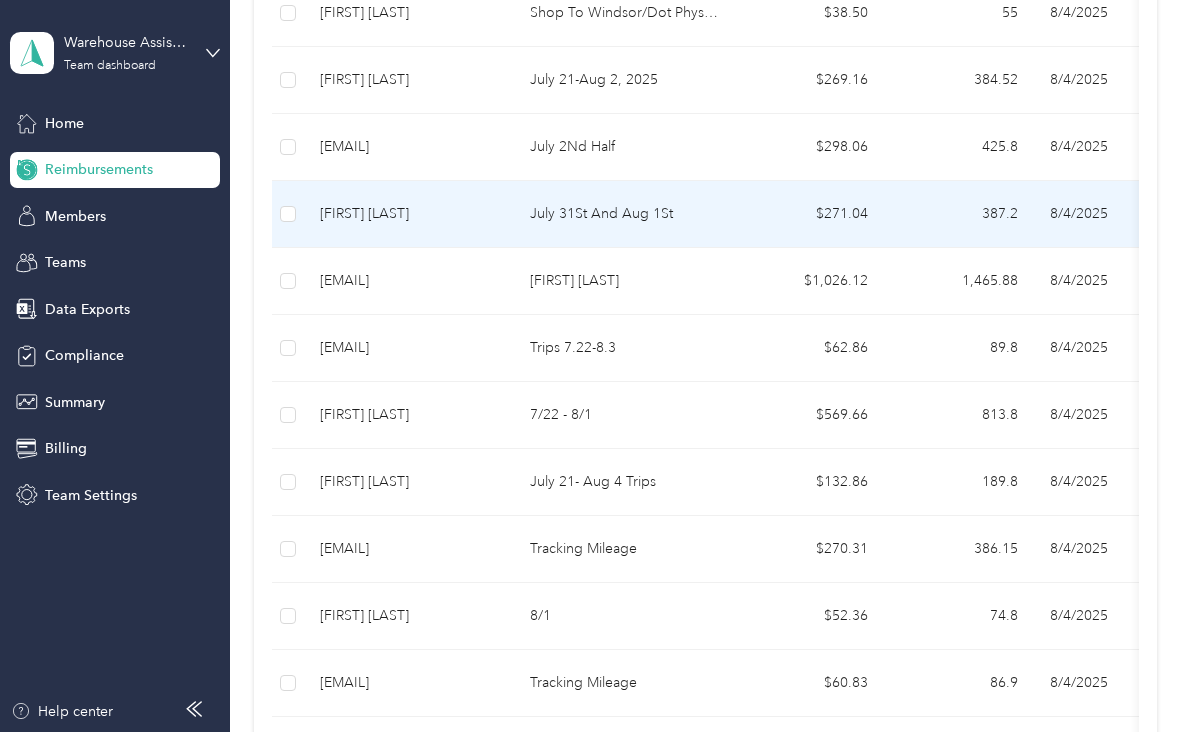 scroll, scrollTop: 324, scrollLeft: 0, axis: vertical 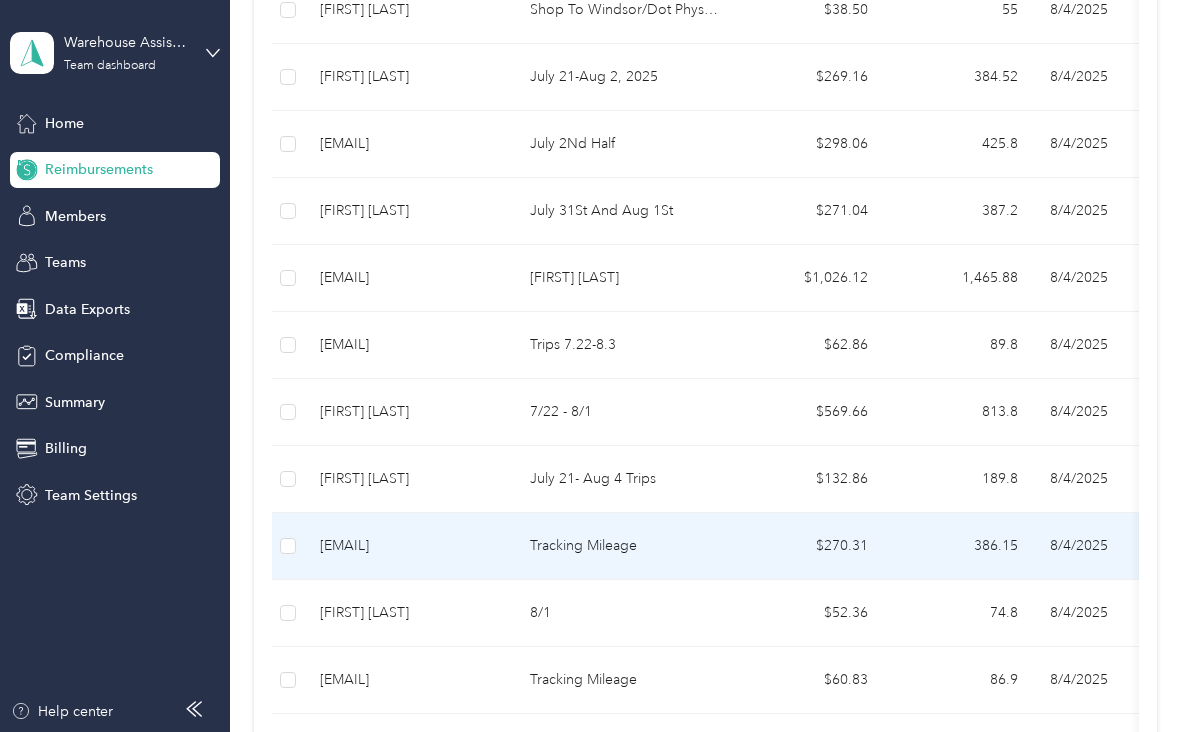 click on "Tracking Mileage" at bounding box center (624, 546) 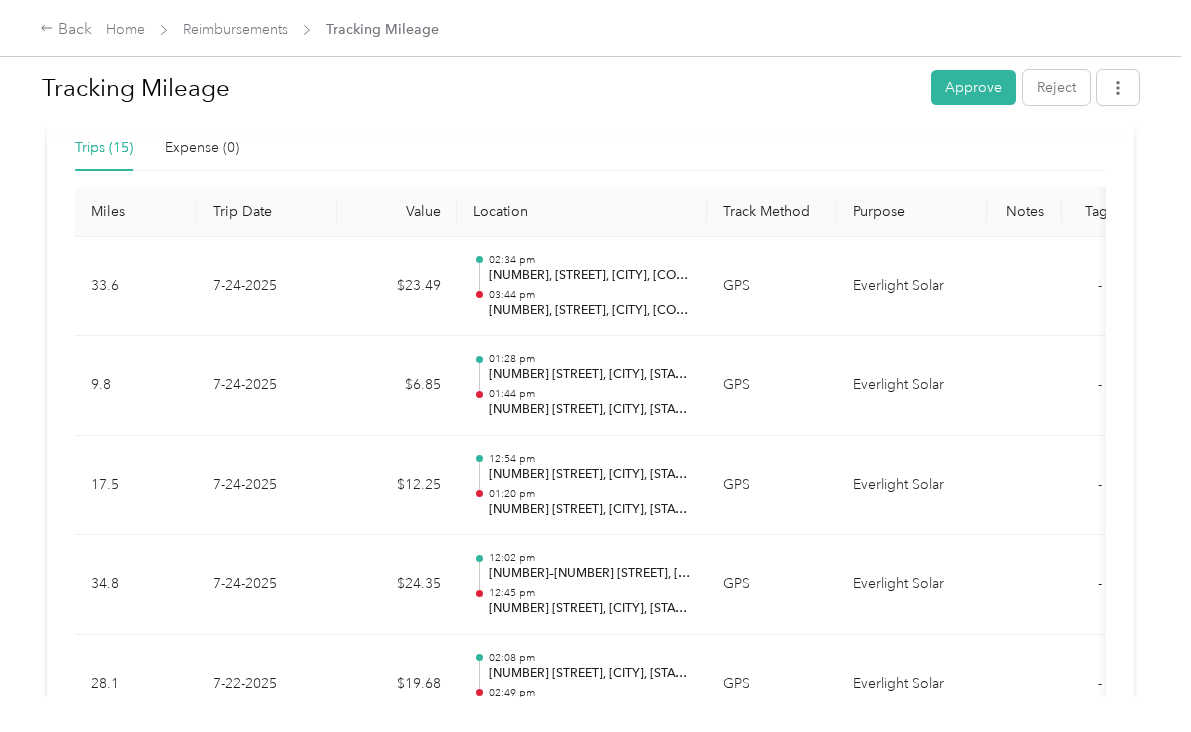scroll, scrollTop: 472, scrollLeft: 0, axis: vertical 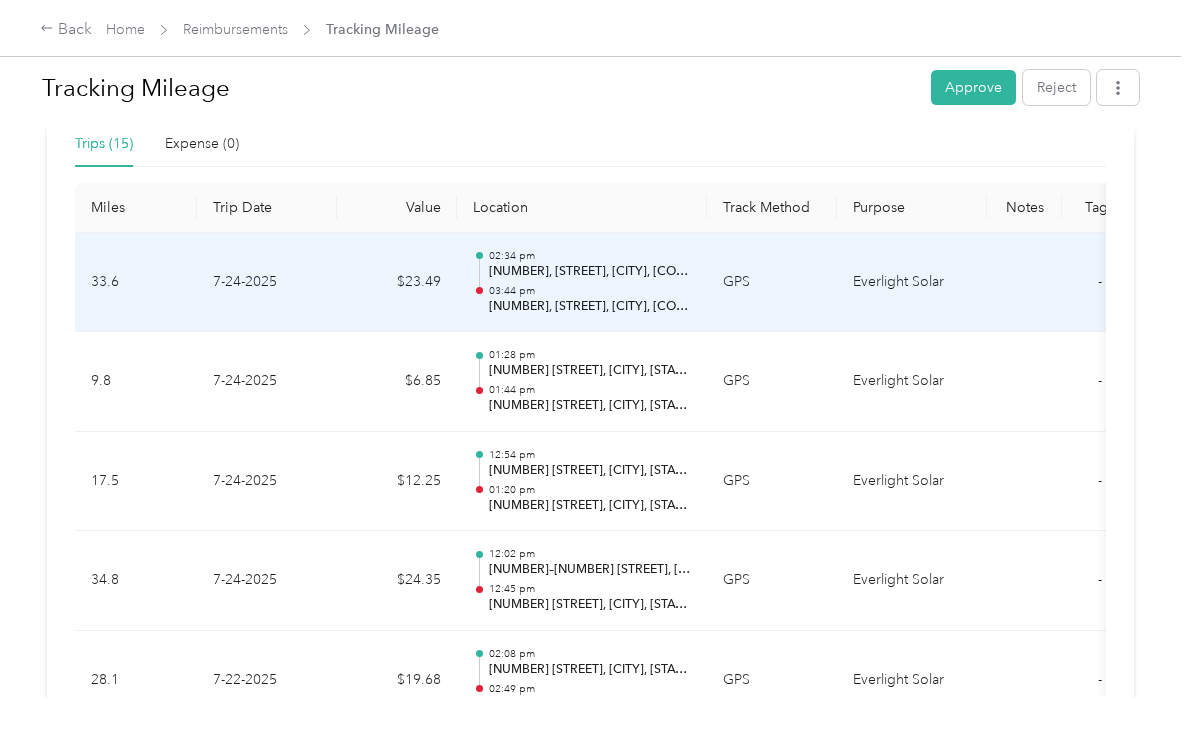click on "$23.49" at bounding box center [397, 283] 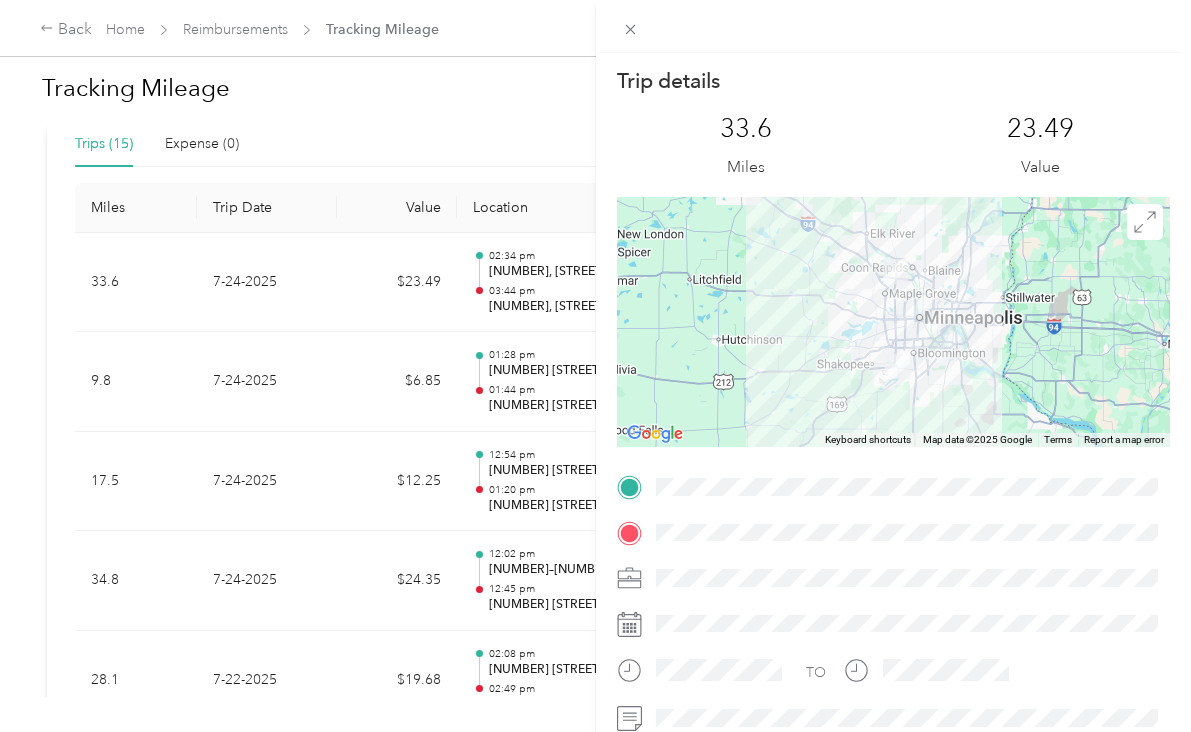 click on "Trip details This trip cannot be edited because it is either under review, approved, or paid. Contact your Team Manager to edit it. 33.6 Miles 23.49 Value  ← Move left → Move right ↑ Move up ↓ Move down + Zoom in - Zoom out Home Jump left by 75% End Jump right by 75% Page Up Jump up by 75% Page Down Jump down by 75% Keyboard shortcuts Map Data Map data ©2025 Google Map data ©2025 Google 20 km  Click to toggle between metric and imperial units Terms Report a map error TO" at bounding box center [595, 366] 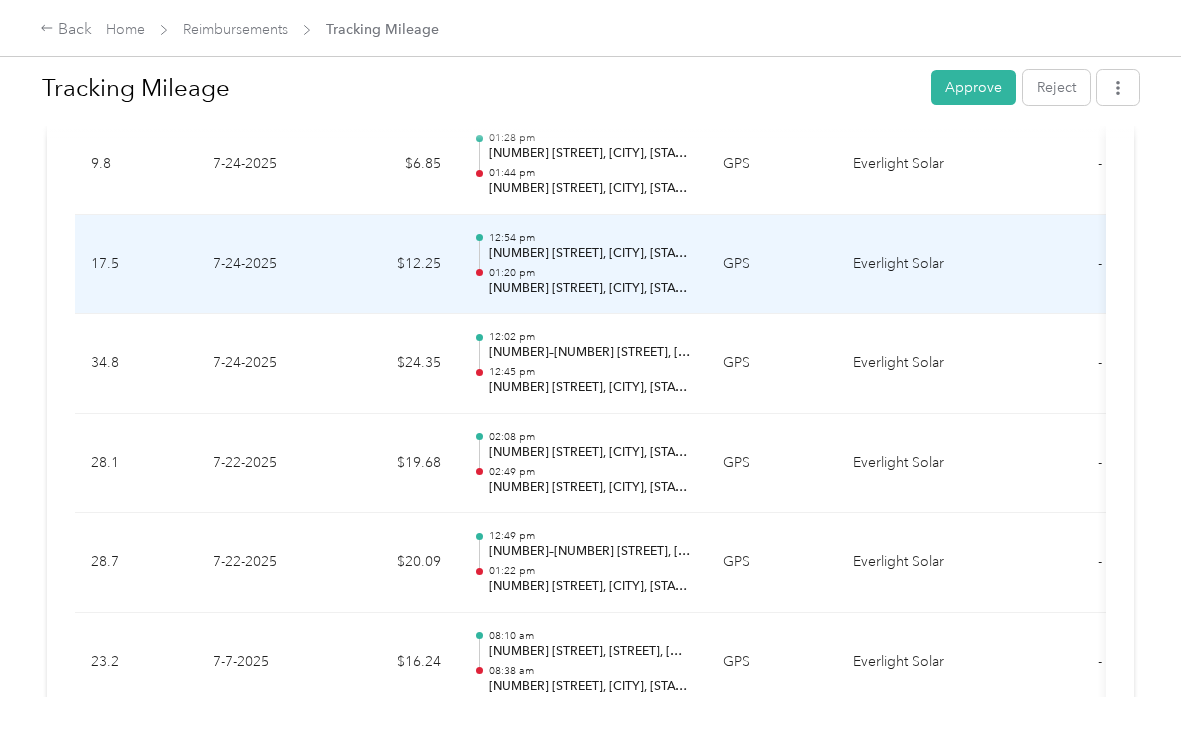 scroll, scrollTop: 690, scrollLeft: 0, axis: vertical 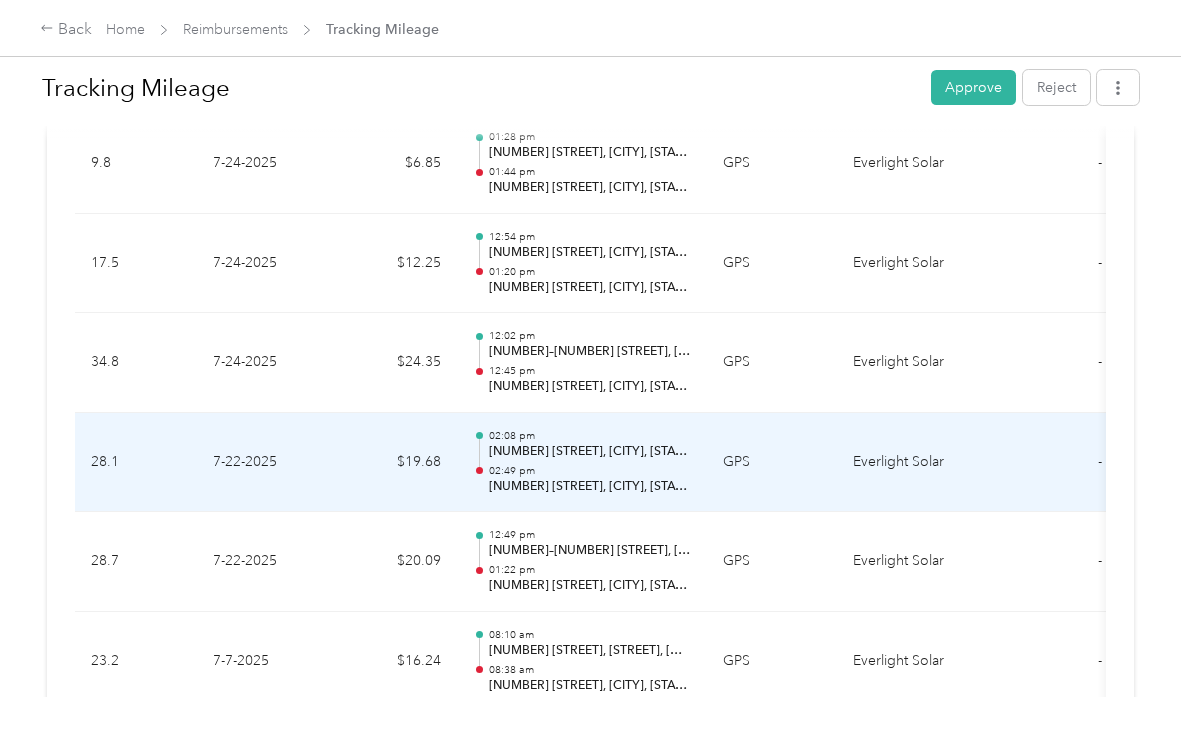 click on "$19.68" at bounding box center (397, 463) 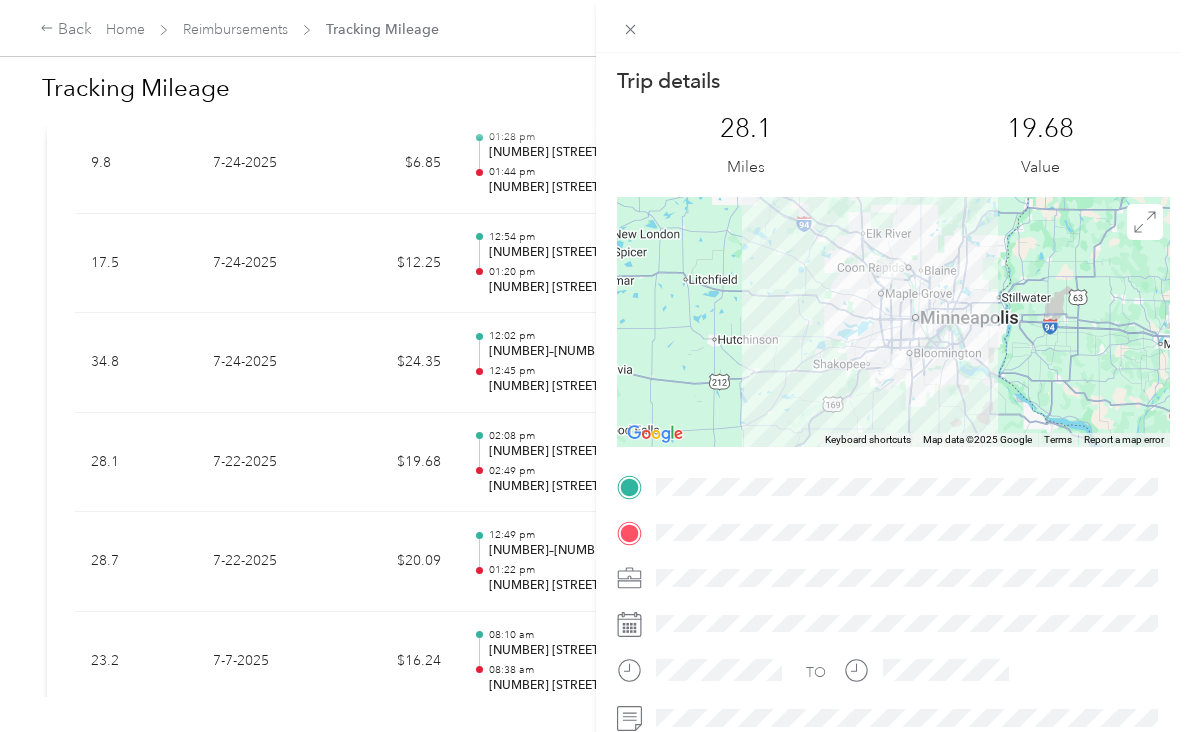 click on "Trip details This trip cannot be edited because it is either under review, approved, or paid. Contact your Team Manager to edit it. 28.1 Miles 19.68 Value  ← Move left → Move right ↑ Move up ↓ Move down + Zoom in - Zoom out Home Jump left by 75% End Jump right by 75% Page Up Jump up by 75% Page Down Jump down by 75% Keyboard shortcuts Map Data Map data ©2025 Google Map data ©2025 Google 20 km  Click to toggle between metric and imperial units Terms Report a map error TO" at bounding box center [595, 366] 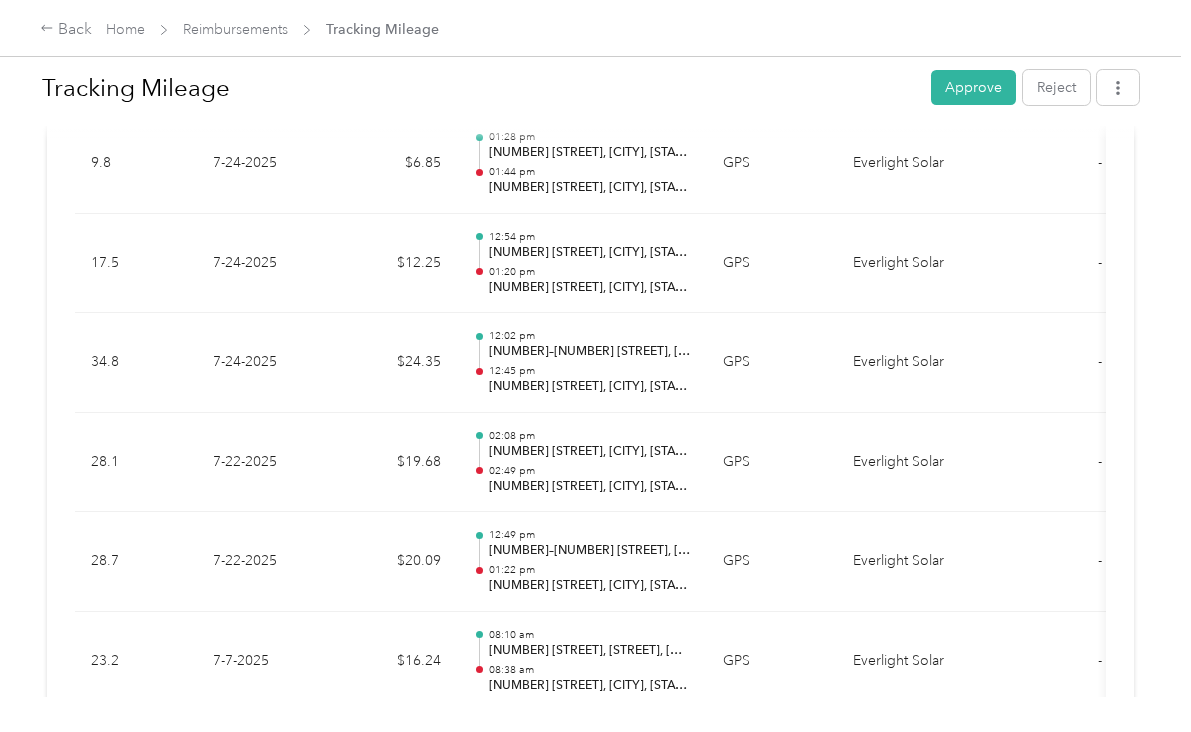 click on "$20.09" at bounding box center [397, 562] 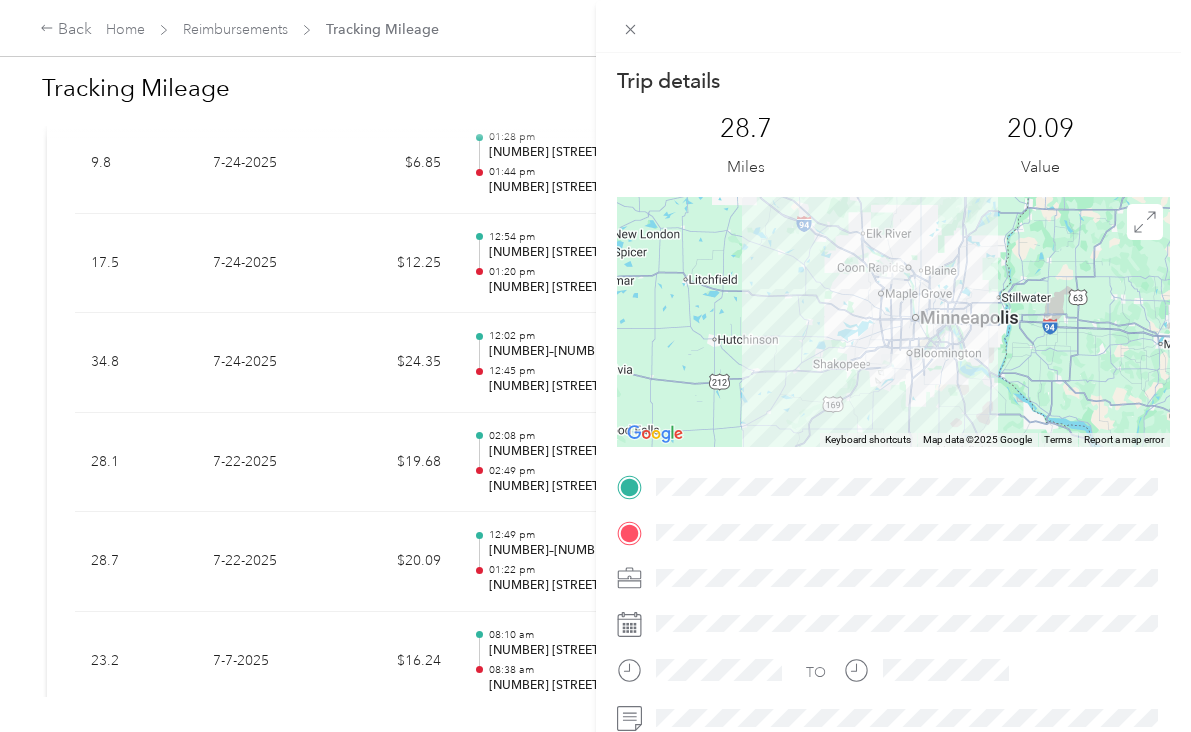 scroll, scrollTop: 2, scrollLeft: 0, axis: vertical 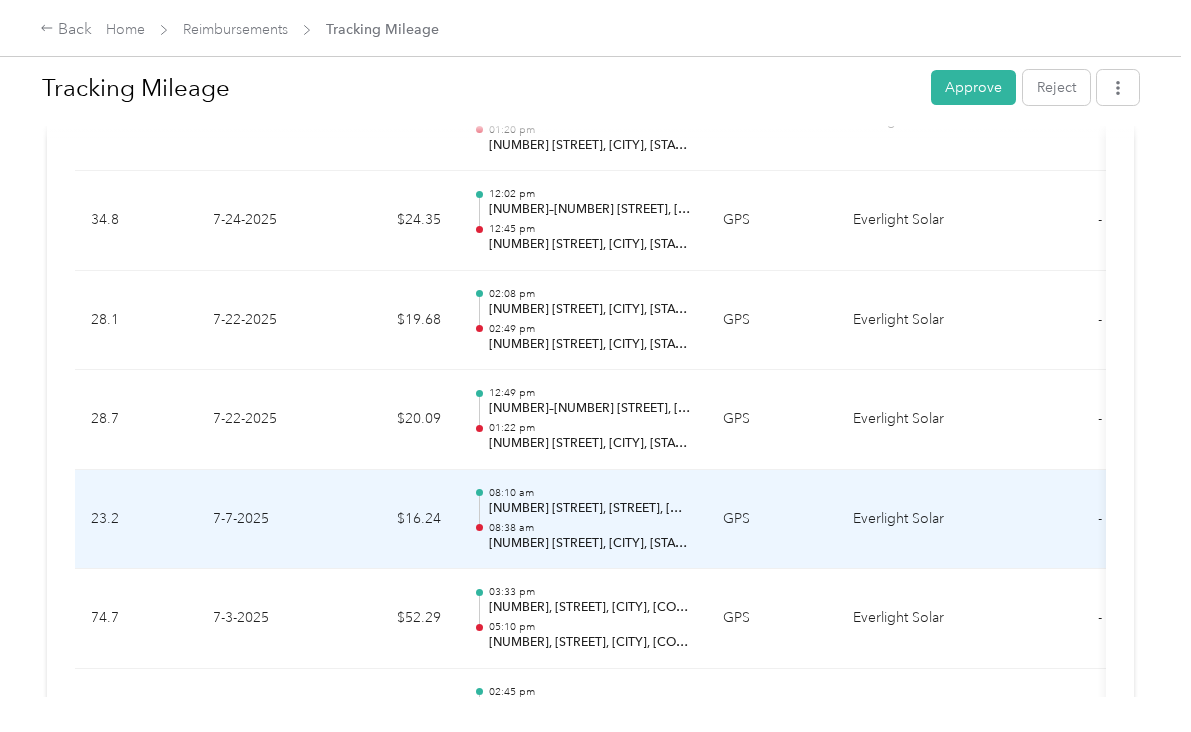 click on "$16.24" at bounding box center [397, 520] 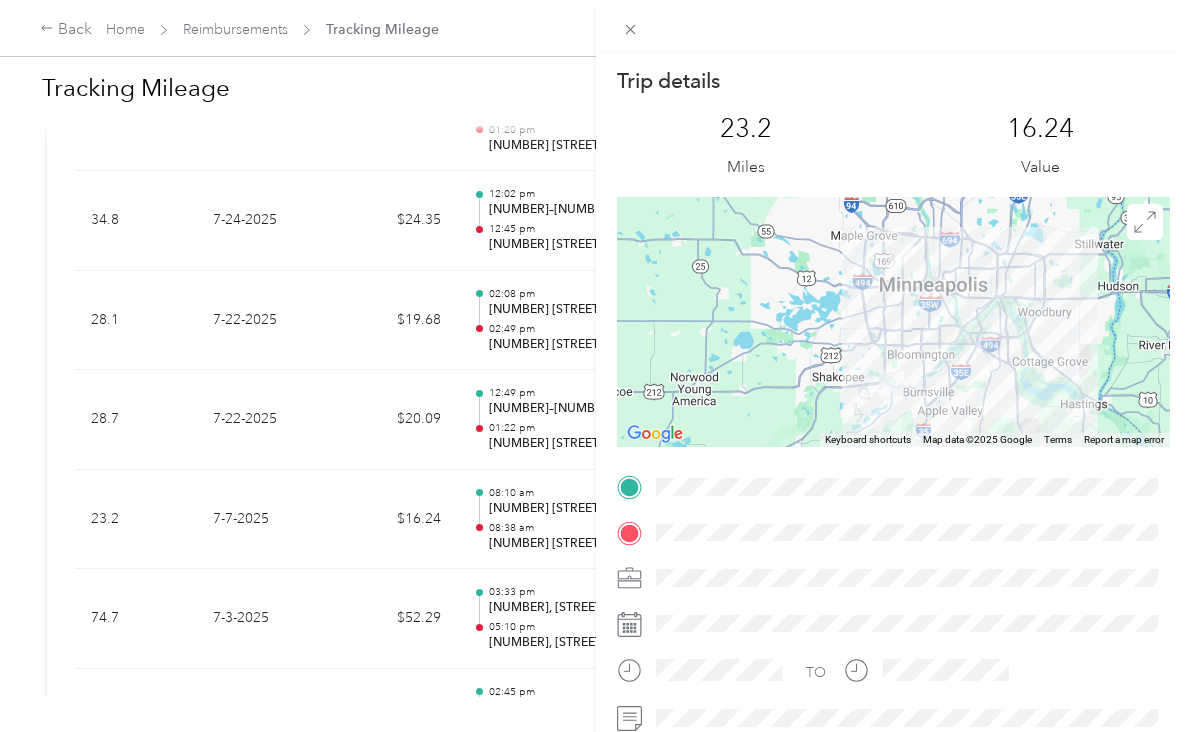 click on "Trip details This trip cannot be edited because it is either under review, approved, or paid. Contact your Team Manager to edit it. 23.2 Miles 16.24 Value  ← Move left → Move right ↑ Move up ↓ Move down + Zoom in - Zoom out Home Jump left by 75% End Jump right by 75% Page Up Jump up by 75% Page Down Jump down by 75% Keyboard shortcuts Map Data Map data ©2025 Google Map data ©2025 Google 10 km  Click to toggle between metric and imperial units Terms Report a map error TO" at bounding box center (595, 366) 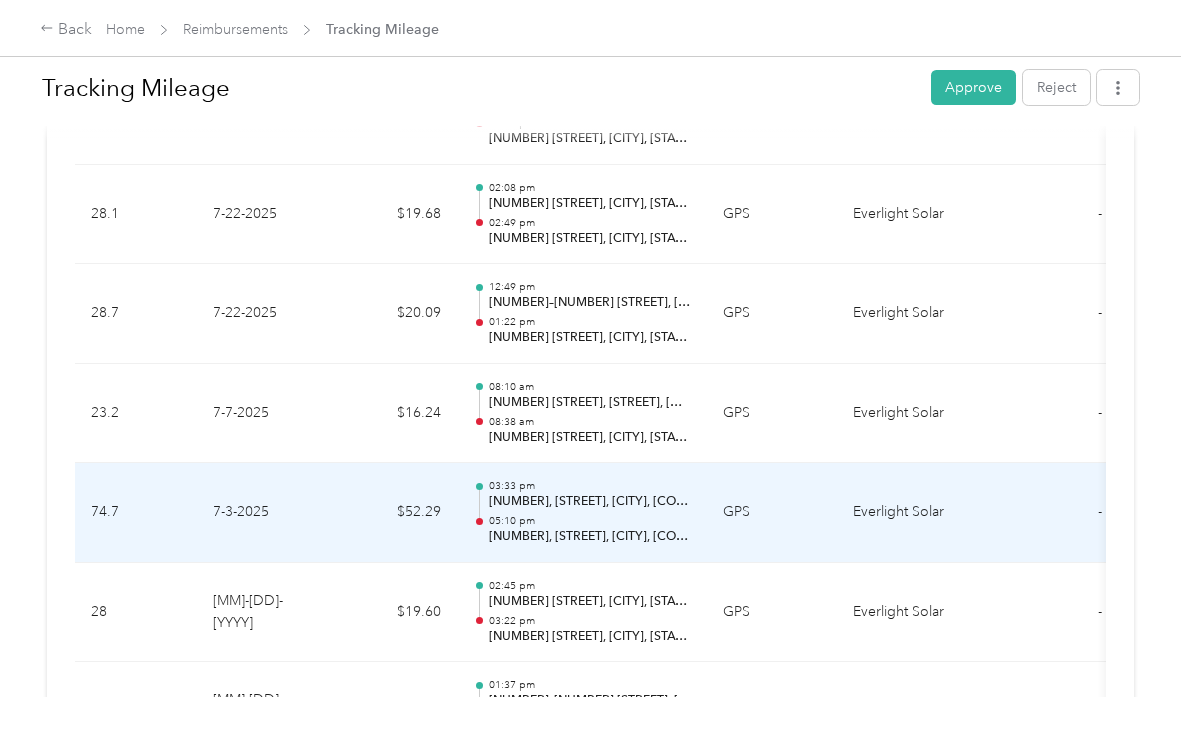 scroll, scrollTop: 957, scrollLeft: 0, axis: vertical 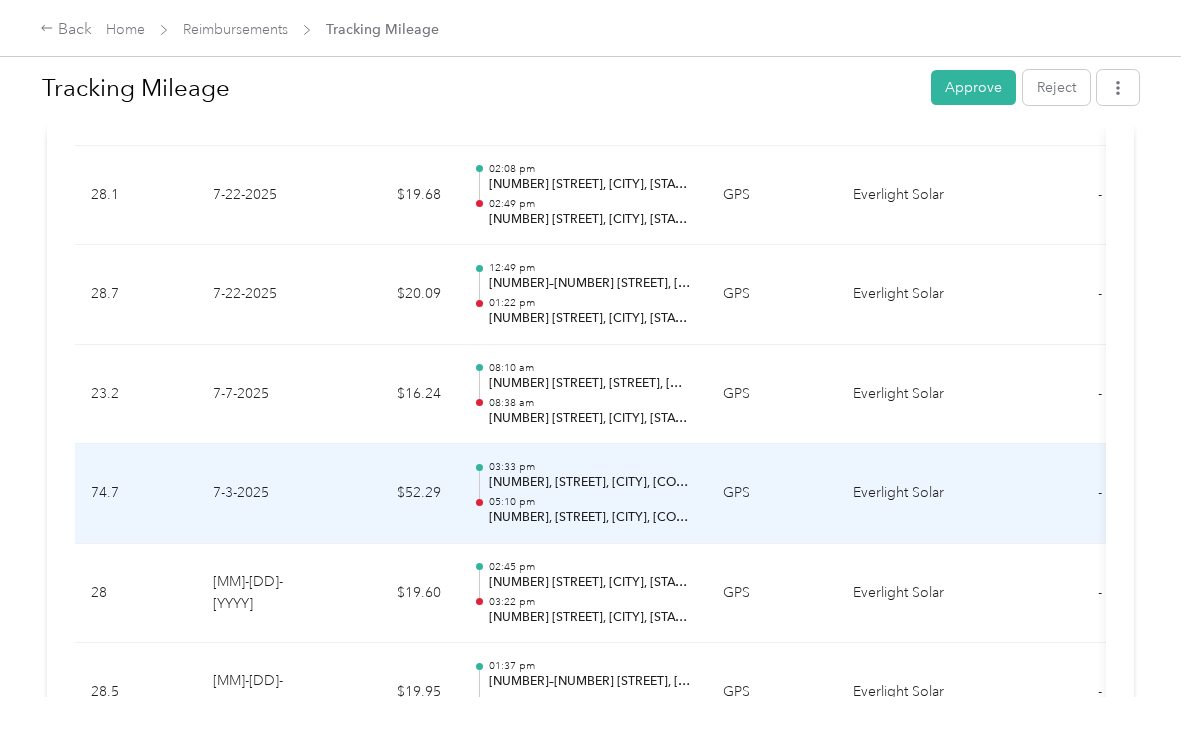 click on "$52.29" at bounding box center [397, 494] 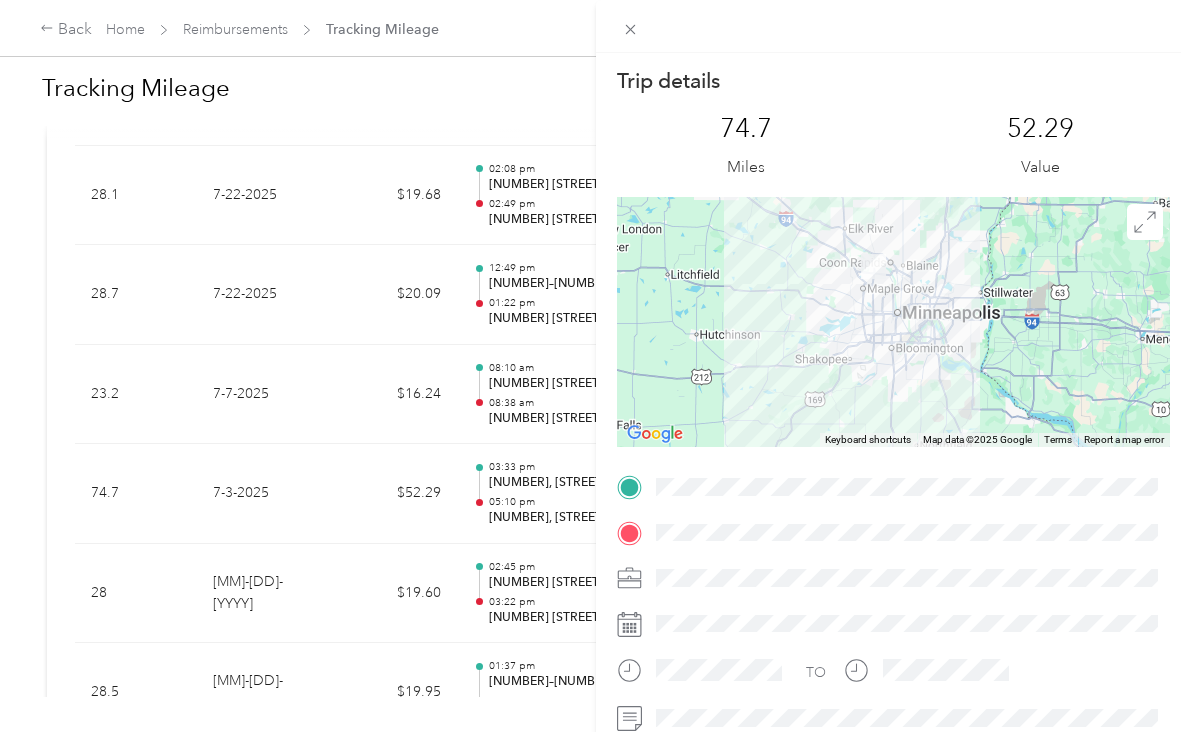click on "Trip details This trip cannot be edited because it is either under review, approved, or paid. Contact your Team Manager to edit it. 74.7 Miles 52.29 Value  ← Move left → Move right ↑ Move up ↓ Move down + Zoom in - Zoom out Home Jump left by 75% End Jump right by 75% Page Up Jump up by 75% Page Down Jump down by 75% Keyboard shortcuts Map Data Map data ©2025 Google Map data ©2025 Google 20 km  Click to toggle between metric and imperial units Terms Report a map error TO" at bounding box center [595, 366] 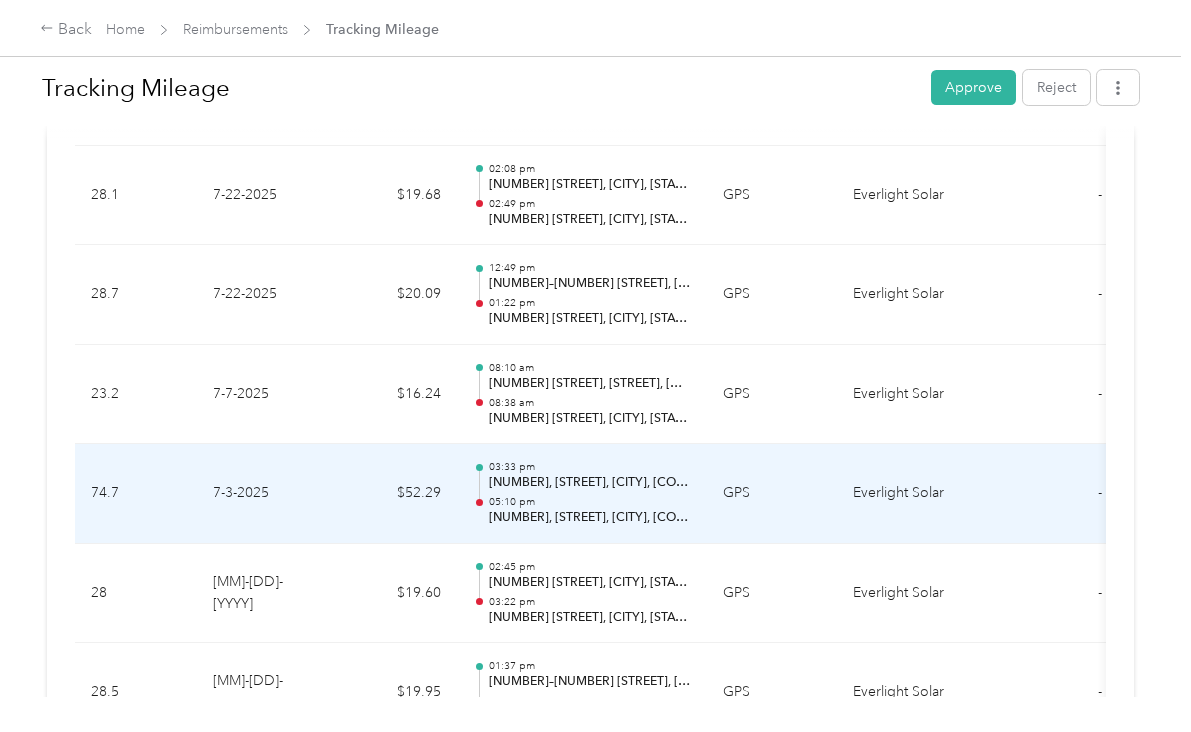 scroll, scrollTop: 1049, scrollLeft: 0, axis: vertical 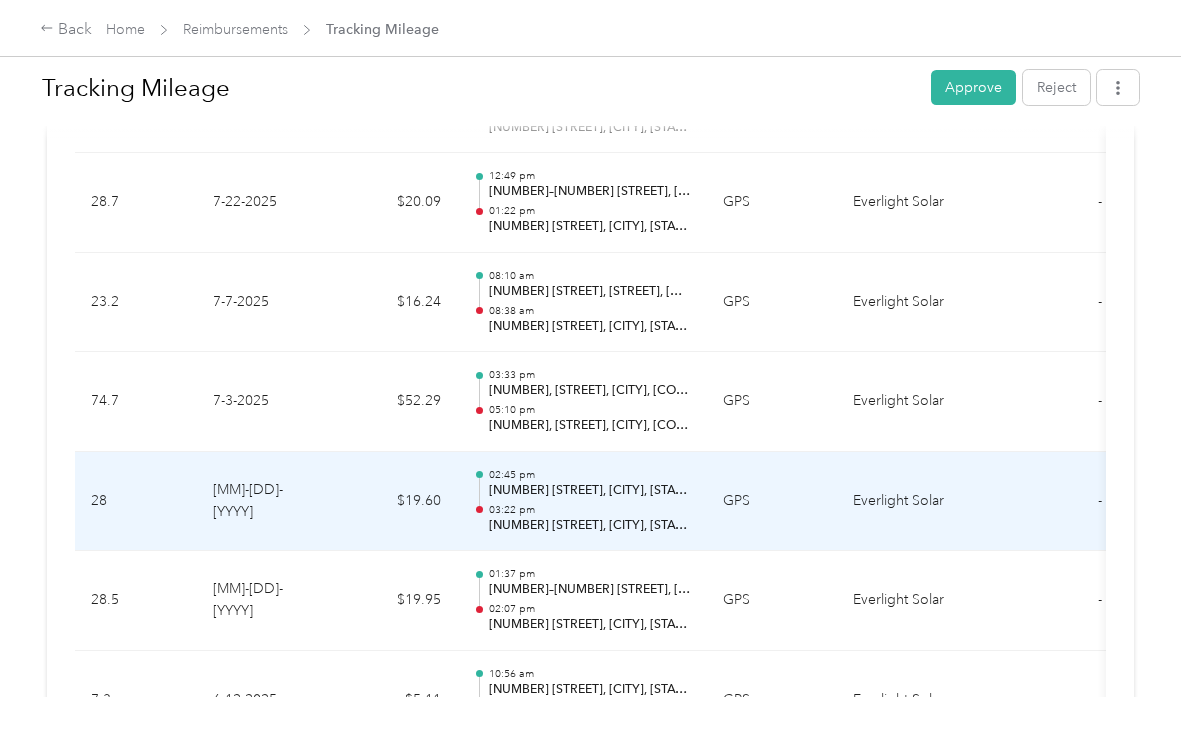 click on "$19.60" at bounding box center [397, 502] 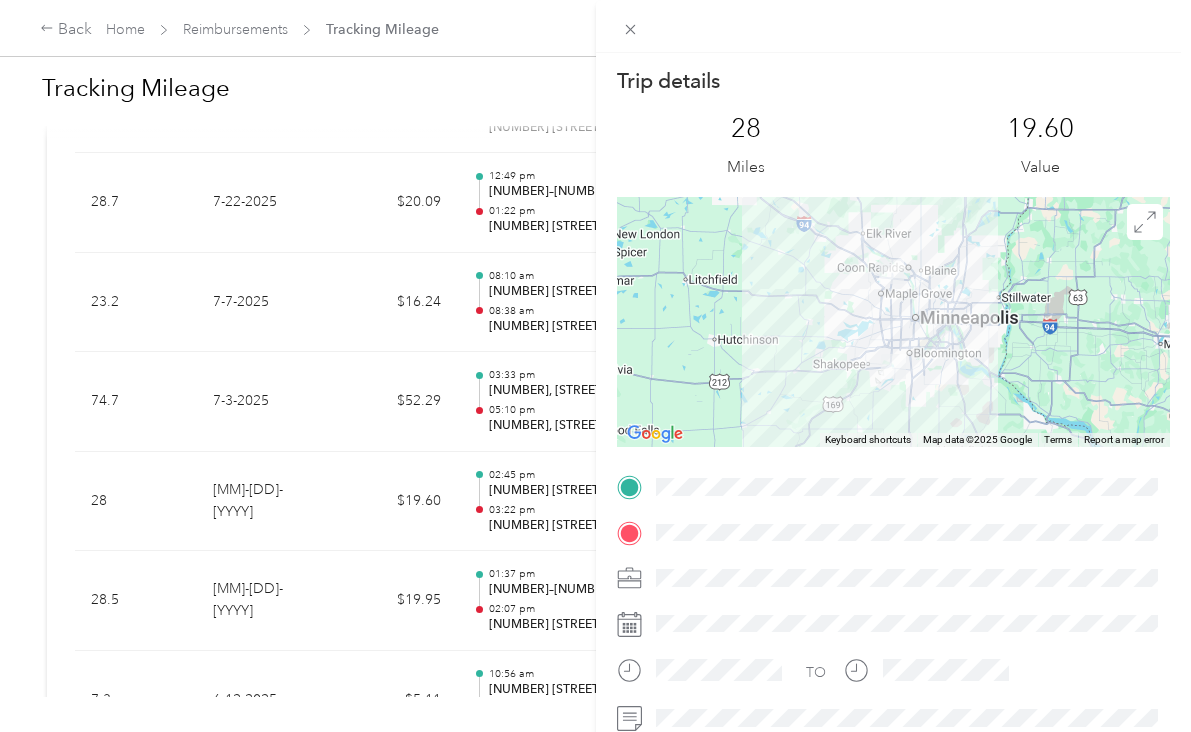 click on "Trip details This trip cannot be edited because it is either under review, approved, or paid. Contact your Team Manager to edit it. 28 Miles 19.60 Value  ← Move left → Move right ↑ Move up ↓ Move down + Zoom in - Zoom out Home Jump left by 75% End Jump right by 75% Page Up Jump up by 75% Page Down Jump down by 75% Keyboard shortcuts Map Data Map data ©2025 Google Map data ©2025 Google 20 km  Click to toggle between metric and imperial units Terms Report a map error TO" at bounding box center (595, 366) 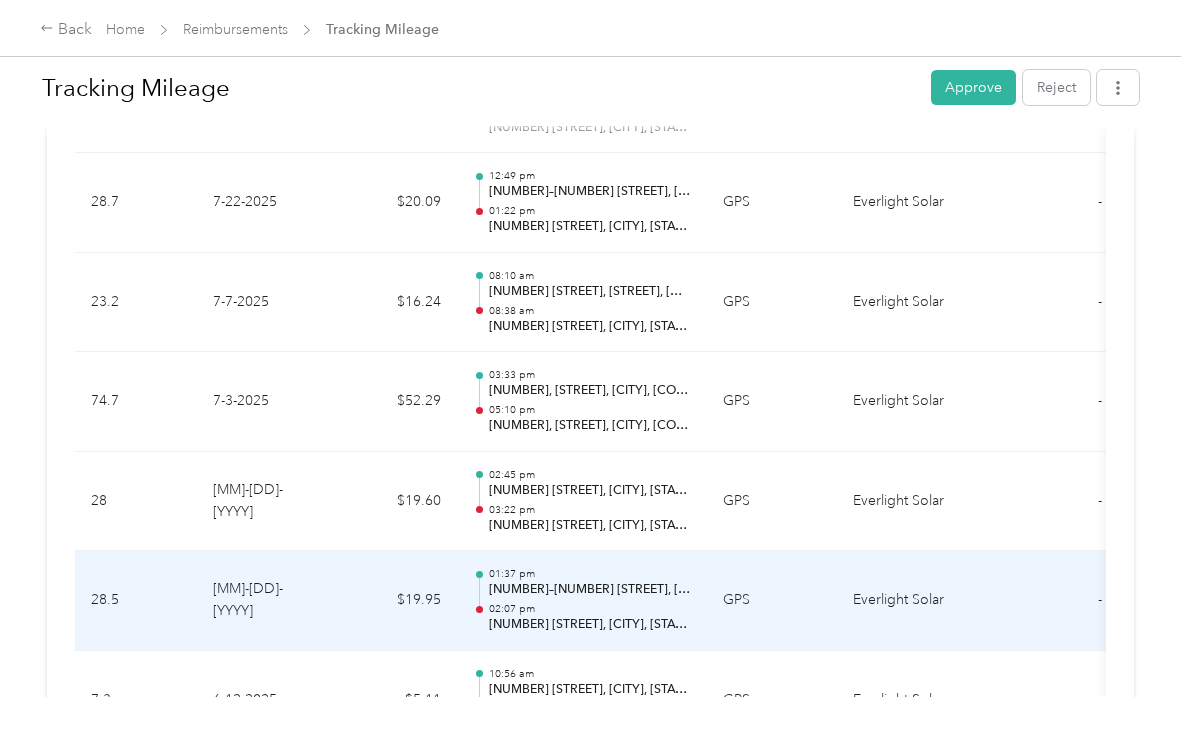 click on "$19.95" at bounding box center (397, 601) 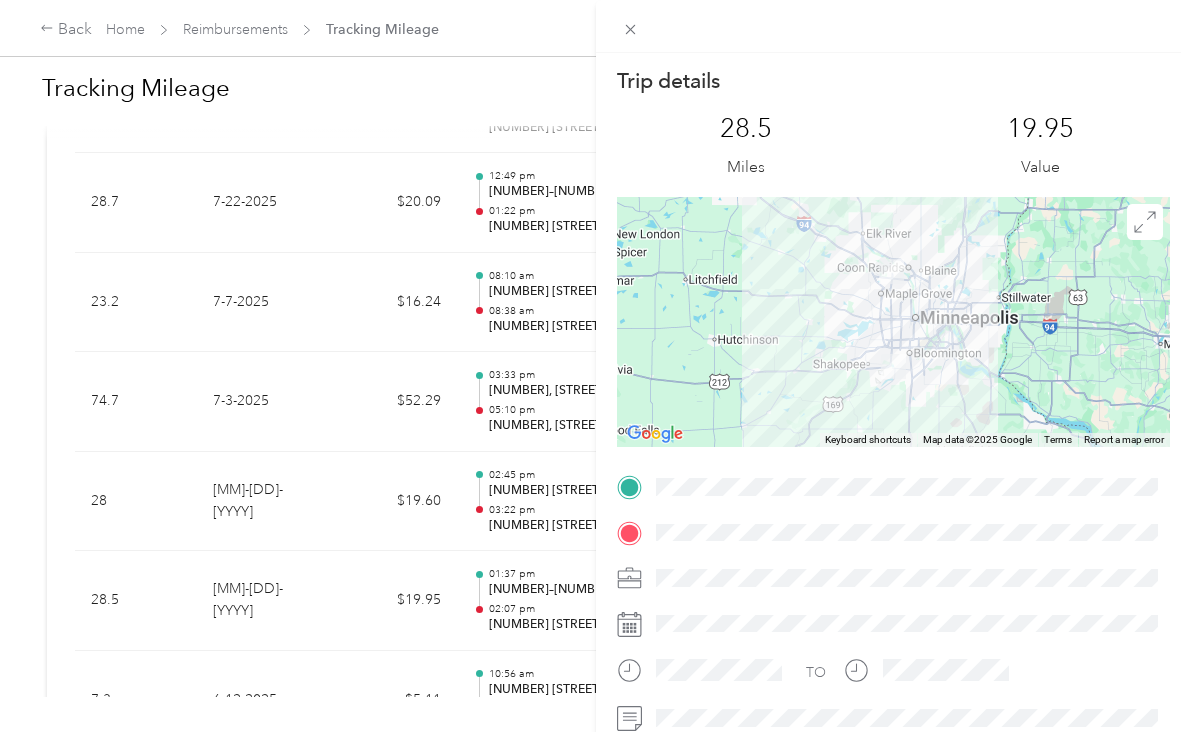 click on "Trip details This trip cannot be edited because it is either under review, approved, or paid. Contact your Team Manager to edit it. 28.5 Miles 19.95 Value  ← Move left → Move right ↑ Move up ↓ Move down + Zoom in - Zoom out Home Jump left by 75% End Jump right by 75% Page Up Jump up by 75% Page Down Jump down by 75% Keyboard shortcuts Map Data Map data ©2025 Google Map data ©2025 Google 20 km  Click to toggle between metric and imperial units Terms Report a map error TO" at bounding box center (595, 366) 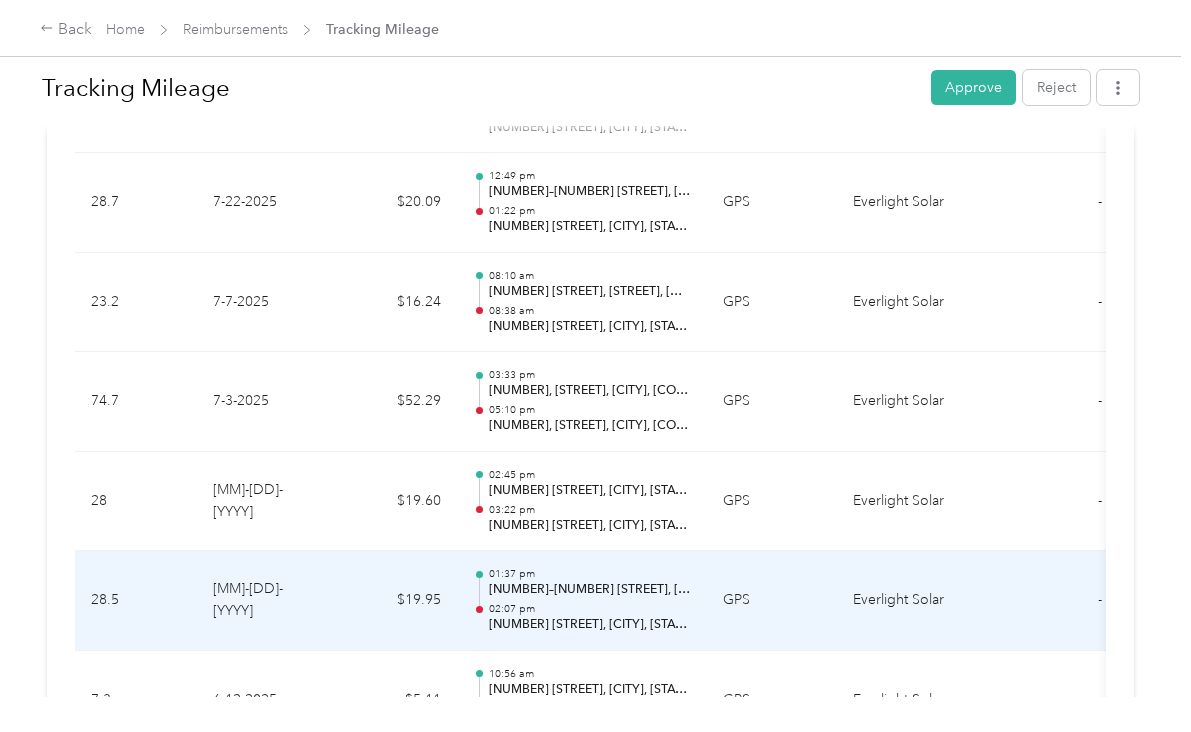 scroll, scrollTop: 0, scrollLeft: 0, axis: both 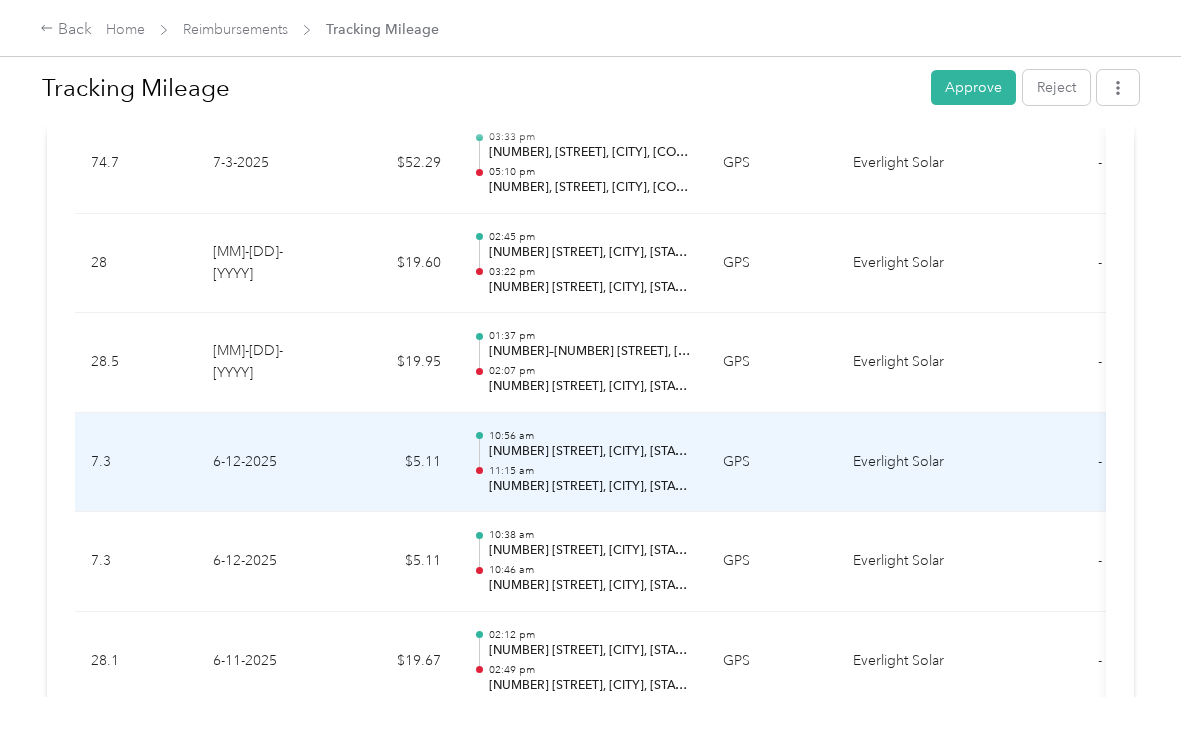 click on "$5.11" at bounding box center (397, 463) 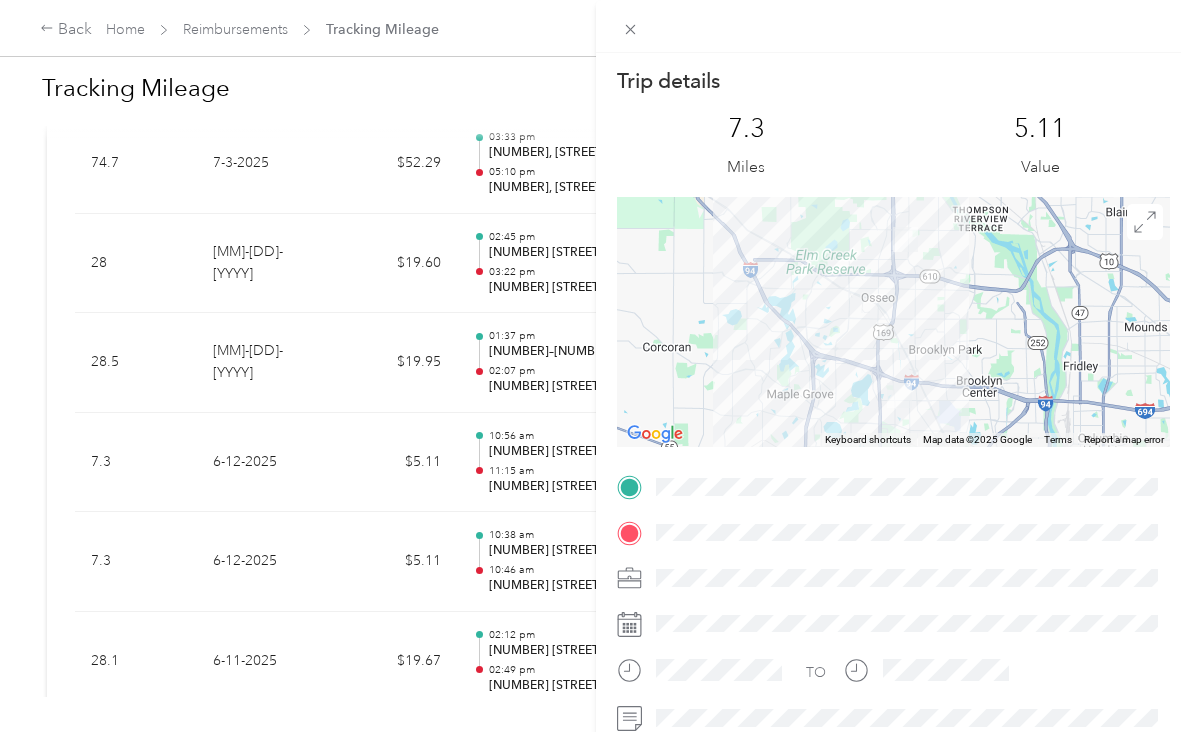 click on "Trip details This trip cannot be edited because it is either under review, approved, or paid. Contact your Team Manager to edit it. 7.3 Miles 5.11 Value  ← Move left → Move right ↑ Move up ↓ Move down + Zoom in - Zoom out Home Jump left by 75% End Jump right by 75% Page Up Jump up by 75% Page Down Jump down by 75% Keyboard shortcuts Map Data Map data ©2025 Google Map data ©2025 Google 2 km  Click to toggle between metric and imperial units Terms Report a map error TO" at bounding box center [595, 366] 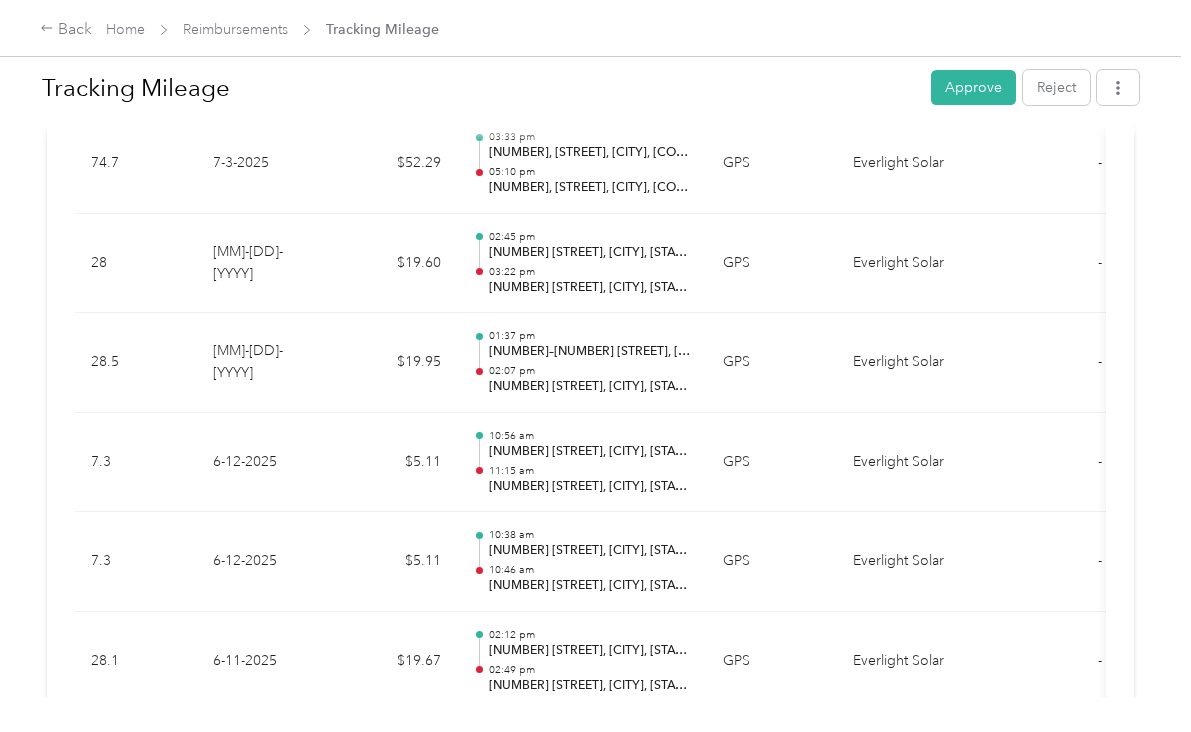 scroll, scrollTop: 1379, scrollLeft: 0, axis: vertical 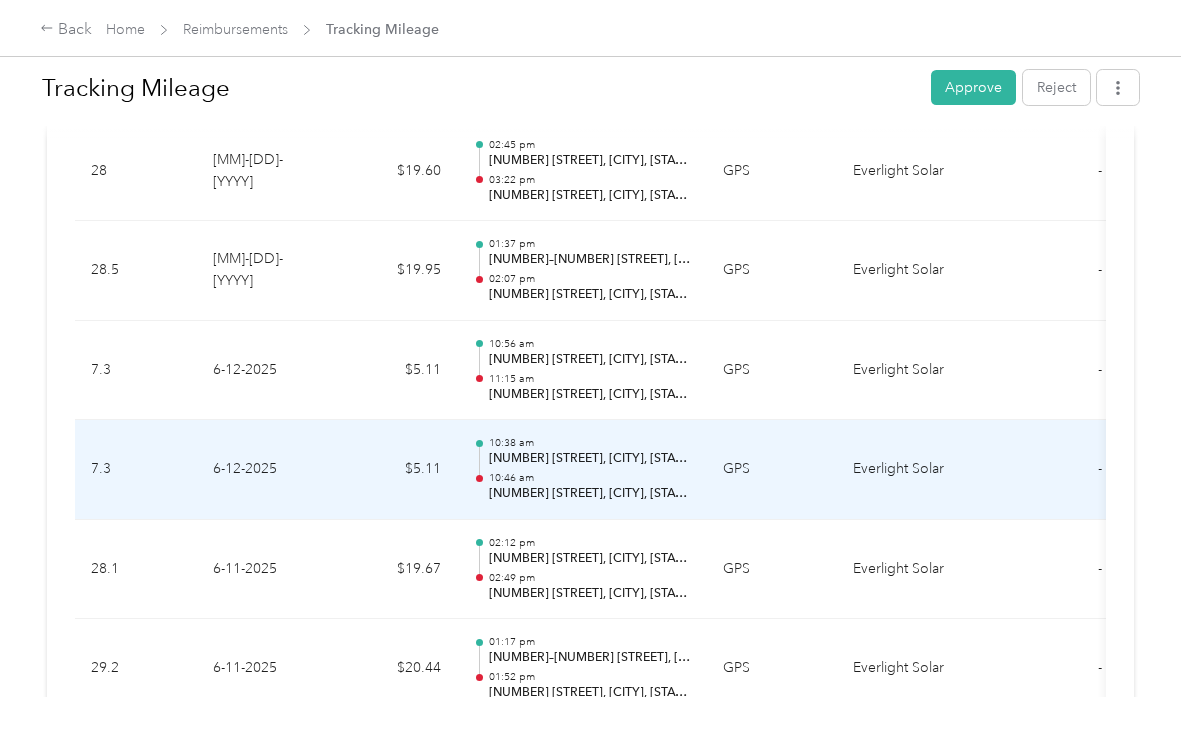 click on "$5.11" at bounding box center [397, 470] 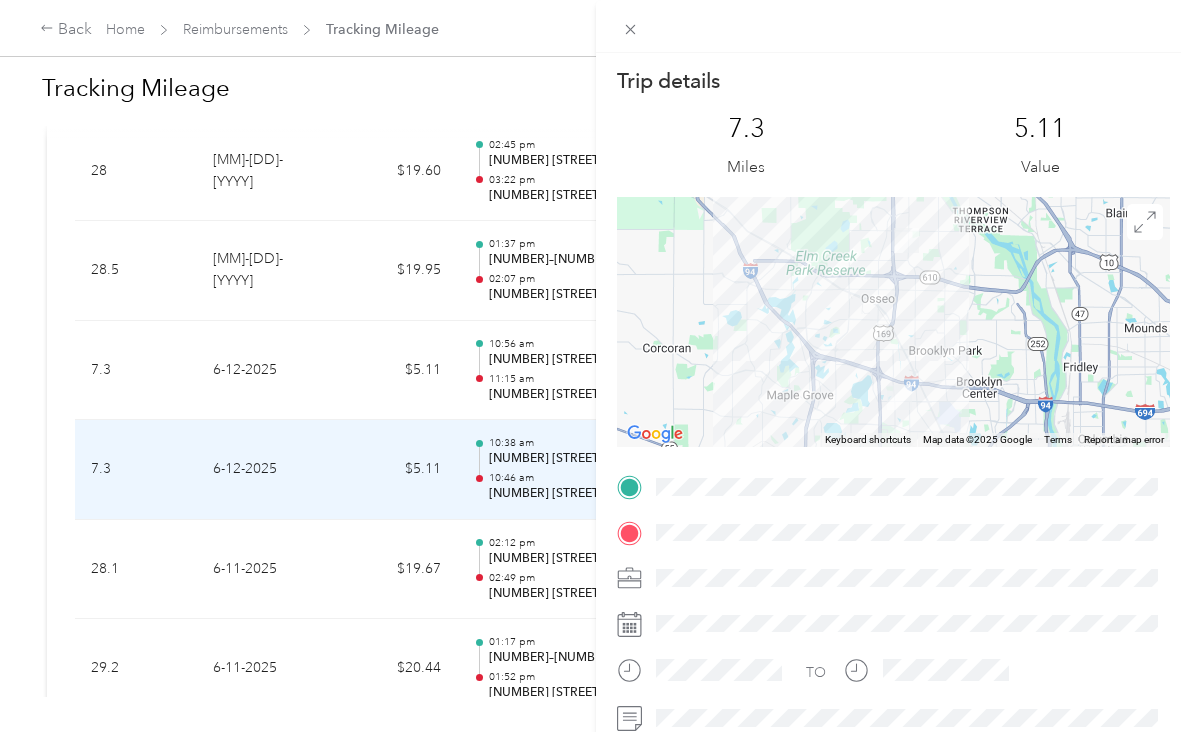 click on "Trip details This trip cannot be edited because it is either under review, approved, or paid. Contact your Team Manager to edit it. 7.3 Miles 5.11 Value  ← Move left → Move right ↑ Move up ↓ Move down + Zoom in - Zoom out Home Jump left by 75% End Jump right by 75% Page Up Jump up by 75% Page Down Jump down by 75% Keyboard shortcuts Map Data Map data ©2025 Google Map data ©2025 Google 2 km  Click to toggle between metric and imperial units Terms Report a map error TO" at bounding box center (595, 366) 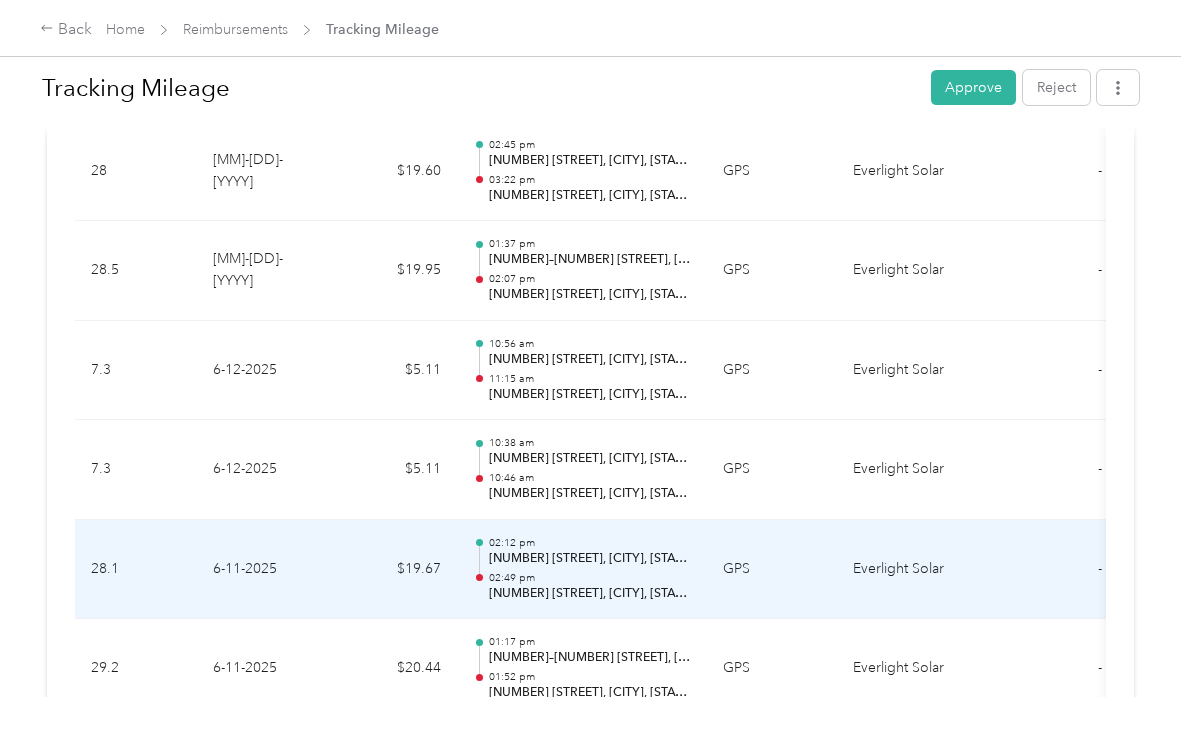 click on "$19.67" at bounding box center (397, 570) 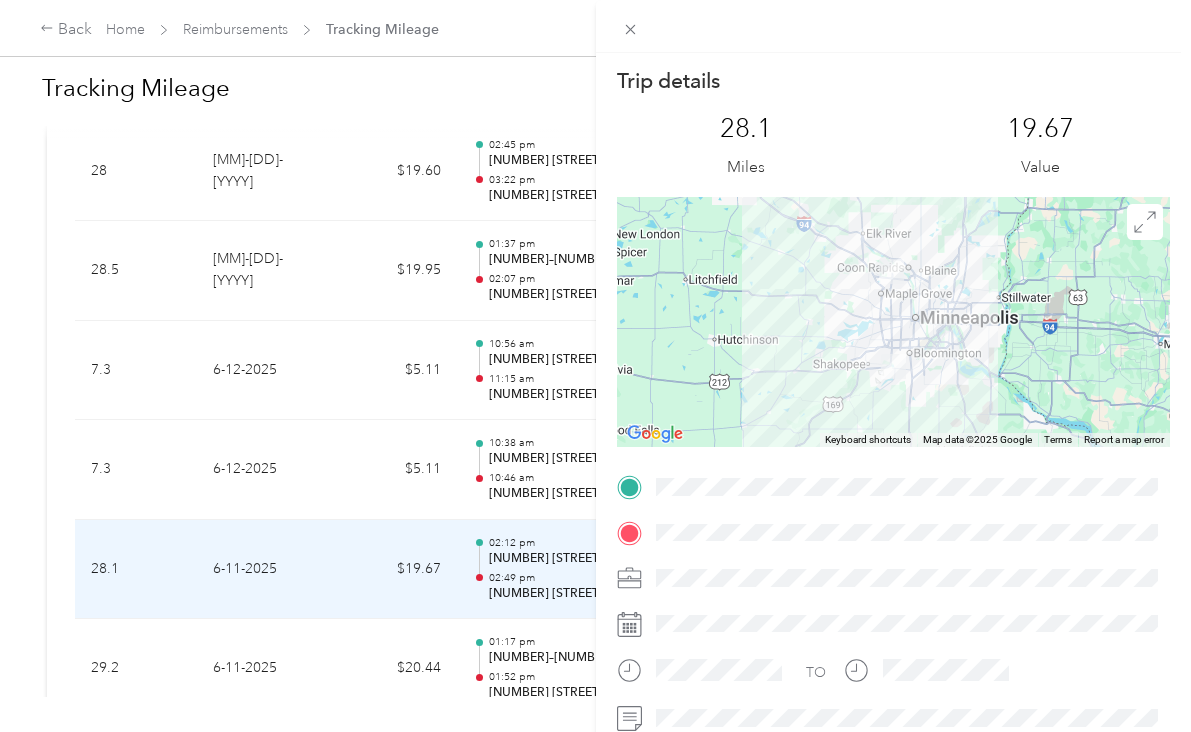 click on "Trip details This trip cannot be edited because it is either under review, approved, or paid. Contact your Team Manager to edit it. 28.1 Miles 19.67 Value  ← Move left → Move right ↑ Move up ↓ Move down + Zoom in - Zoom out Home Jump left by 75% End Jump right by 75% Page Up Jump up by 75% Page Down Jump down by 75% Keyboard shortcuts Map Data Map data ©2025 Google Map data ©2025 Google 20 km  Click to toggle between metric and imperial units Terms Report a map error TO" at bounding box center [595, 366] 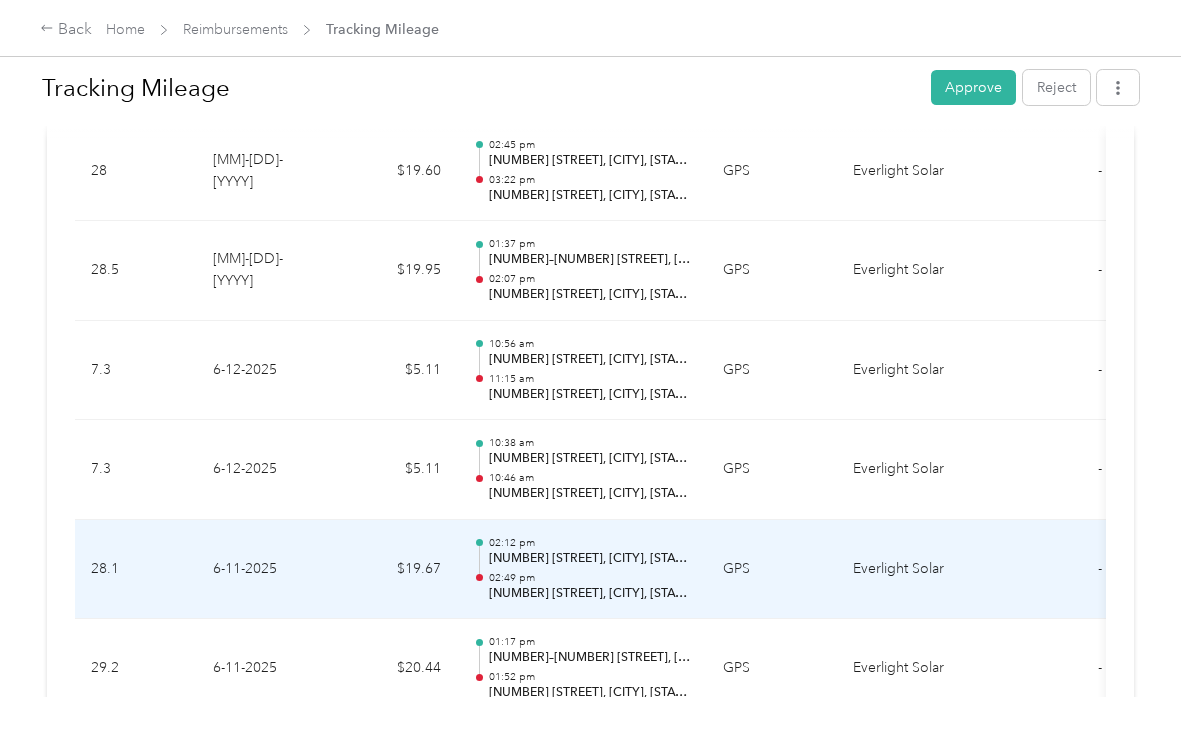scroll, scrollTop: 0, scrollLeft: 0, axis: both 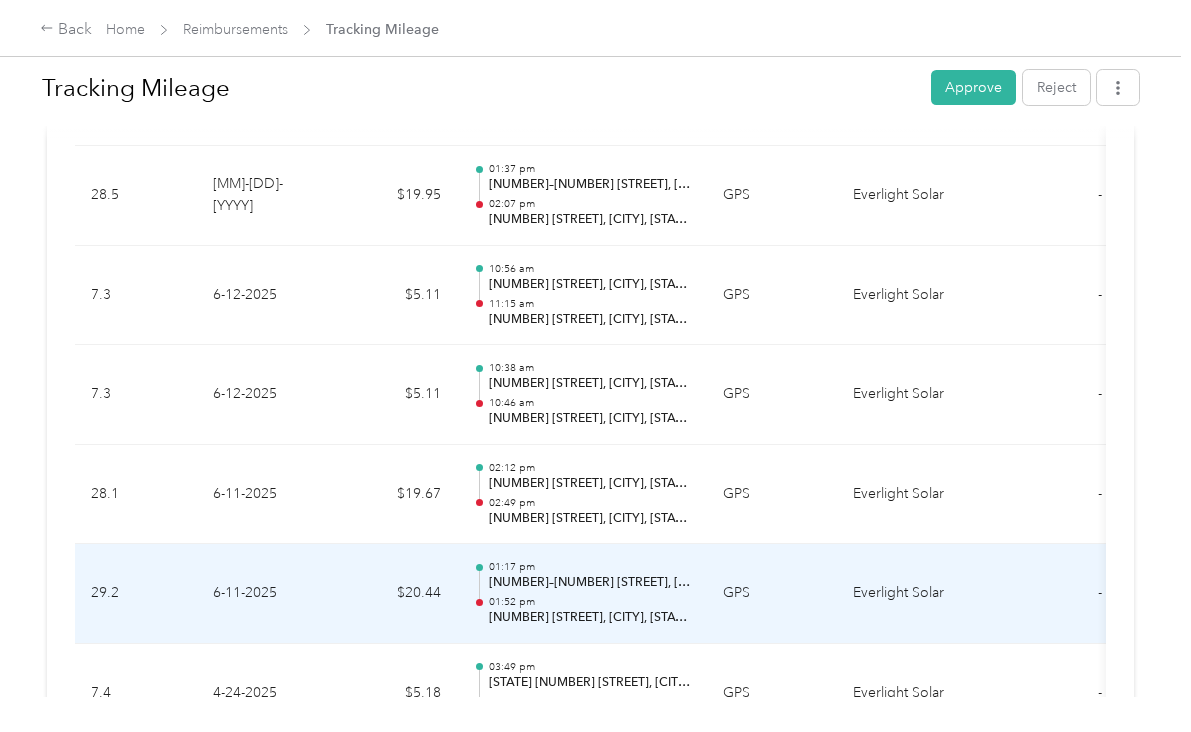 click on "$20.44" at bounding box center (397, 594) 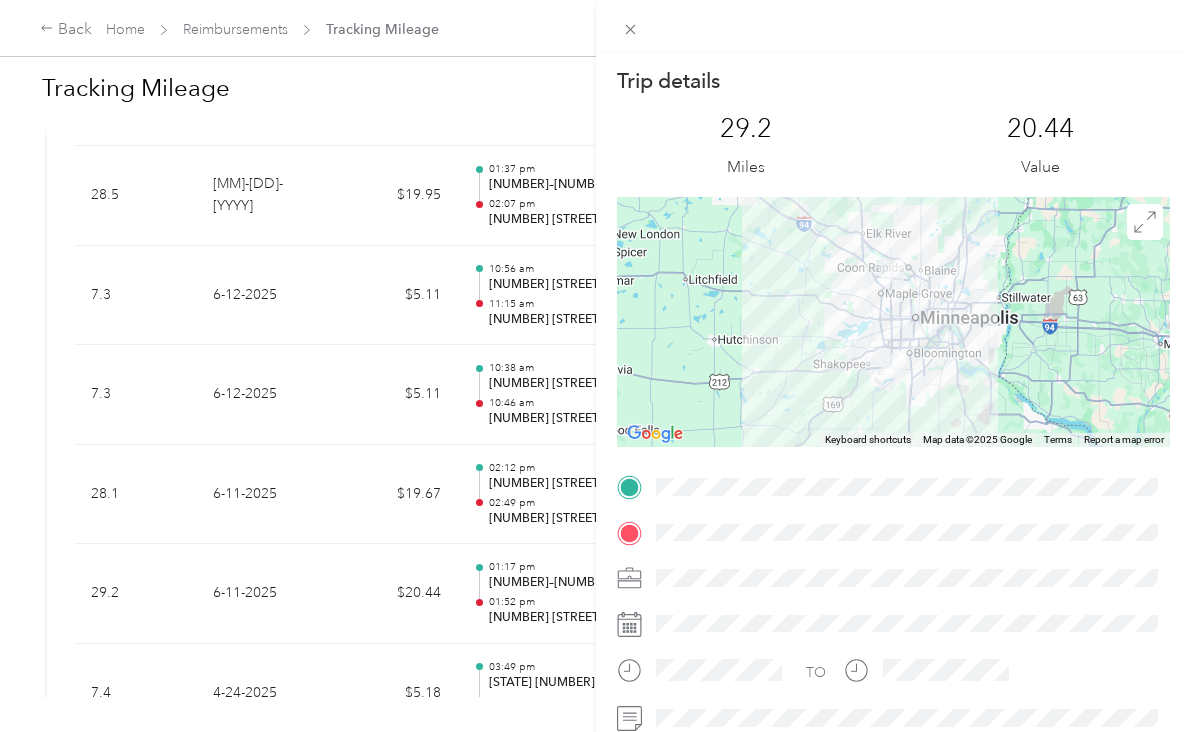 click on "Trip details This trip cannot be edited because it is either under review, approved, or paid. Contact your Team Manager to edit it. 29.2 Miles 20.44 Value  ← Move left → Move right ↑ Move up ↓ Move down + Zoom in - Zoom out Home Jump left by 75% End Jump right by 75% Page Up Jump up by 75% Page Down Jump down by 75% Keyboard shortcuts Map Data Map data ©2025 Google Map data ©2025 Google 20 km  Click to toggle between metric and imperial units Terms Report a map error TO" at bounding box center (595, 366) 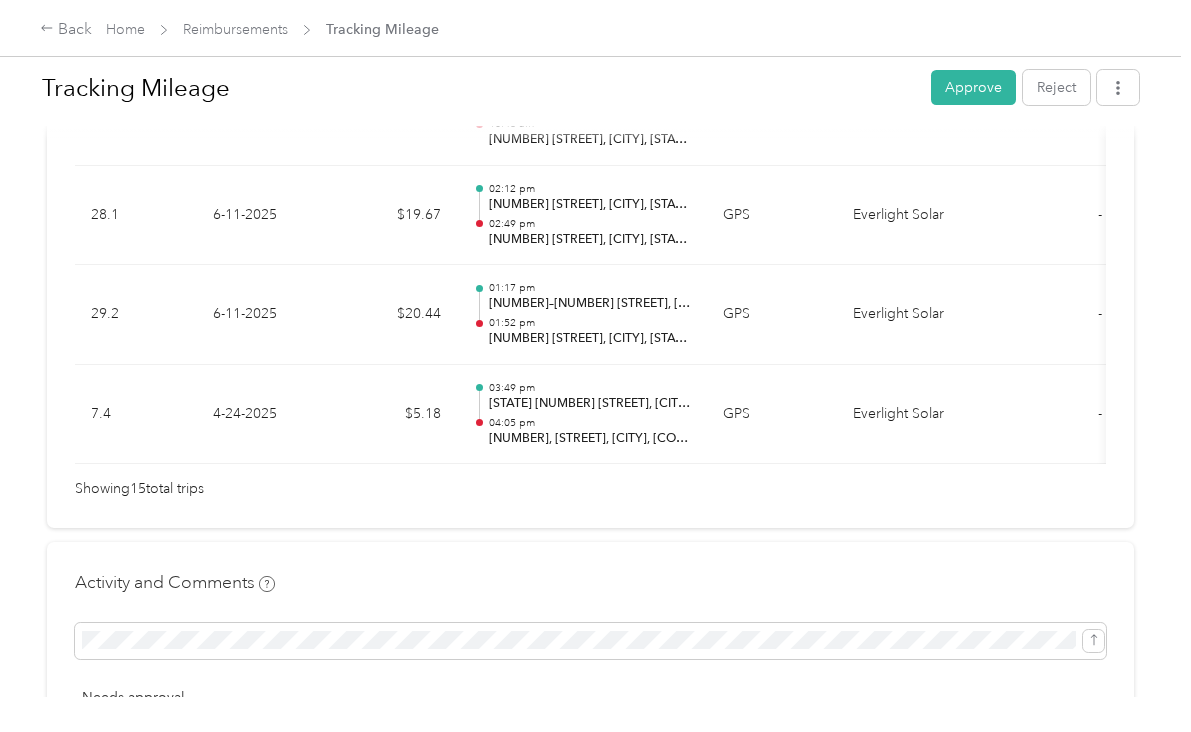 scroll, scrollTop: 1737, scrollLeft: 0, axis: vertical 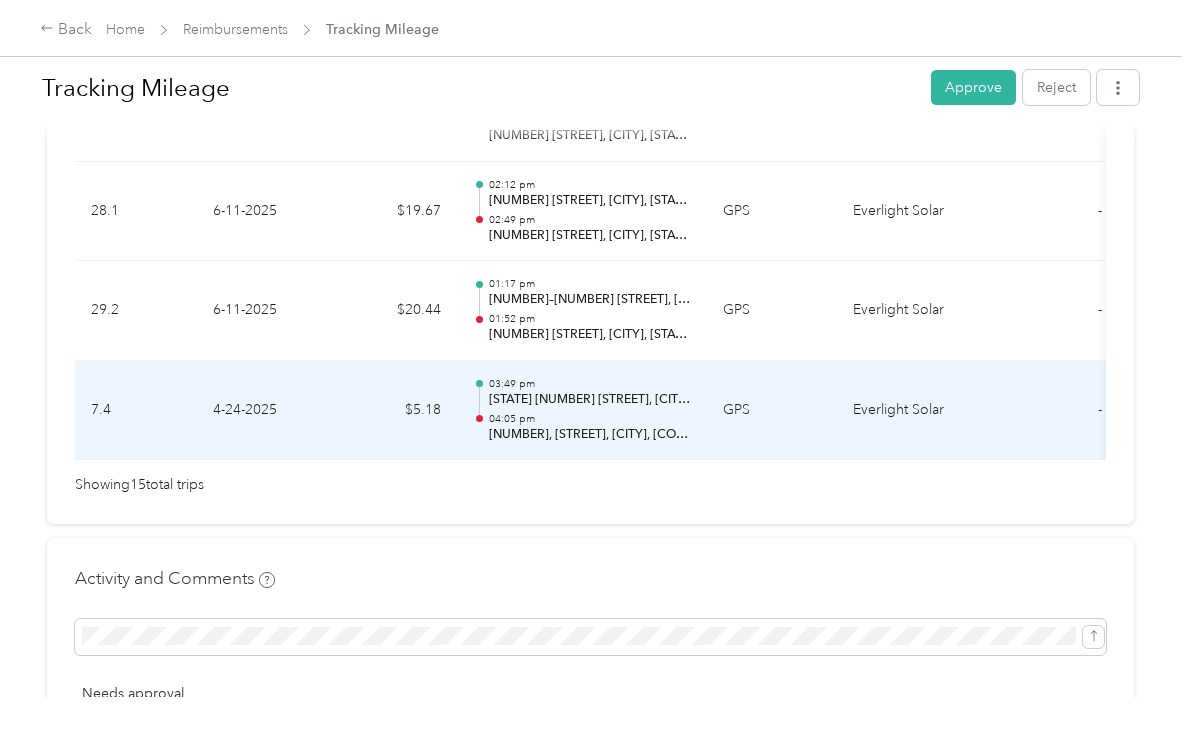click on "$5.18" at bounding box center (397, 411) 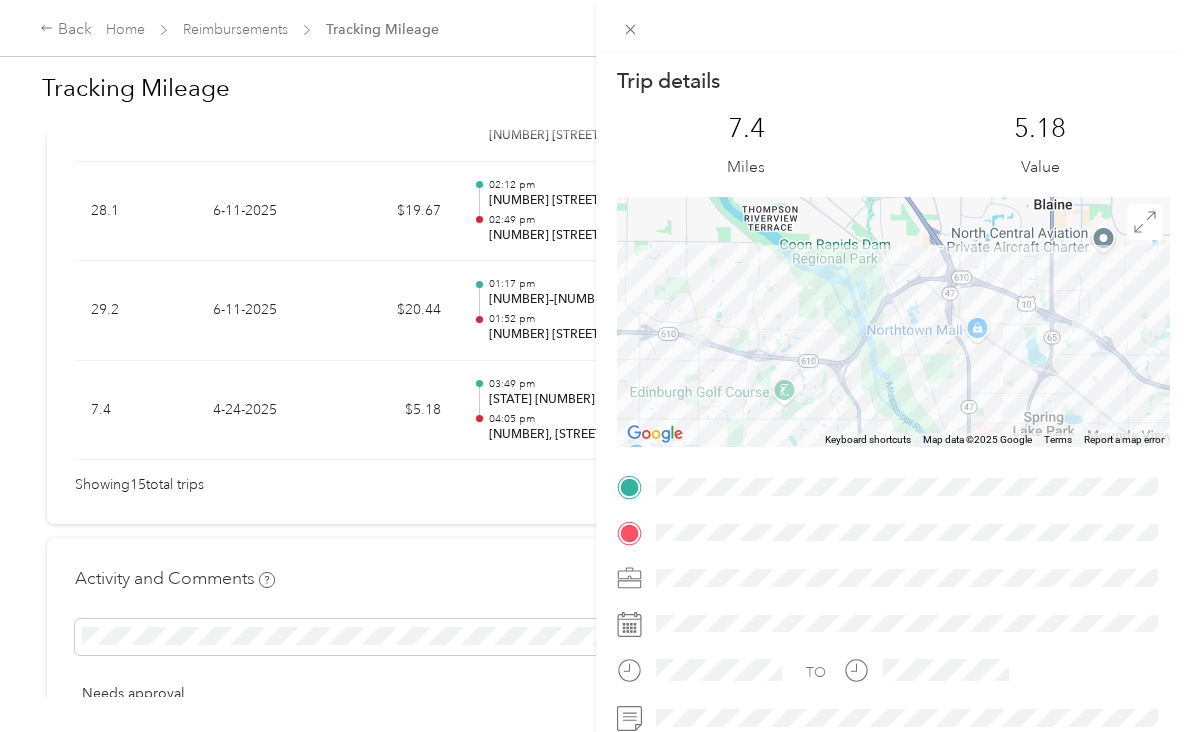 click on "Trip details This trip cannot be edited because it is either under review, approved, or paid. Contact your Team Manager to edit it. 7.4 Miles 5.18 Value  ← Move left → Move right ↑ Move up ↓ Move down + Zoom in - Zoom out Home Jump left by 75% End Jump right by 75% Page Up Jump up by 75% Page Down Jump down by 75% Keyboard shortcuts Map Data Map data ©2025 Google Map data ©2025 Google 2 km  Click to toggle between metric and imperial units Terms Report a map error TO" at bounding box center (595, 366) 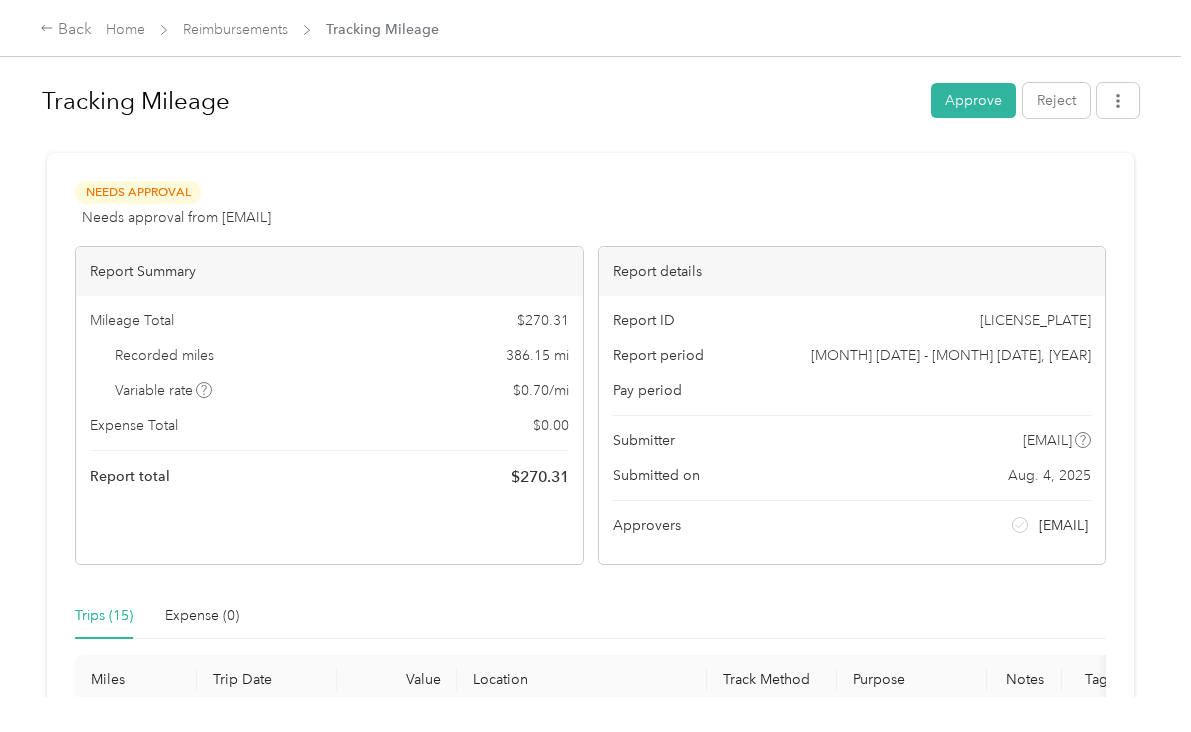 scroll, scrollTop: 0, scrollLeft: 0, axis: both 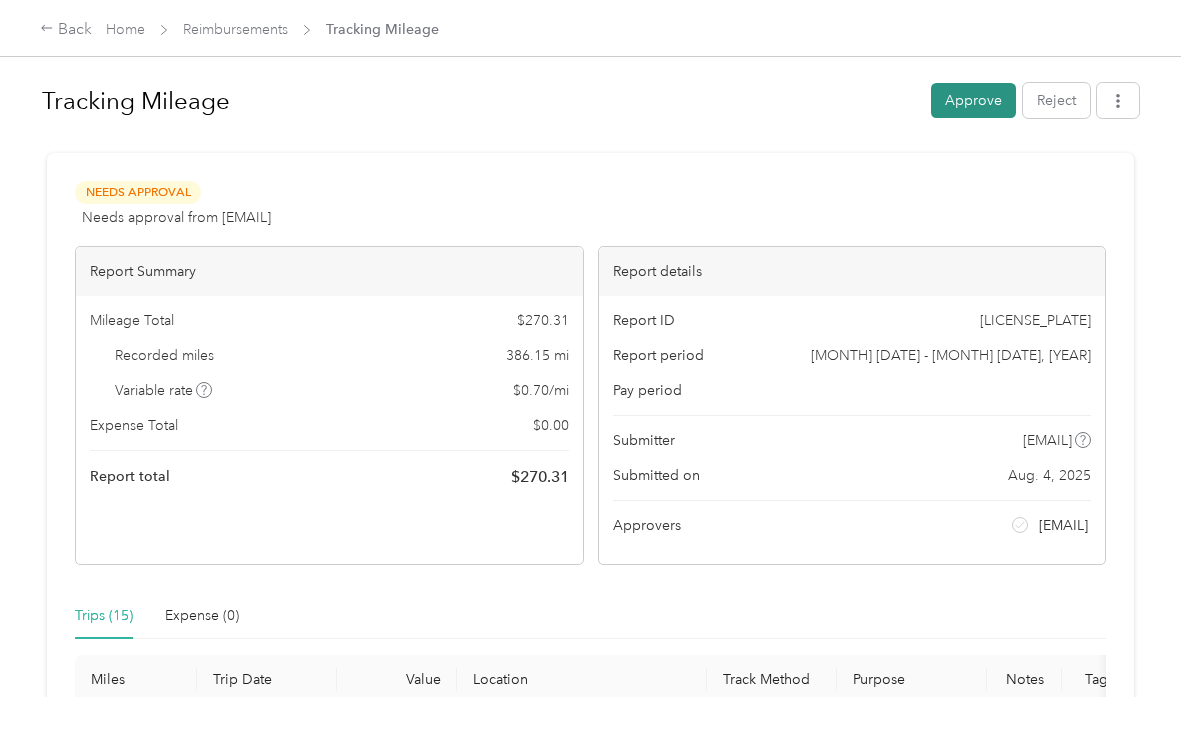 click on "Approve" at bounding box center (973, 100) 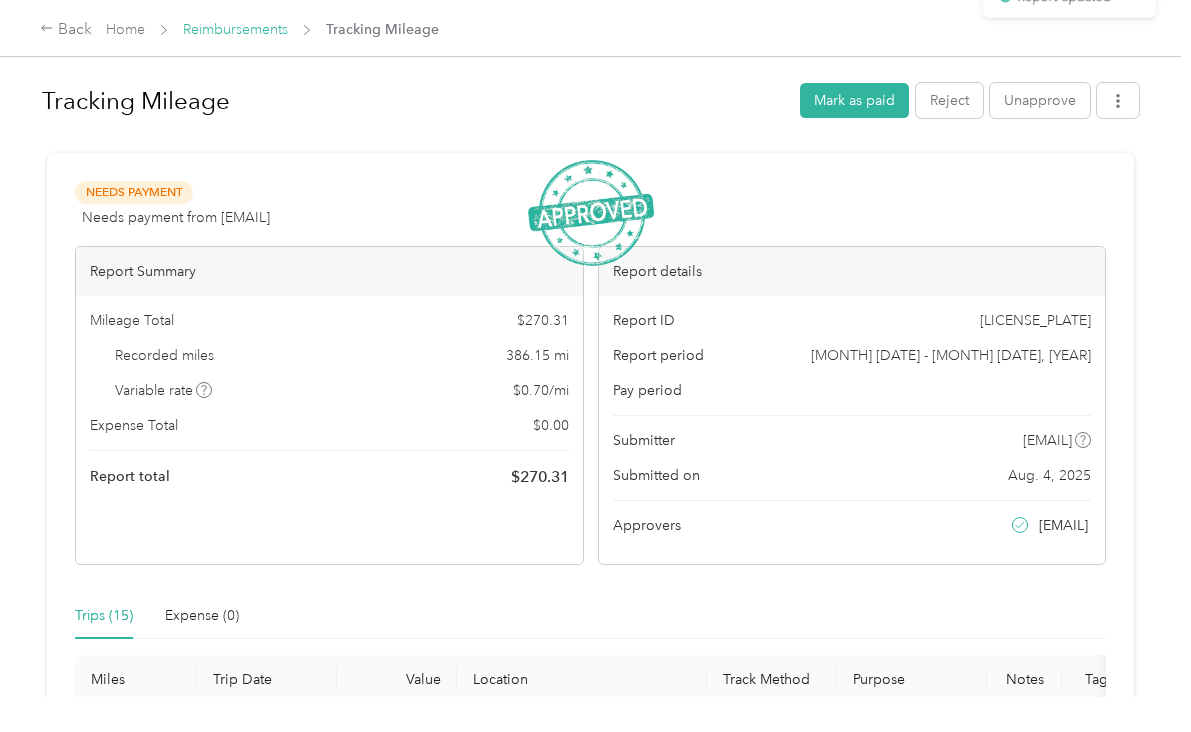 click on "Reimbursements" at bounding box center (235, 29) 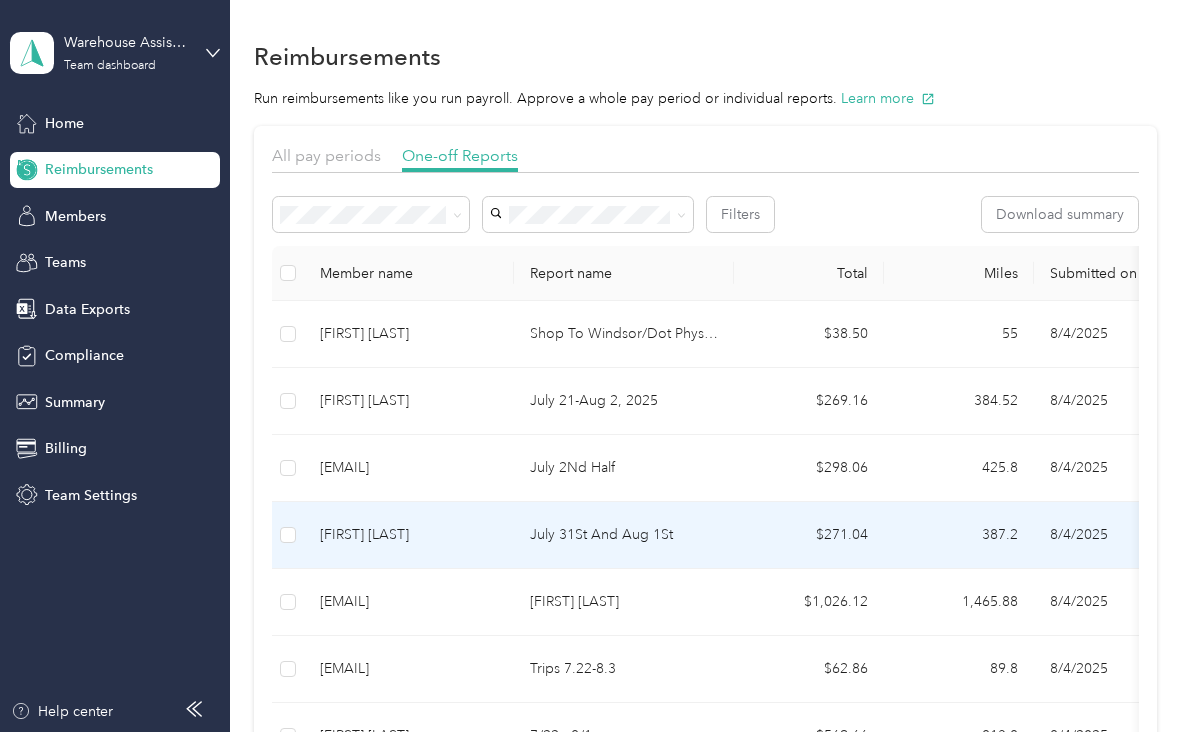 scroll, scrollTop: 0, scrollLeft: 0, axis: both 